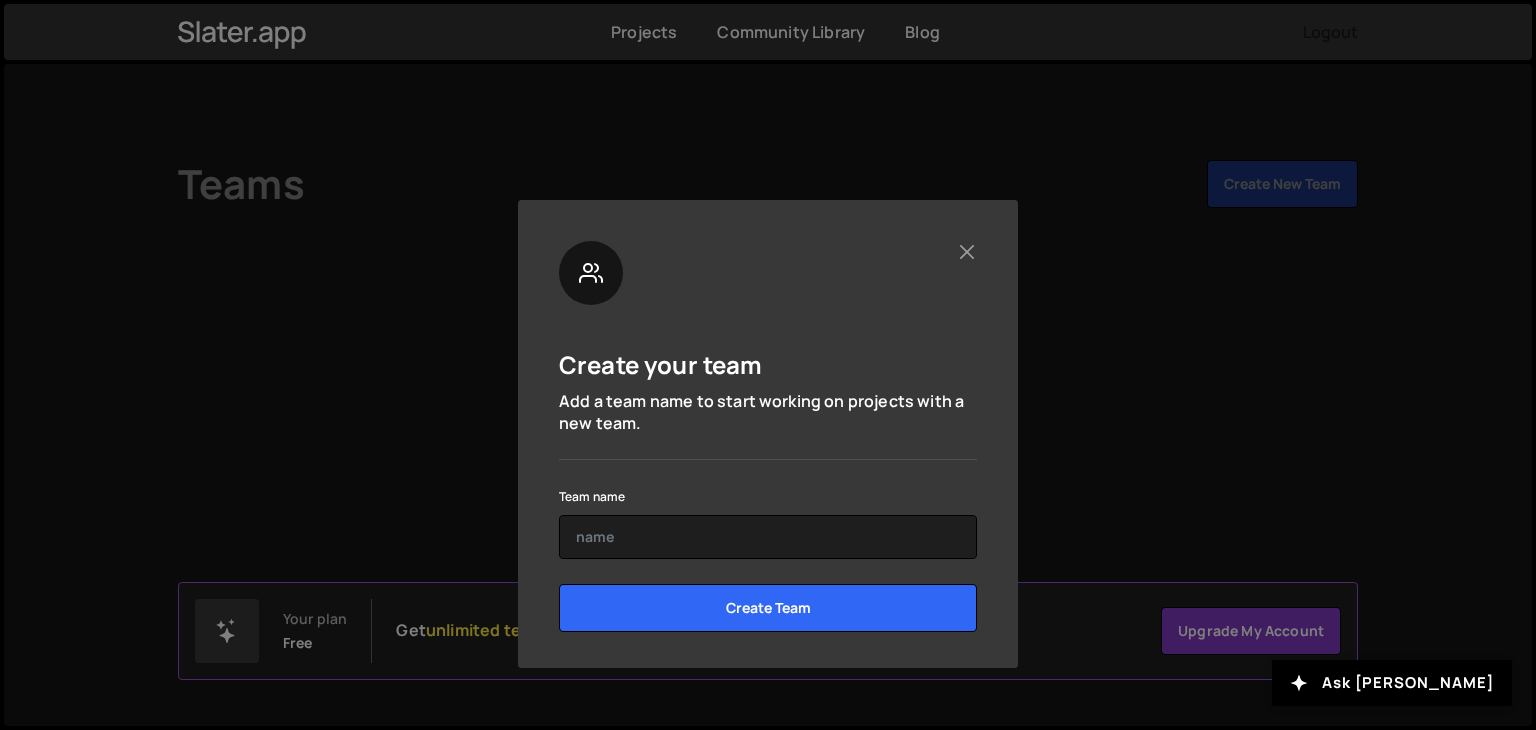 scroll, scrollTop: 0, scrollLeft: 0, axis: both 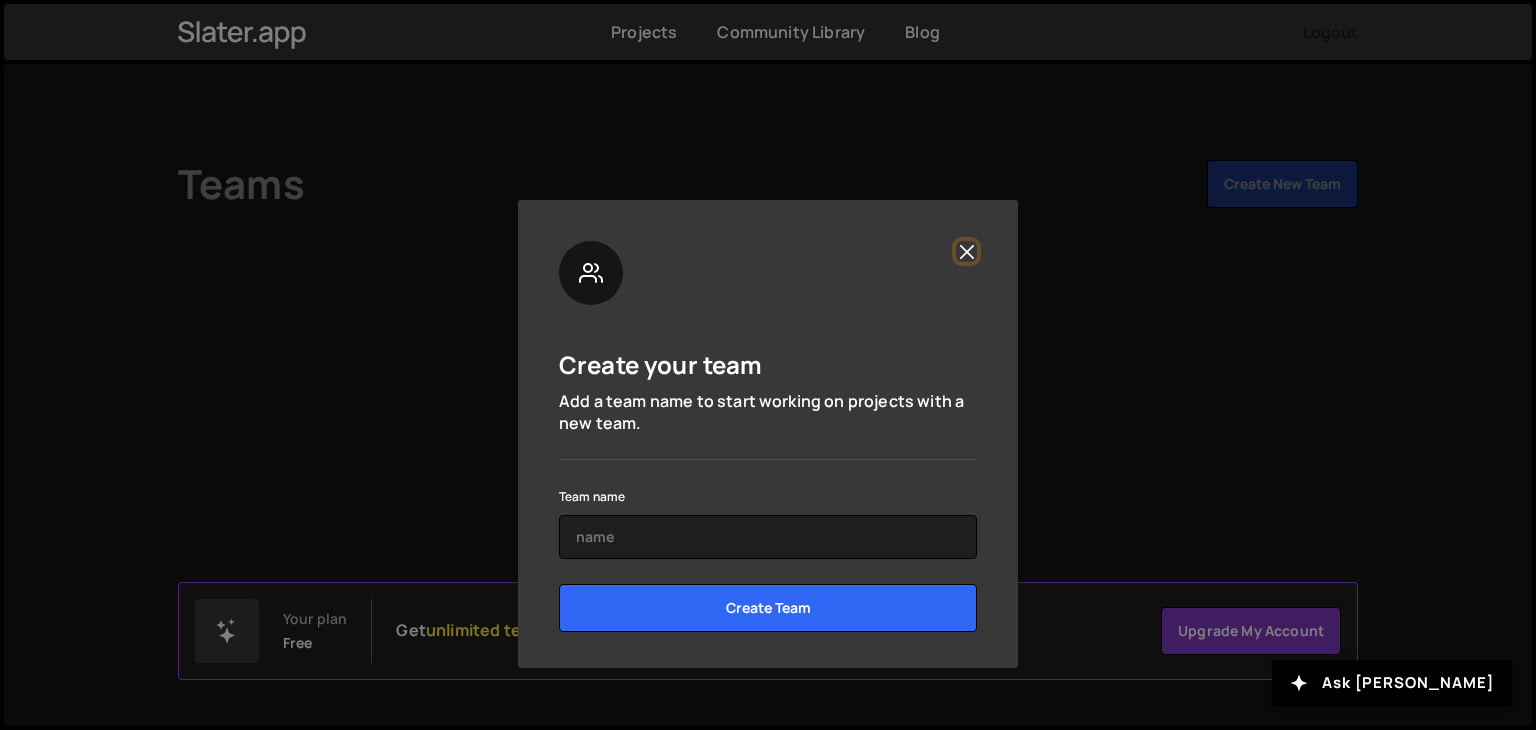 click at bounding box center [966, 251] 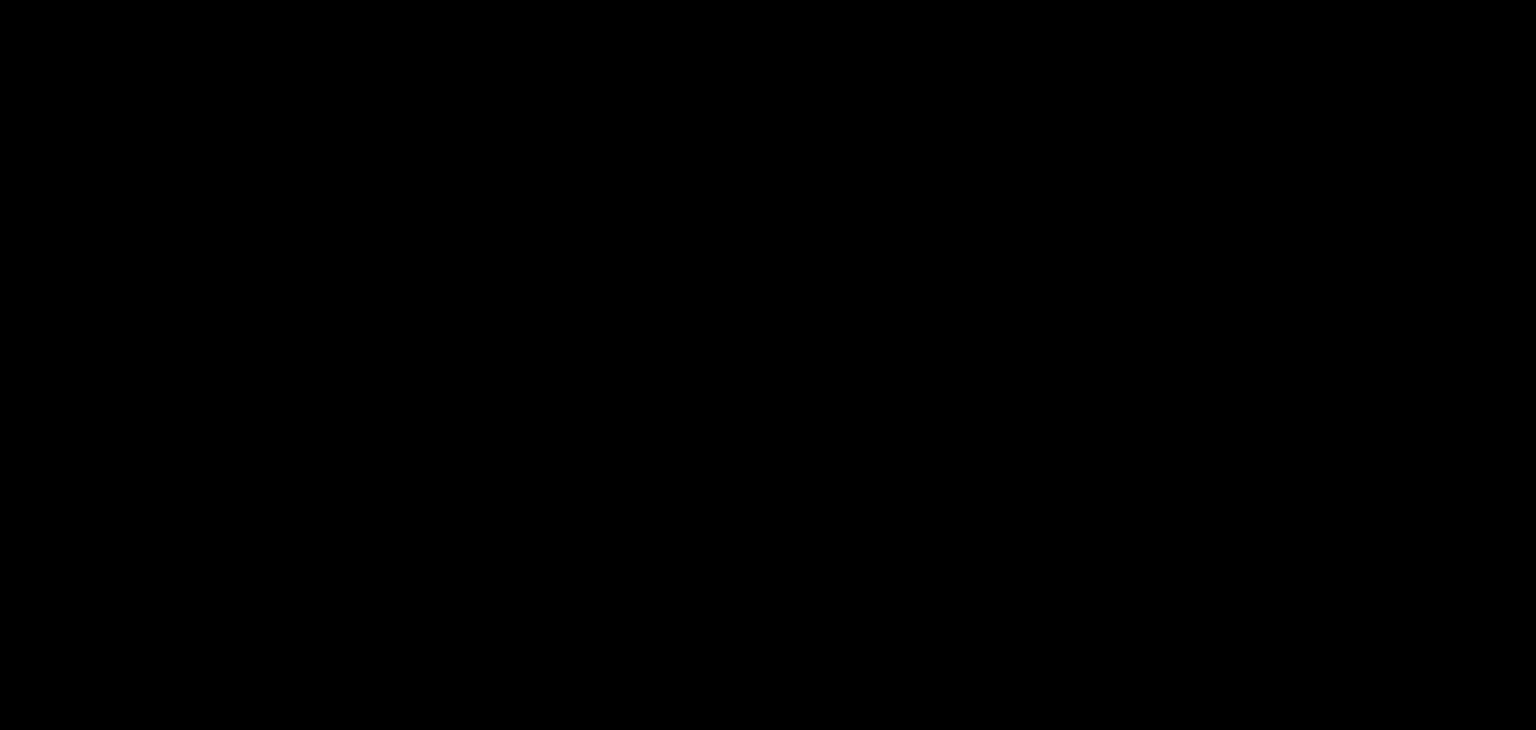 scroll, scrollTop: 0, scrollLeft: 0, axis: both 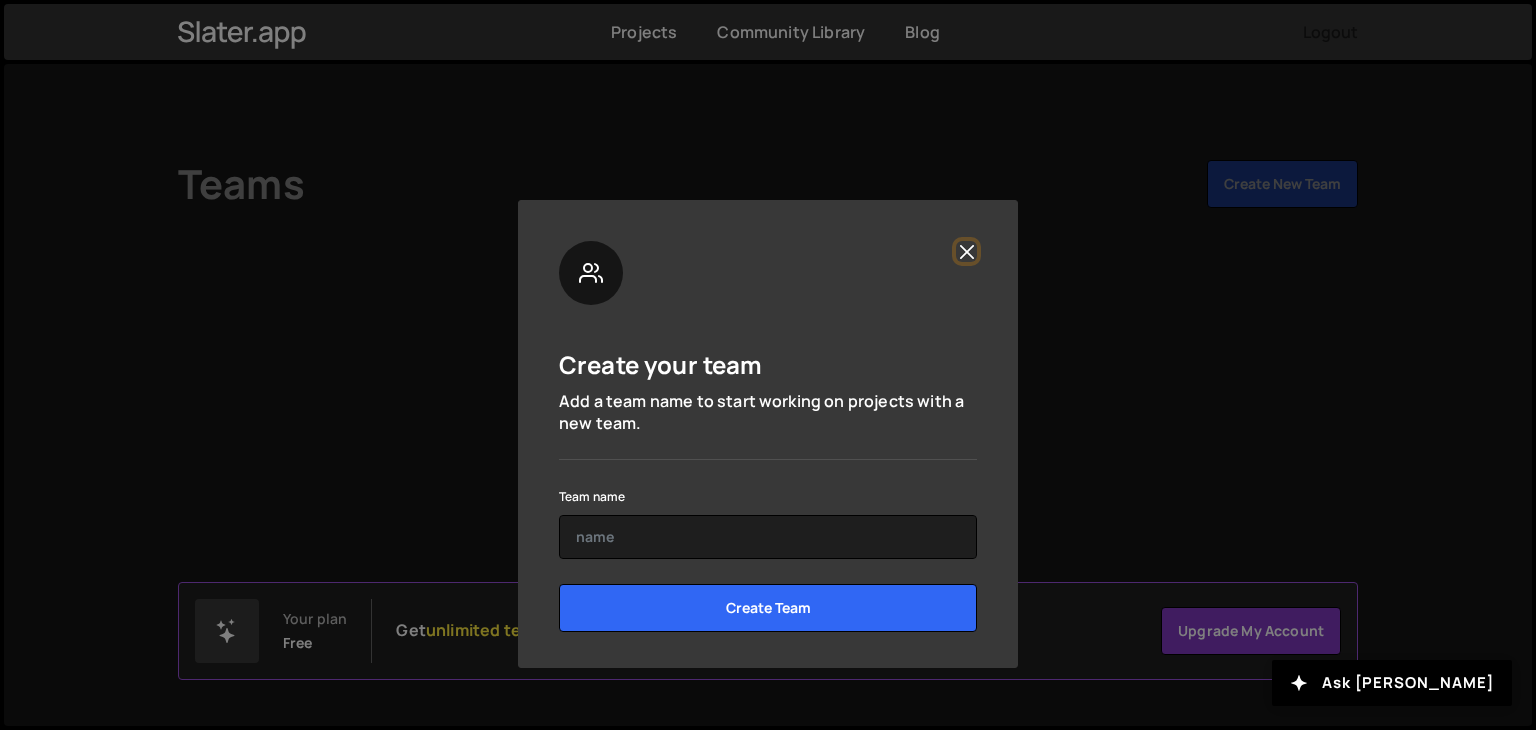 click at bounding box center (966, 251) 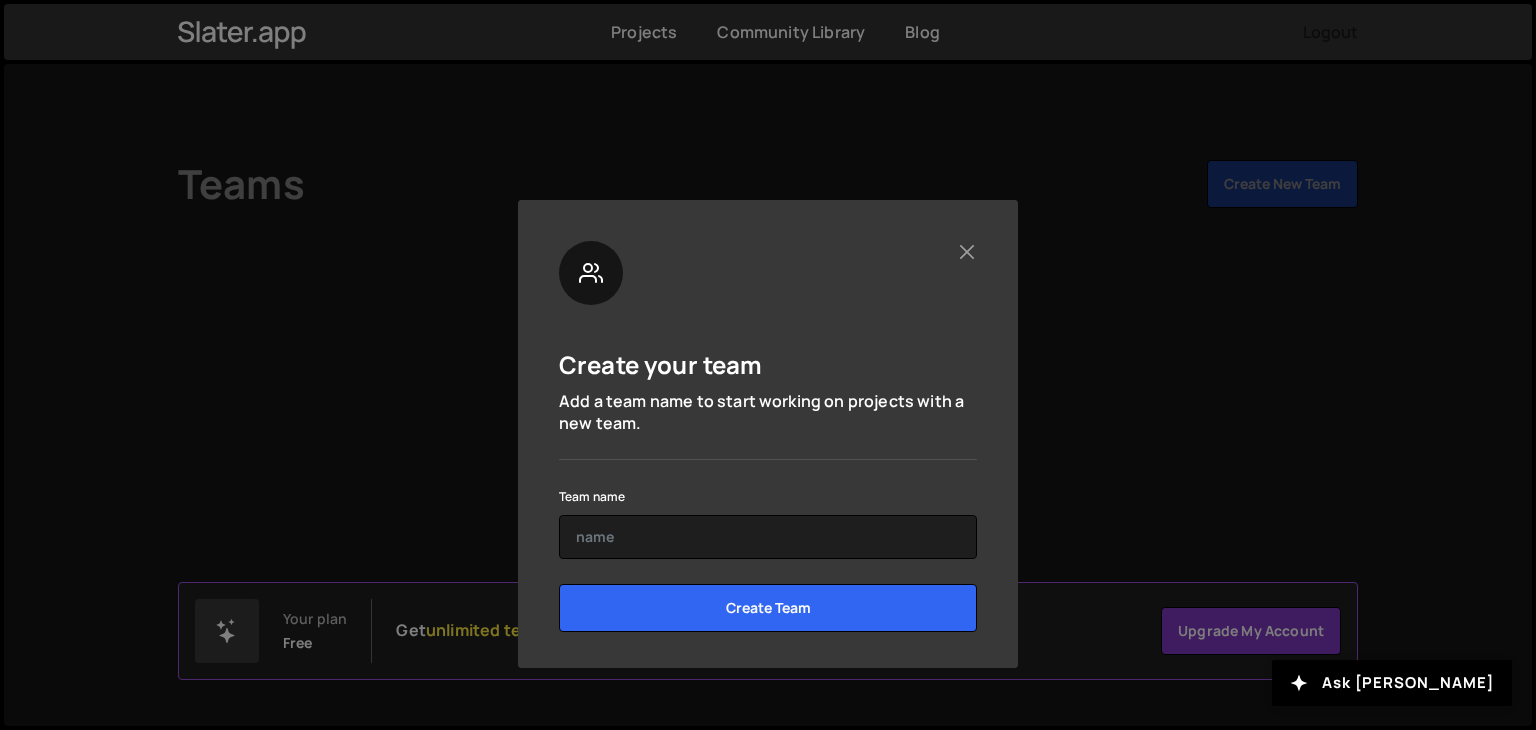 scroll, scrollTop: 0, scrollLeft: 0, axis: both 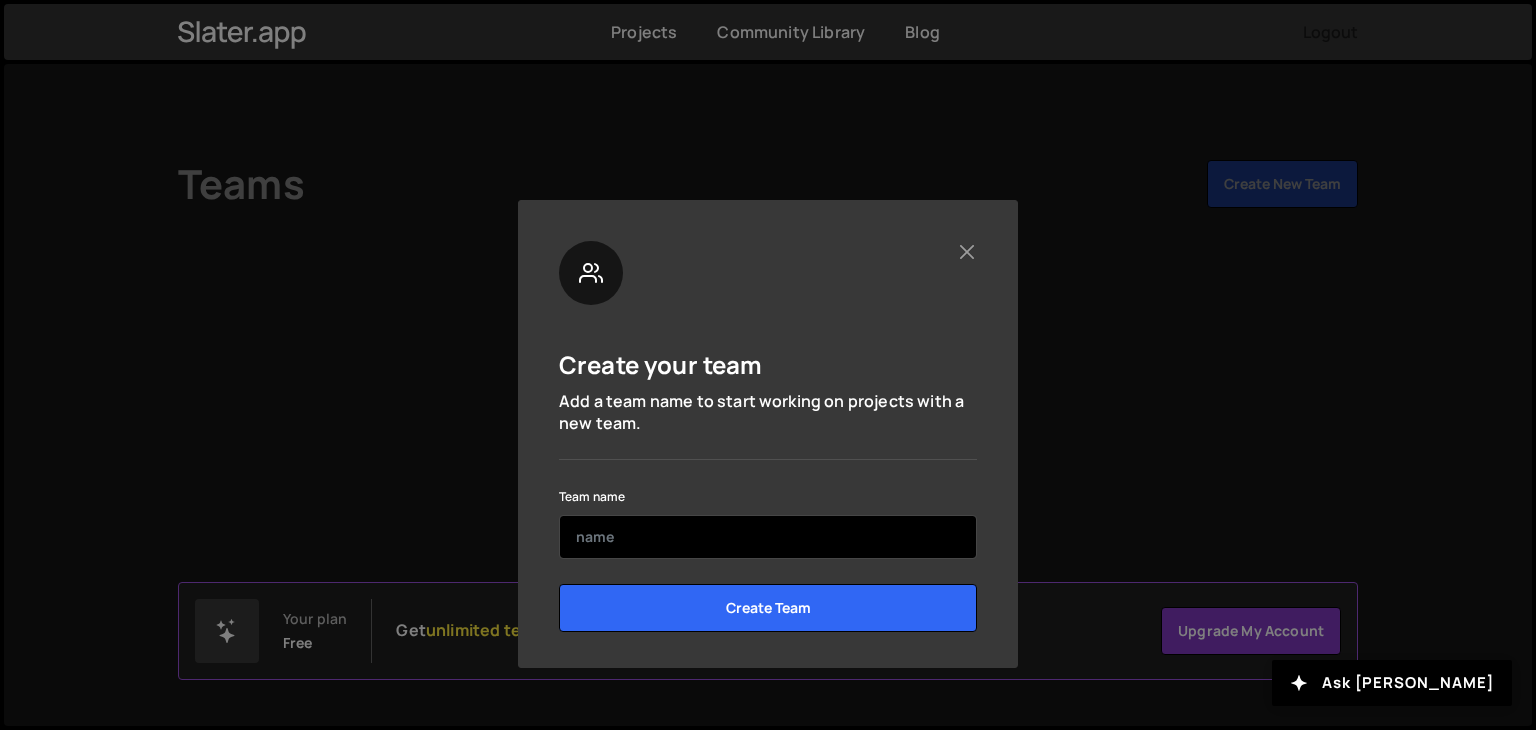 click at bounding box center (768, 537) 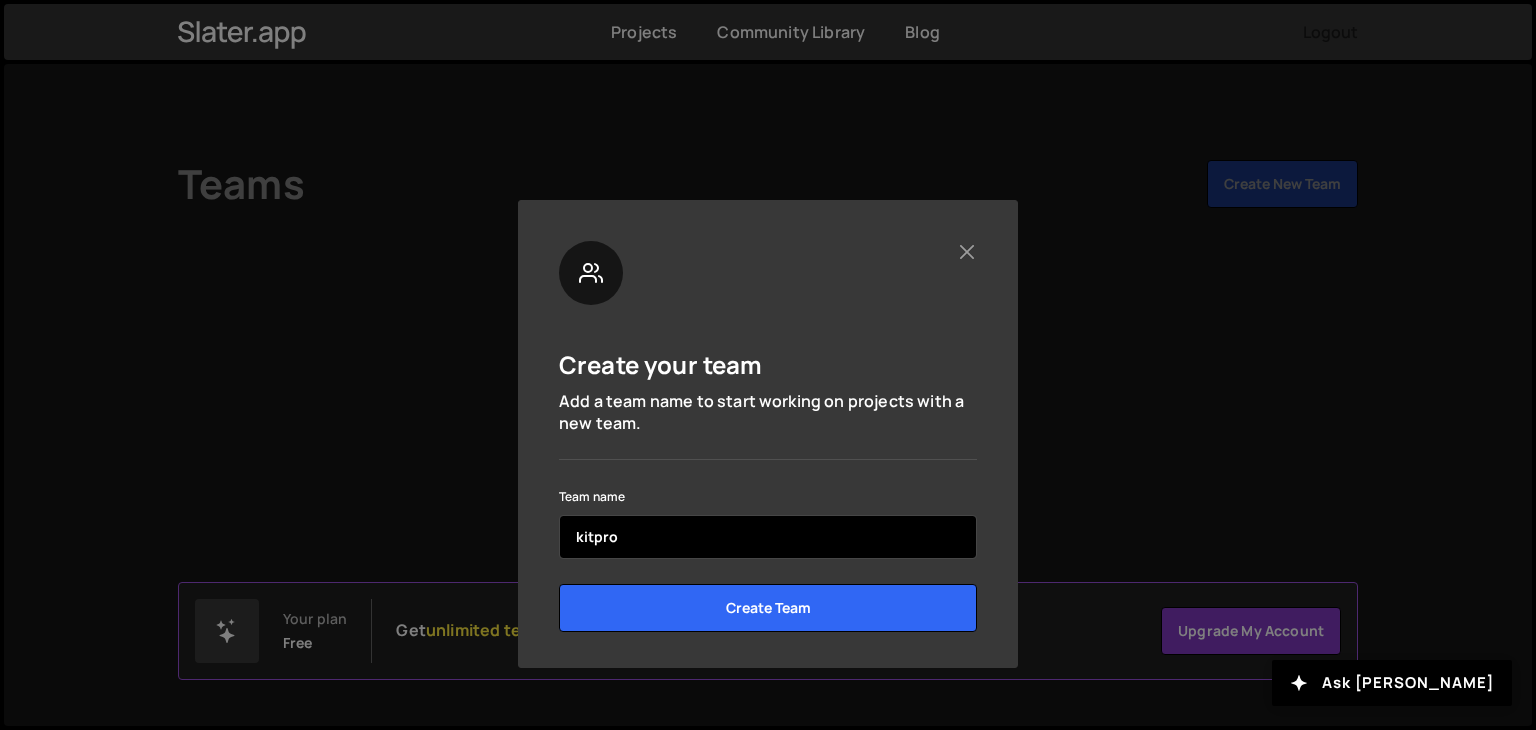 click on "kitpro" at bounding box center (768, 537) 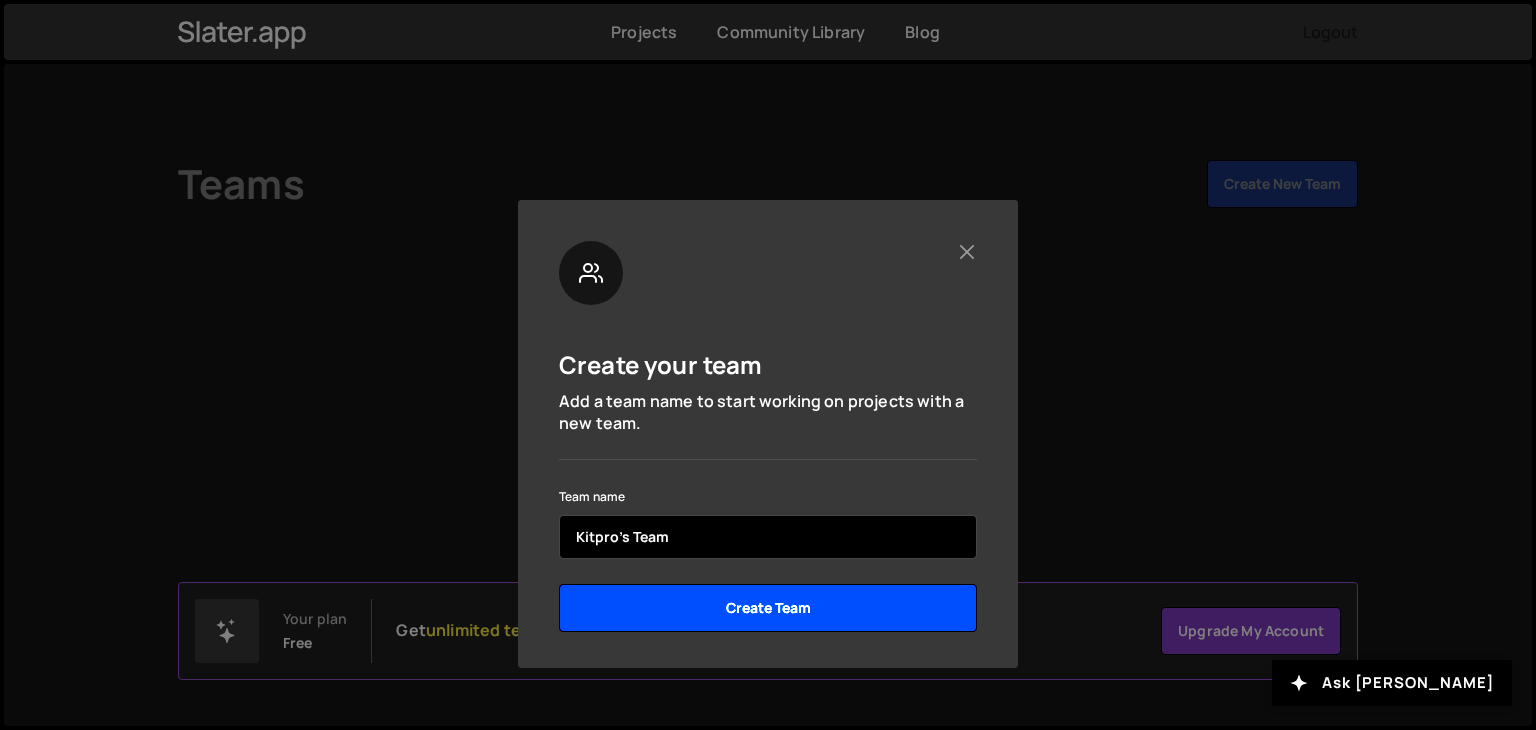 type on "Kitpro's Team" 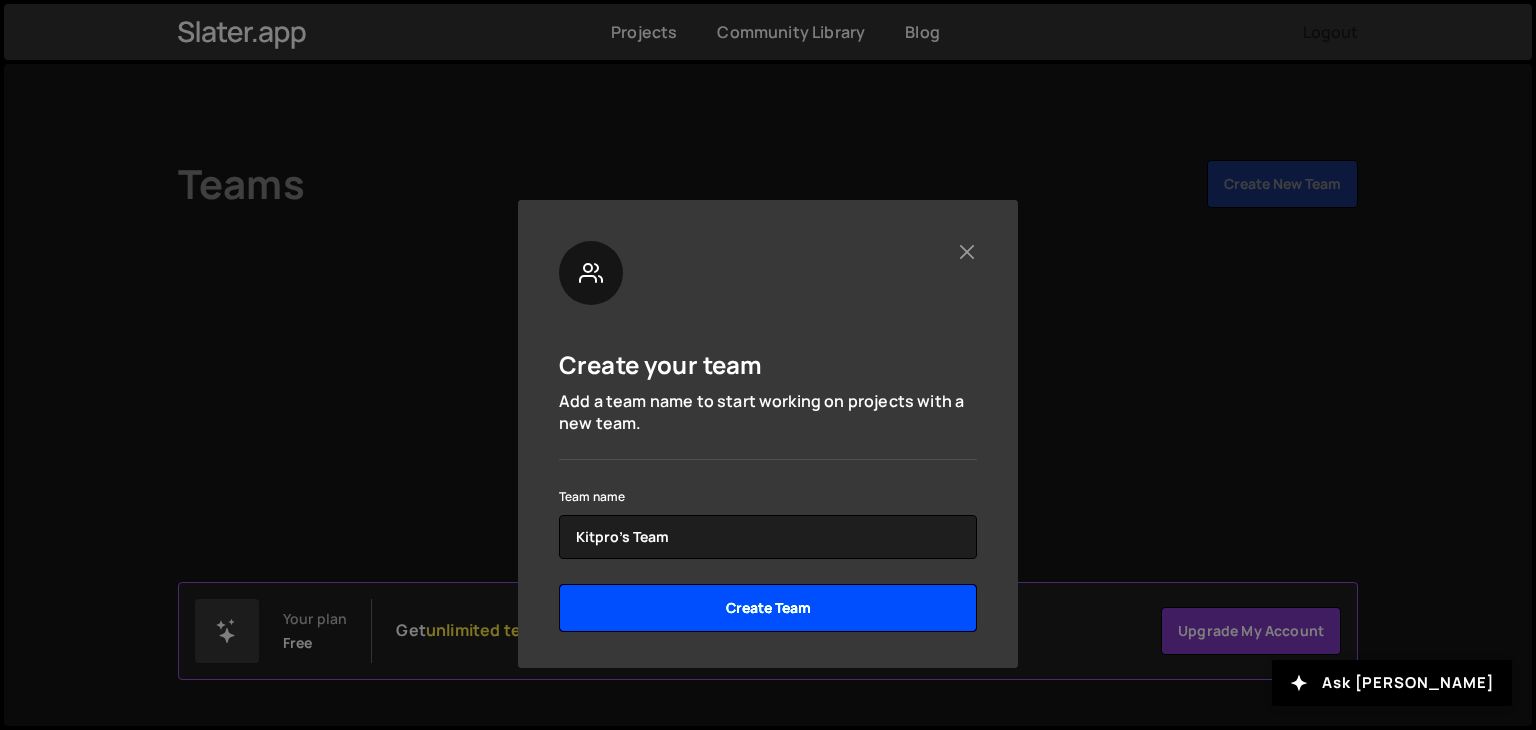 click on "Create Team" at bounding box center [768, 608] 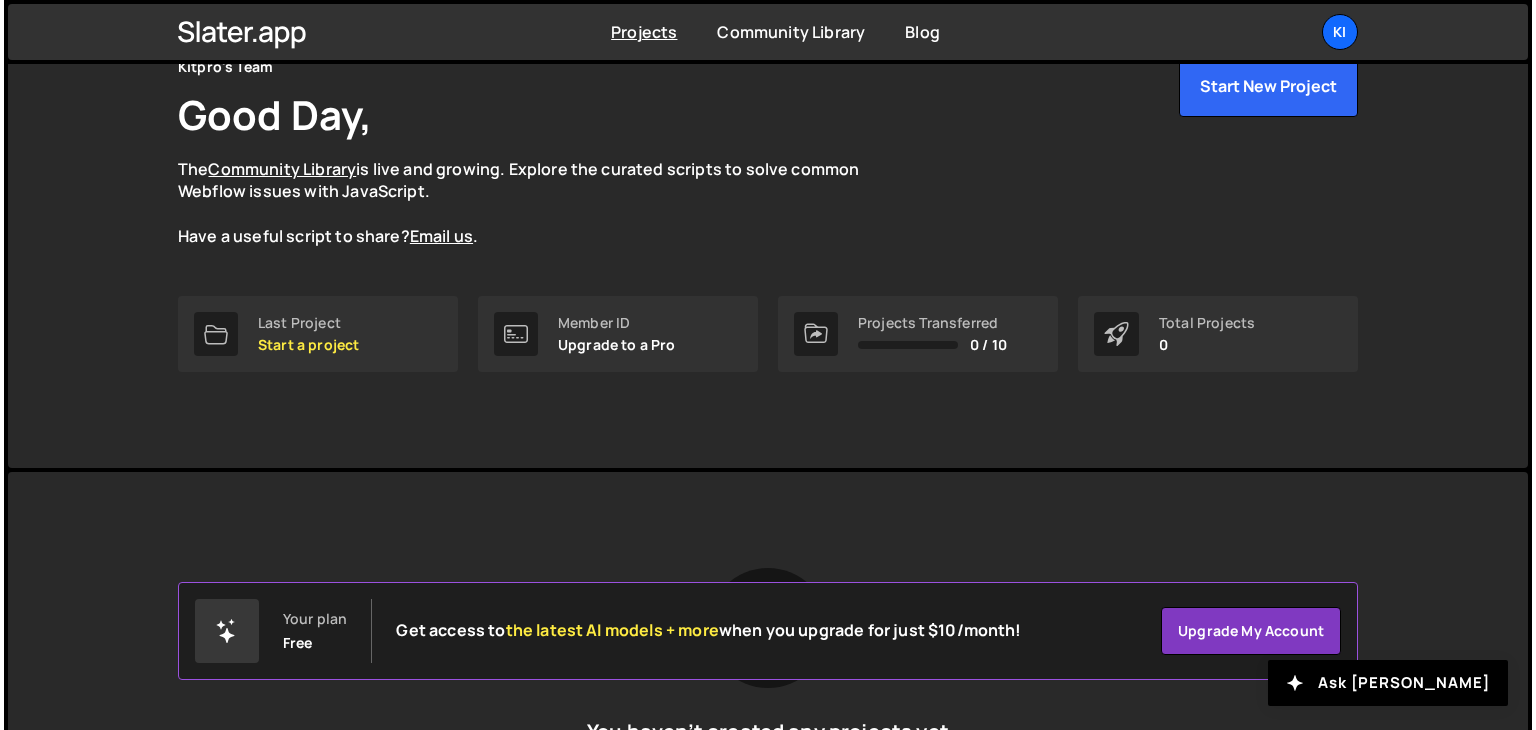 scroll, scrollTop: 42, scrollLeft: 0, axis: vertical 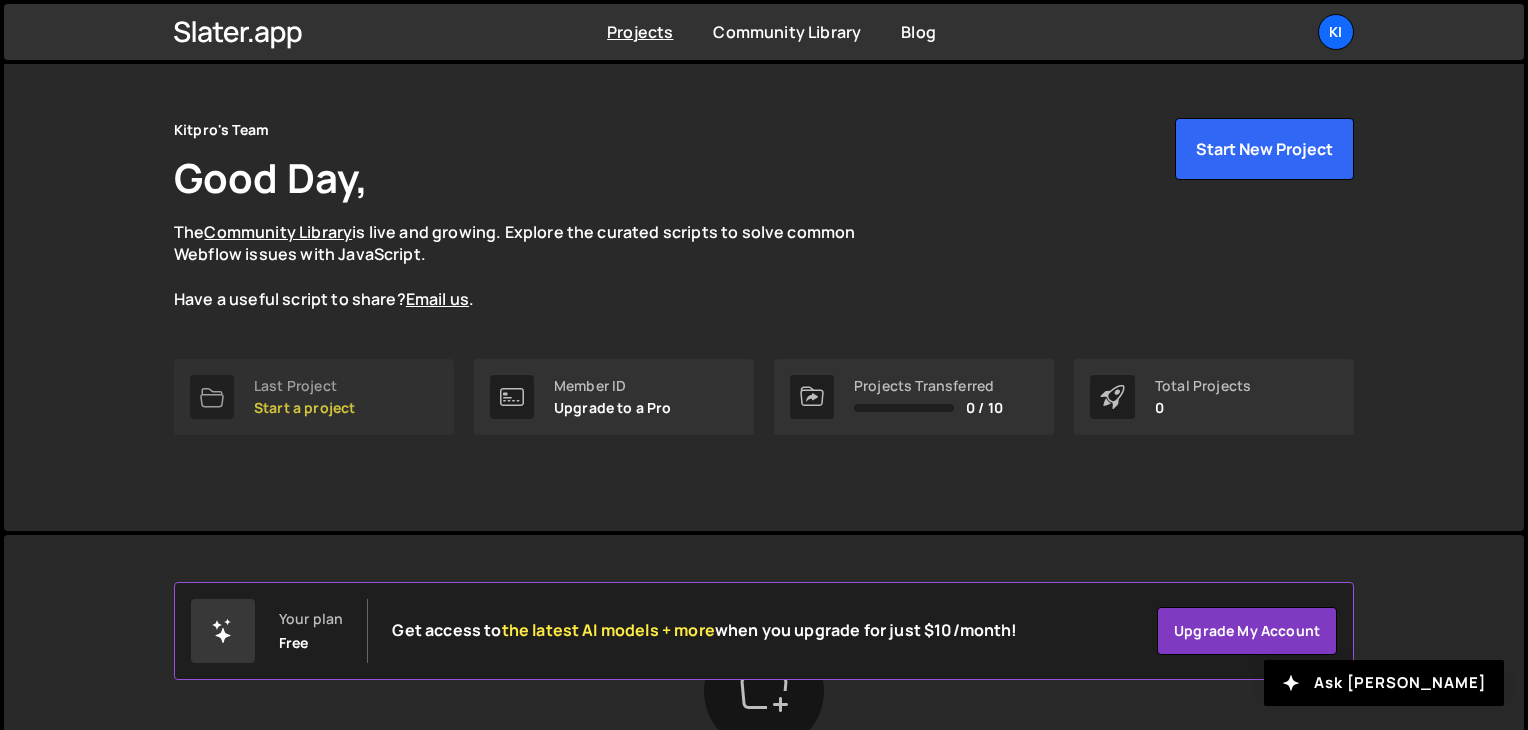 click on "Start a project" at bounding box center [304, 408] 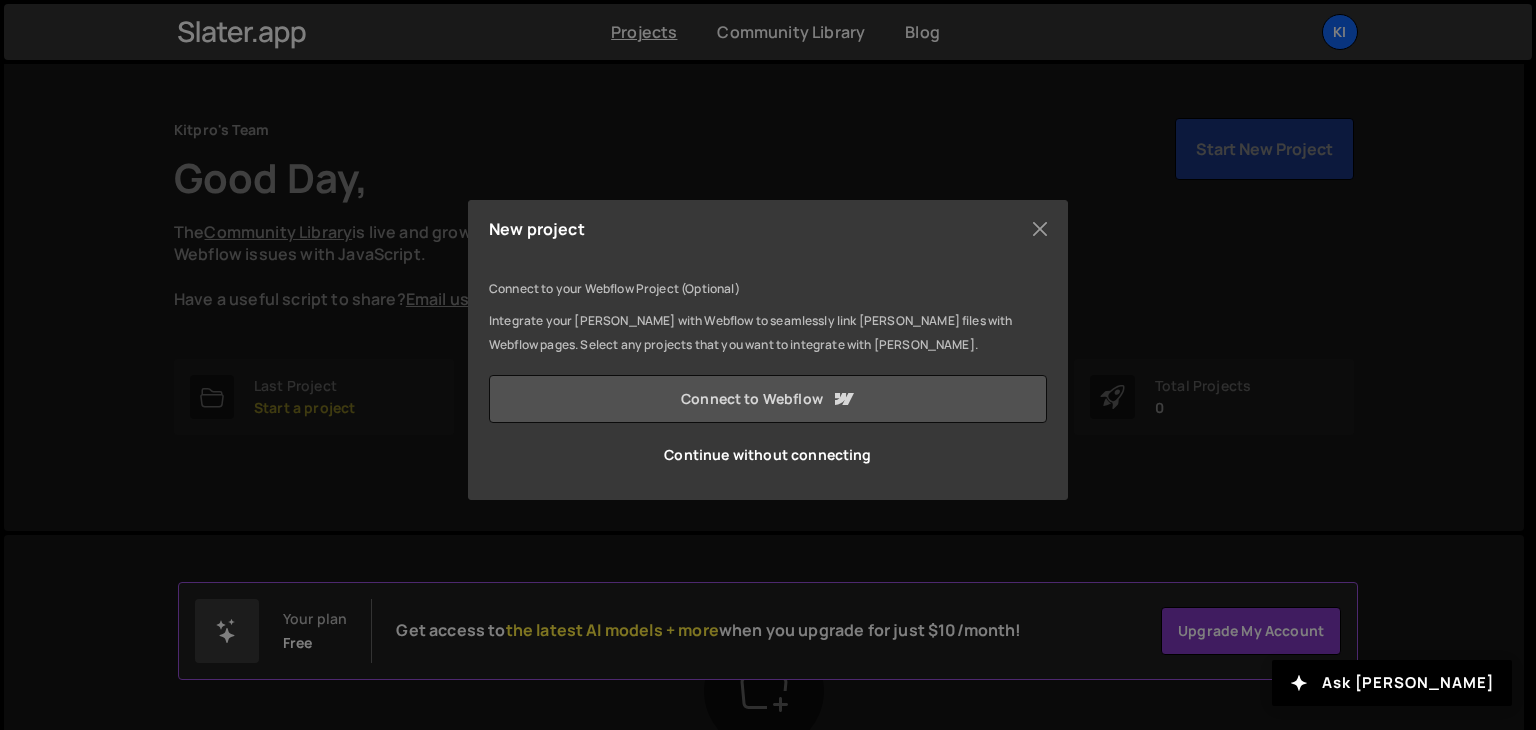 click on "Connect to Webflow" at bounding box center [768, 399] 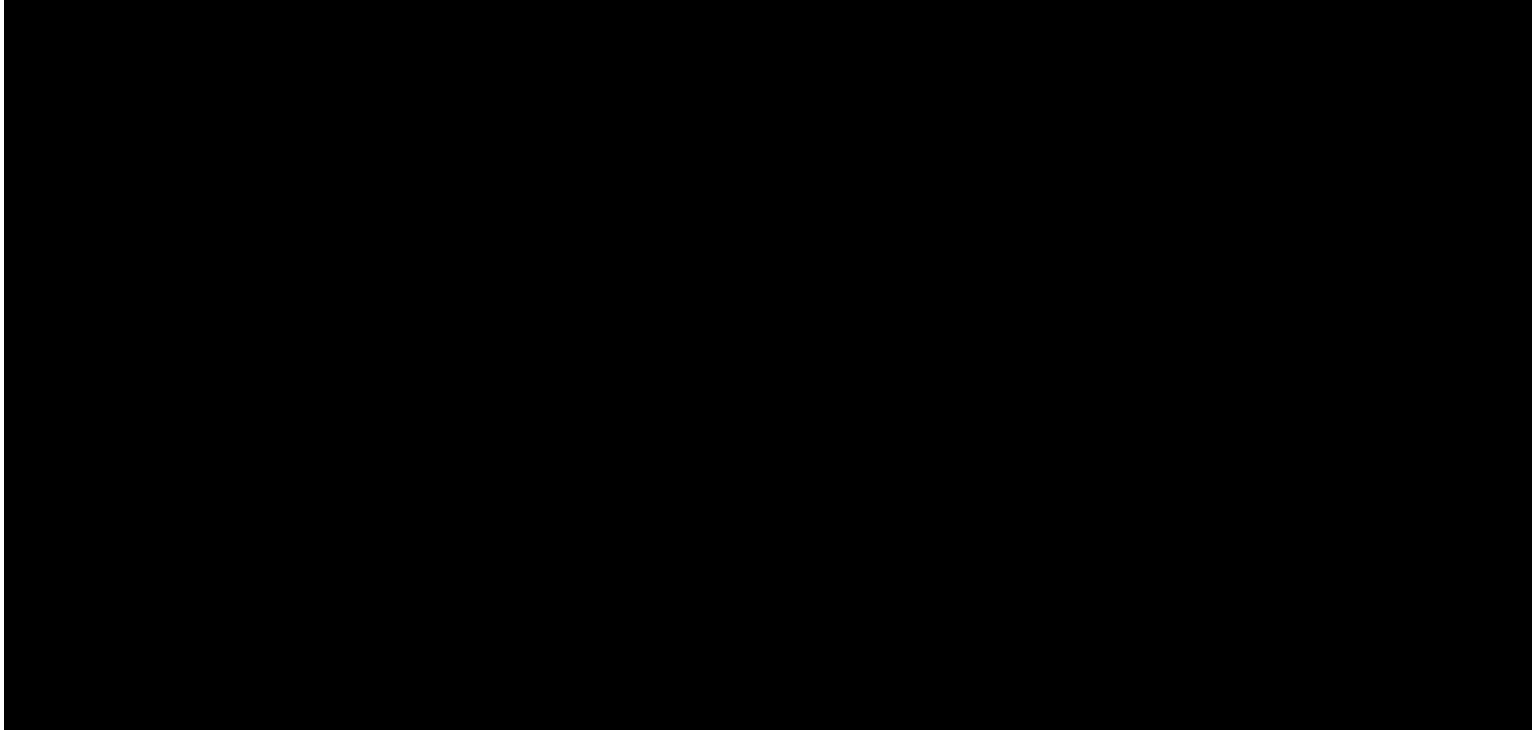 scroll, scrollTop: 0, scrollLeft: 0, axis: both 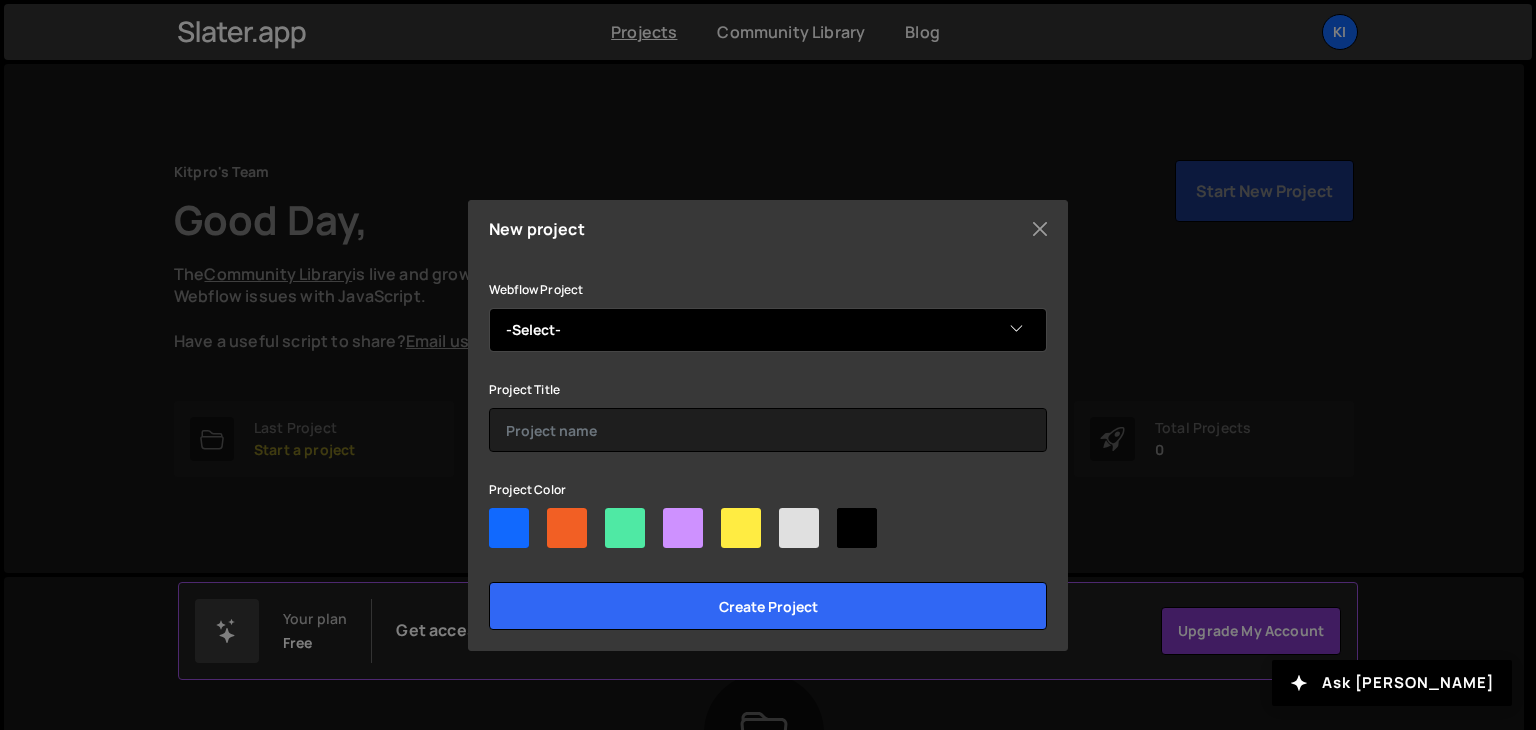 click on "-Select-
Propies" at bounding box center (768, 330) 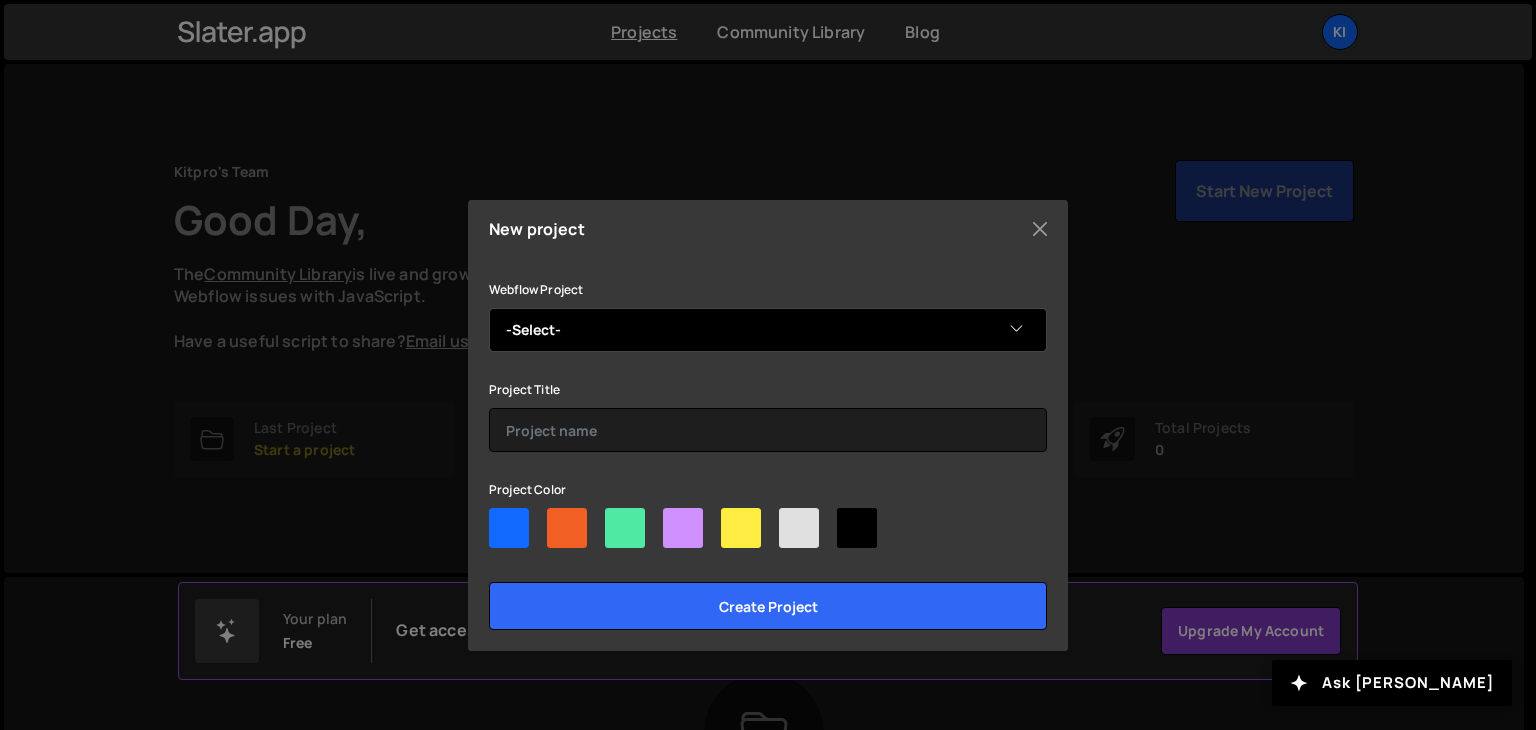 select on "68787ccf6206651bfca695dd" 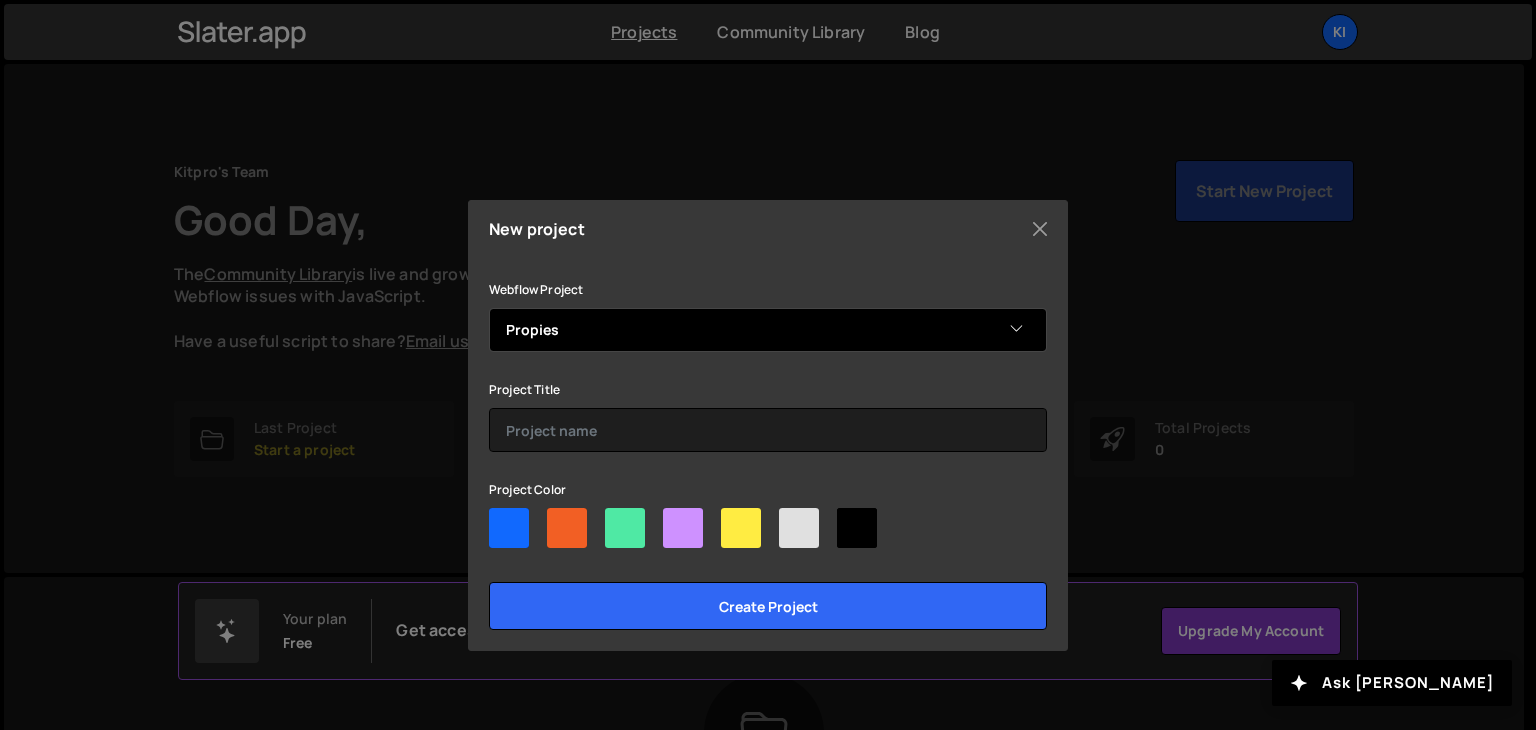 click on "-Select-
Propies" at bounding box center (768, 330) 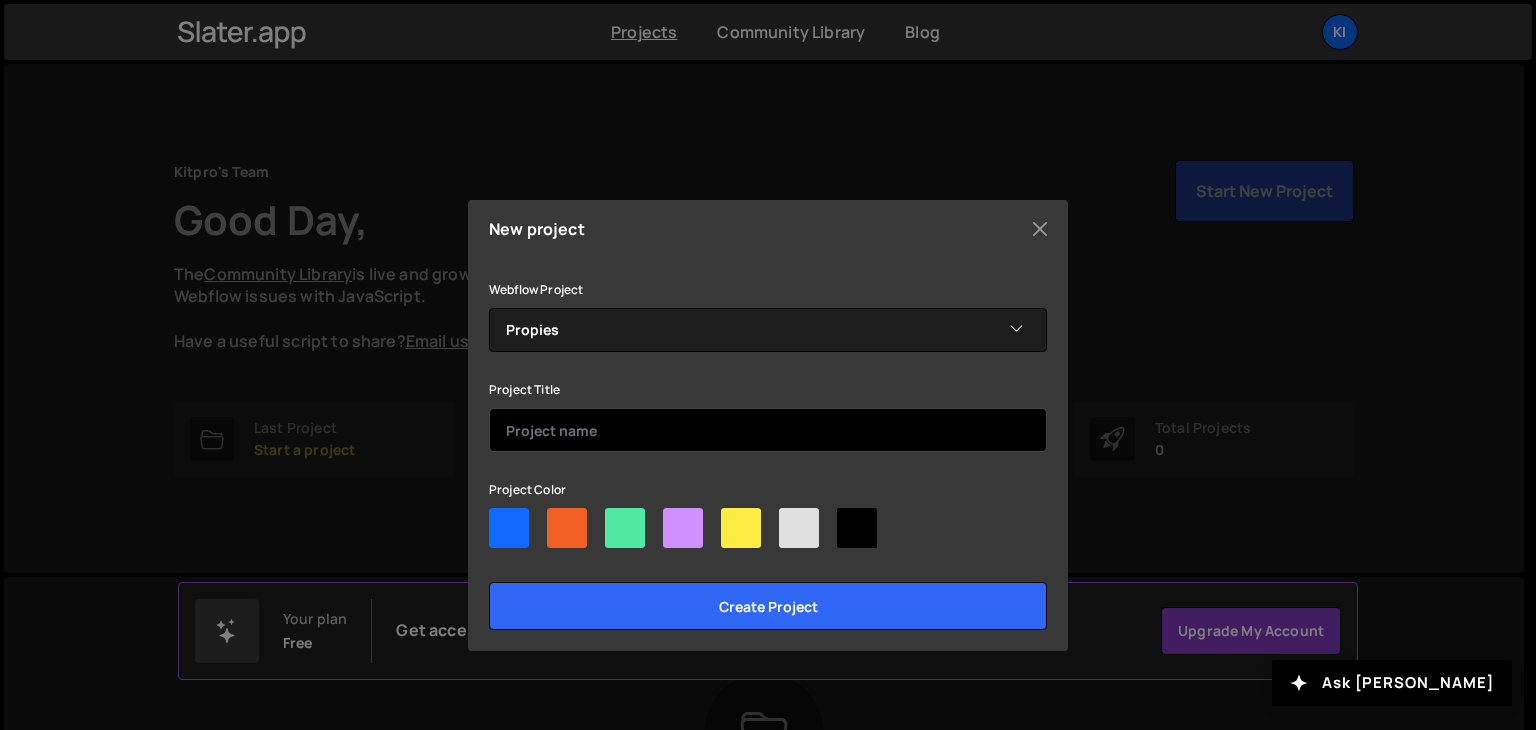 click at bounding box center [768, 430] 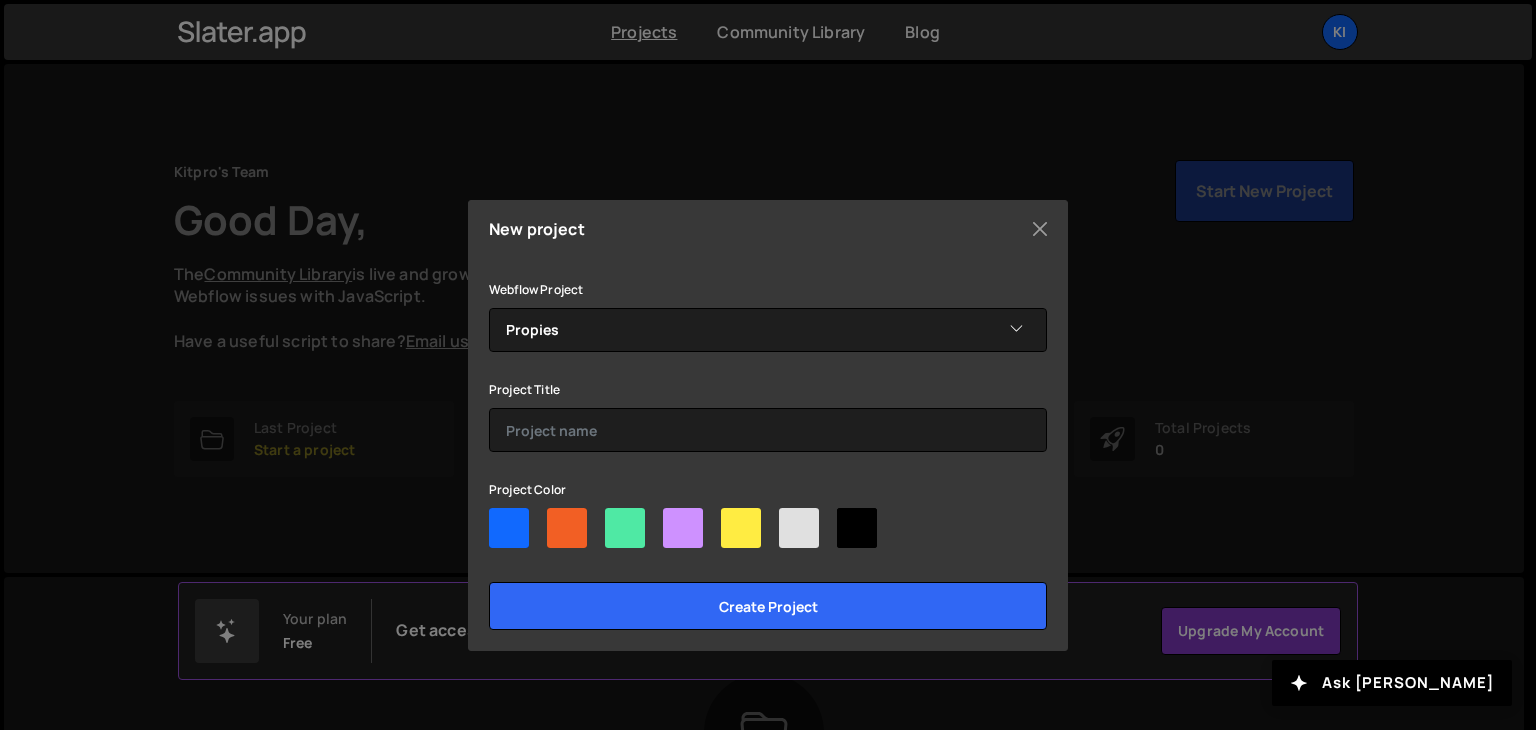 click at bounding box center [567, 528] 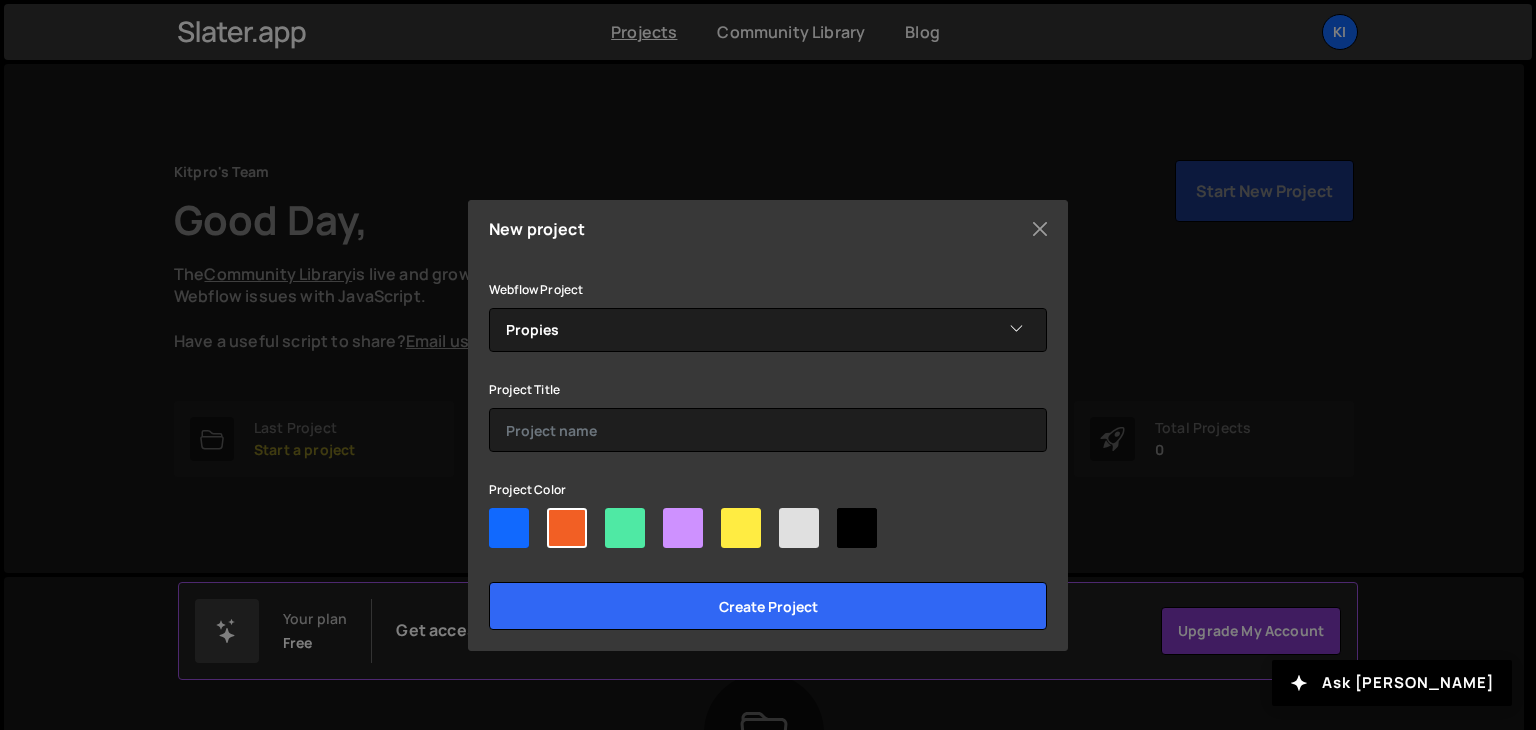click at bounding box center (509, 528) 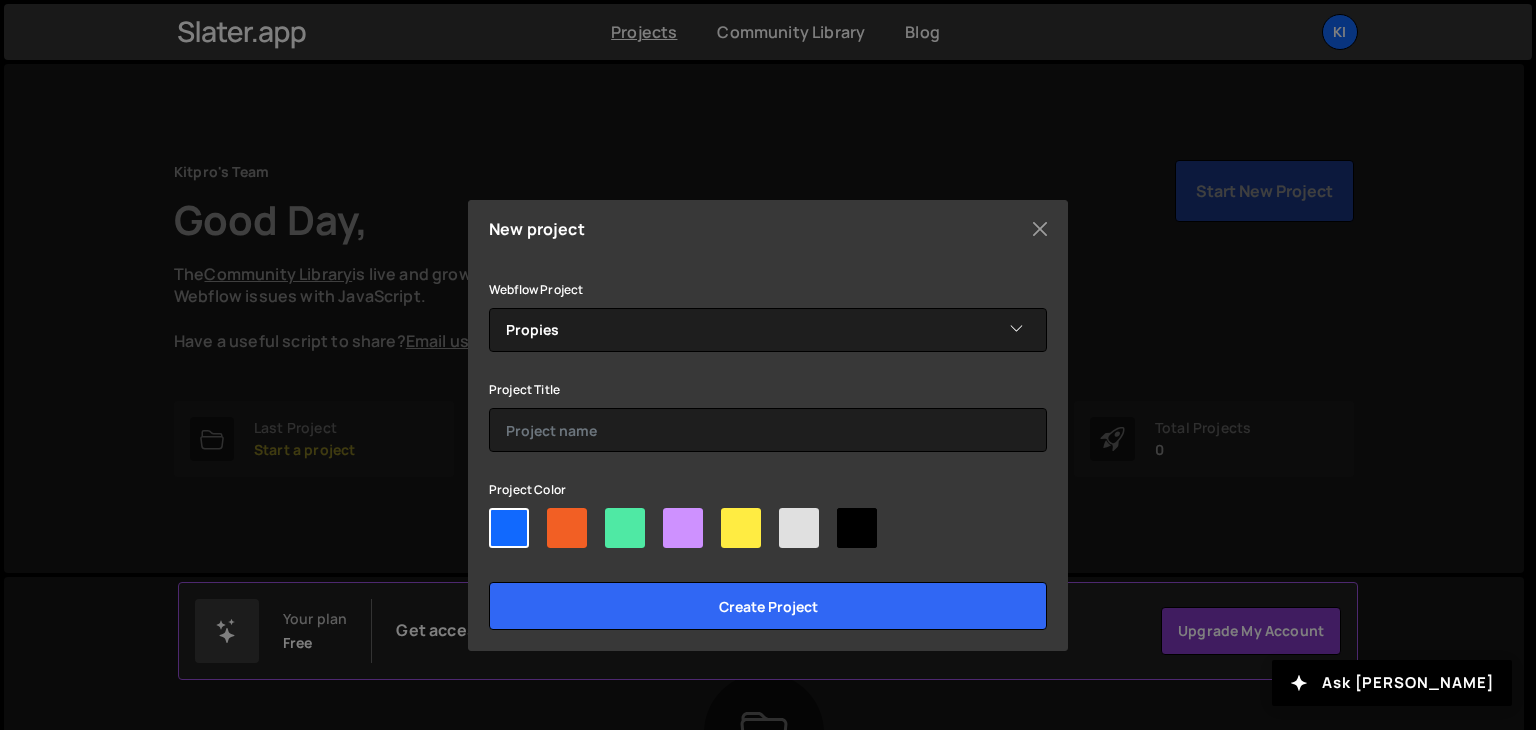 click at bounding box center [799, 528] 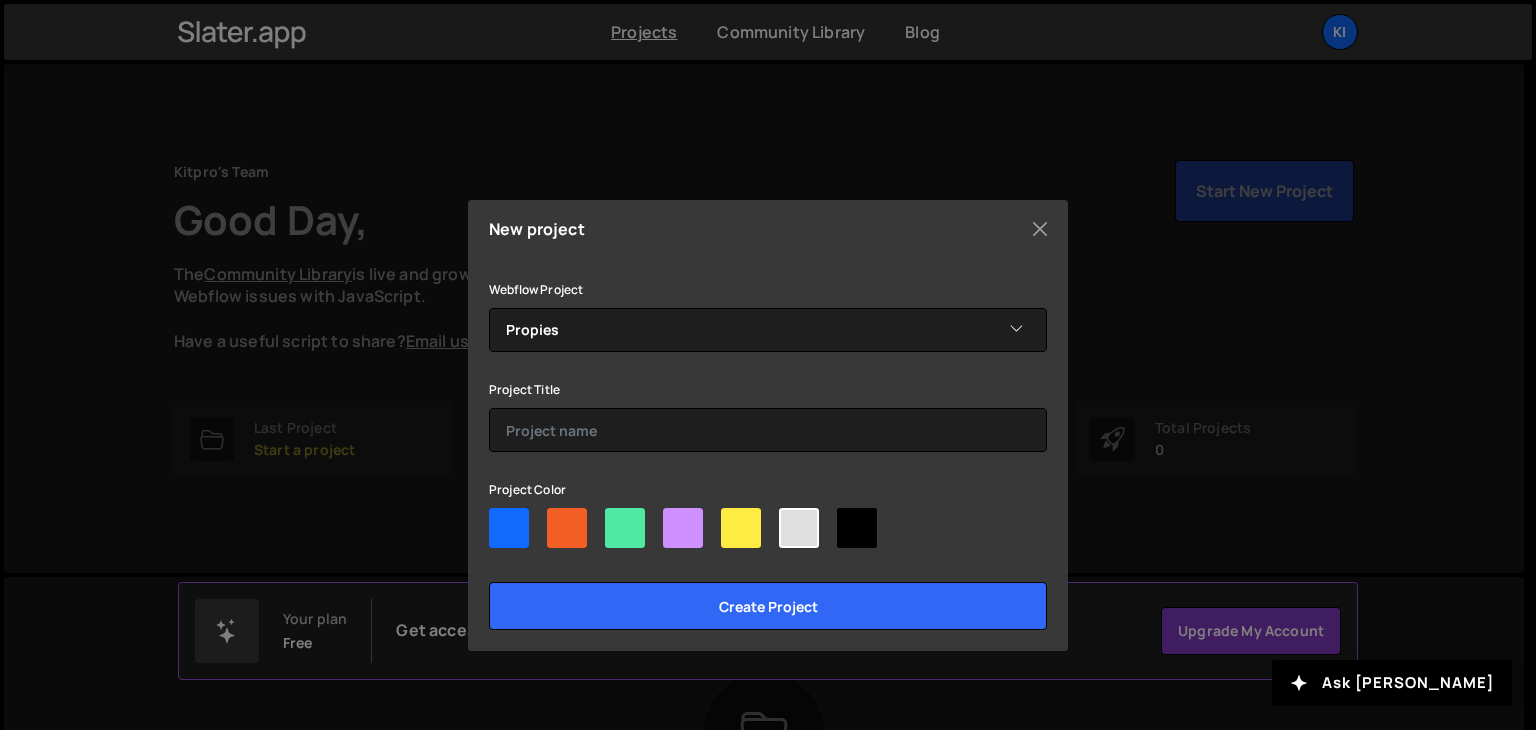 click at bounding box center [857, 528] 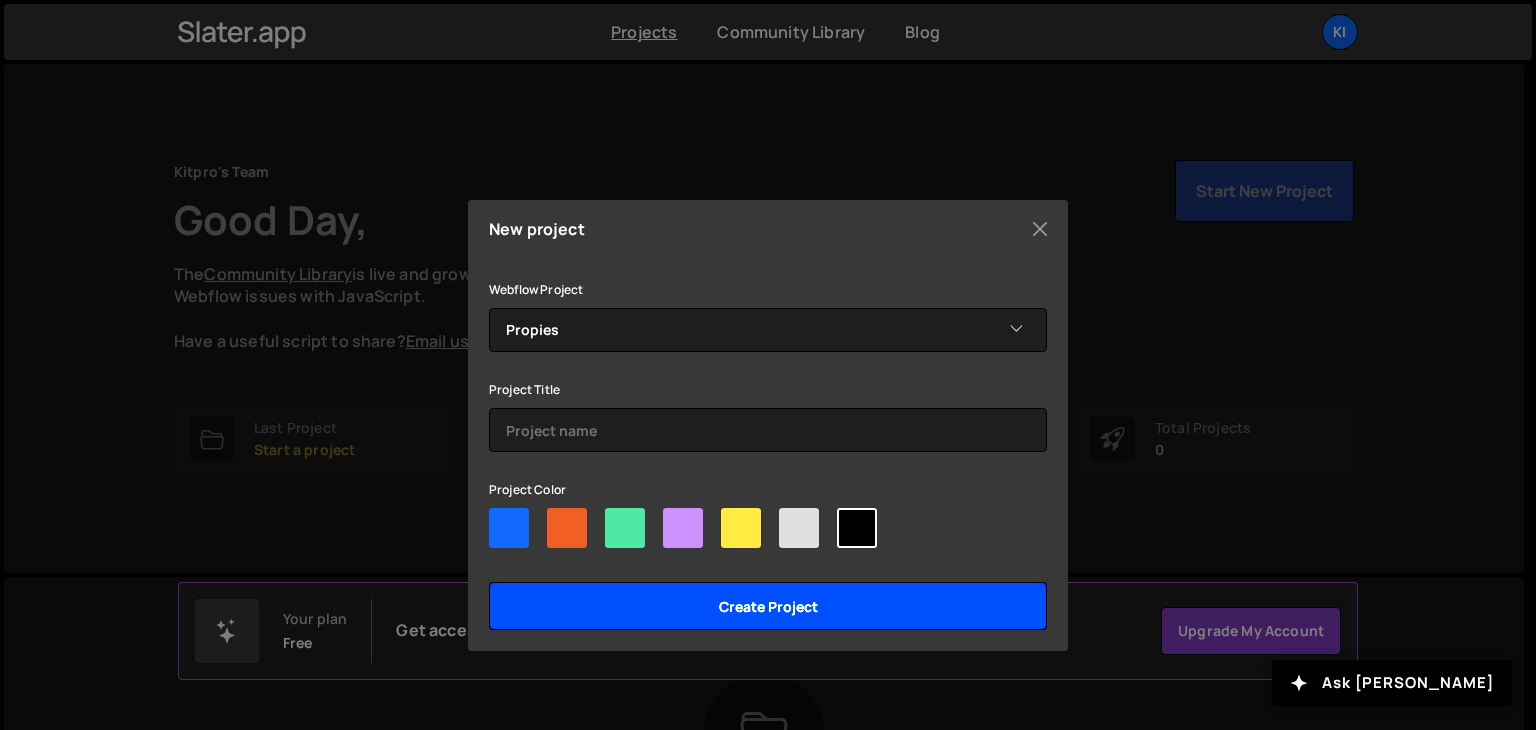 click on "Create project" at bounding box center [768, 606] 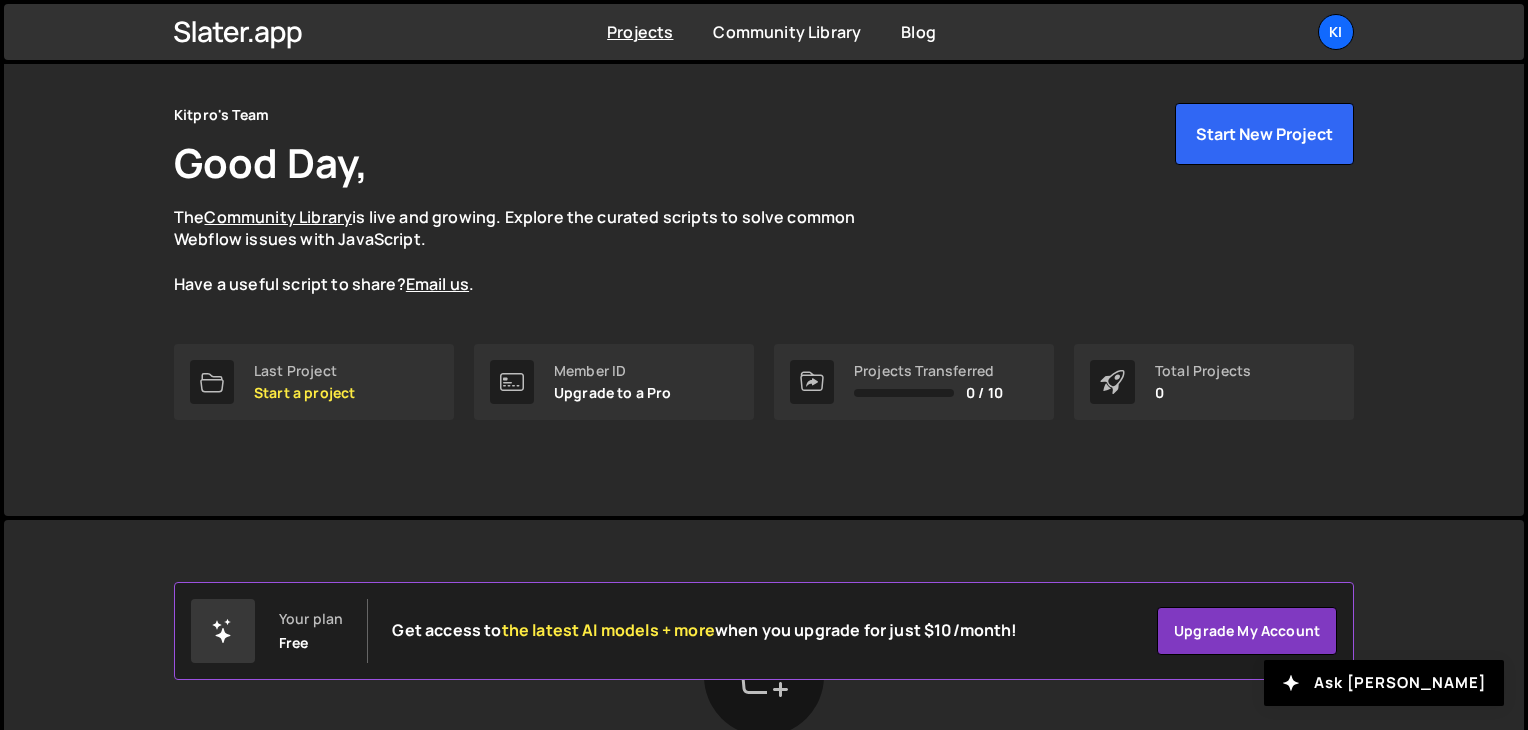 scroll, scrollTop: 200, scrollLeft: 0, axis: vertical 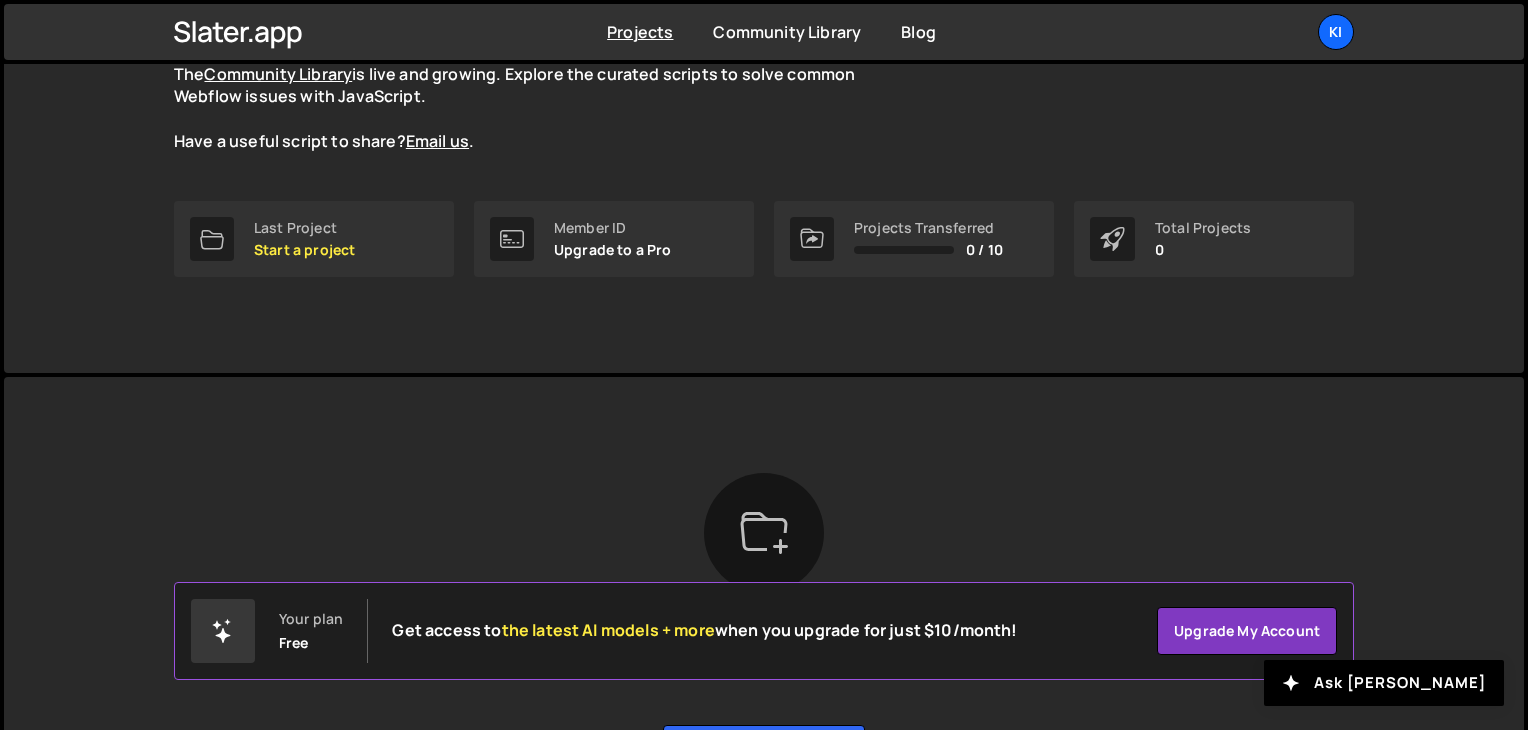 click on "Projects Transferred
0 / 10" at bounding box center [914, 239] 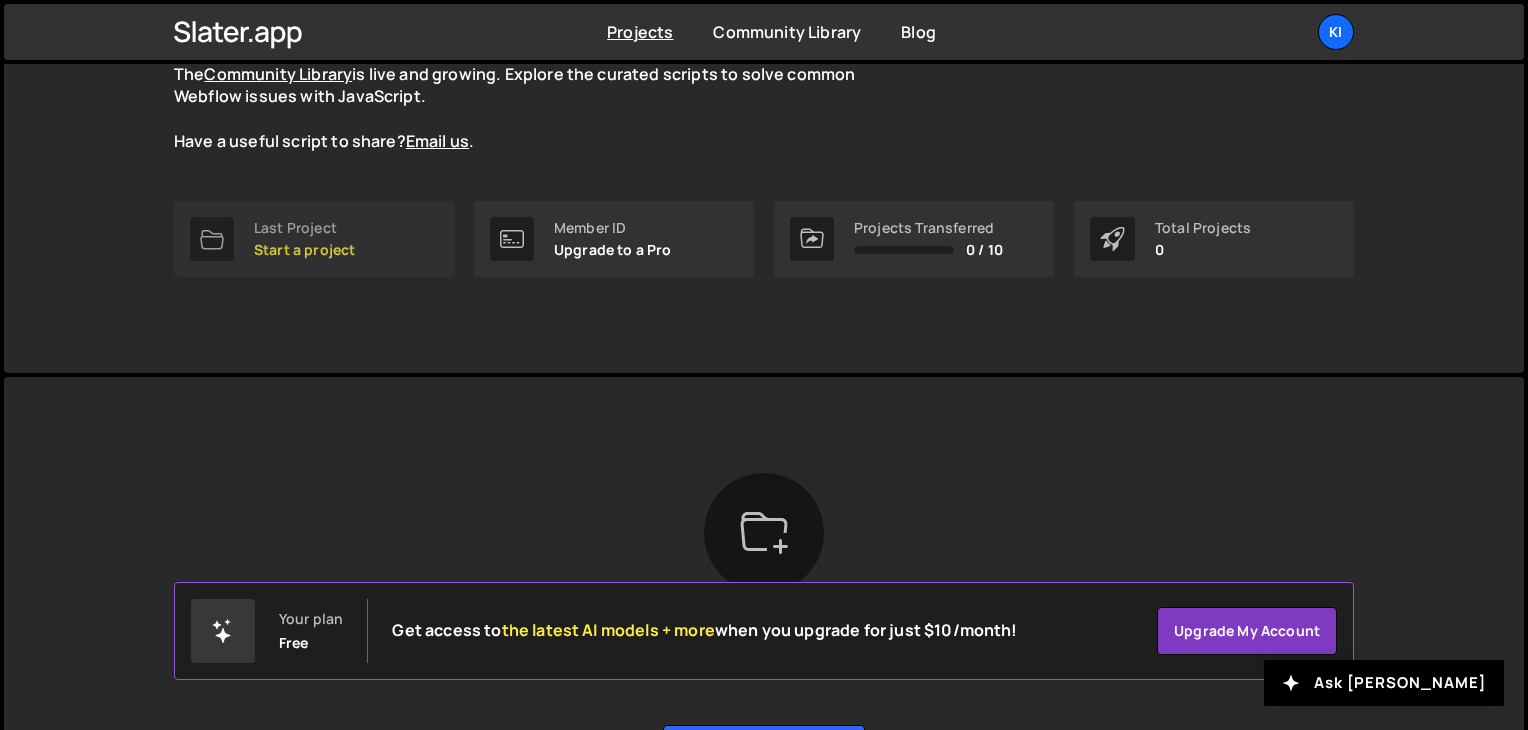 click on "Start a project" at bounding box center (304, 250) 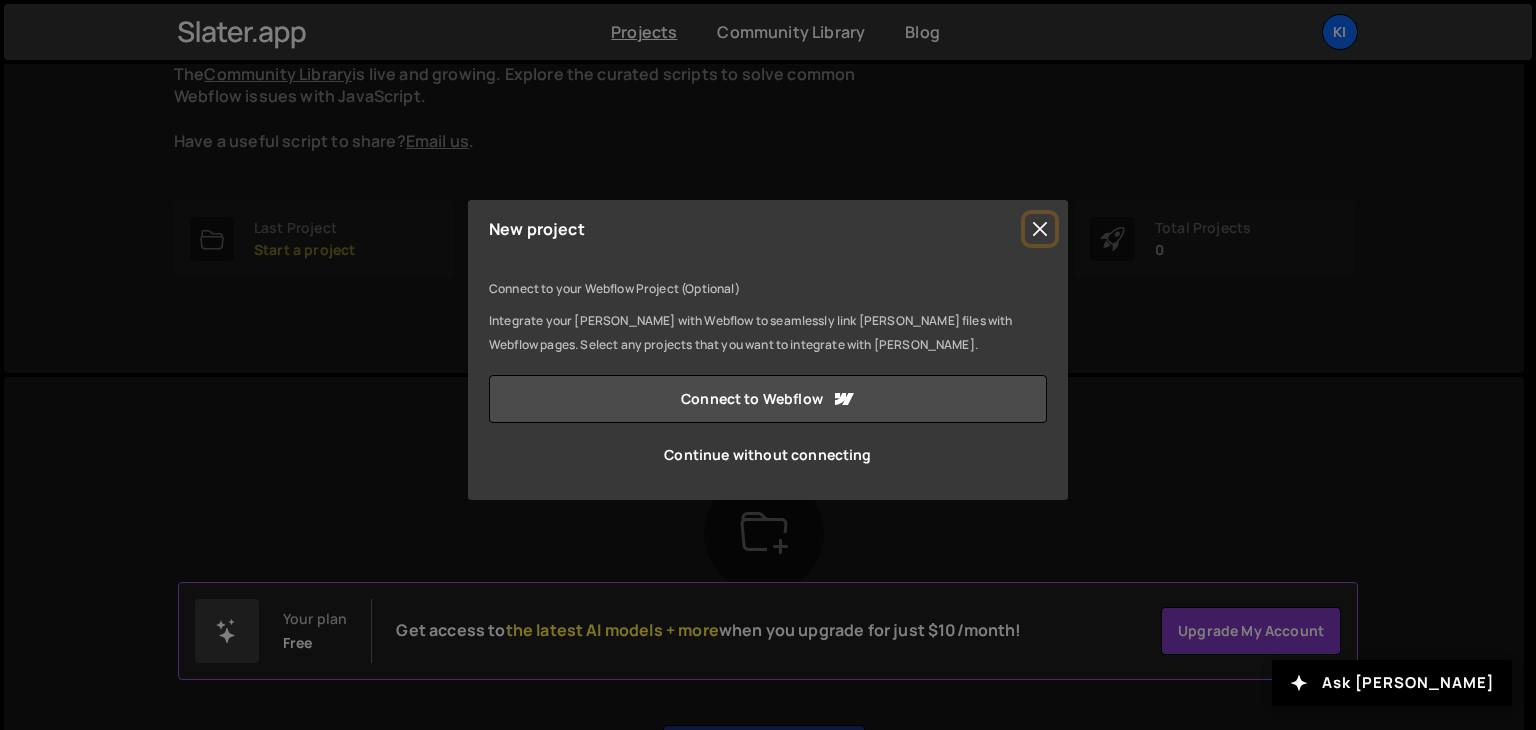 click at bounding box center (1040, 229) 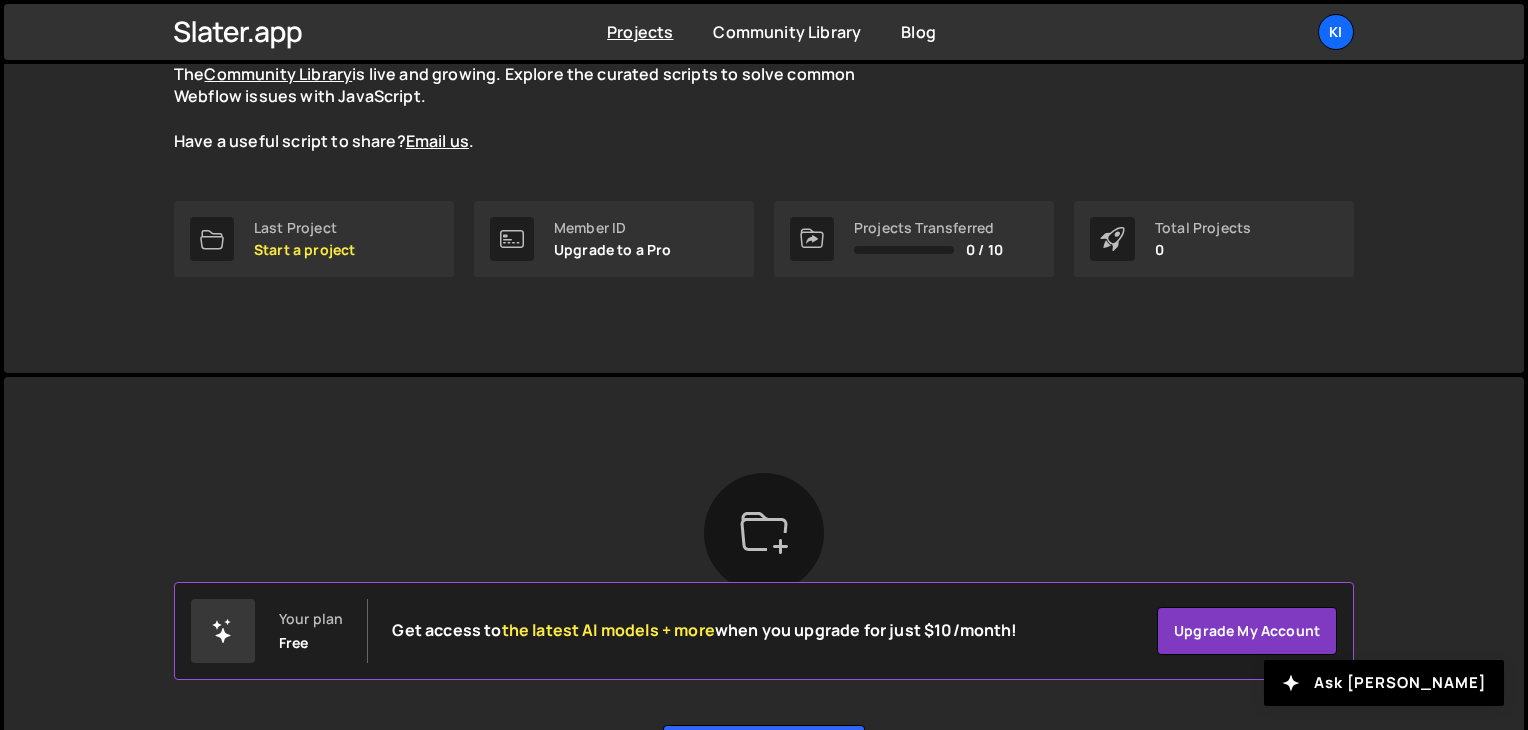click on "Member ID
Upgrade to a Pro" at bounding box center (614, 239) 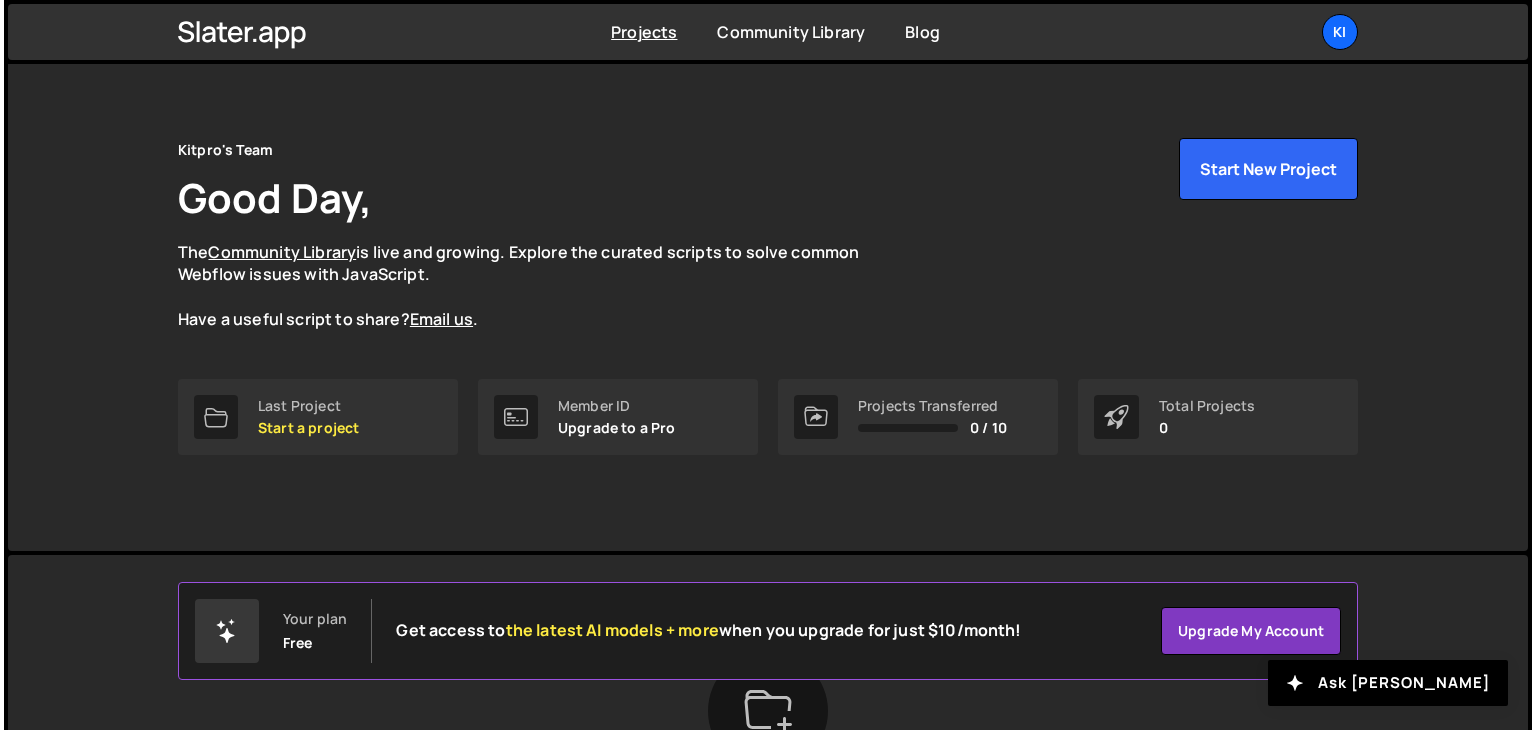 scroll, scrollTop: 0, scrollLeft: 0, axis: both 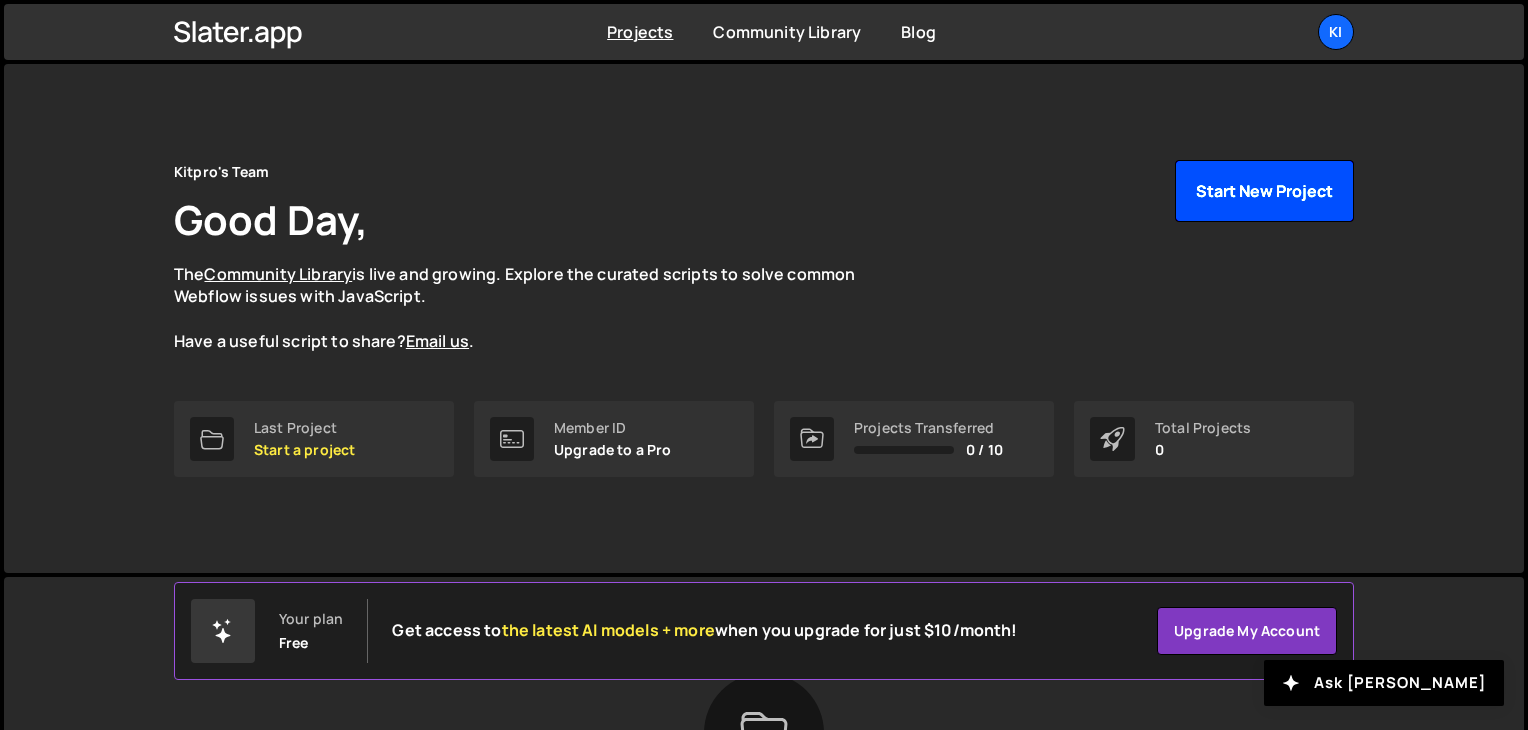 click on "Start New Project" at bounding box center [1264, 191] 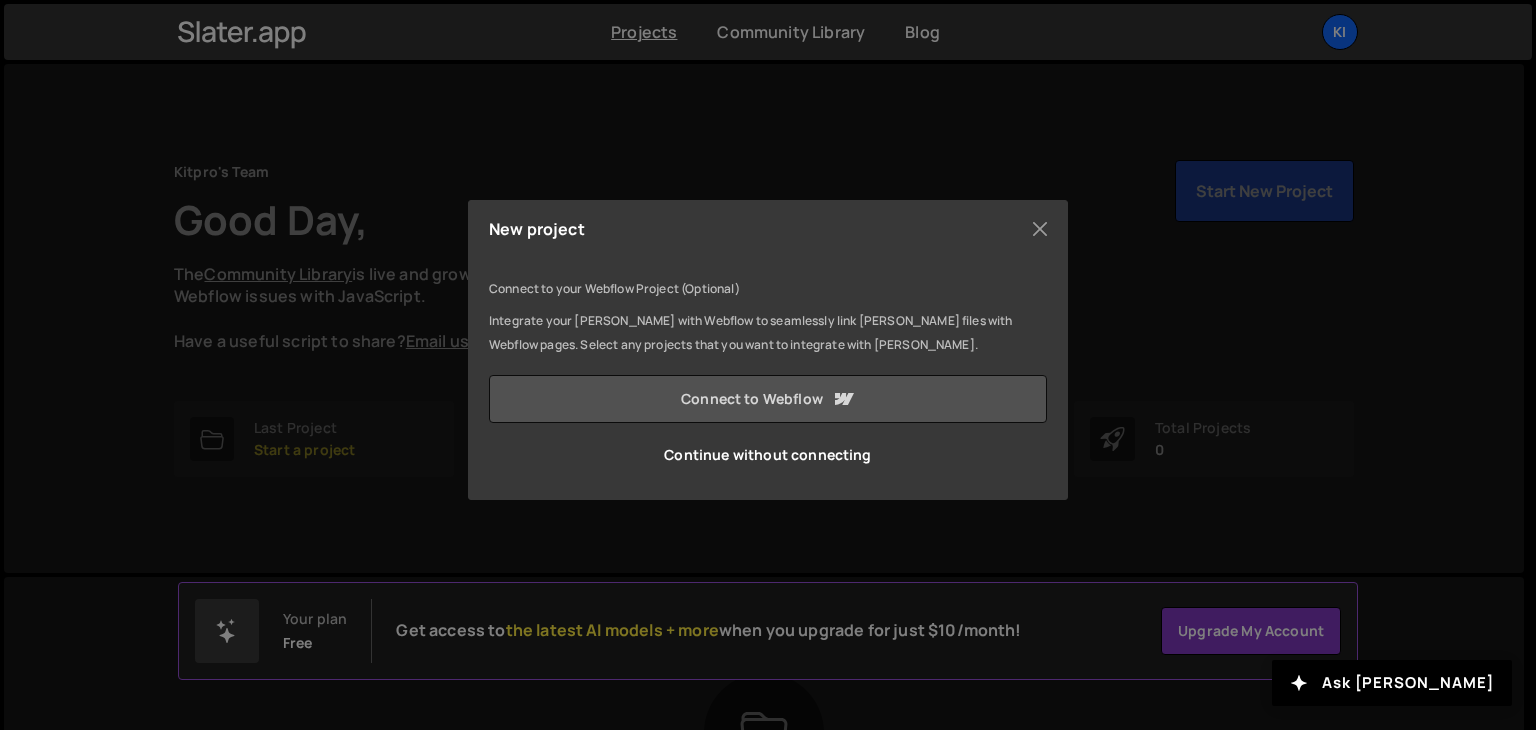 click on "Connect to Webflow" at bounding box center (768, 399) 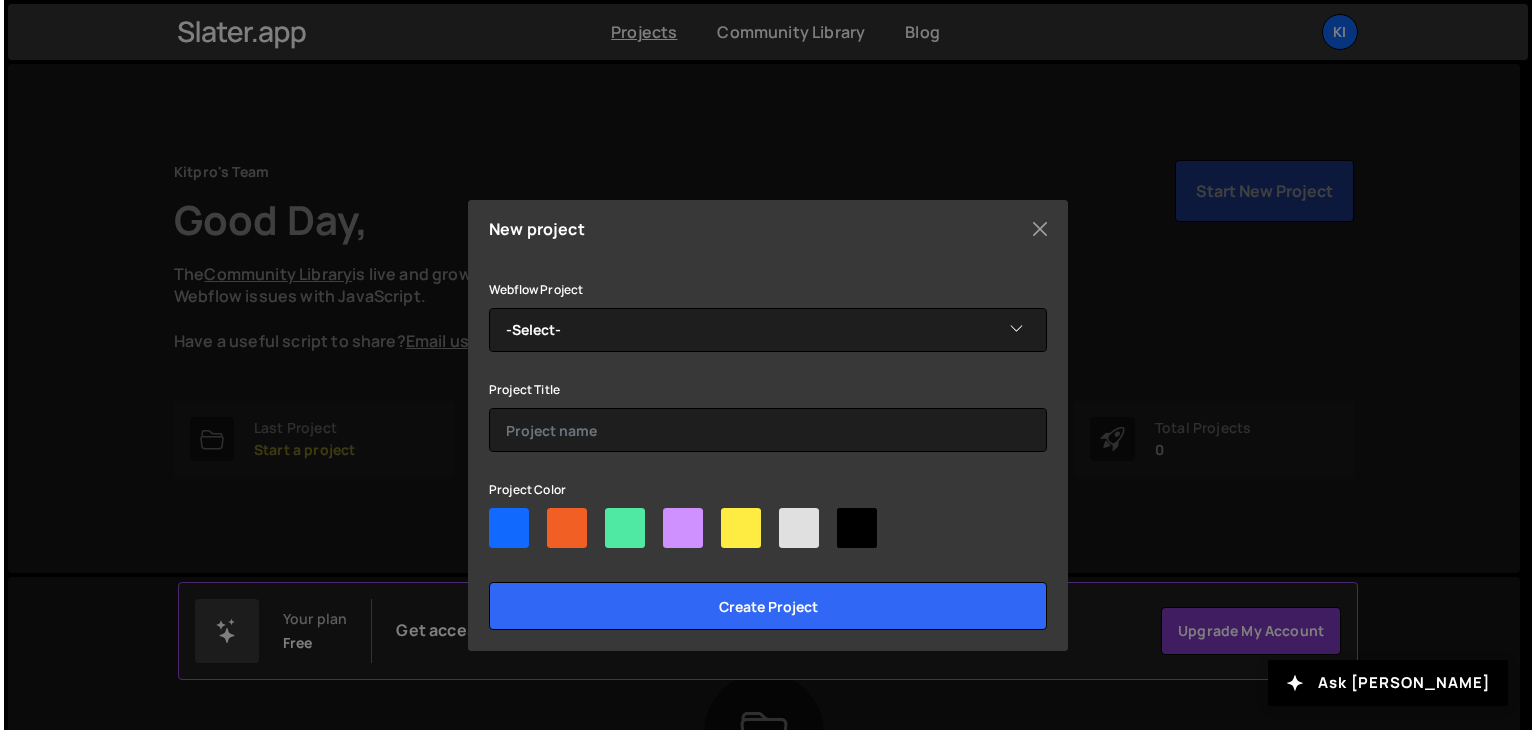 scroll, scrollTop: 0, scrollLeft: 0, axis: both 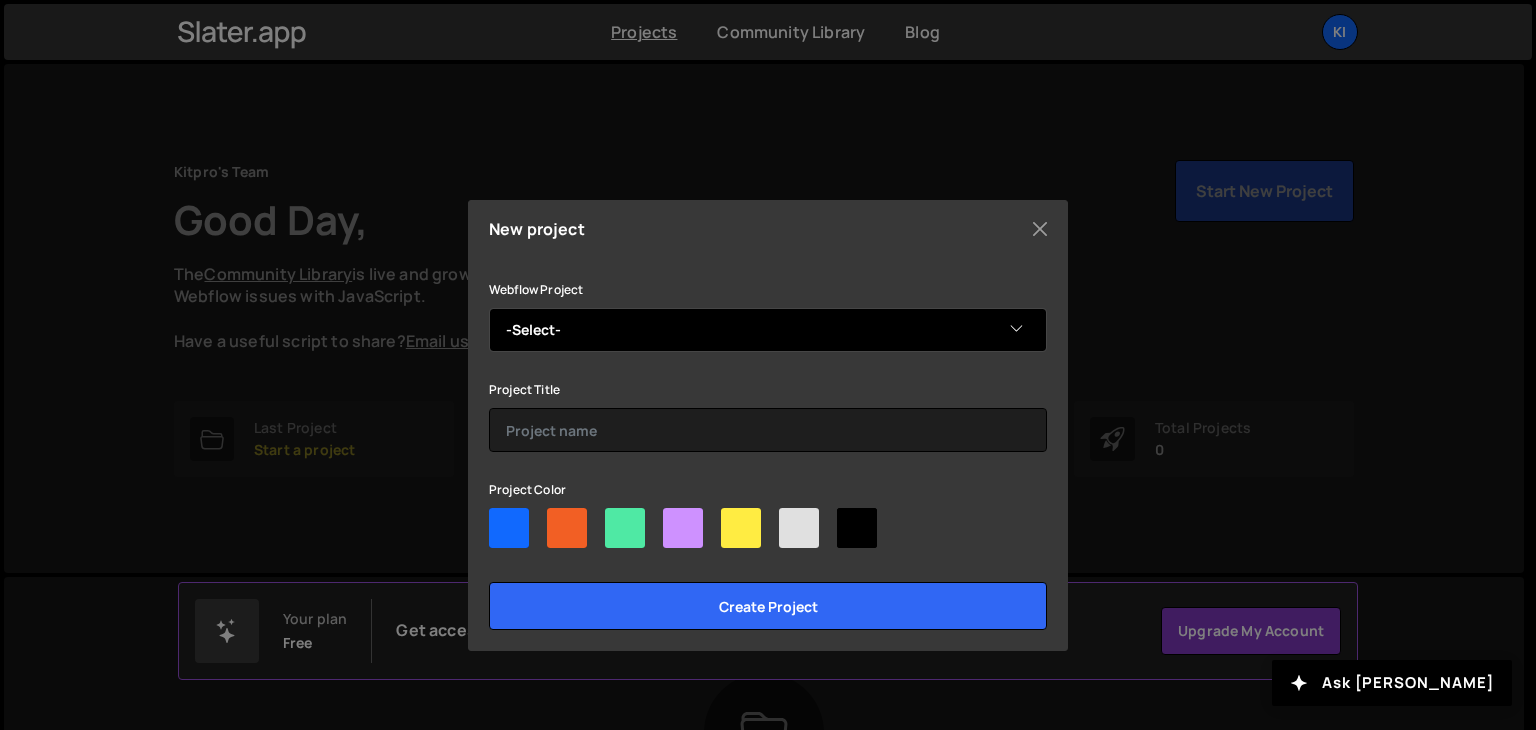 click on "-Select-
Propies" at bounding box center [768, 330] 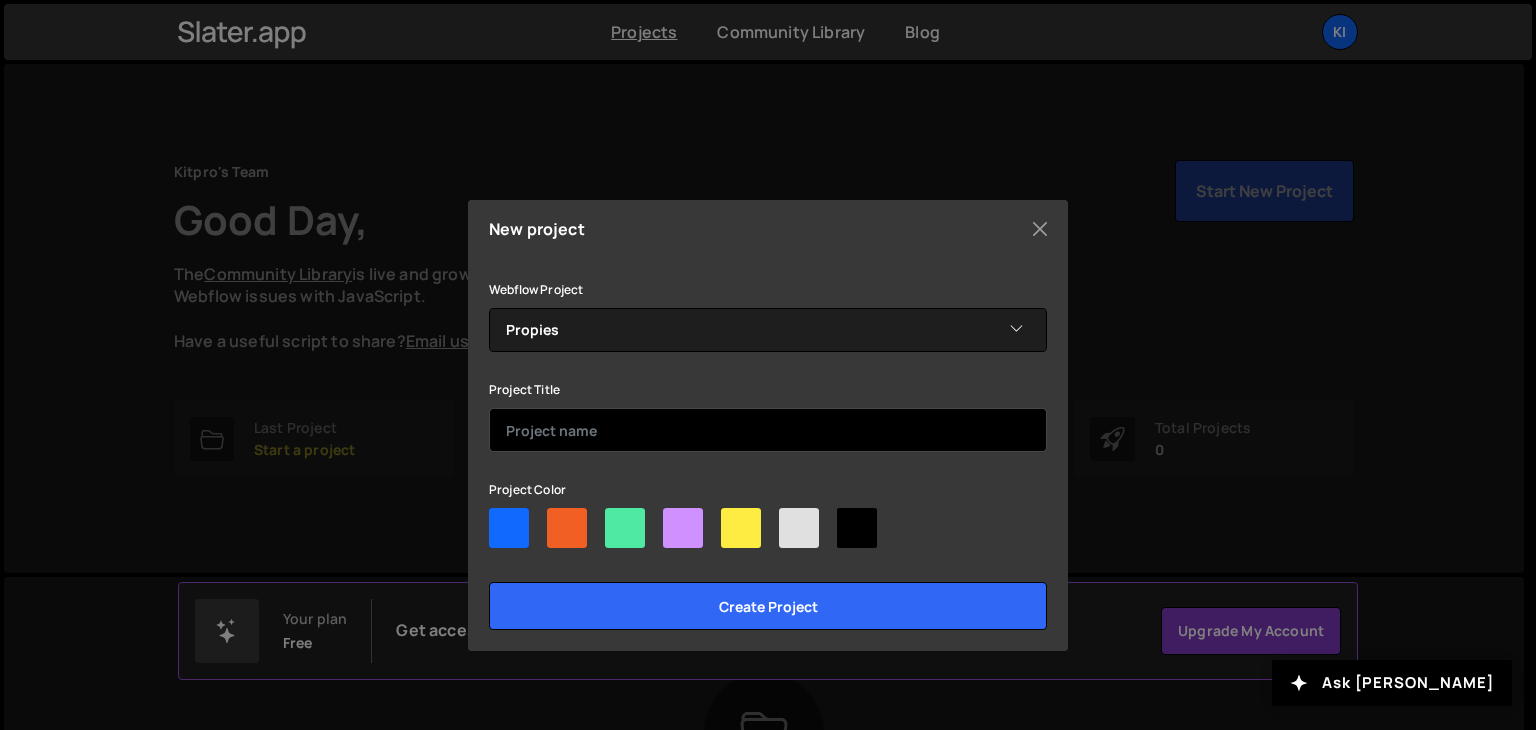 click at bounding box center (768, 430) 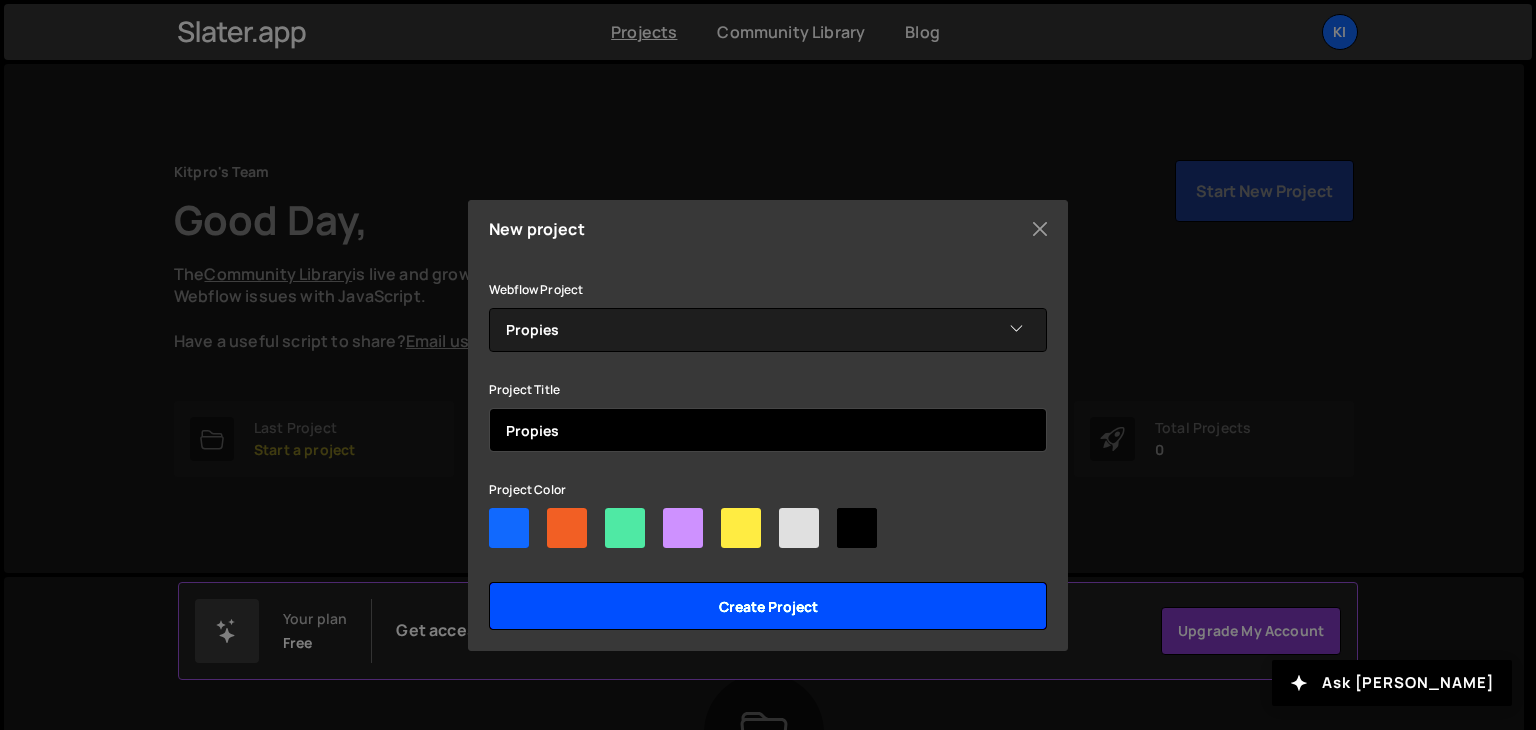 type on "Propies" 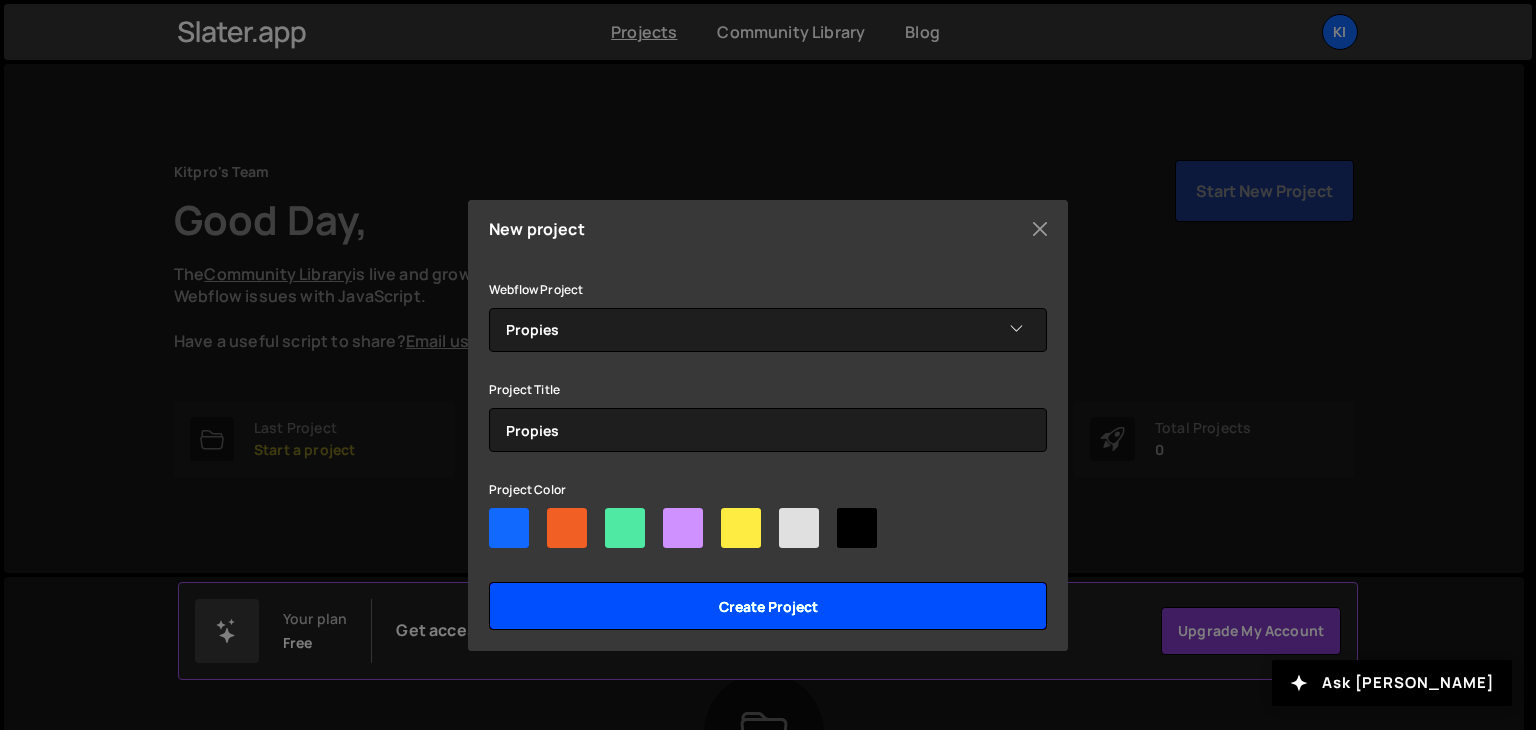 click on "Create project" at bounding box center (768, 606) 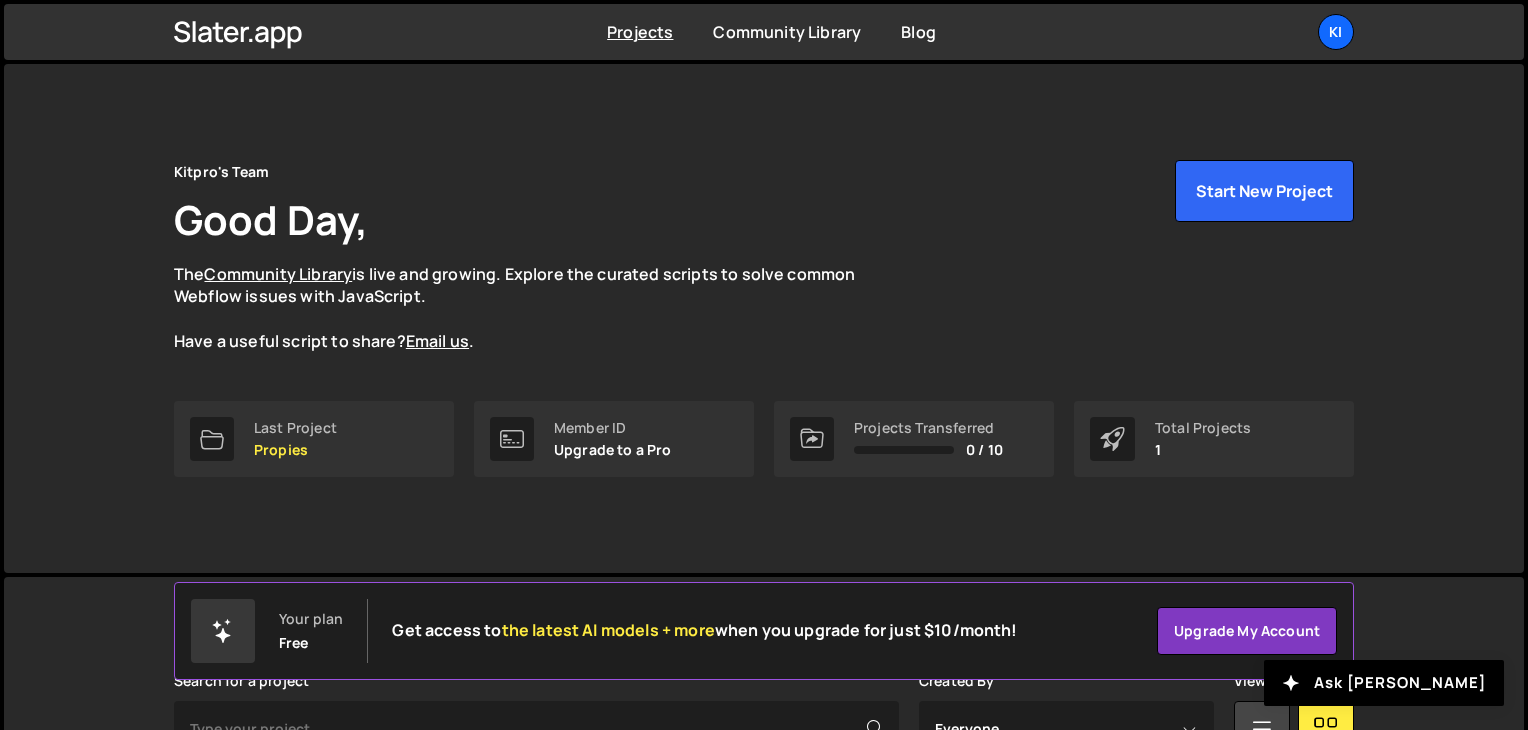 scroll, scrollTop: 0, scrollLeft: 0, axis: both 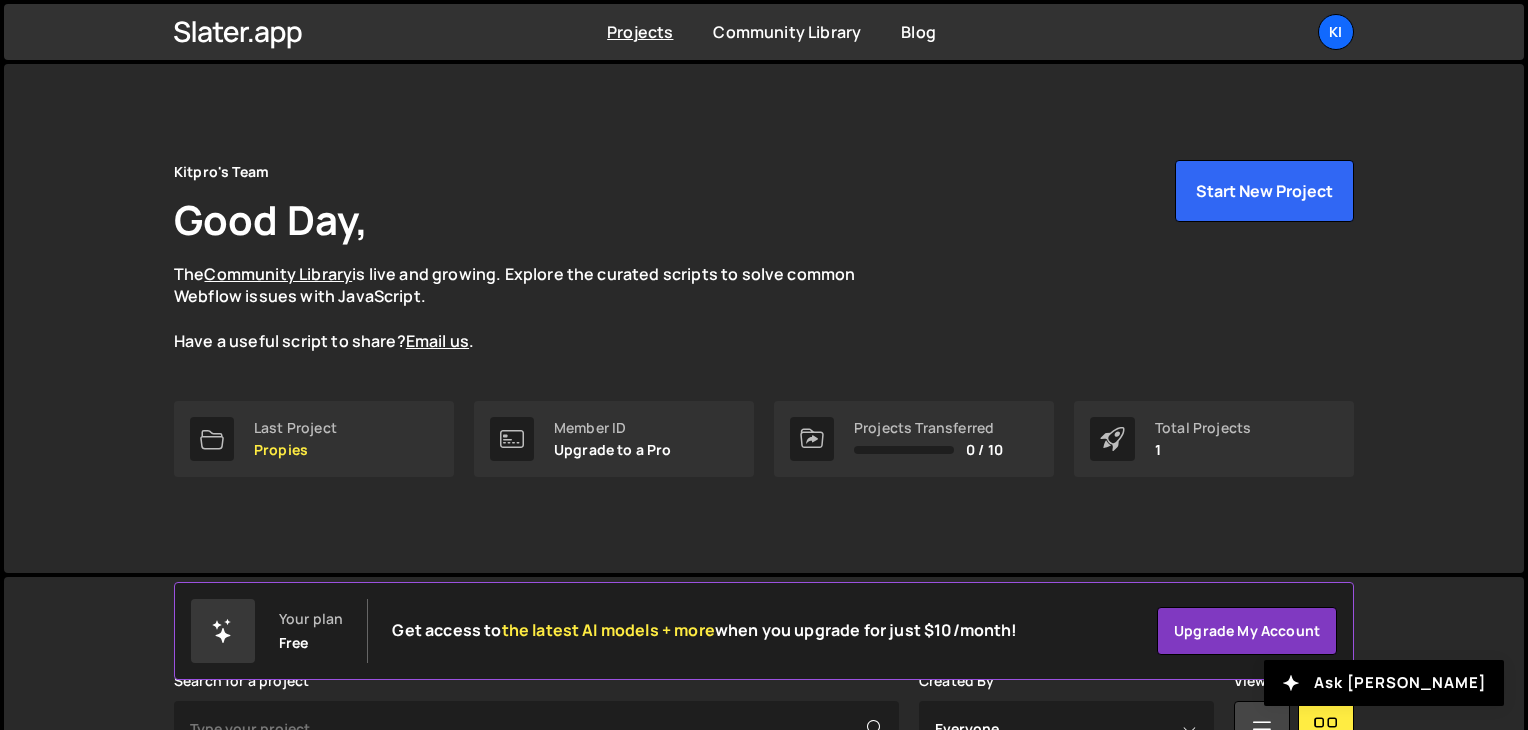 click on "Projects
[GEOGRAPHIC_DATA]
Blog
Ki
Projects
Your Teams
Account
Upgrade
Logout" at bounding box center (764, 32) 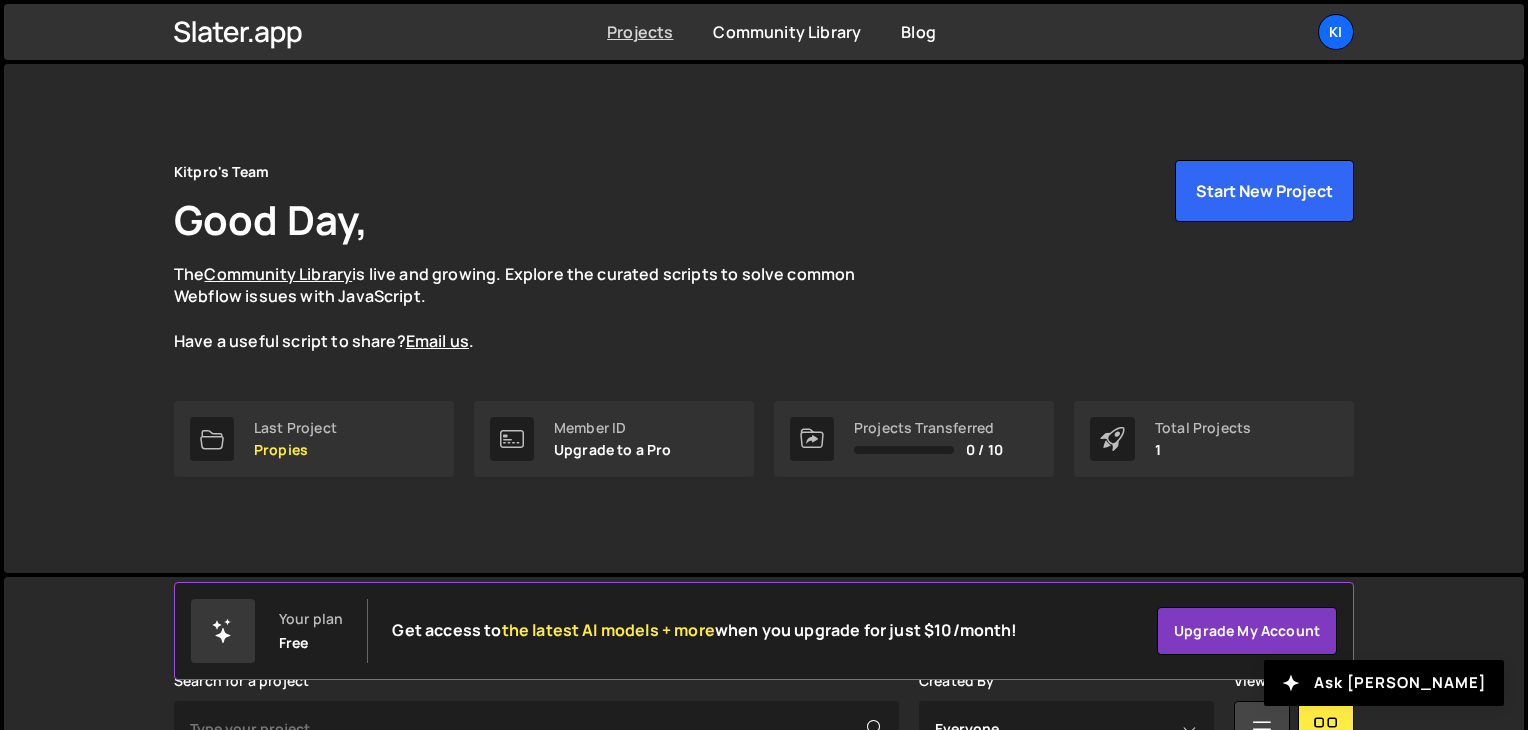 click on "Projects" at bounding box center (640, 32) 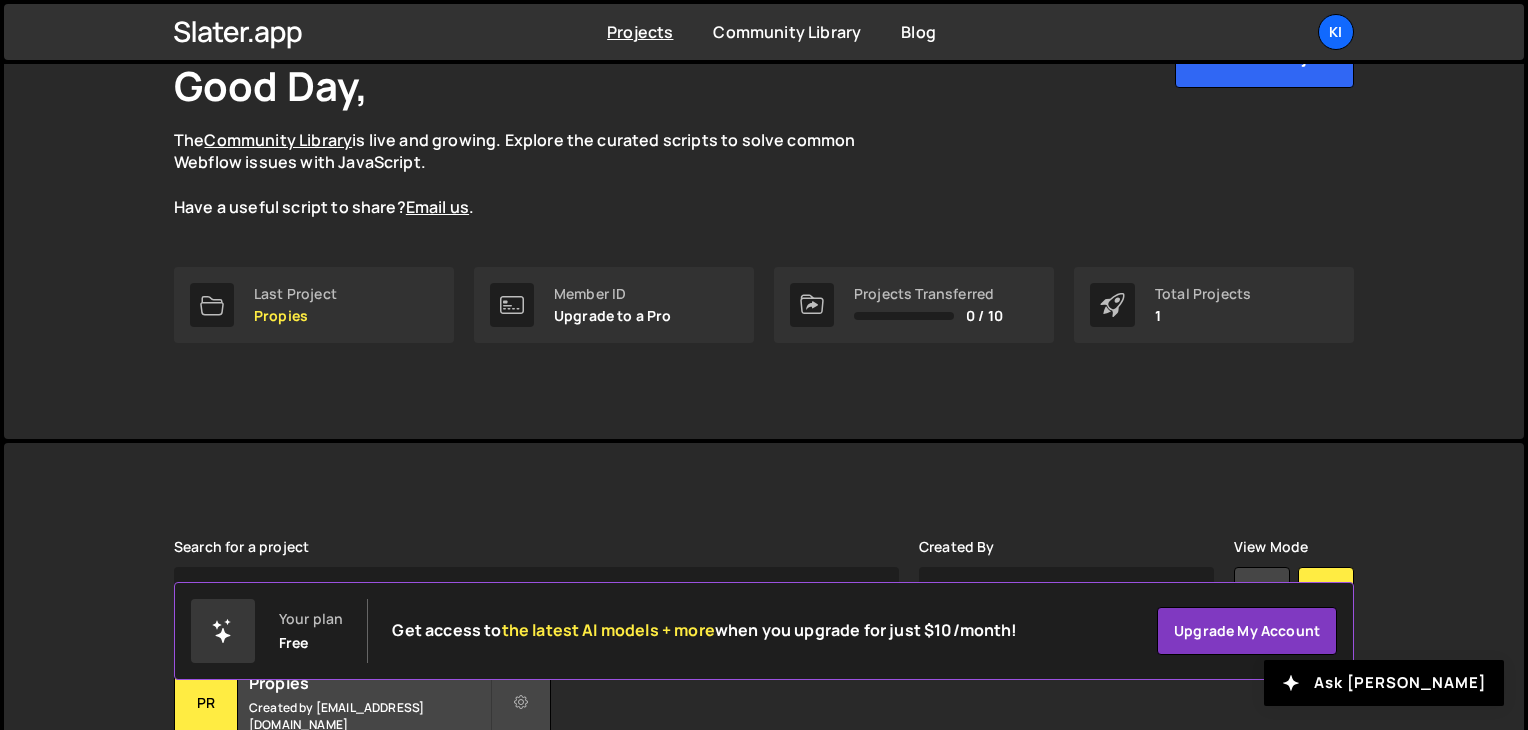 scroll, scrollTop: 299, scrollLeft: 0, axis: vertical 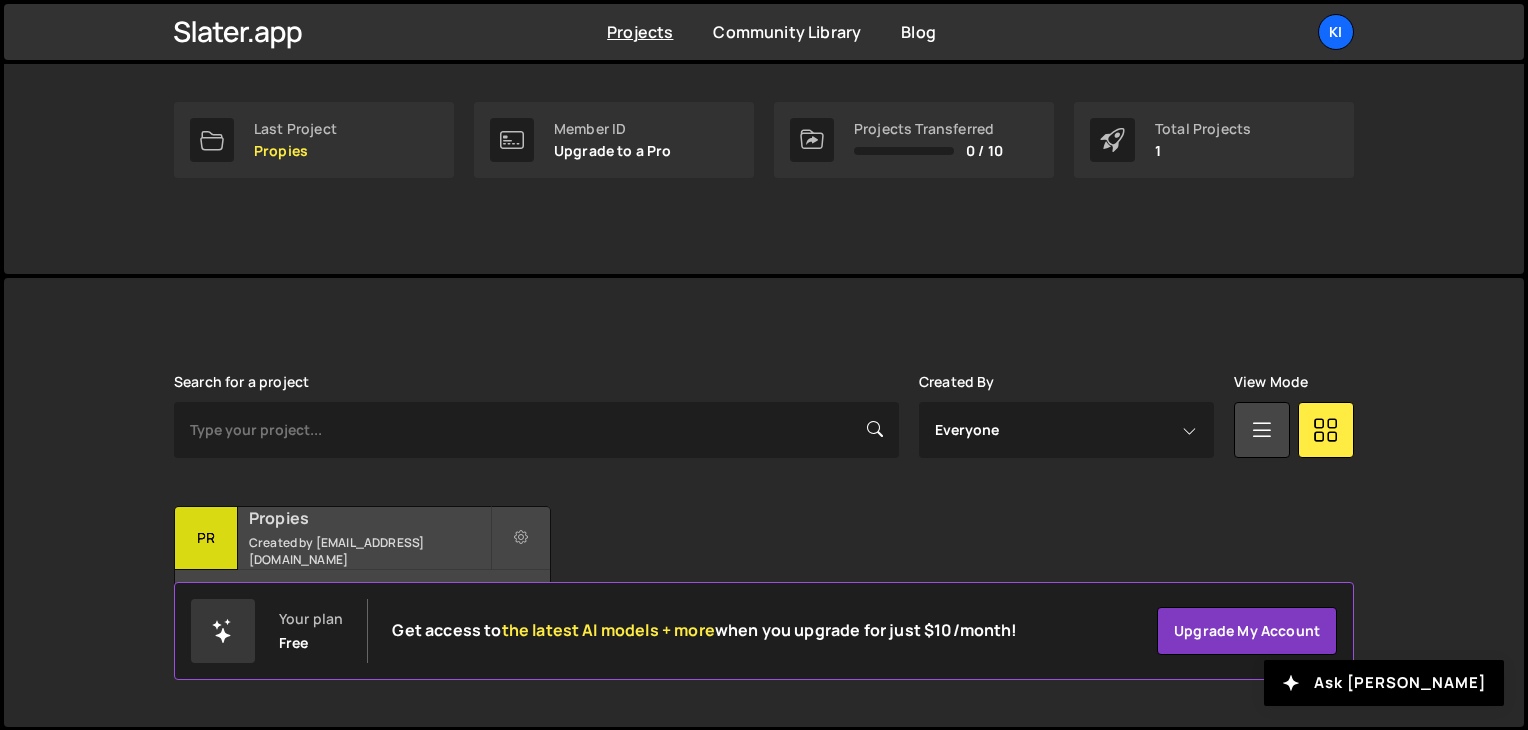 click on "Propies" at bounding box center [369, 518] 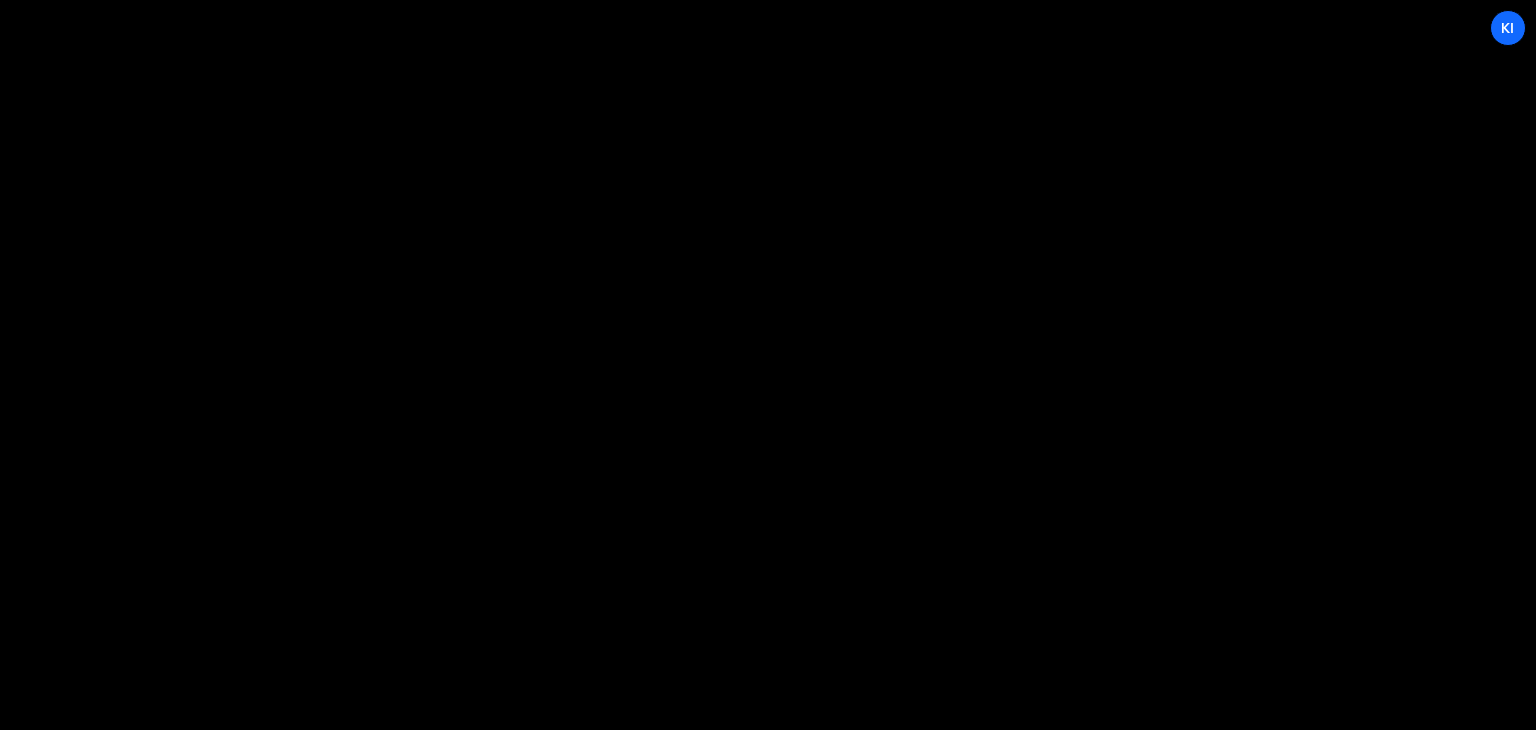 scroll, scrollTop: 0, scrollLeft: 0, axis: both 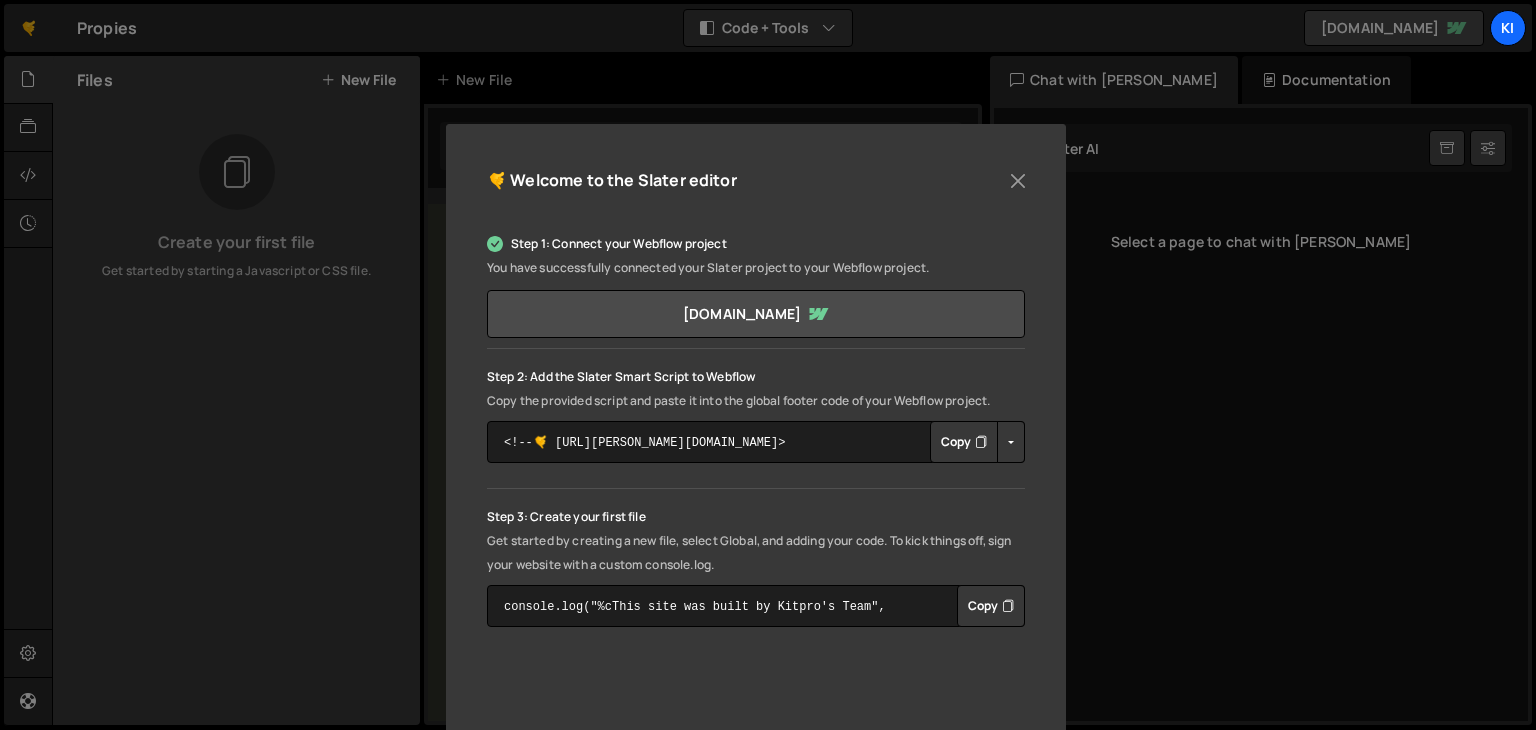 click on "Copy" at bounding box center [964, 442] 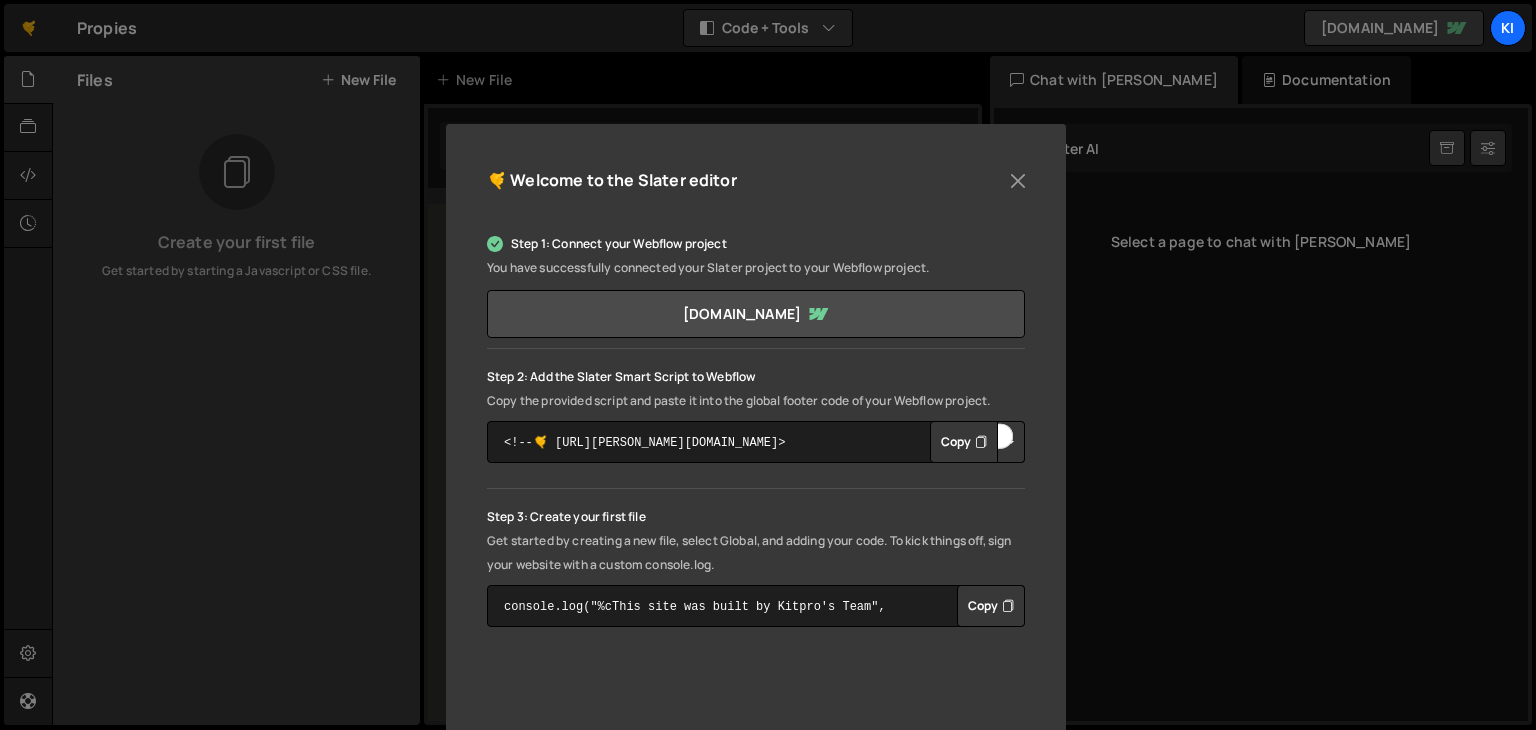 type 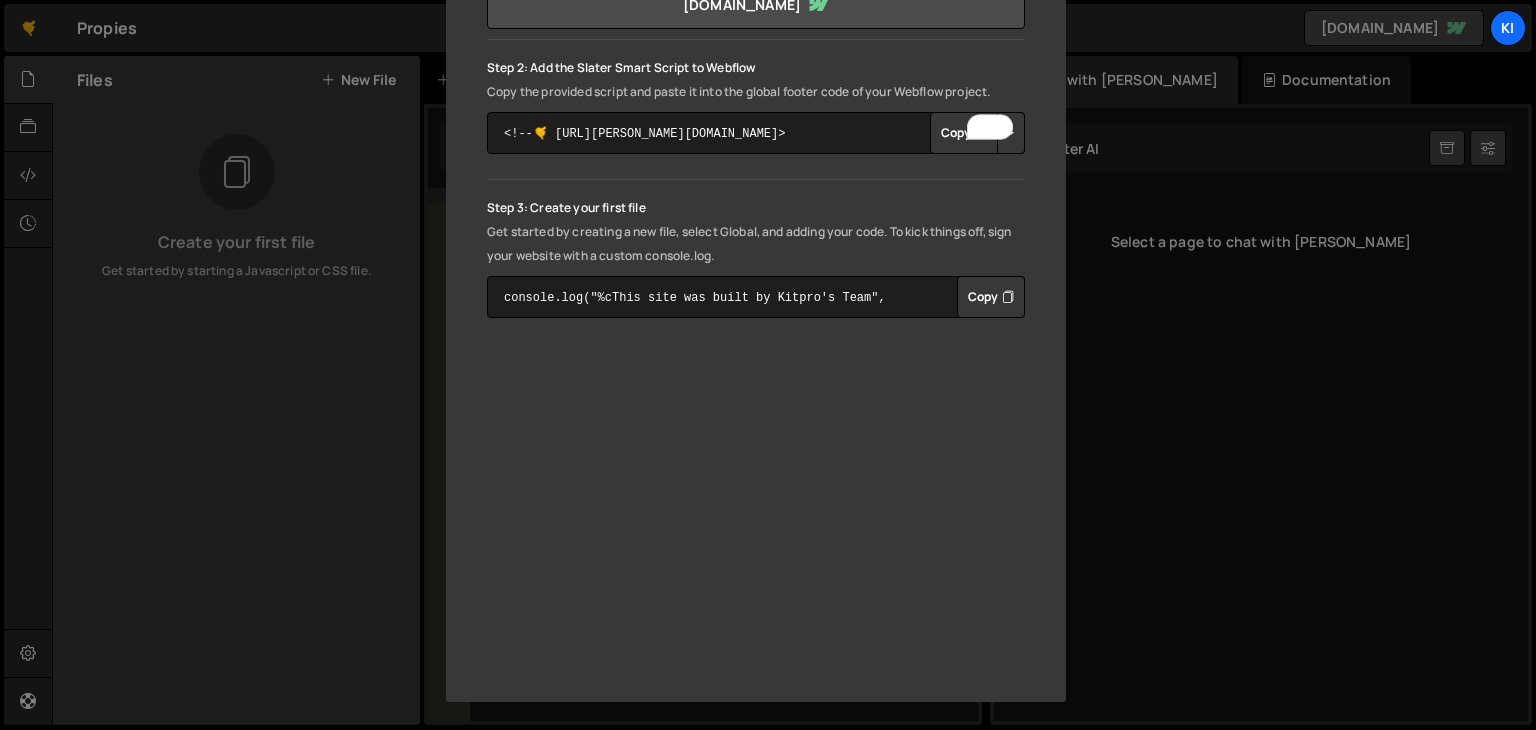 scroll, scrollTop: 0, scrollLeft: 0, axis: both 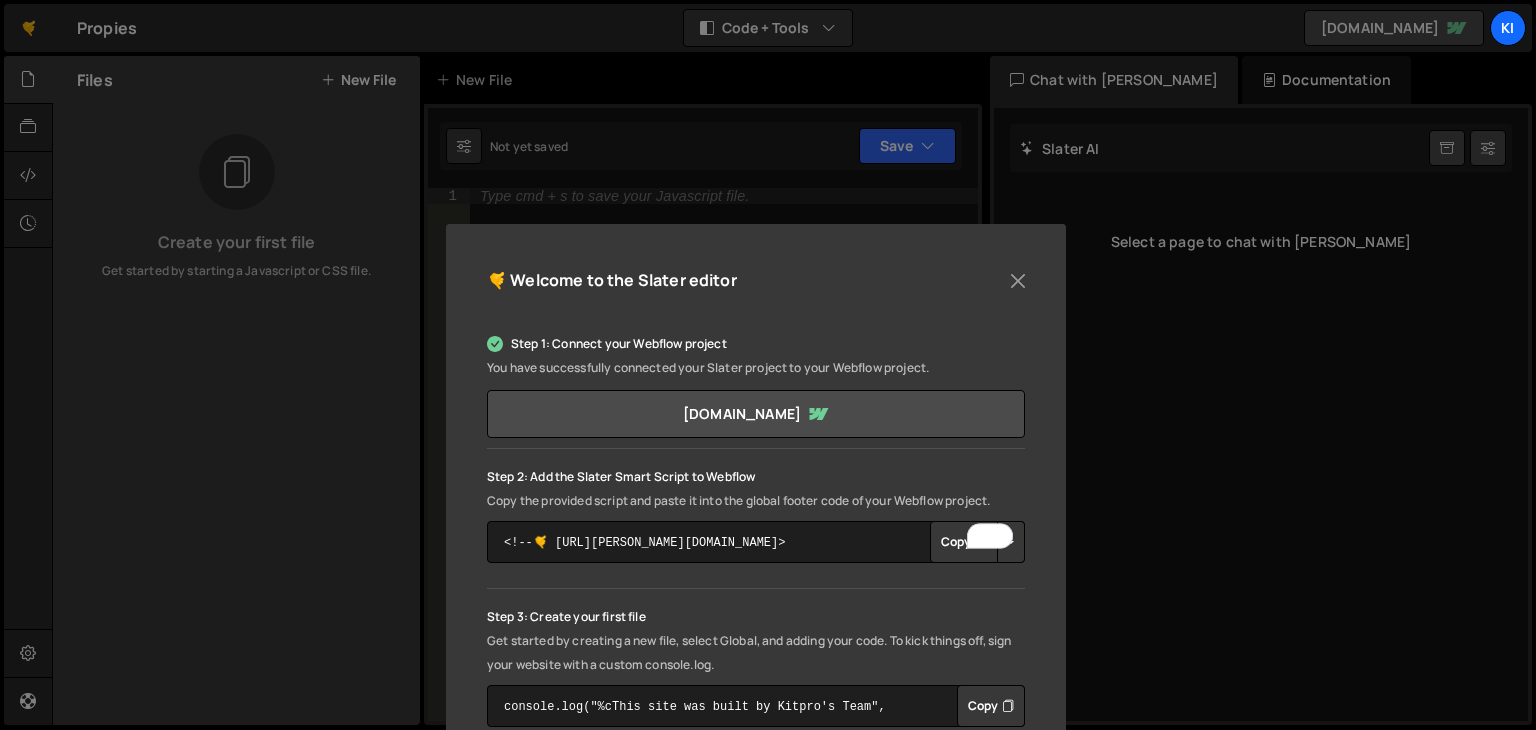 drag, startPoint x: 764, startPoint y: 225, endPoint x: 787, endPoint y: 70, distance: 156.69716 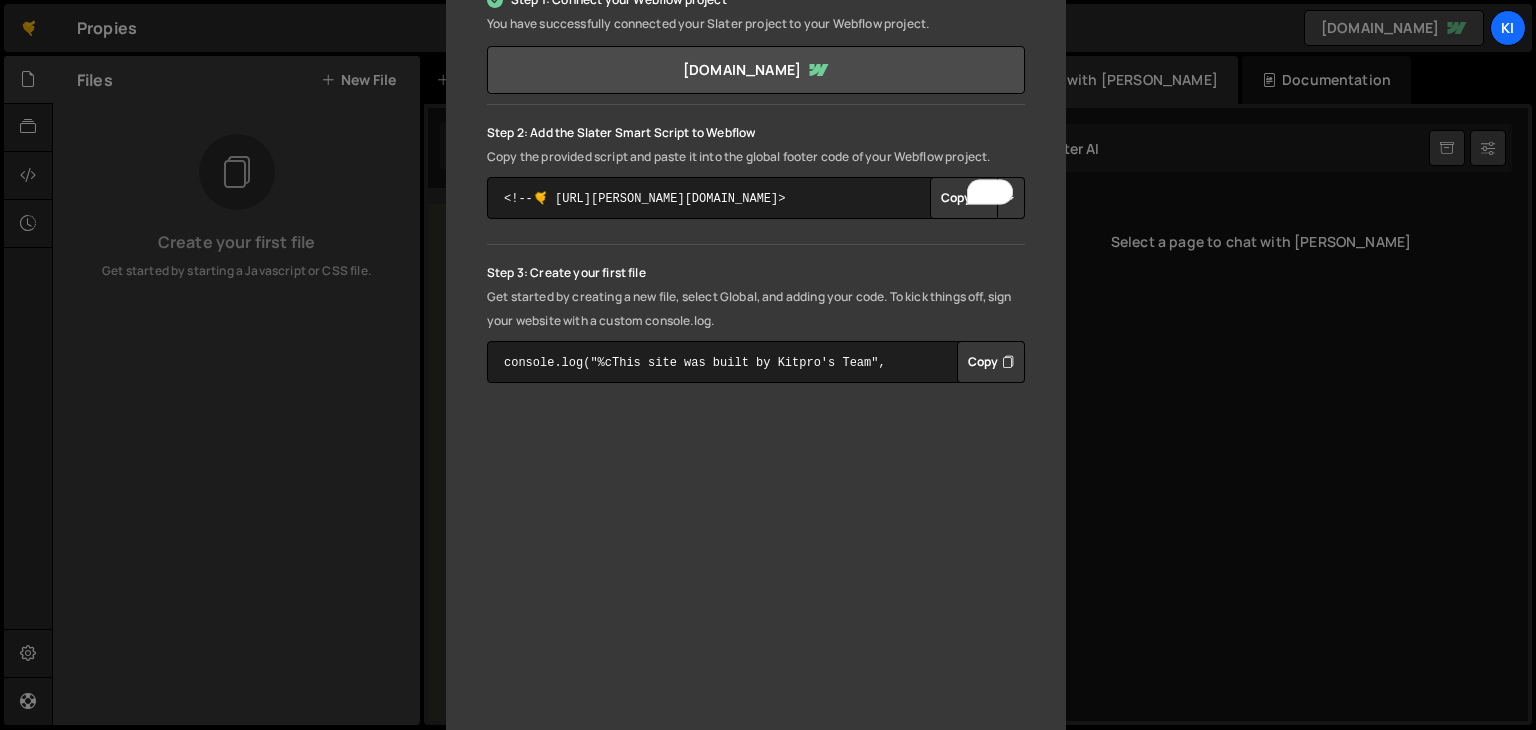 scroll, scrollTop: 309, scrollLeft: 0, axis: vertical 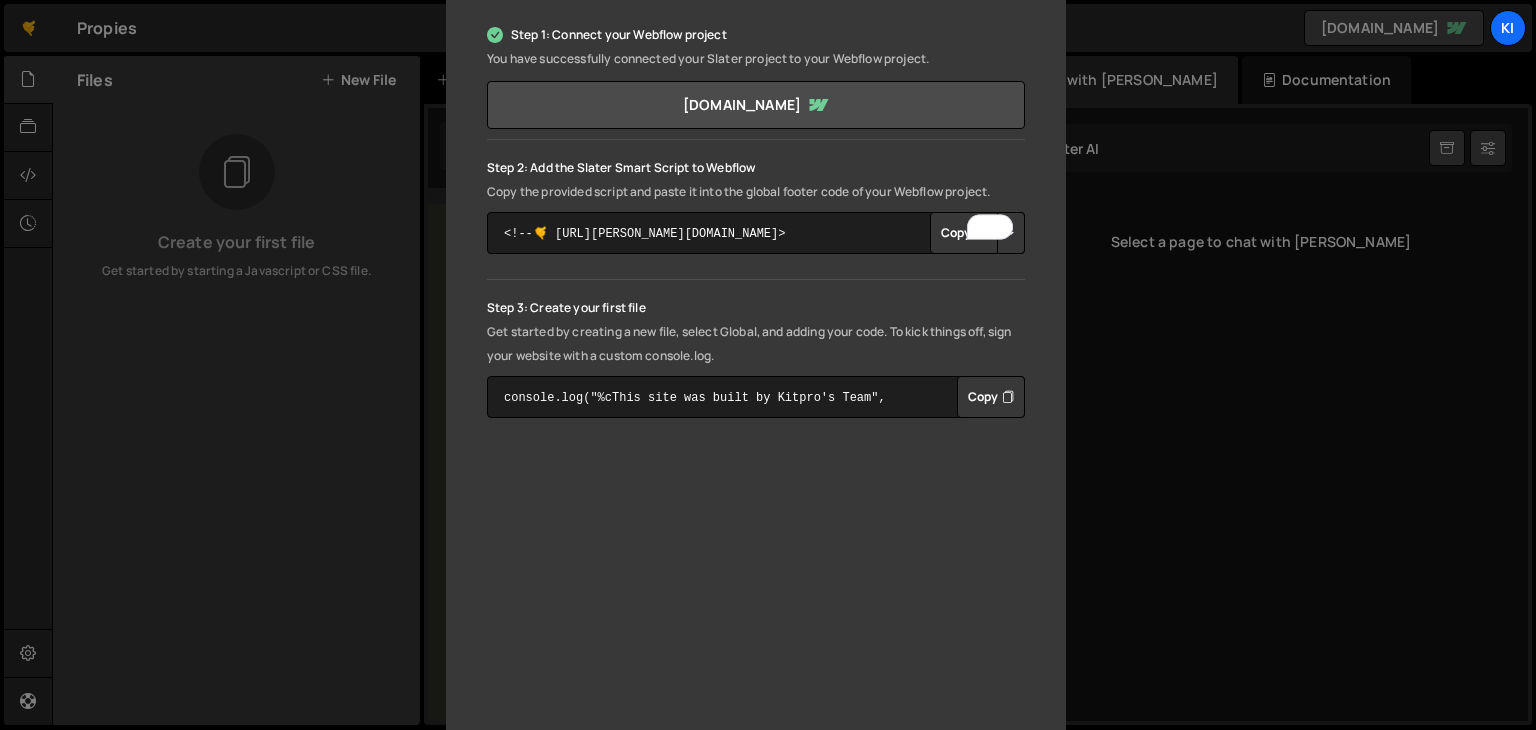 click on "Copy" at bounding box center [991, 397] 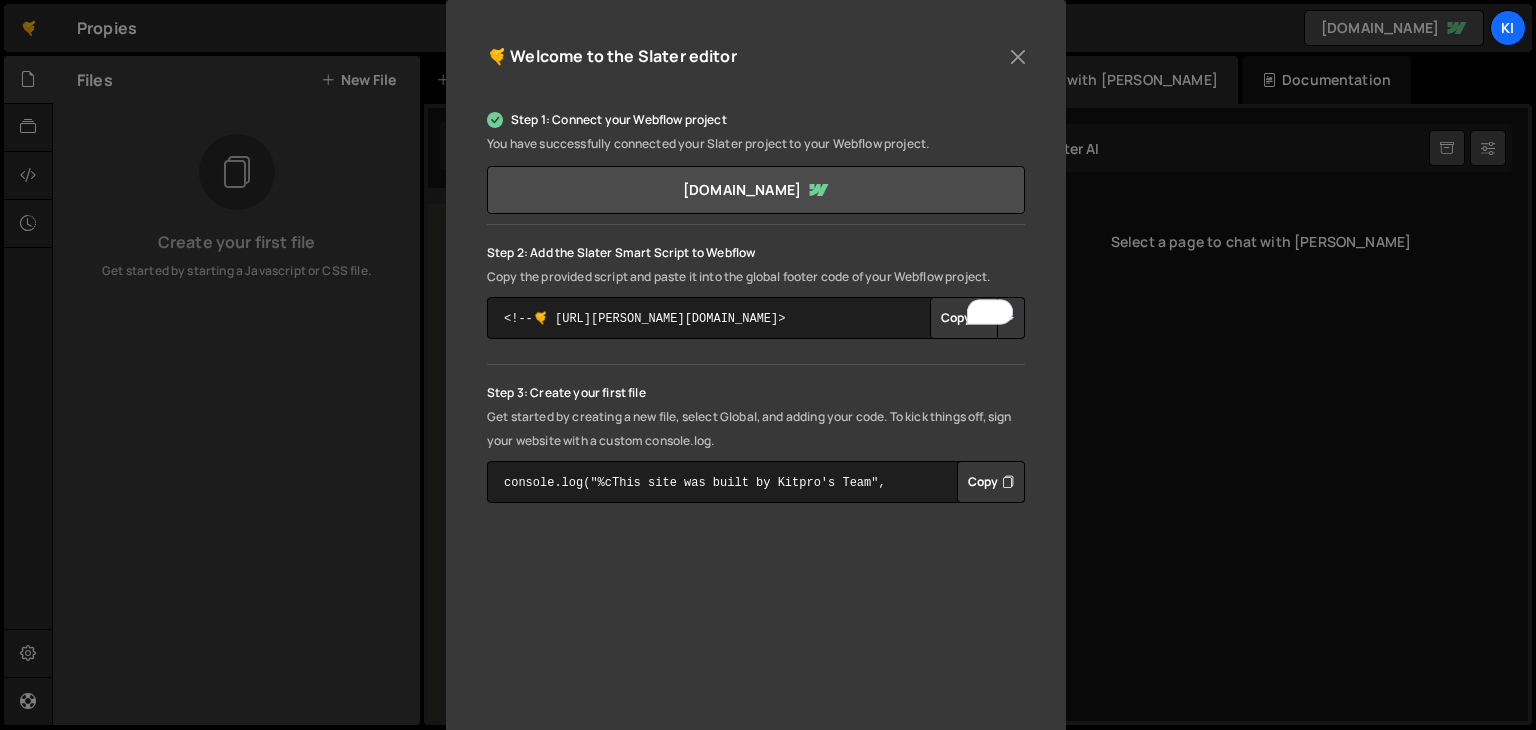 scroll, scrollTop: 0, scrollLeft: 0, axis: both 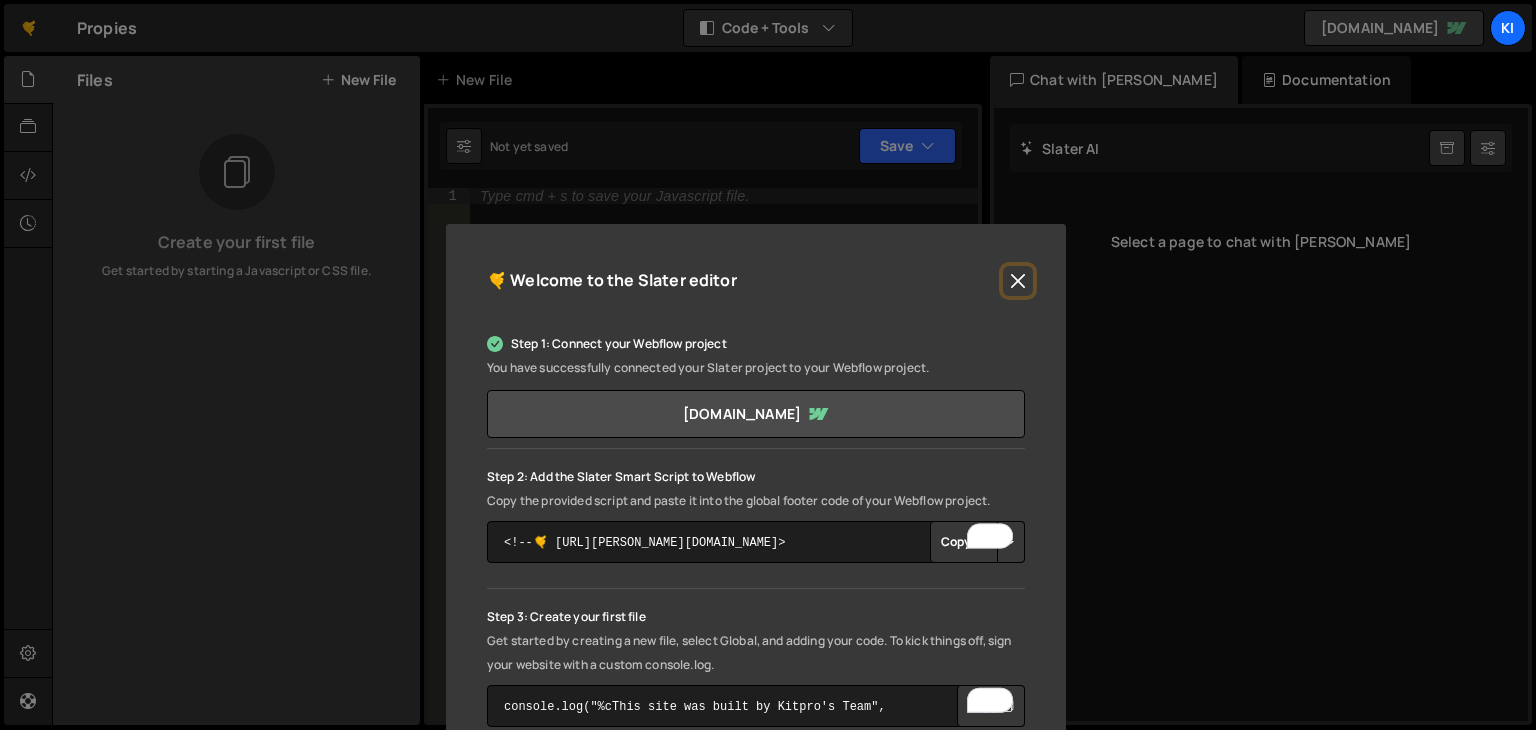 click at bounding box center (1018, 281) 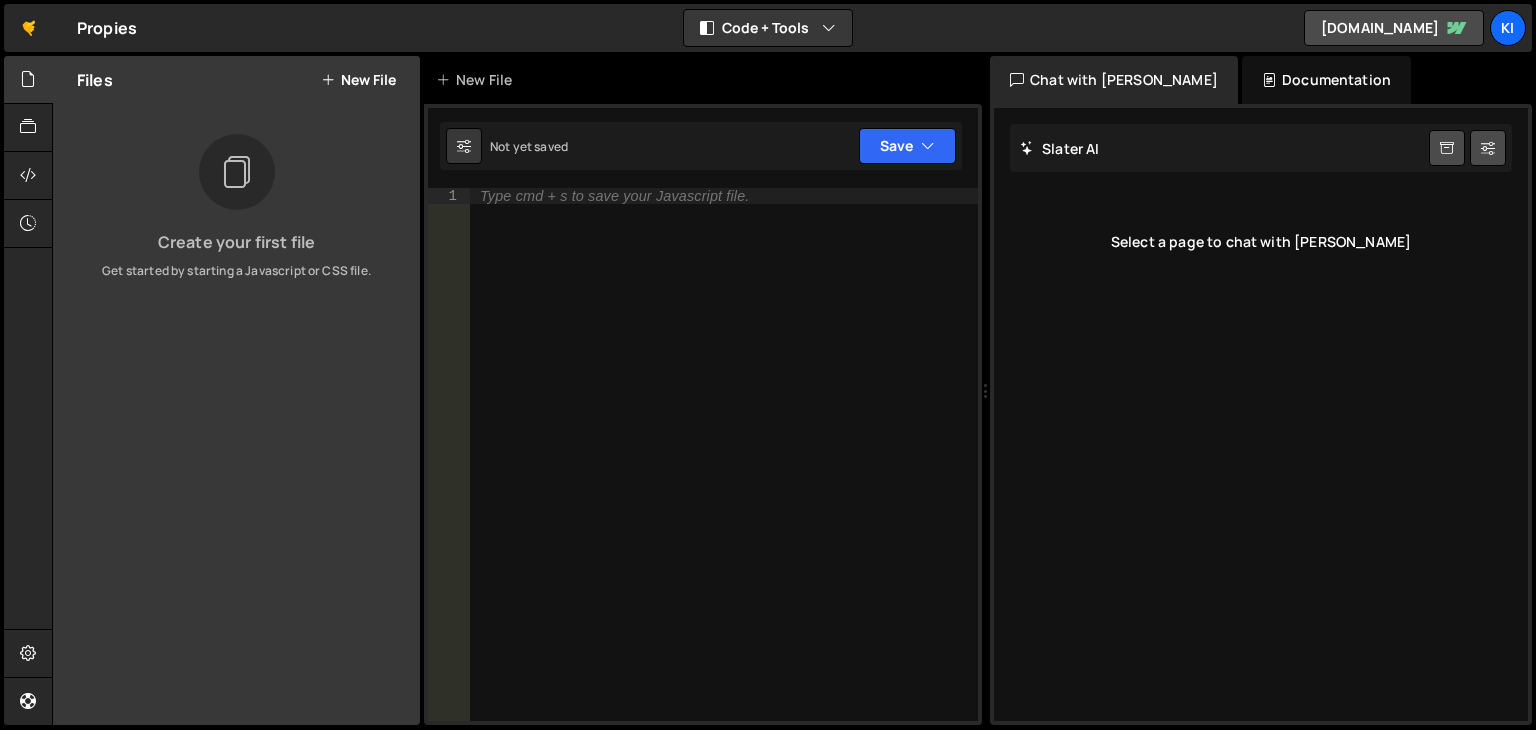 type 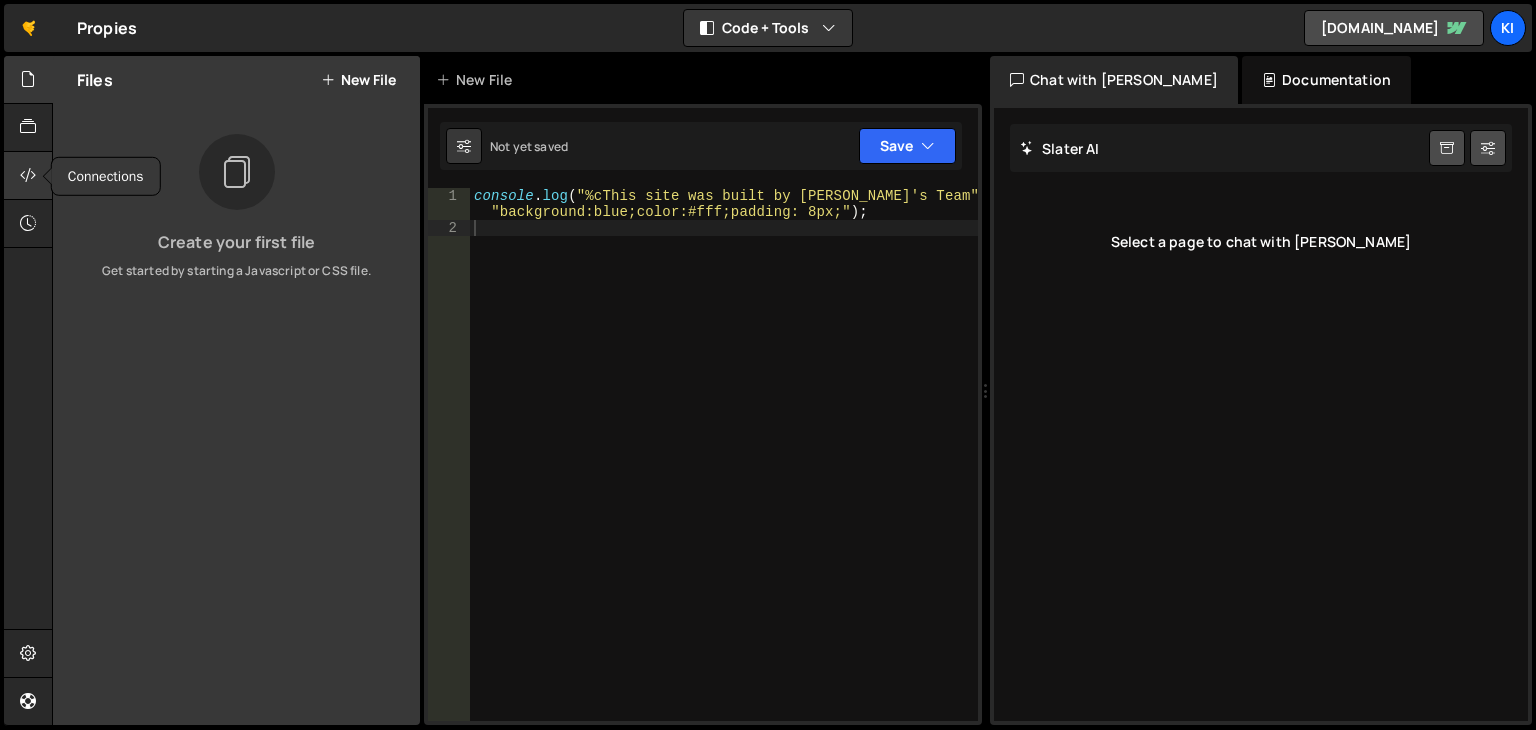 click at bounding box center (28, 175) 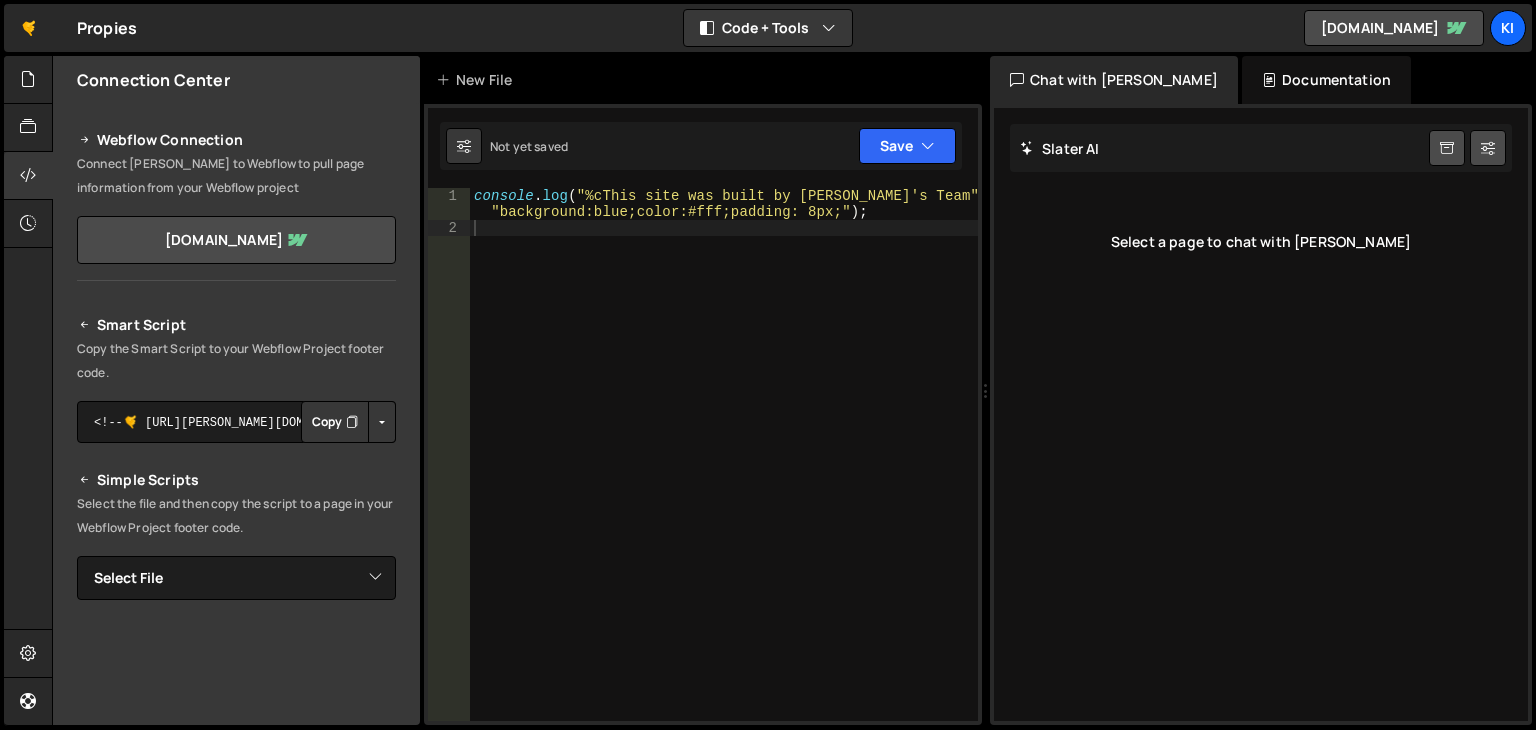 scroll, scrollTop: 200, scrollLeft: 0, axis: vertical 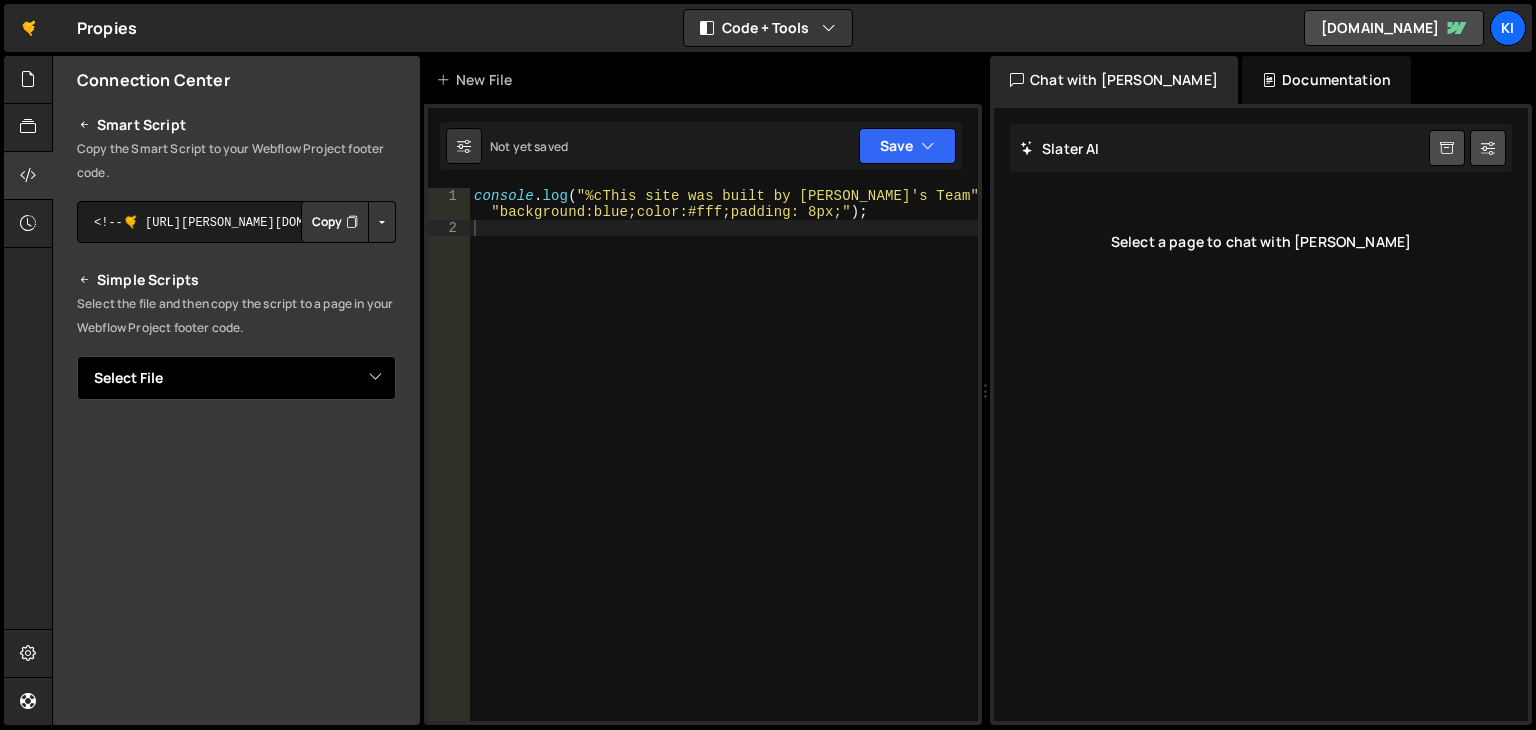 click on "Select File" at bounding box center [236, 378] 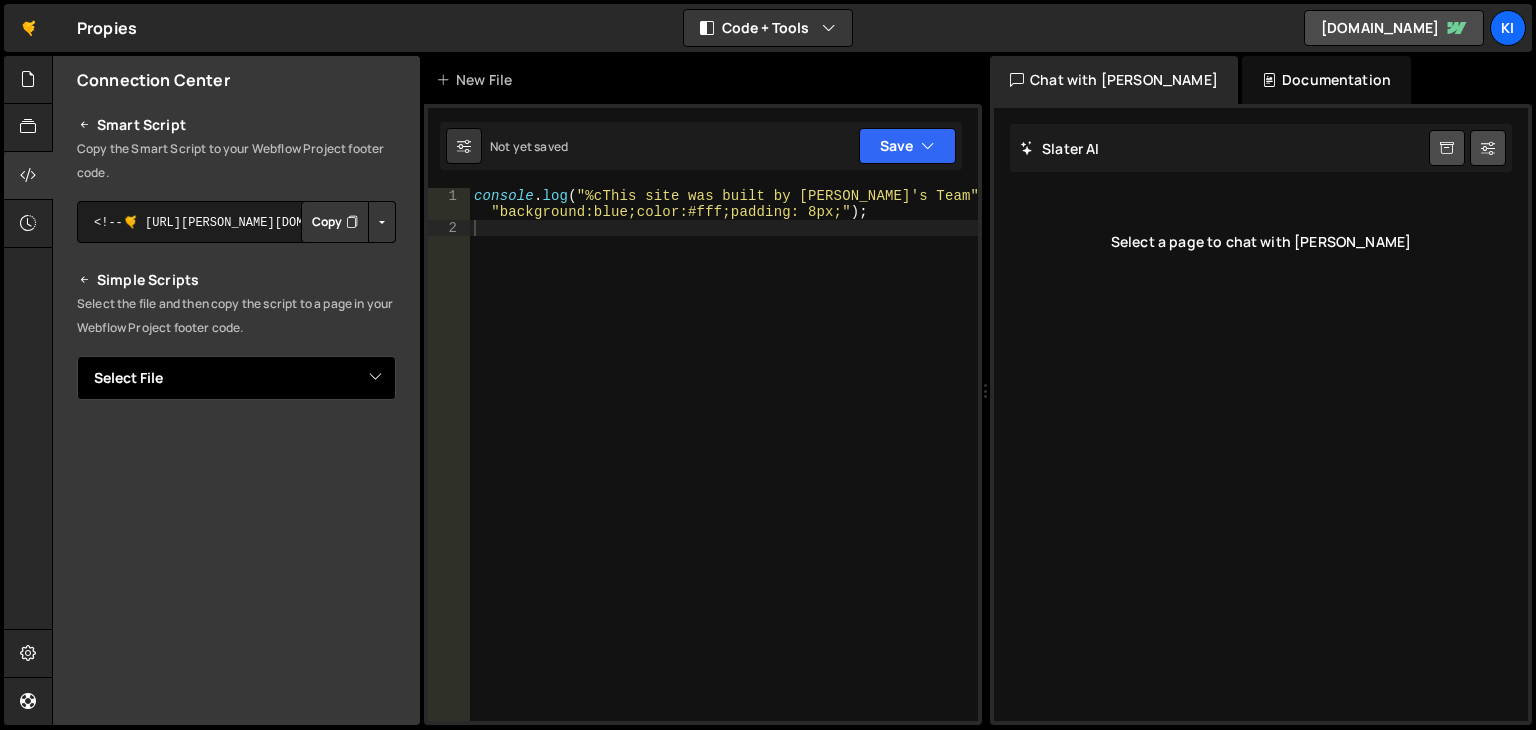 click on "Select File" at bounding box center [236, 378] 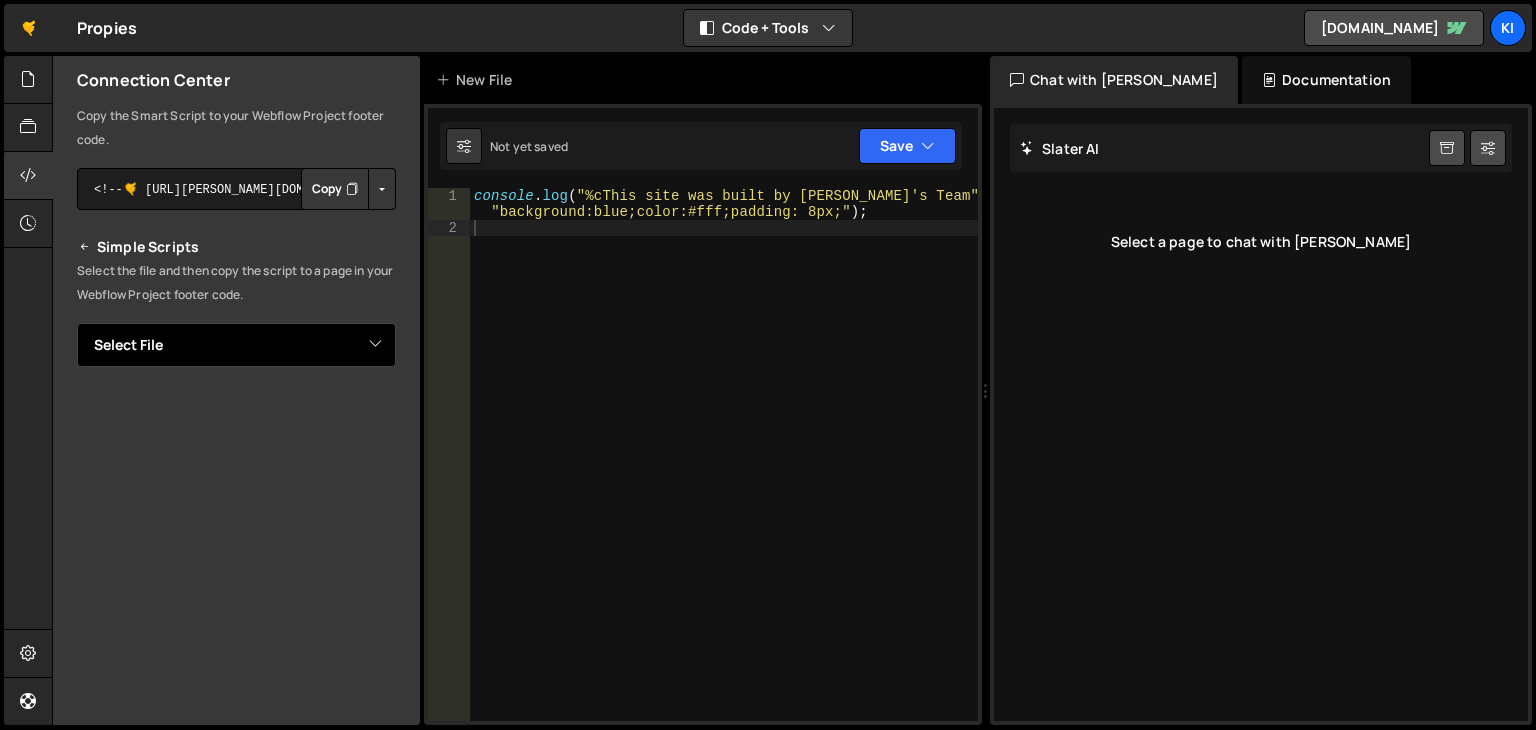 scroll, scrollTop: 200, scrollLeft: 0, axis: vertical 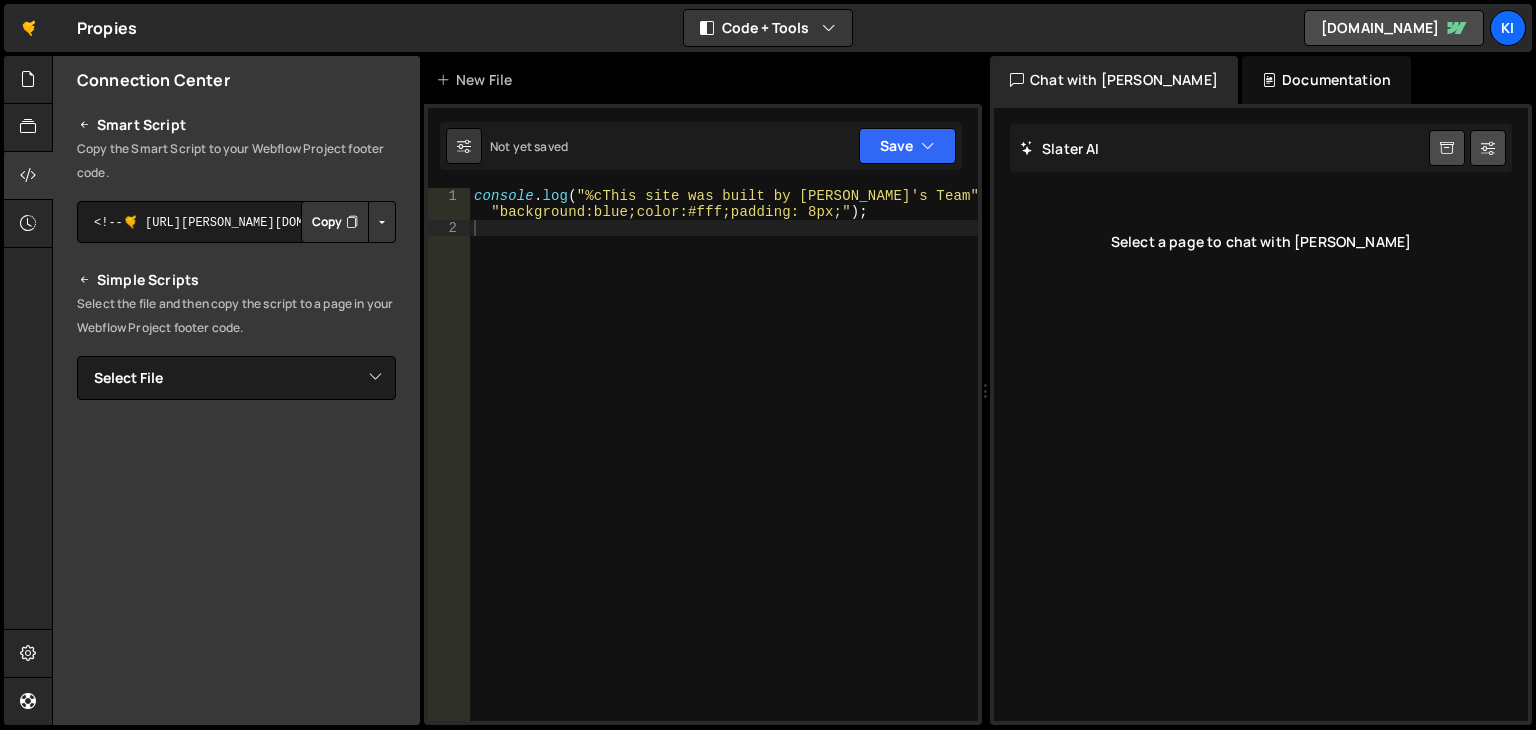 click on "Not yet saved
Upgrade to Edit
Save
Save to Staging
S
Not saved  S G" at bounding box center (701, 146) 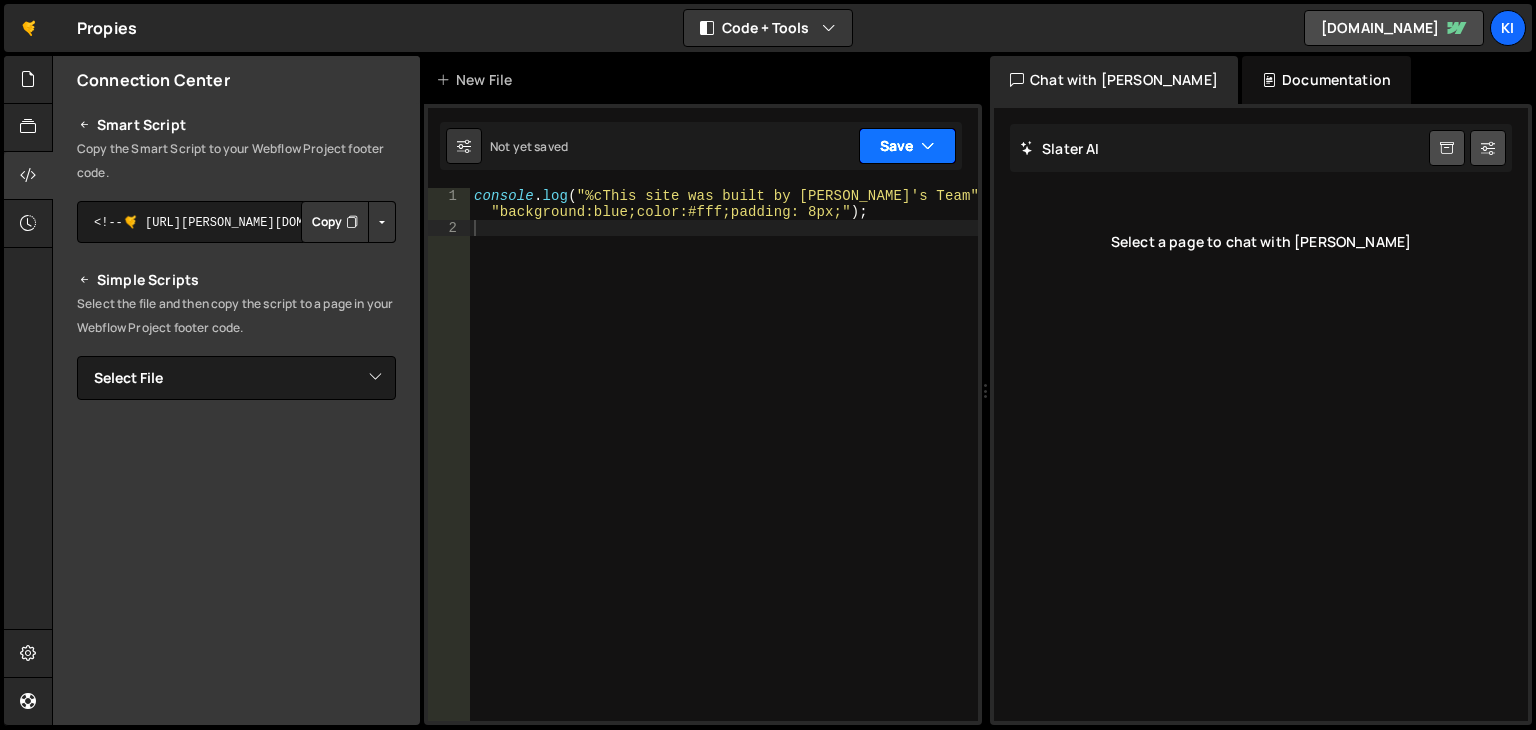 click on "Save" at bounding box center (907, 146) 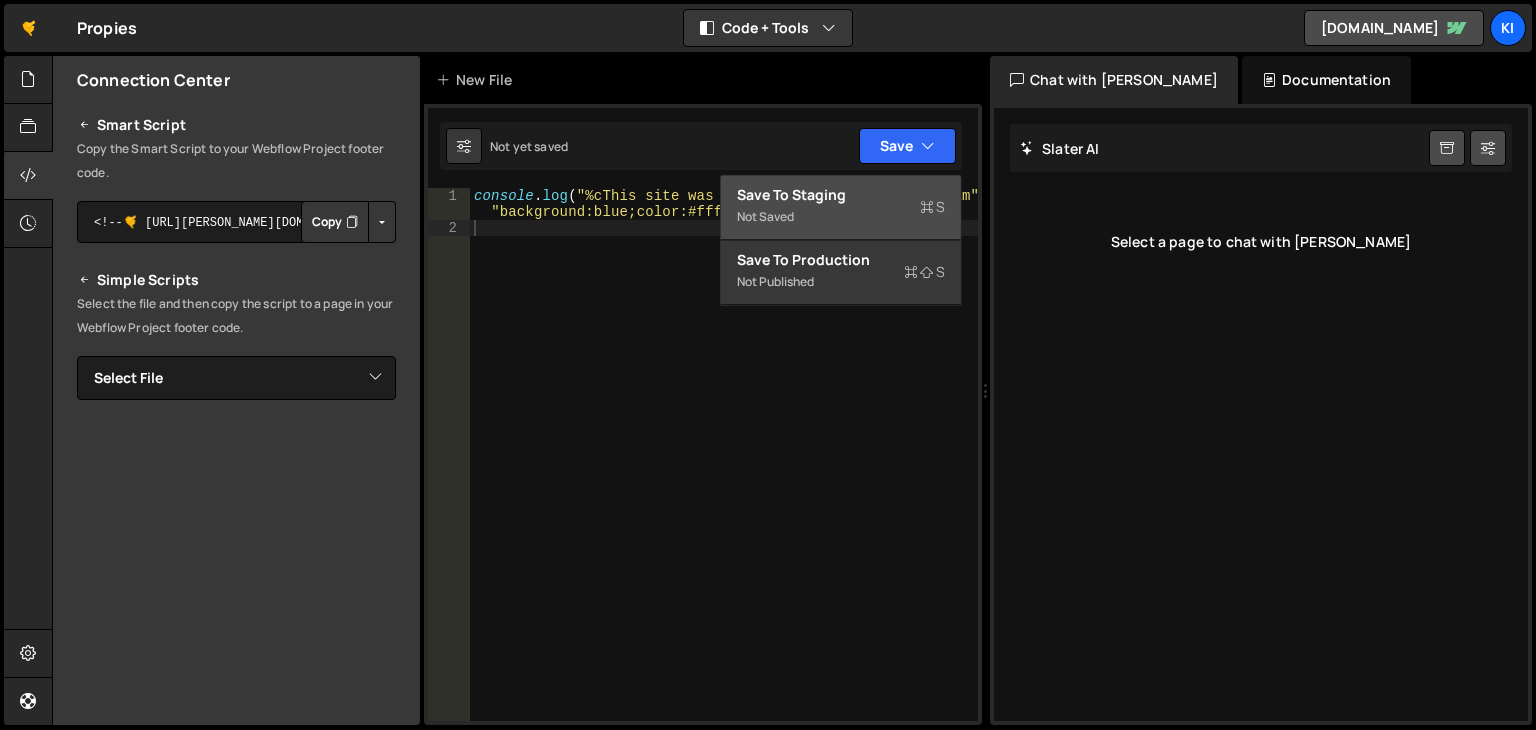 click on "Not saved" at bounding box center (841, 217) 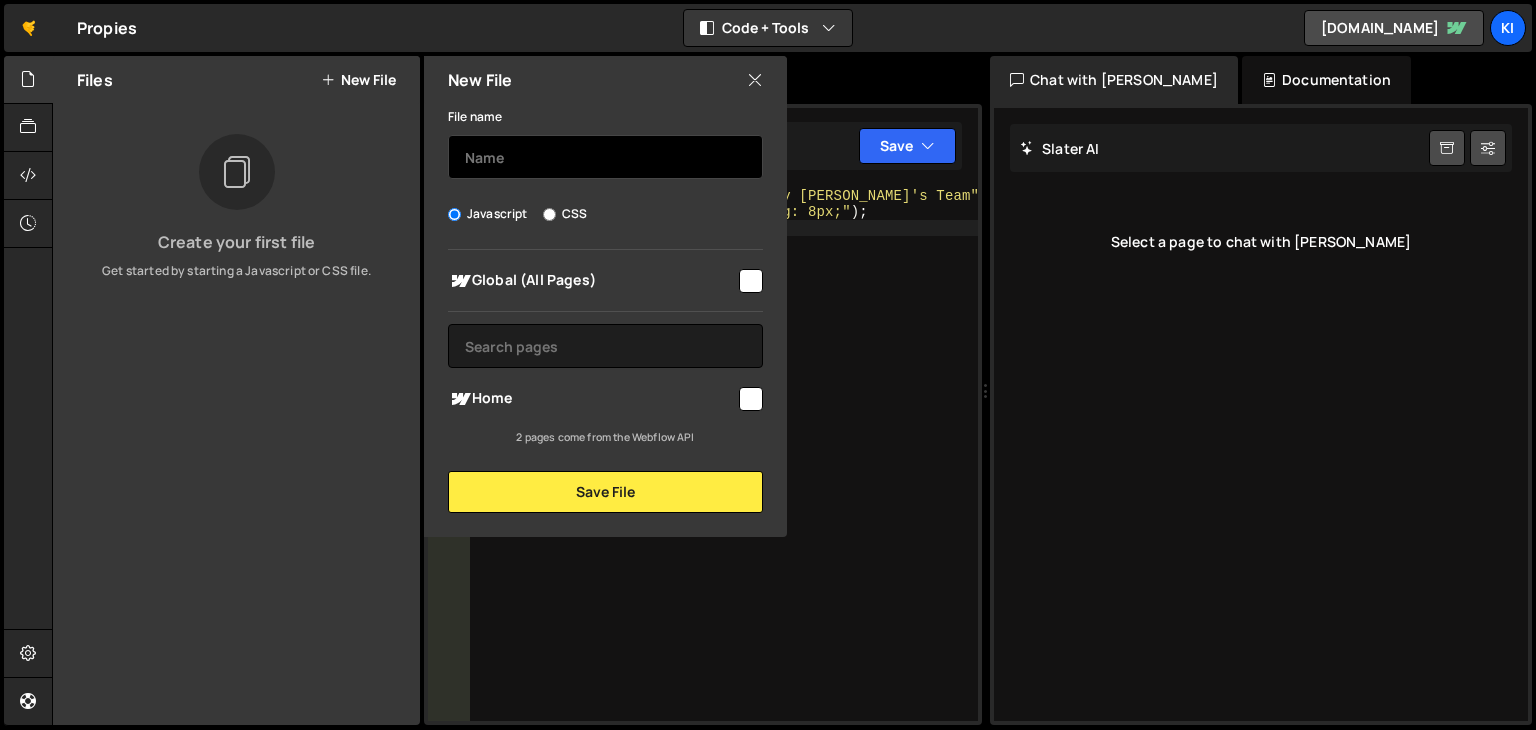 click at bounding box center (605, 157) 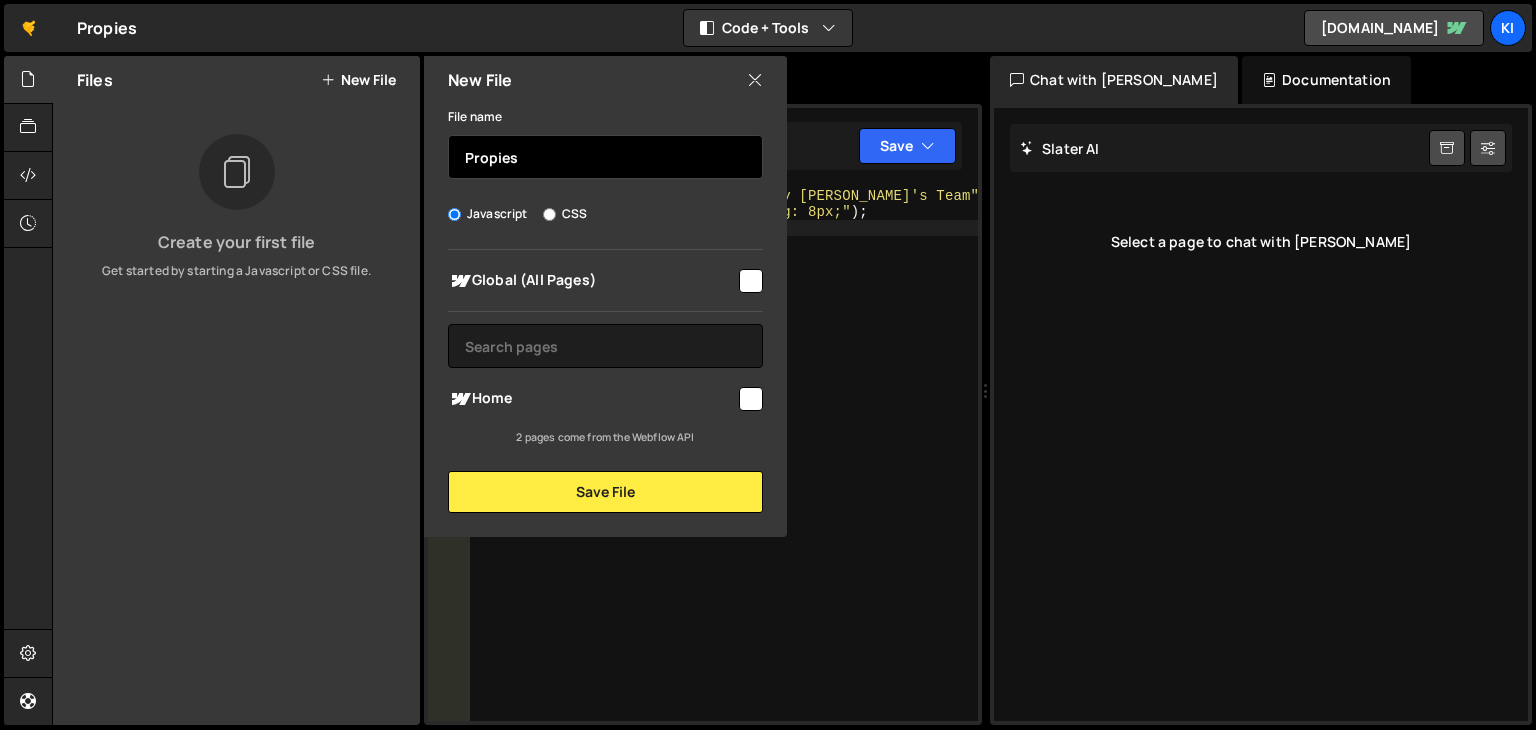 type on "Propies" 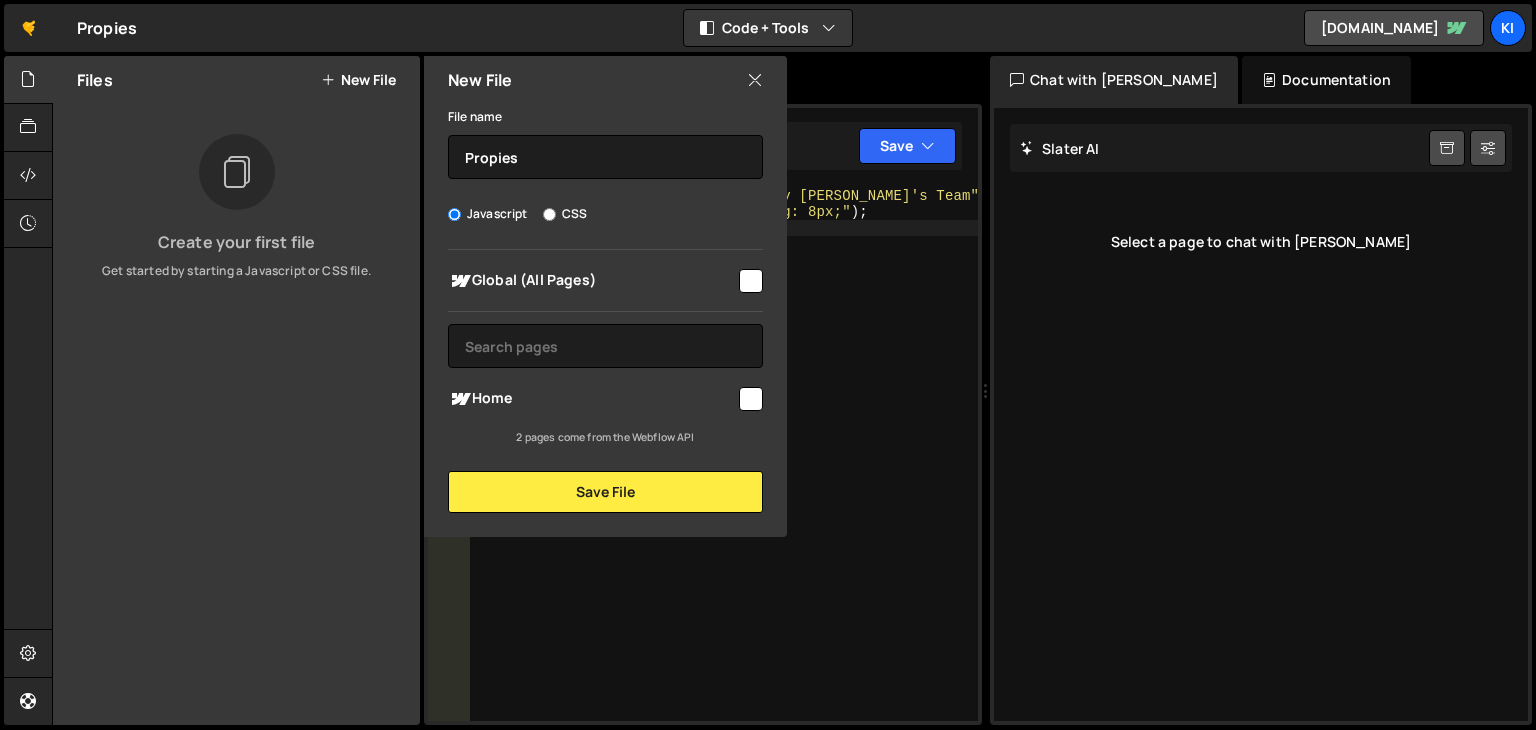 click at bounding box center (751, 281) 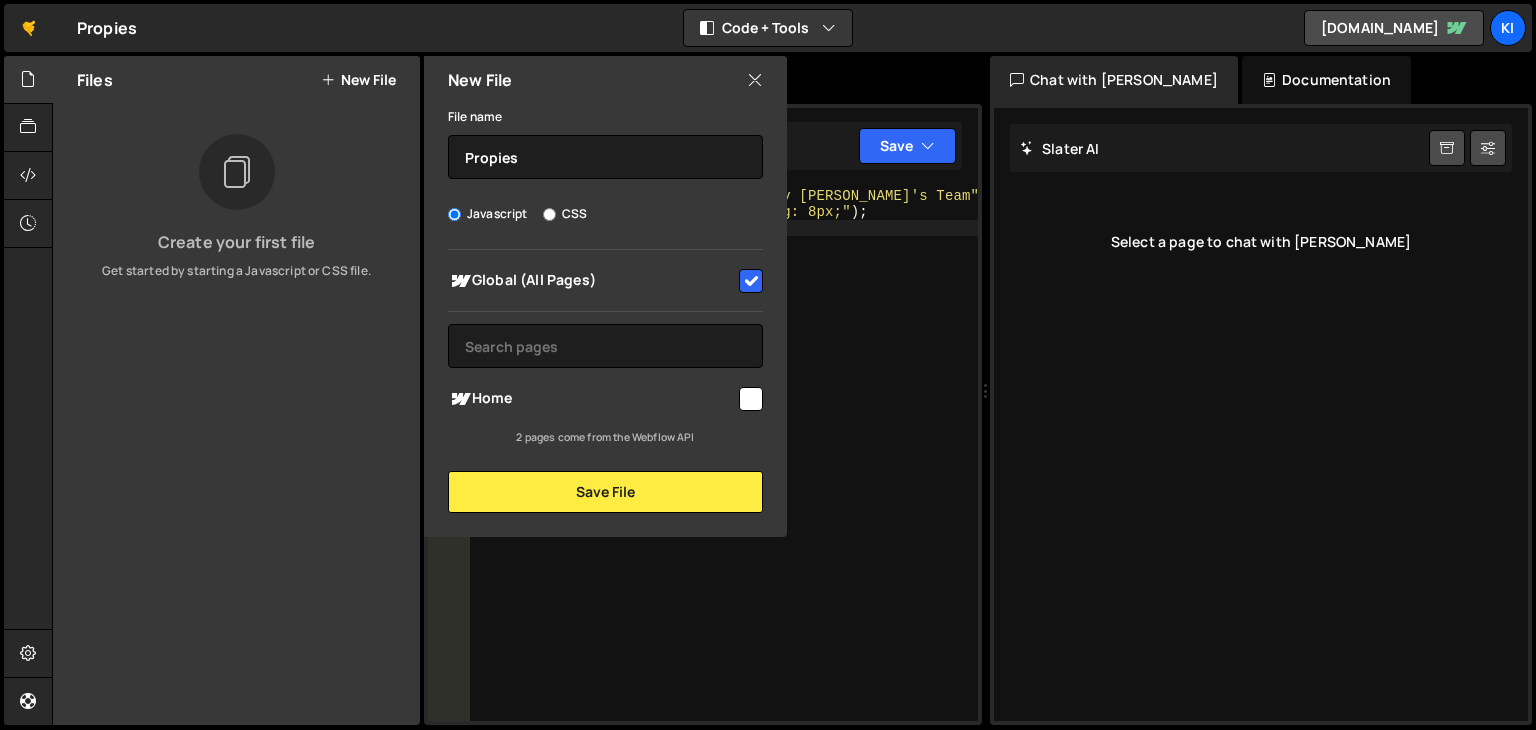click at bounding box center [751, 281] 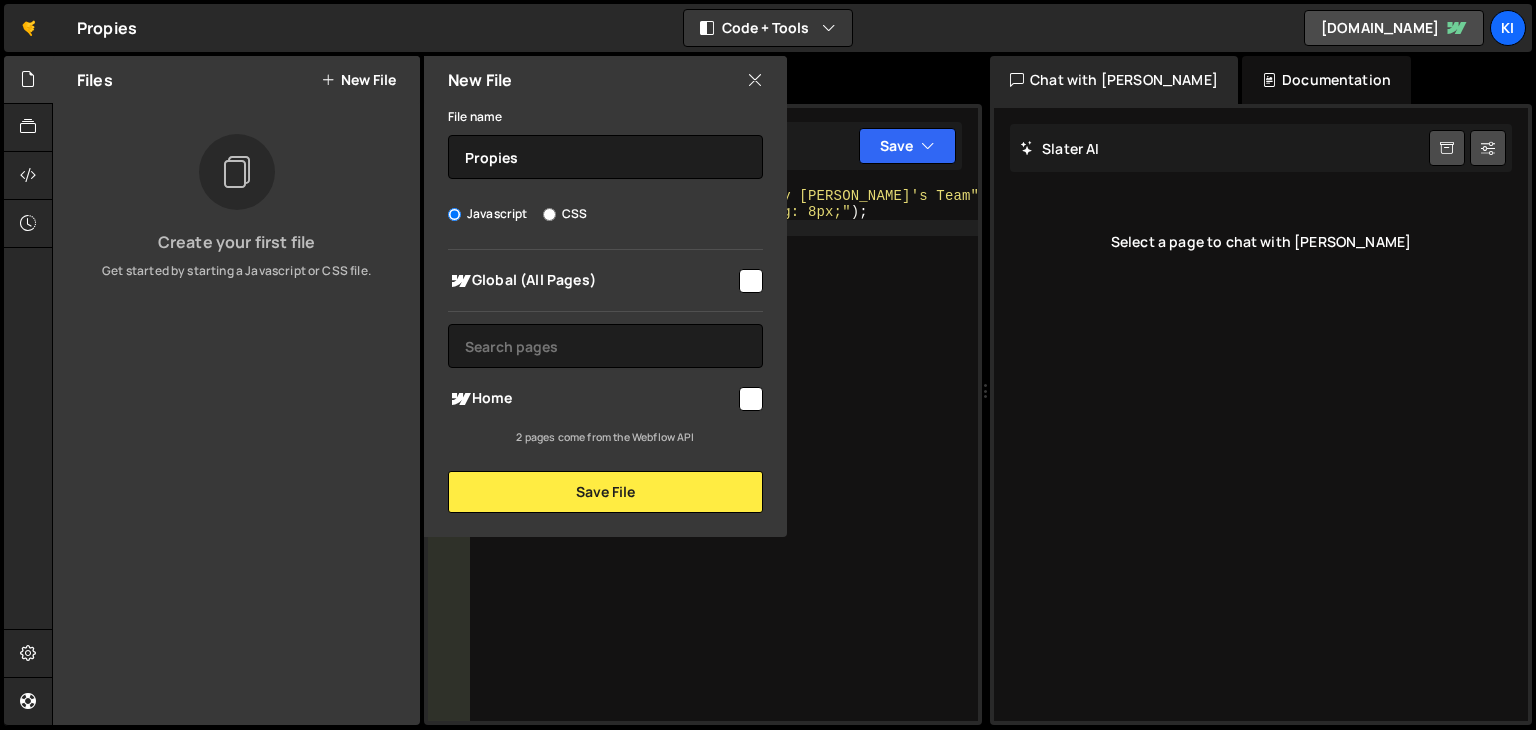 click at bounding box center [751, 399] 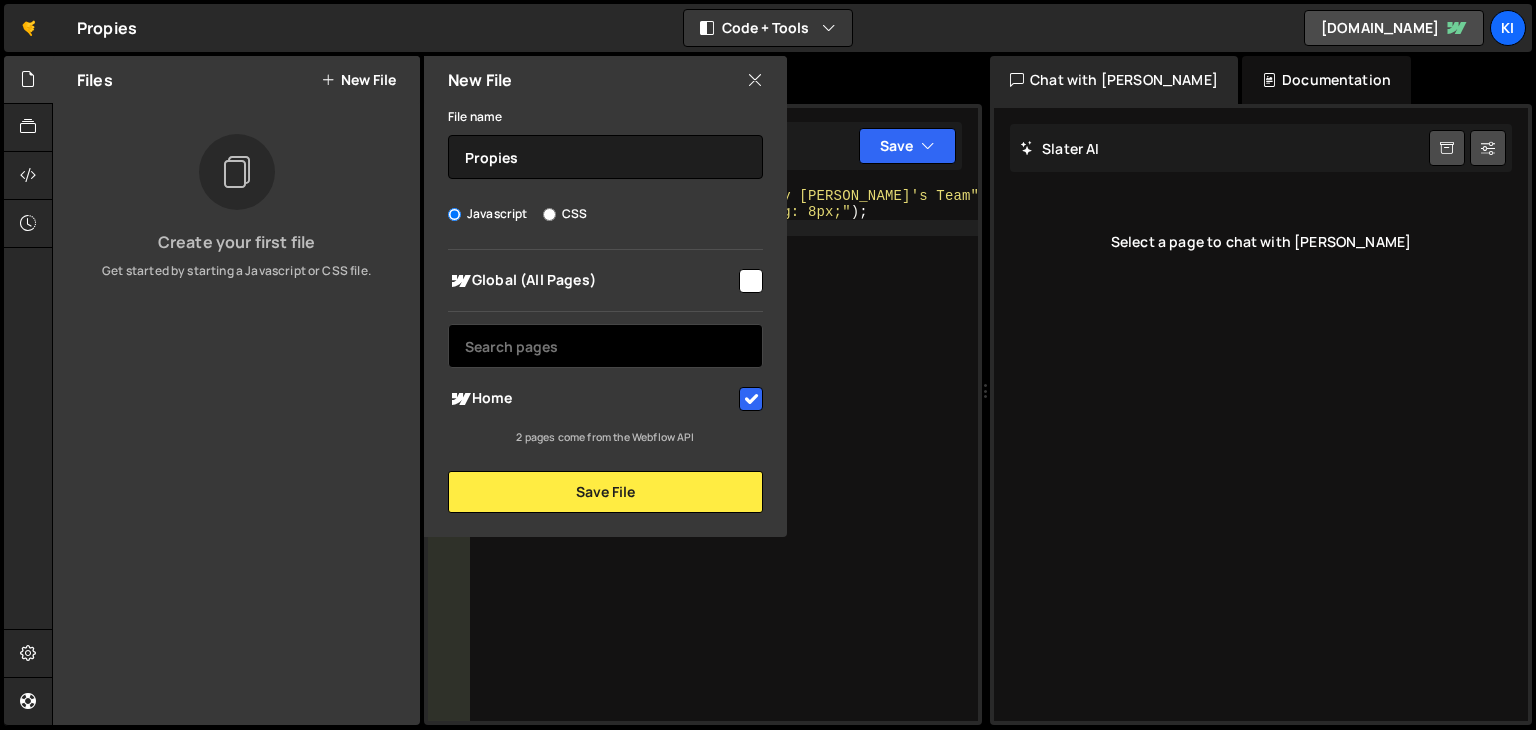 click at bounding box center [605, 346] 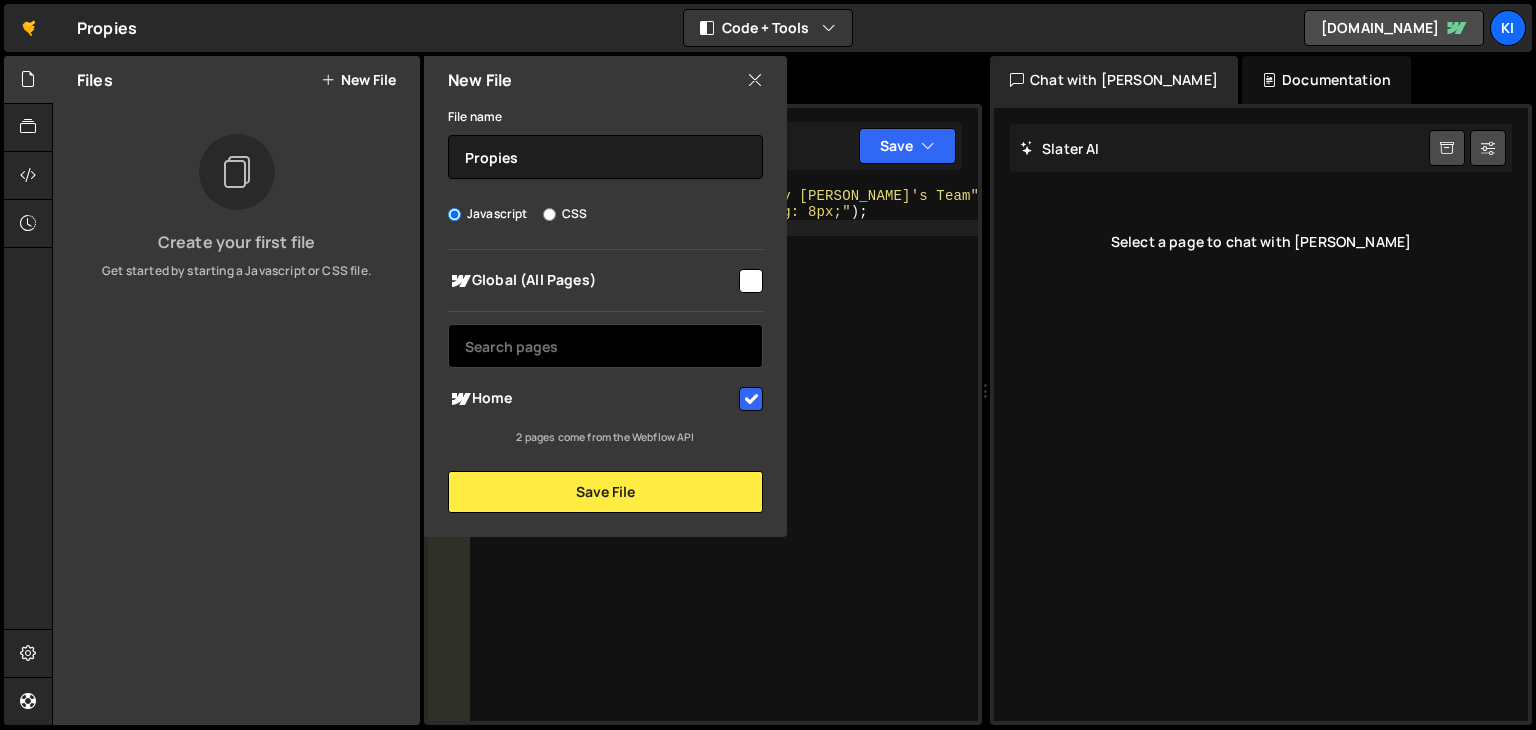 click at bounding box center [605, 346] 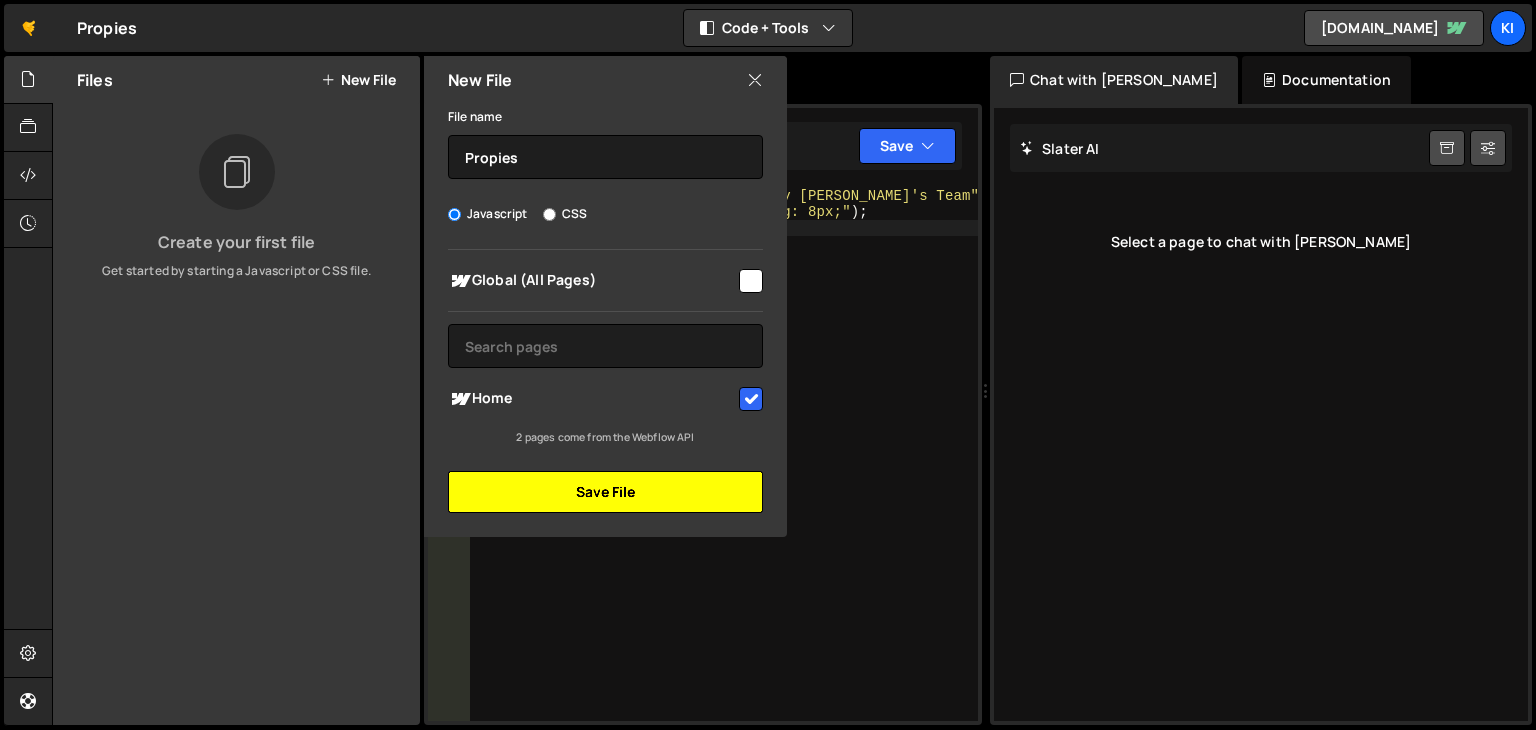 click on "Save File" at bounding box center [605, 492] 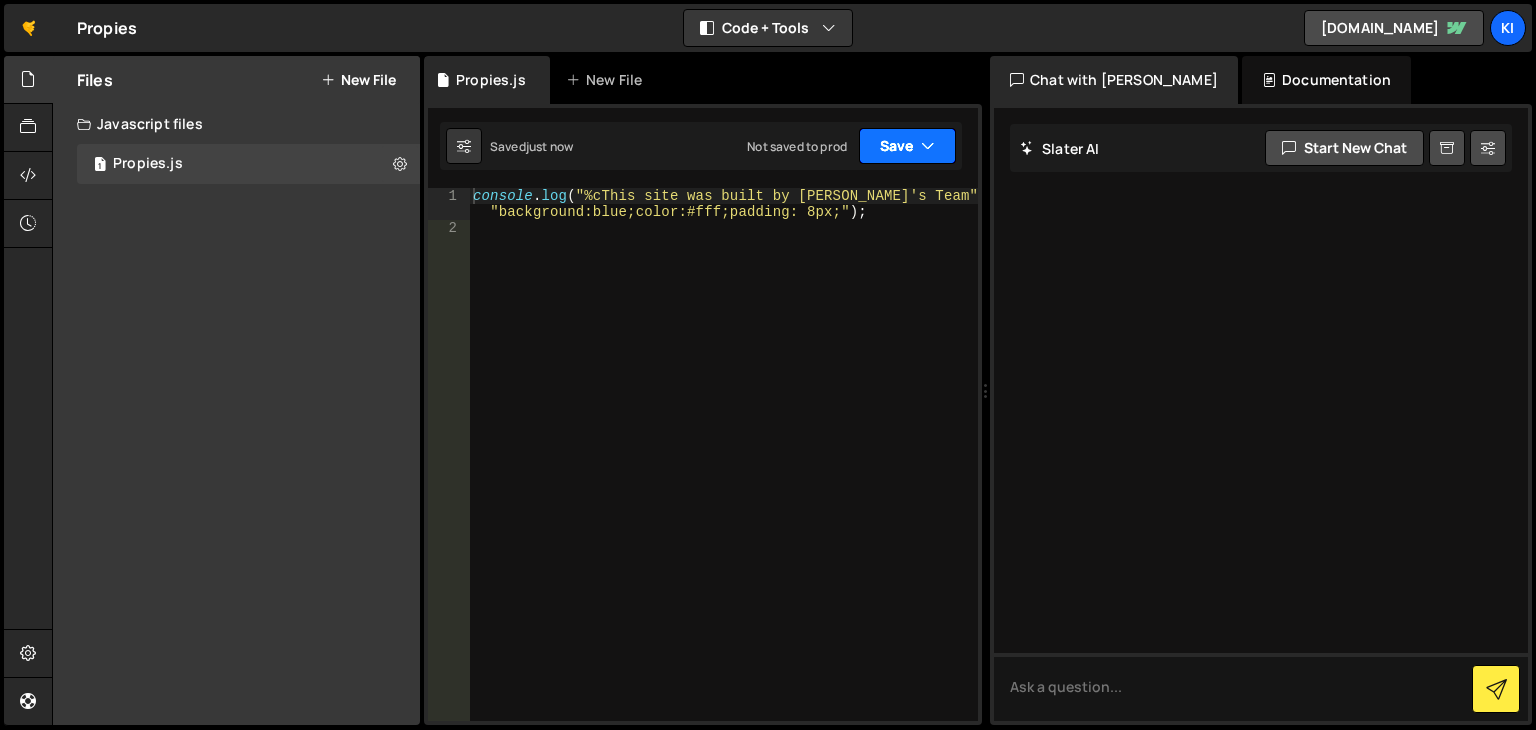 click at bounding box center [928, 146] 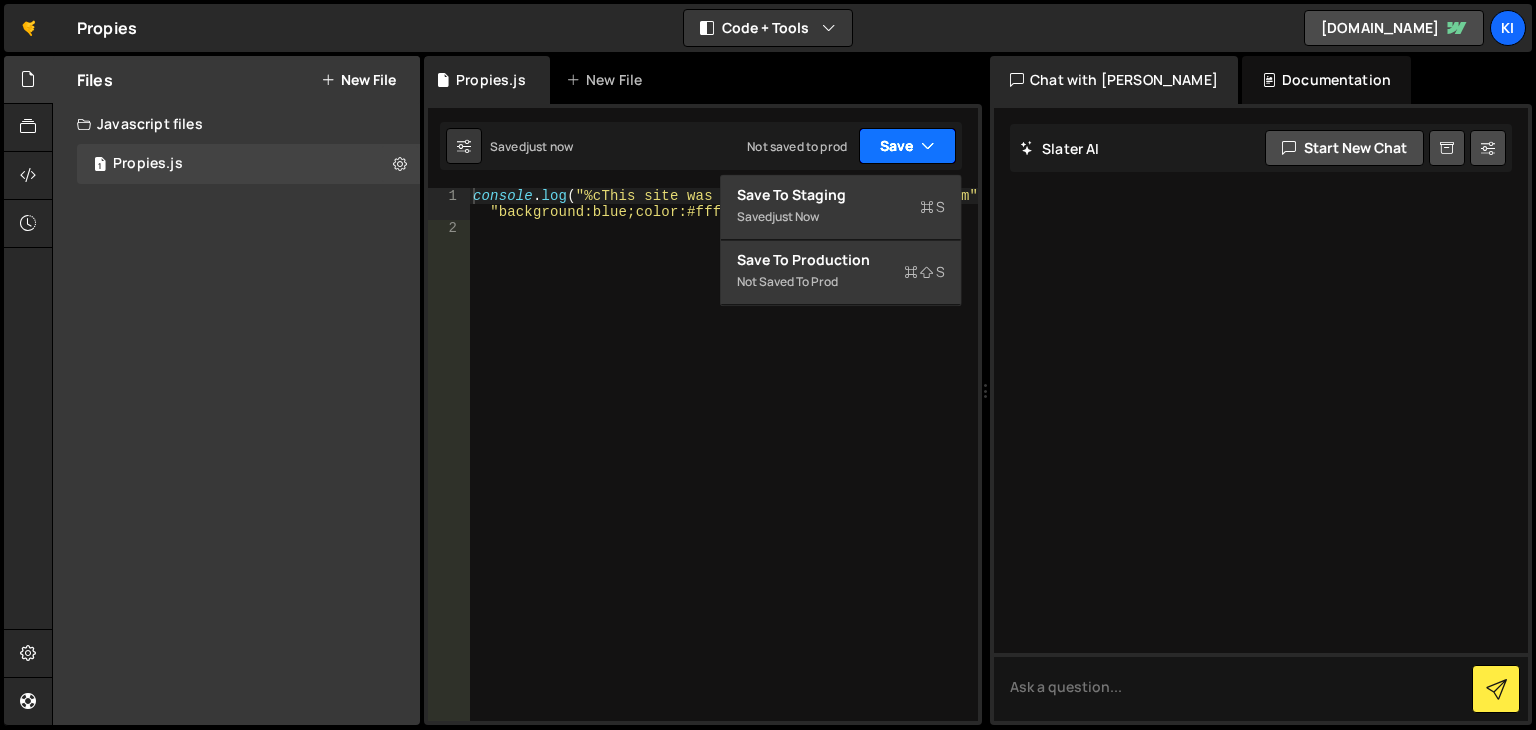 click on "Save" at bounding box center (907, 146) 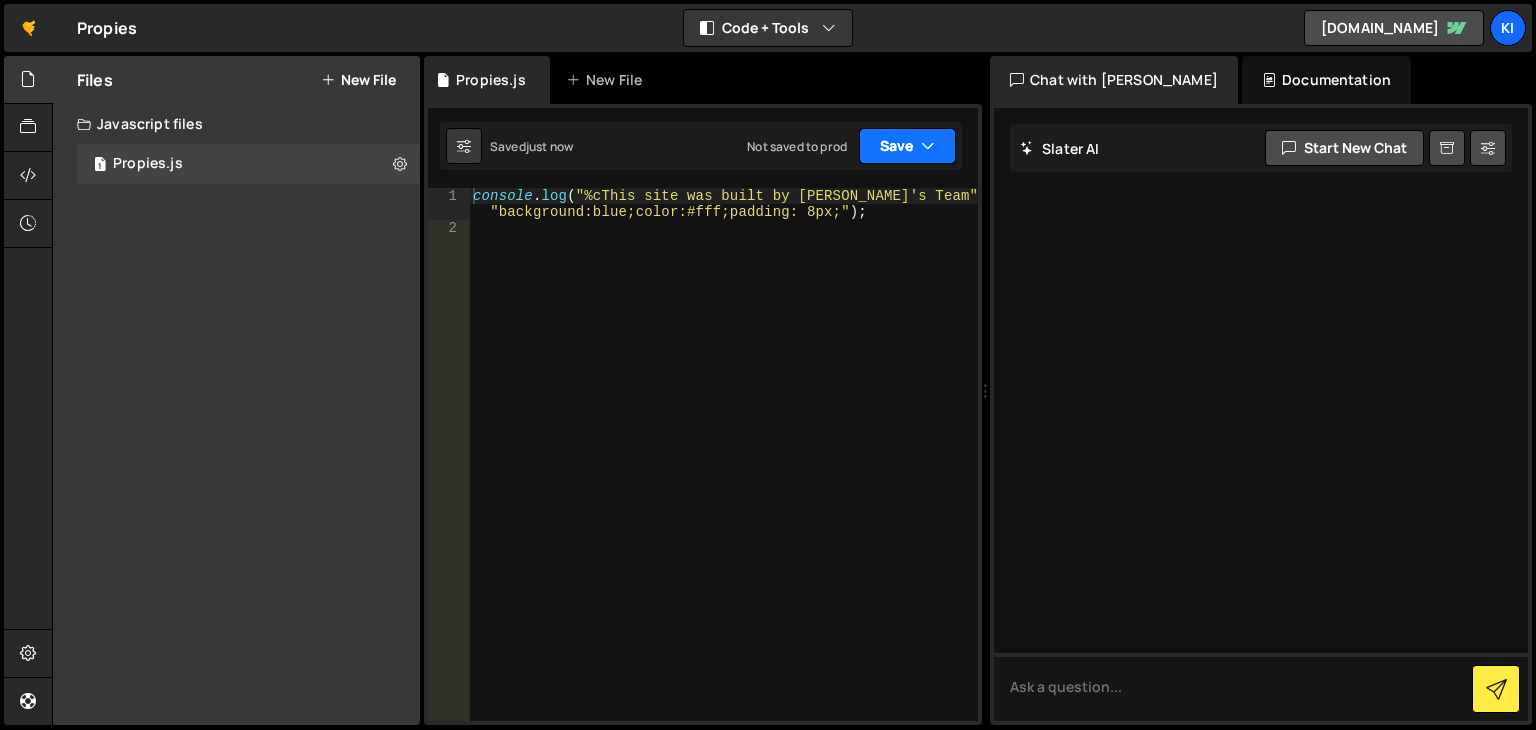 click on "Save" at bounding box center [907, 146] 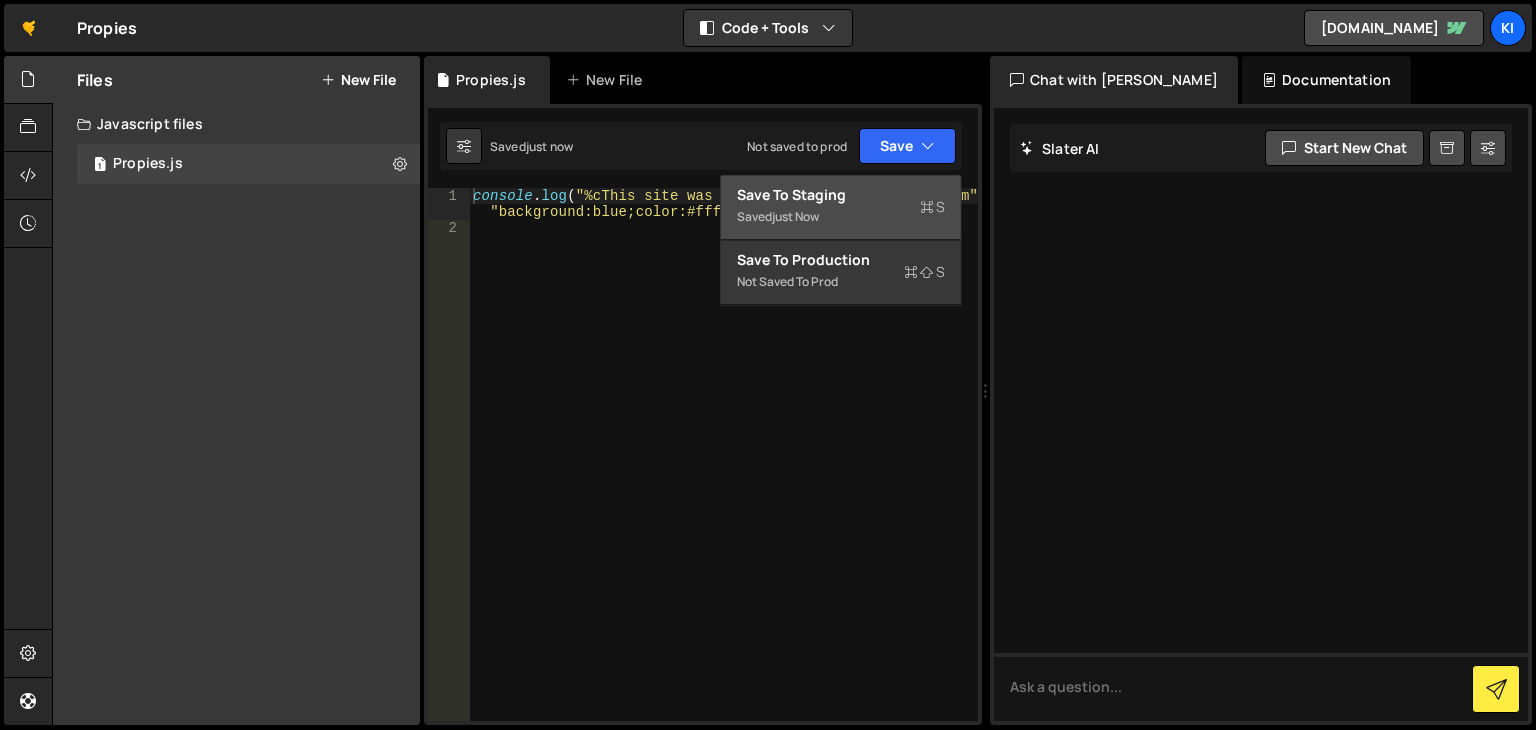 click on "Save to Staging
S" at bounding box center [841, 195] 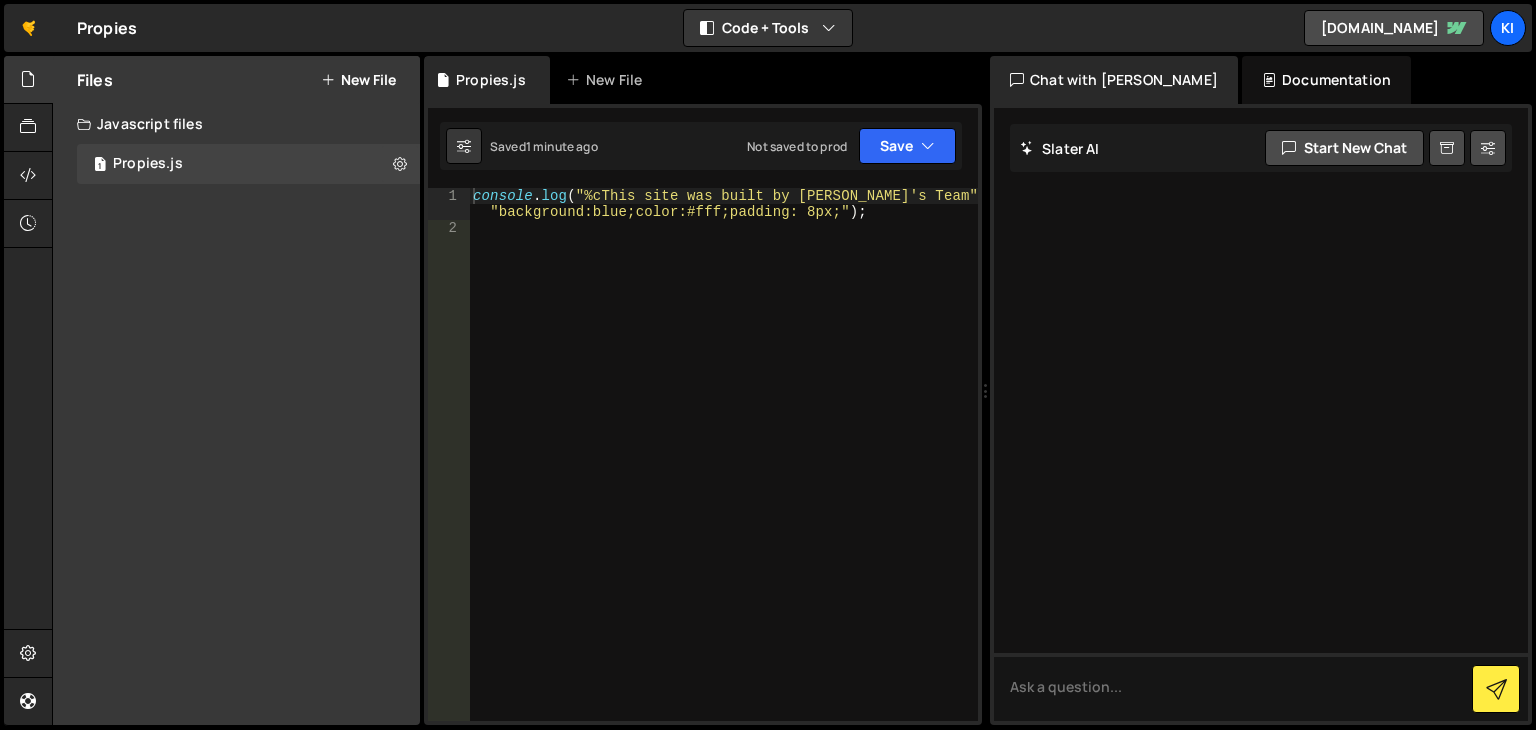 click on "Hold on a sec...
Are you certain you wish to leave this page? Any changes you've made to your code may not be saved.
Continue without saving
Cancel
🤙 Welcome to the Slater editor
Step 1: Connect your Webflow project
You have successfully connected your Slater project to your Webflow project." at bounding box center (768, 365) 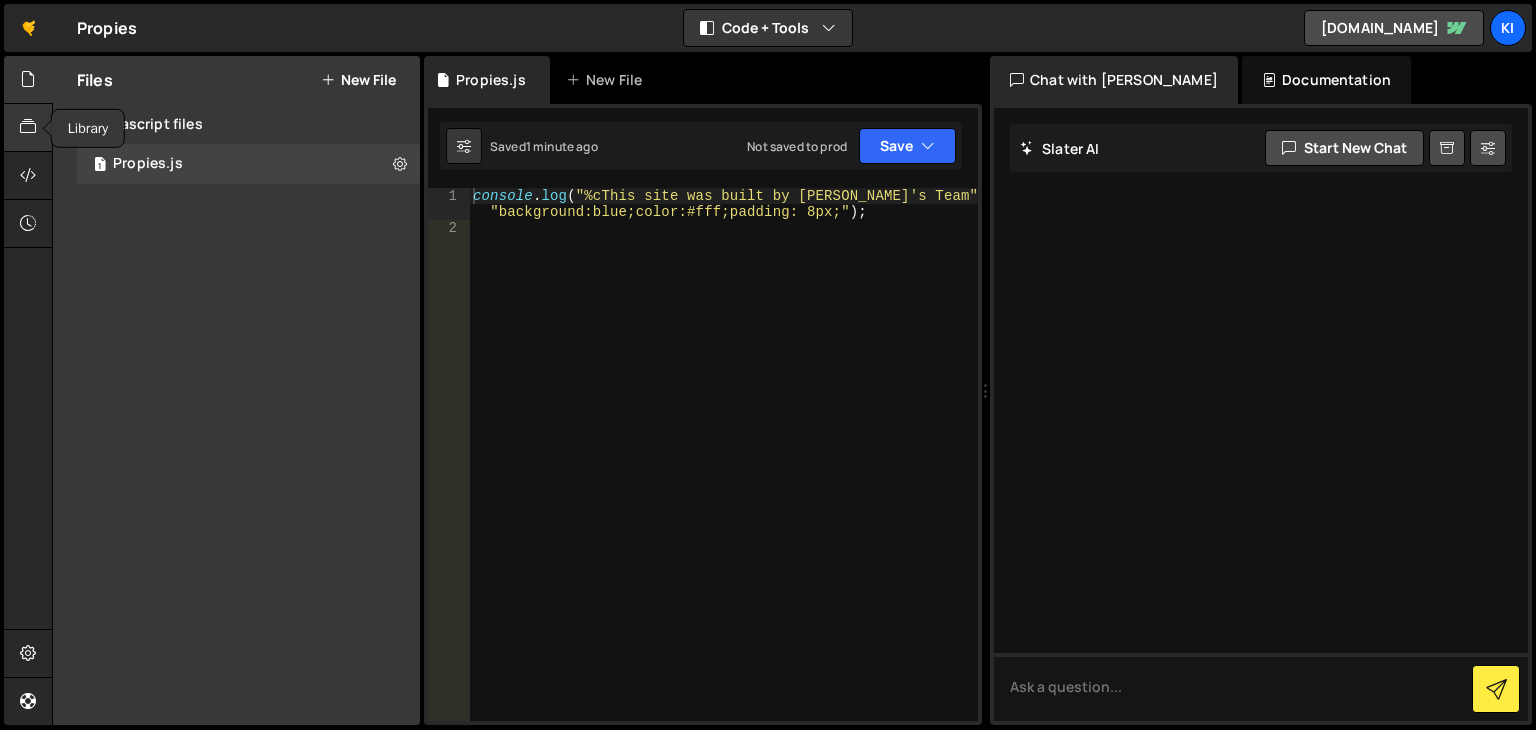 click at bounding box center [28, 128] 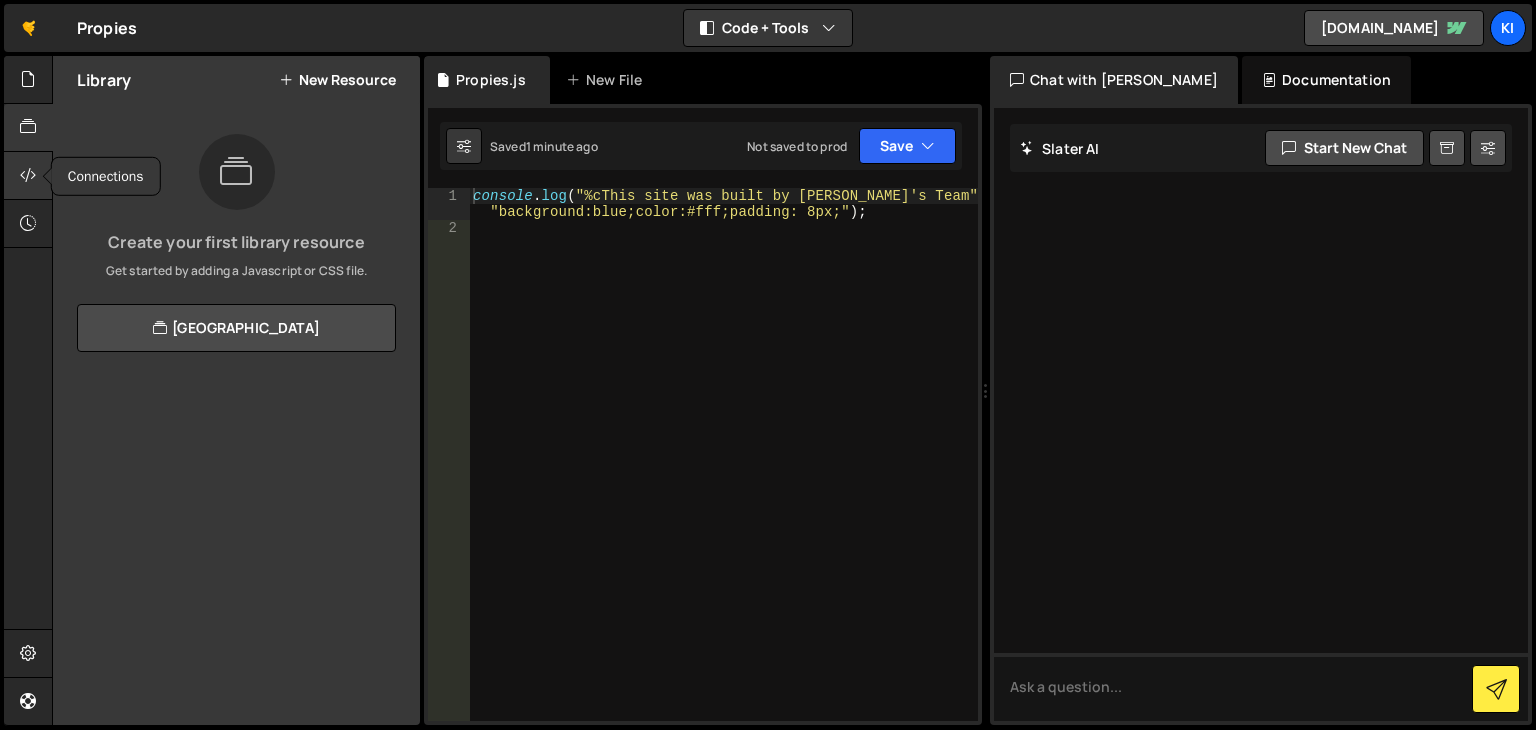 click at bounding box center [28, 176] 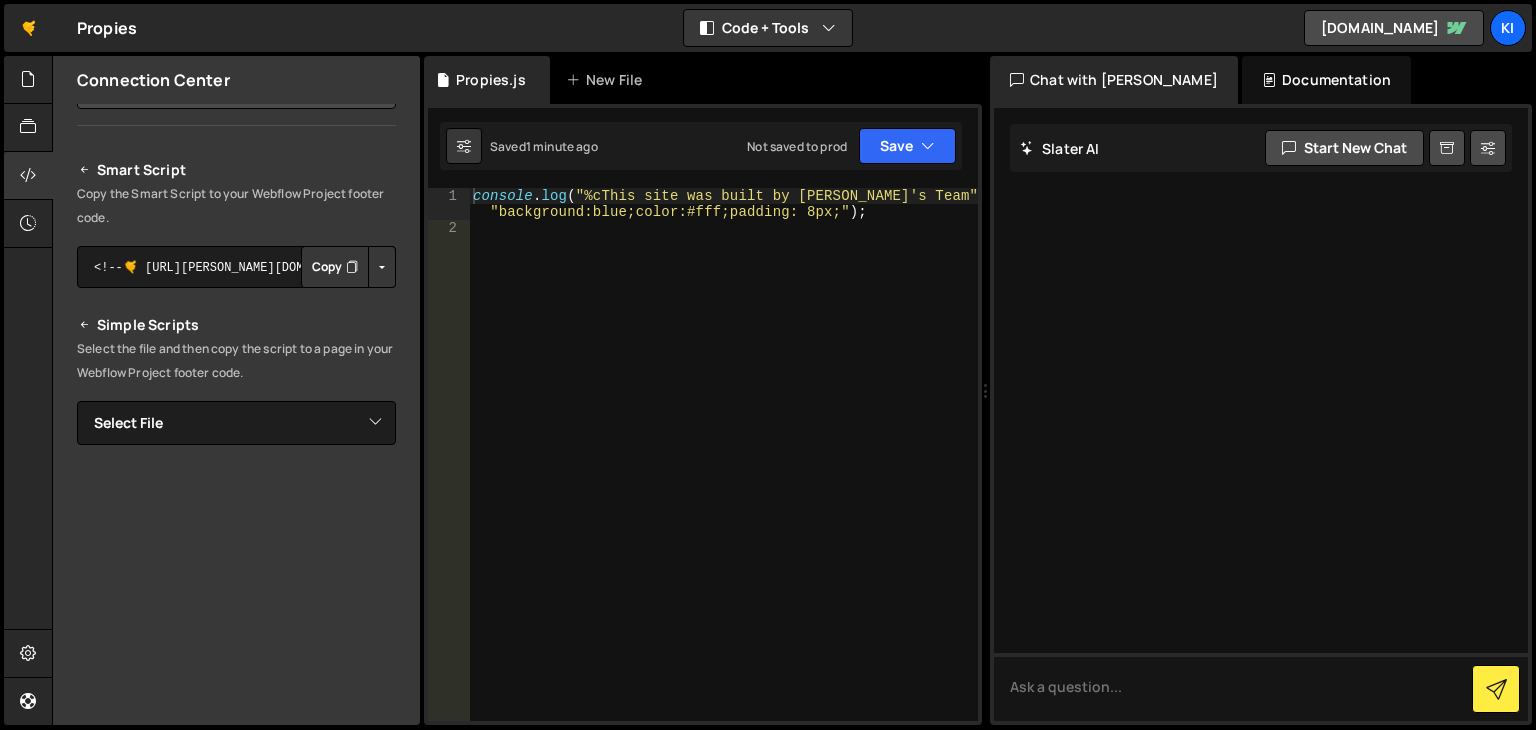 scroll, scrollTop: 131, scrollLeft: 0, axis: vertical 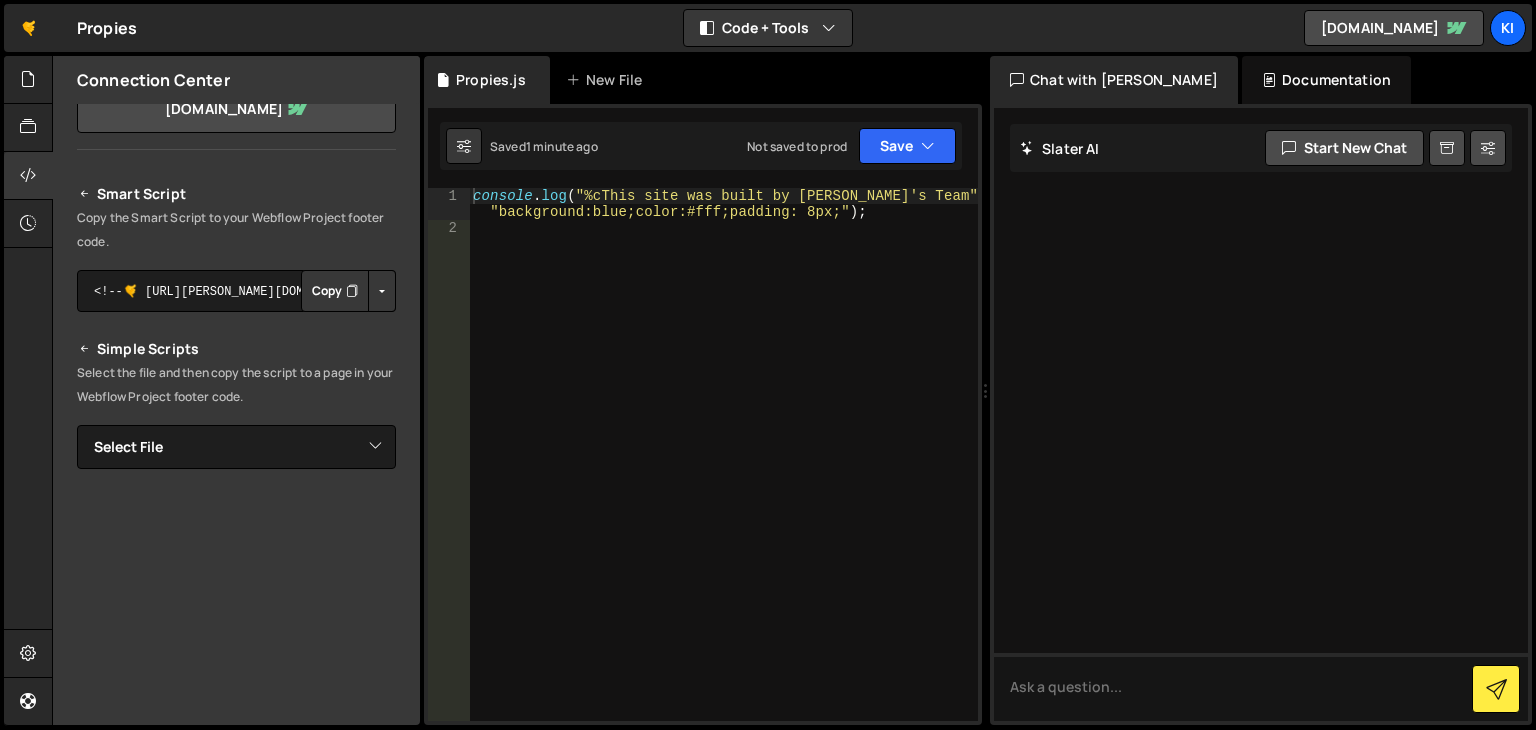 click at bounding box center (382, 291) 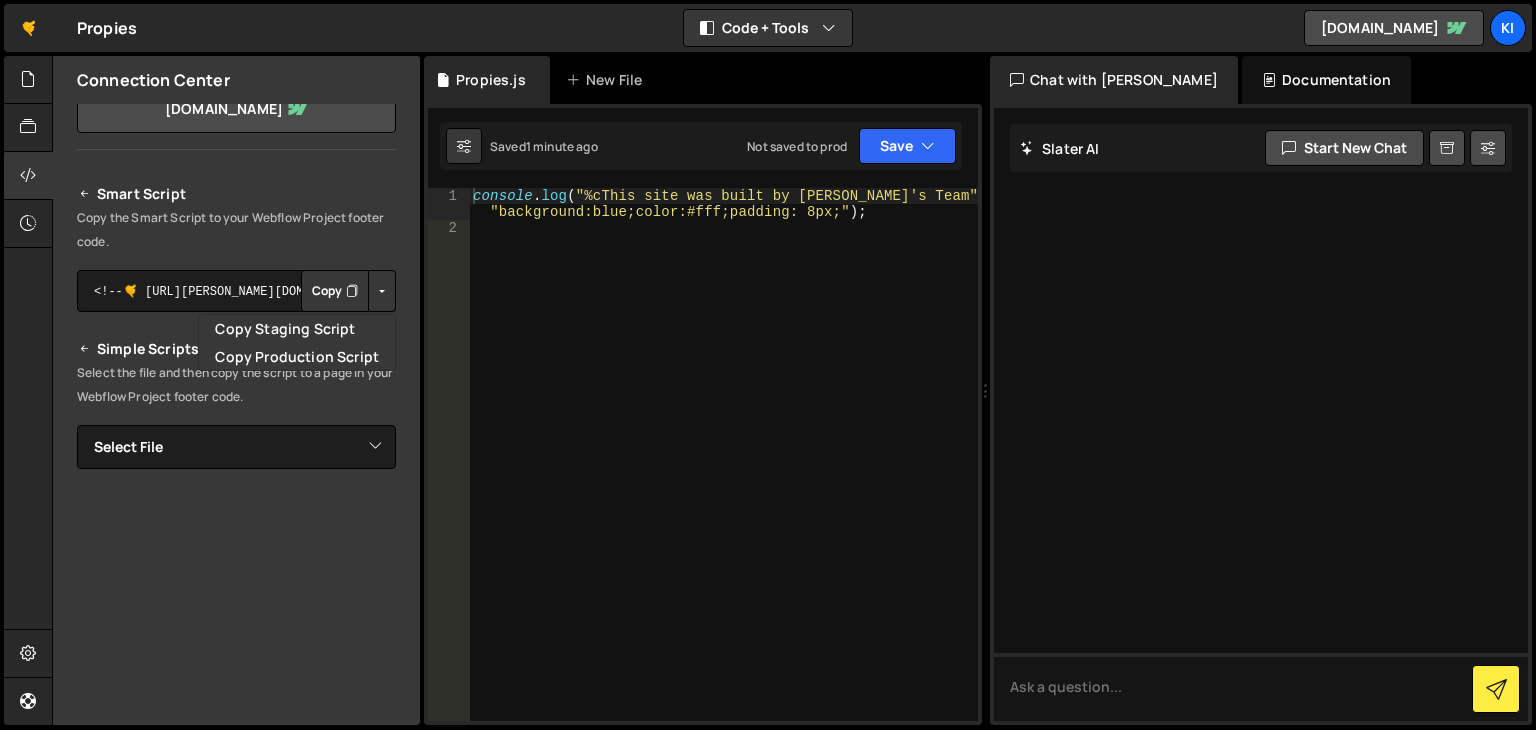 click on "Copy the Smart Script to your Webflow Project footer code." at bounding box center [236, 230] 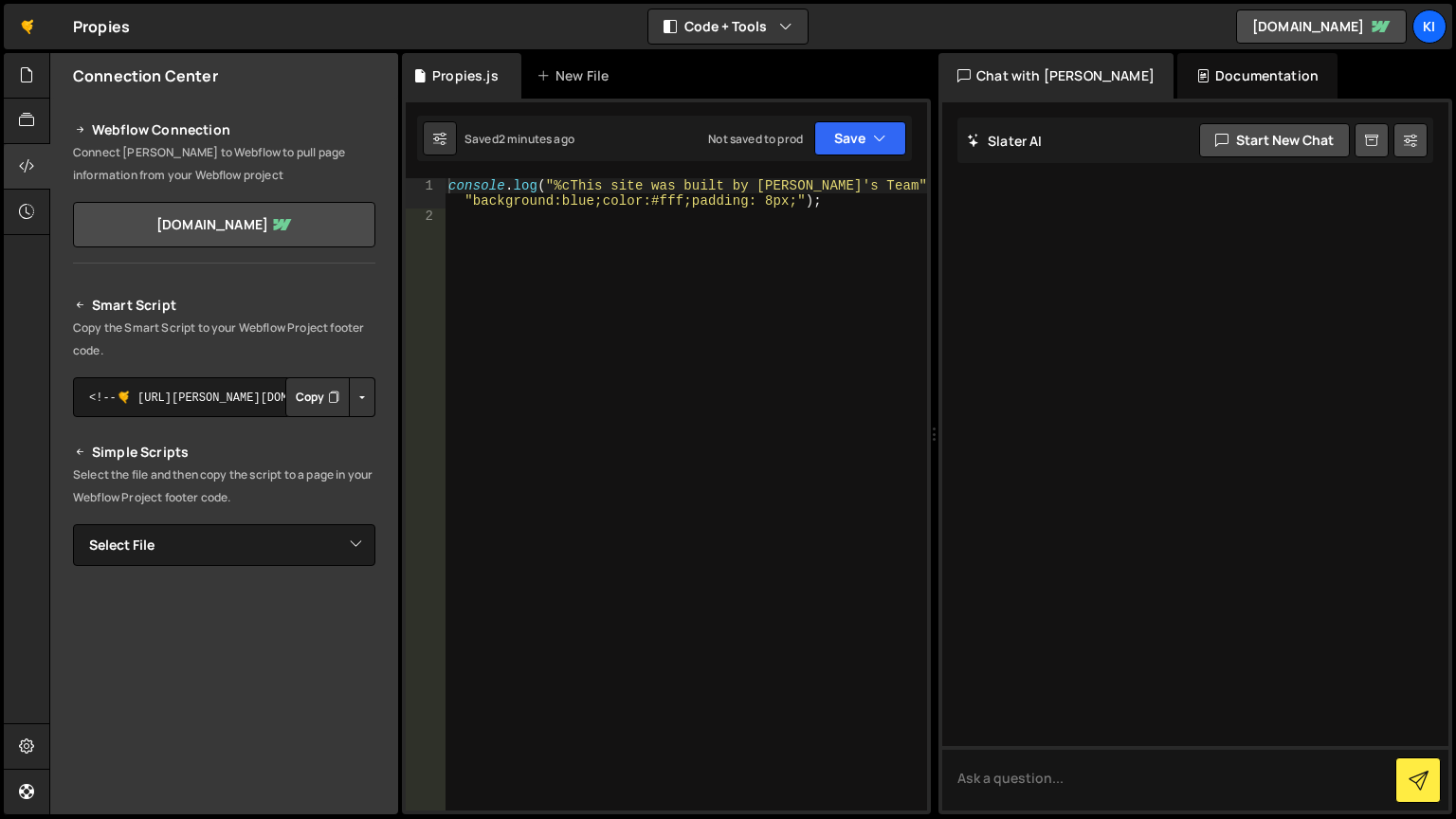 scroll, scrollTop: 219, scrollLeft: 0, axis: vertical 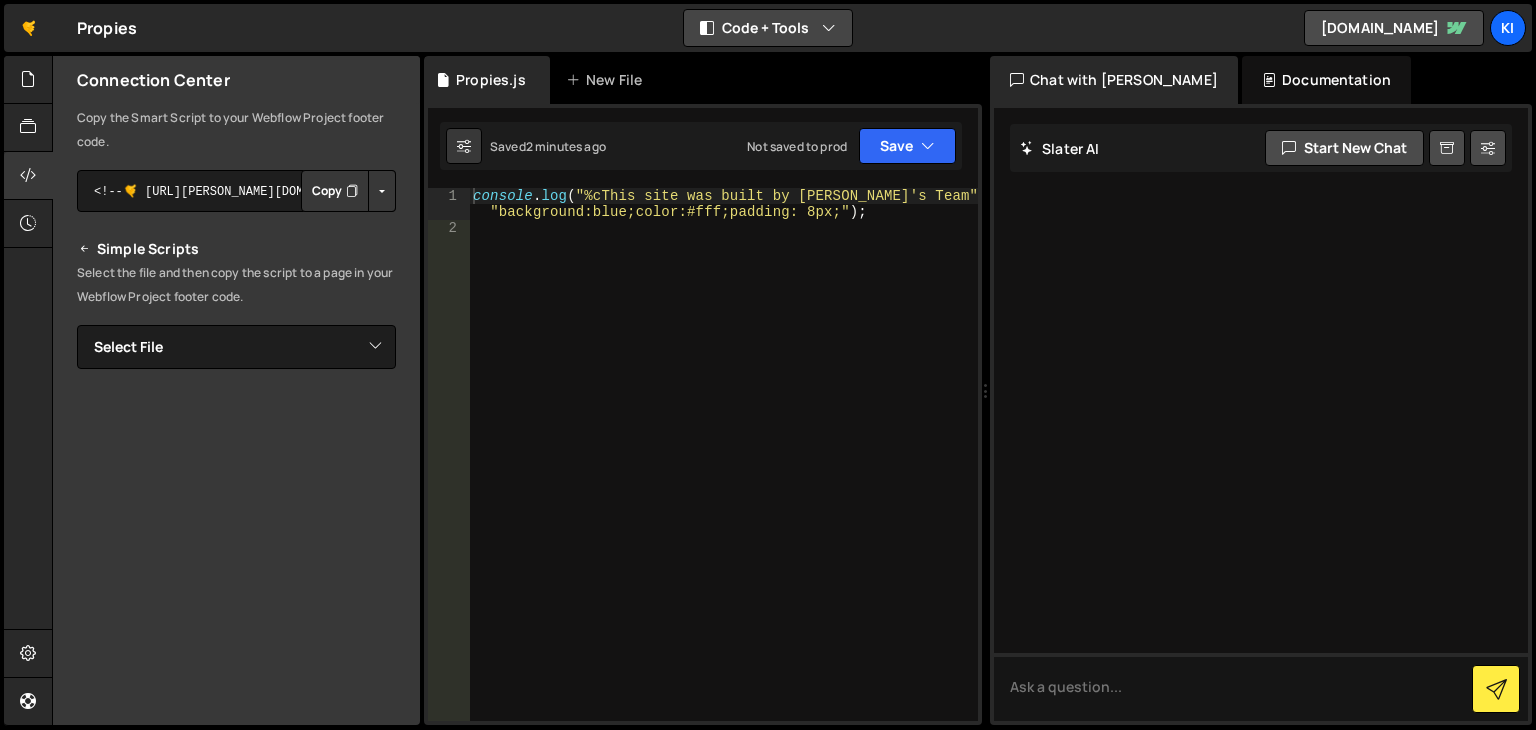click on "Code + Tools" at bounding box center [768, 28] 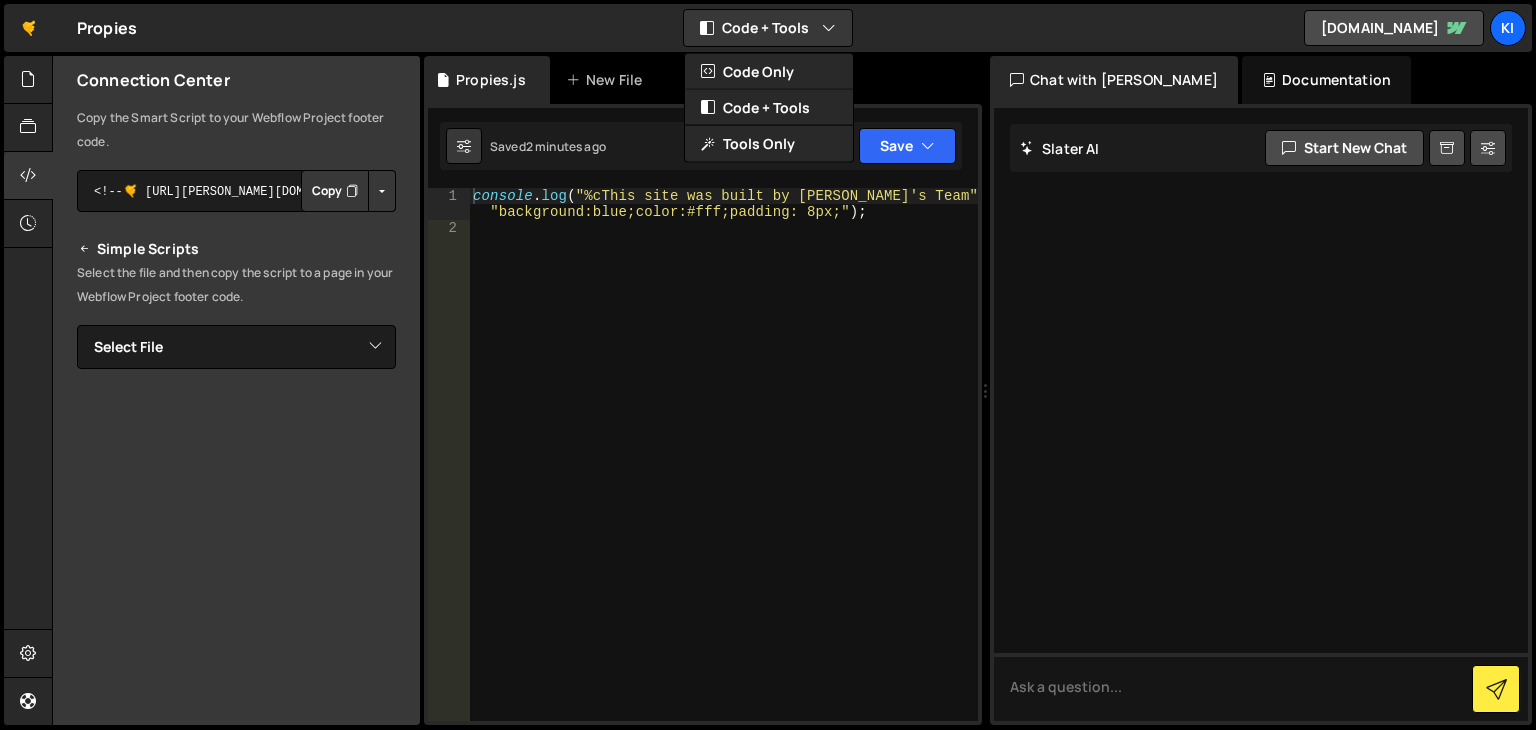 type 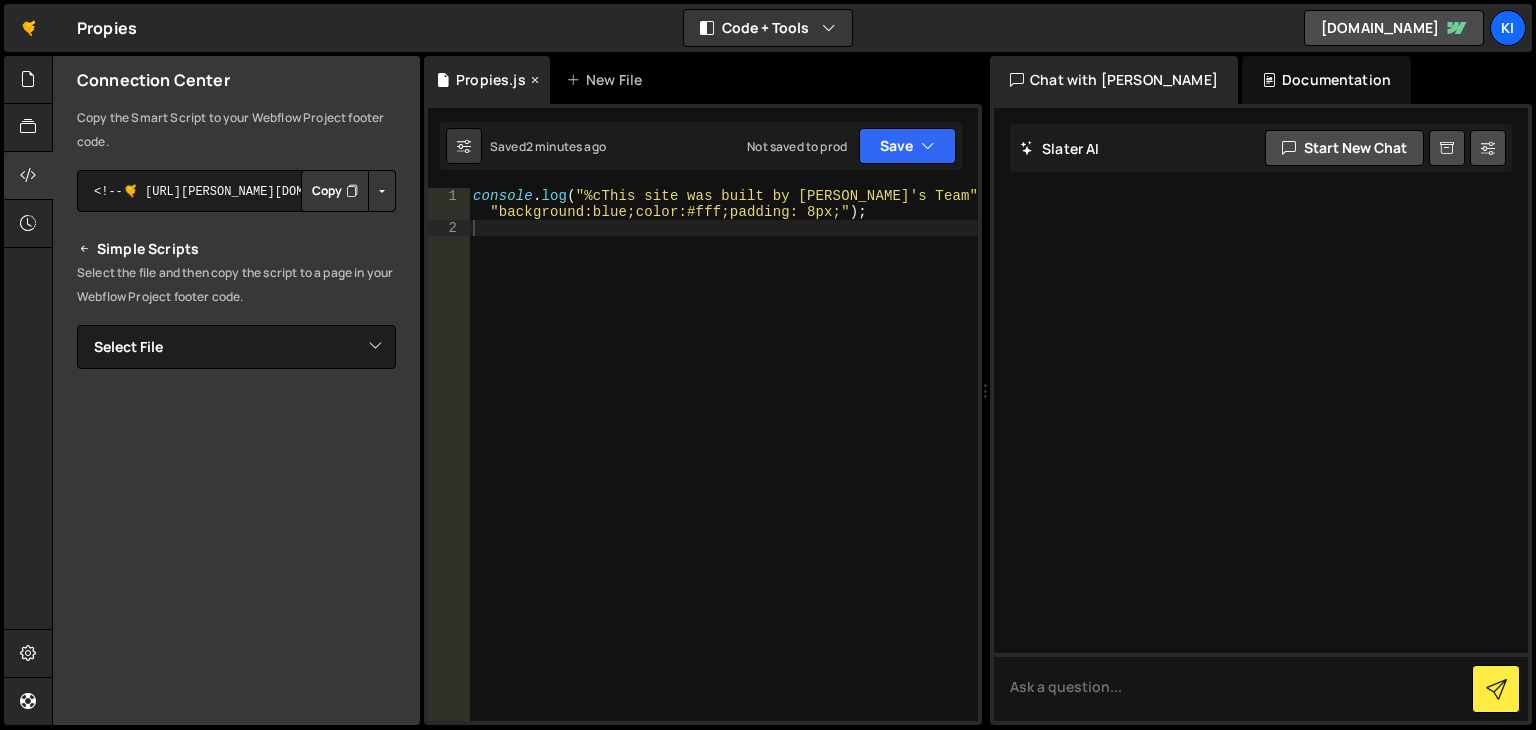 click on "Propies.js" at bounding box center [487, 80] 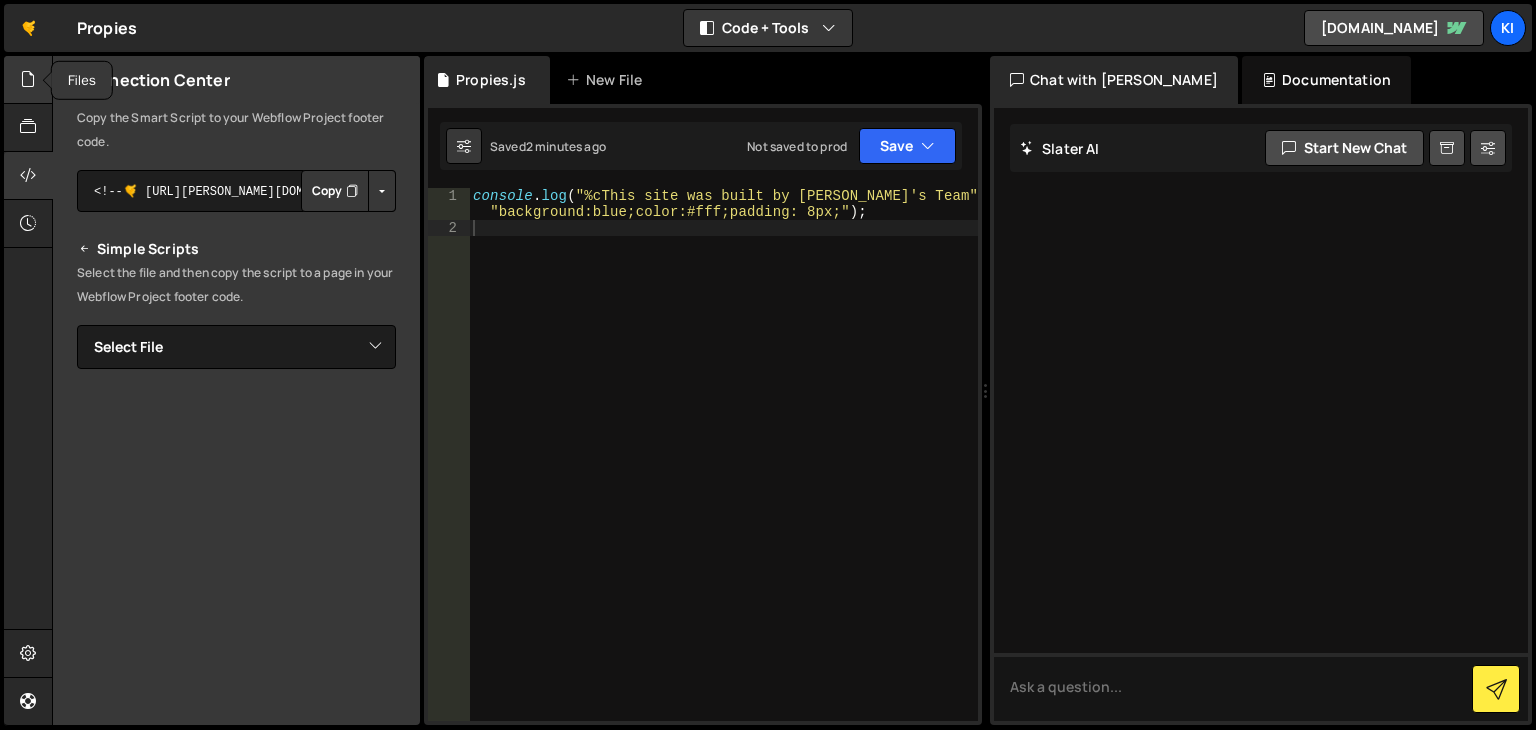 click at bounding box center [28, 80] 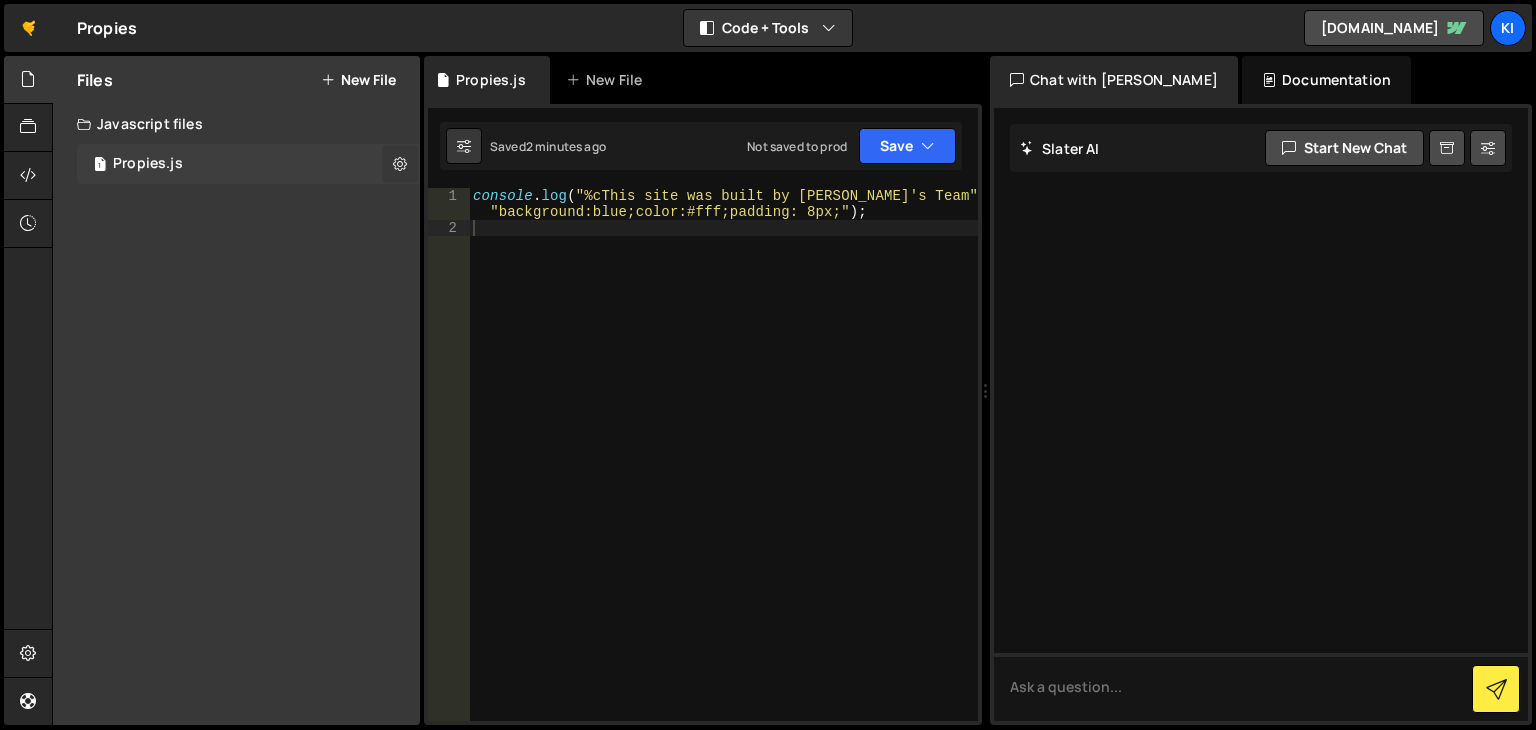 click at bounding box center (400, 164) 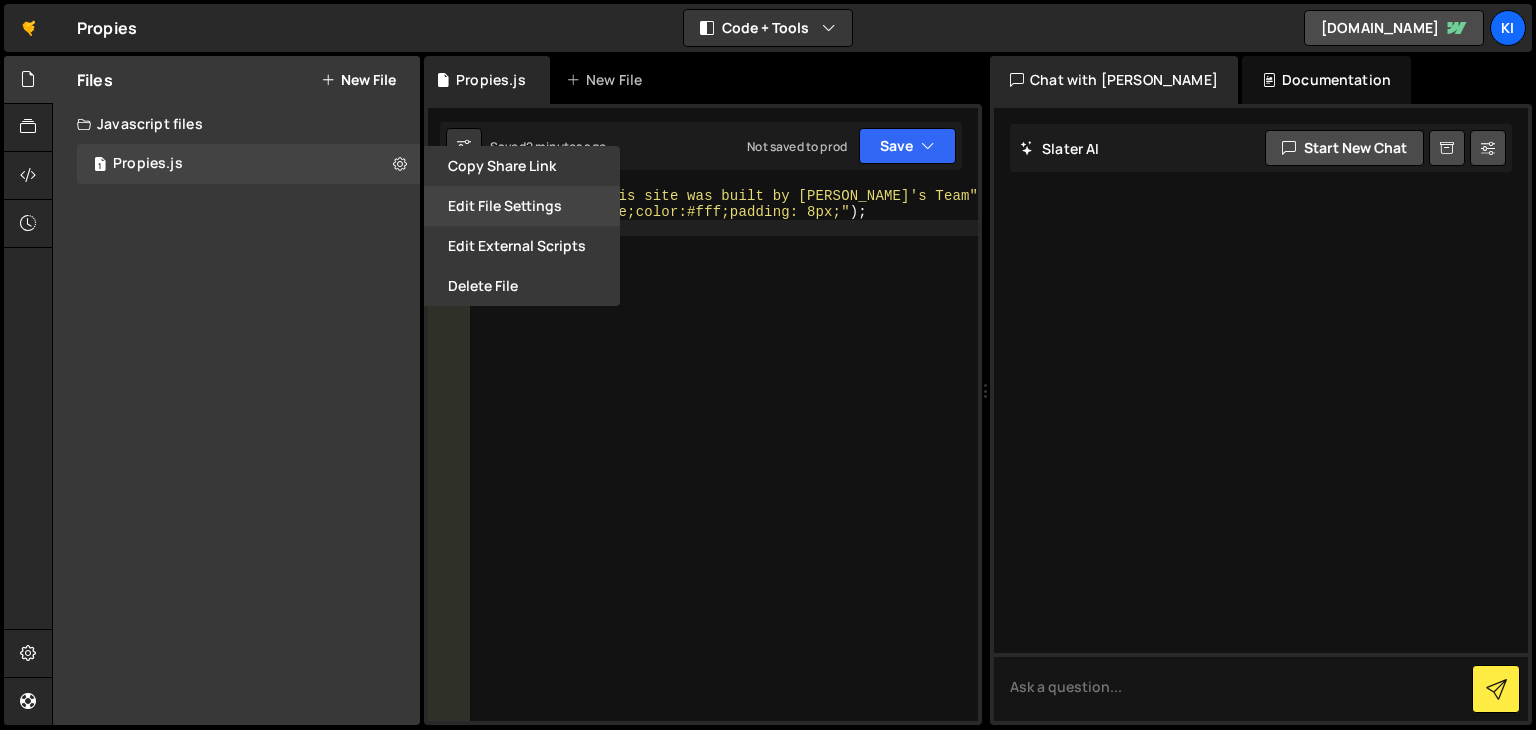 click on "Edit File Settings" at bounding box center [522, 206] 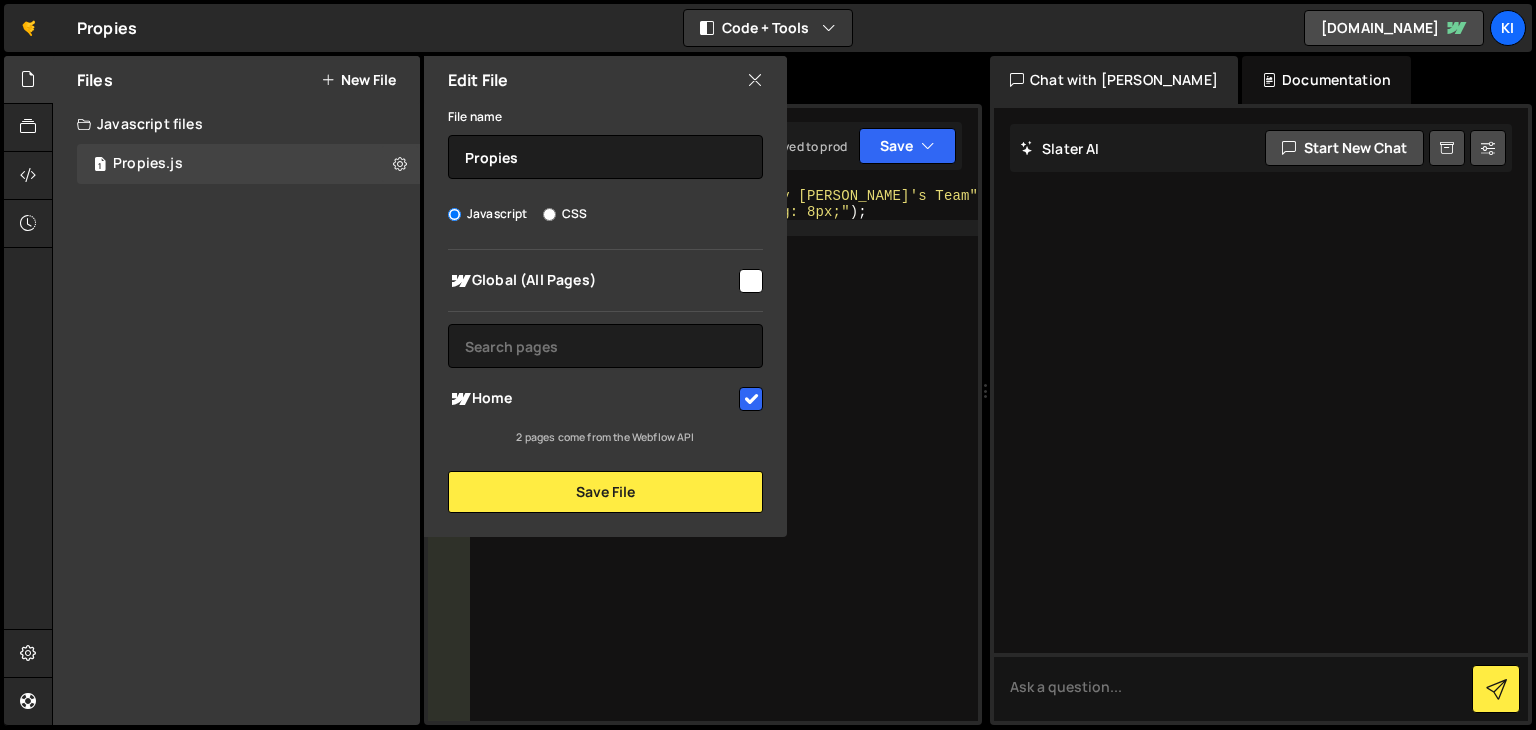click at bounding box center (751, 281) 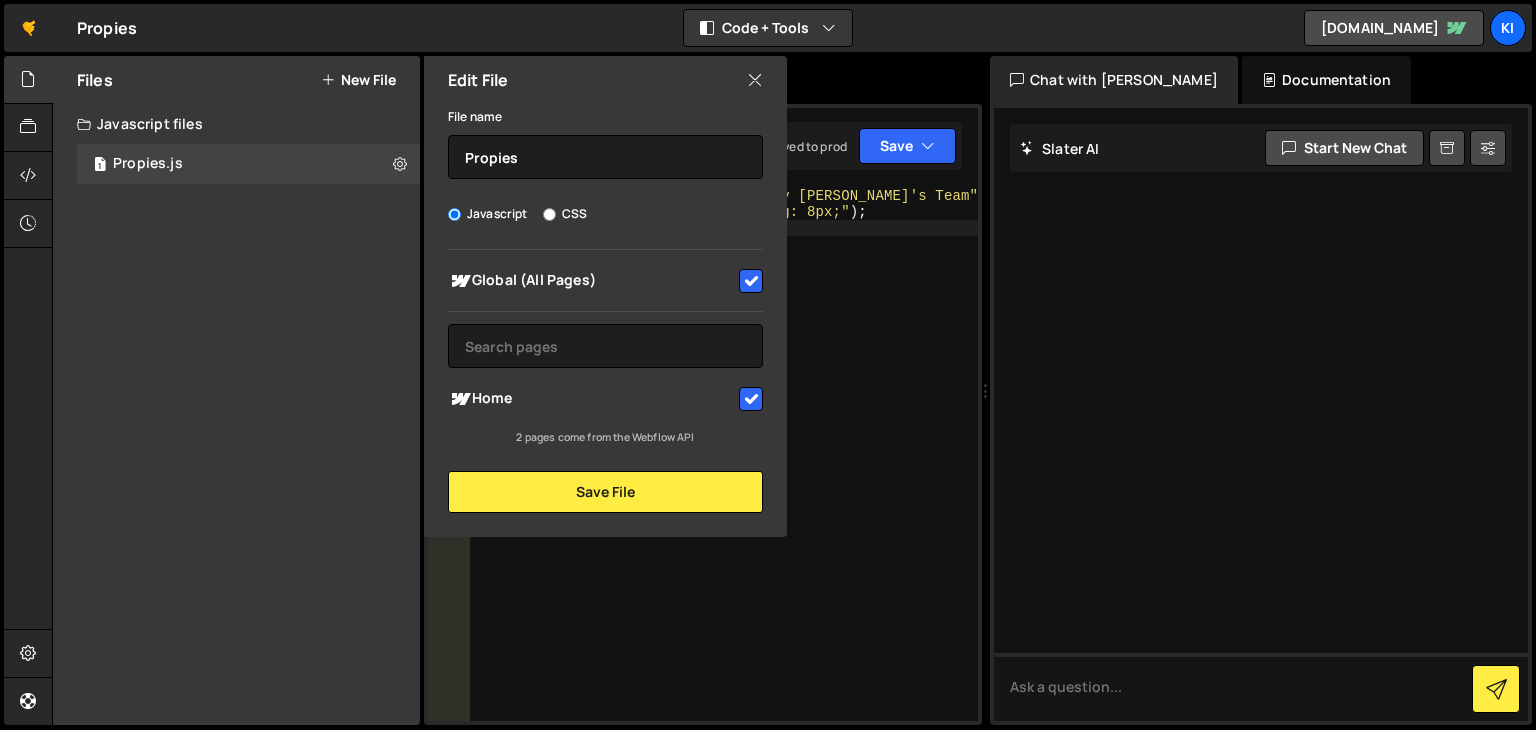 click at bounding box center [751, 399] 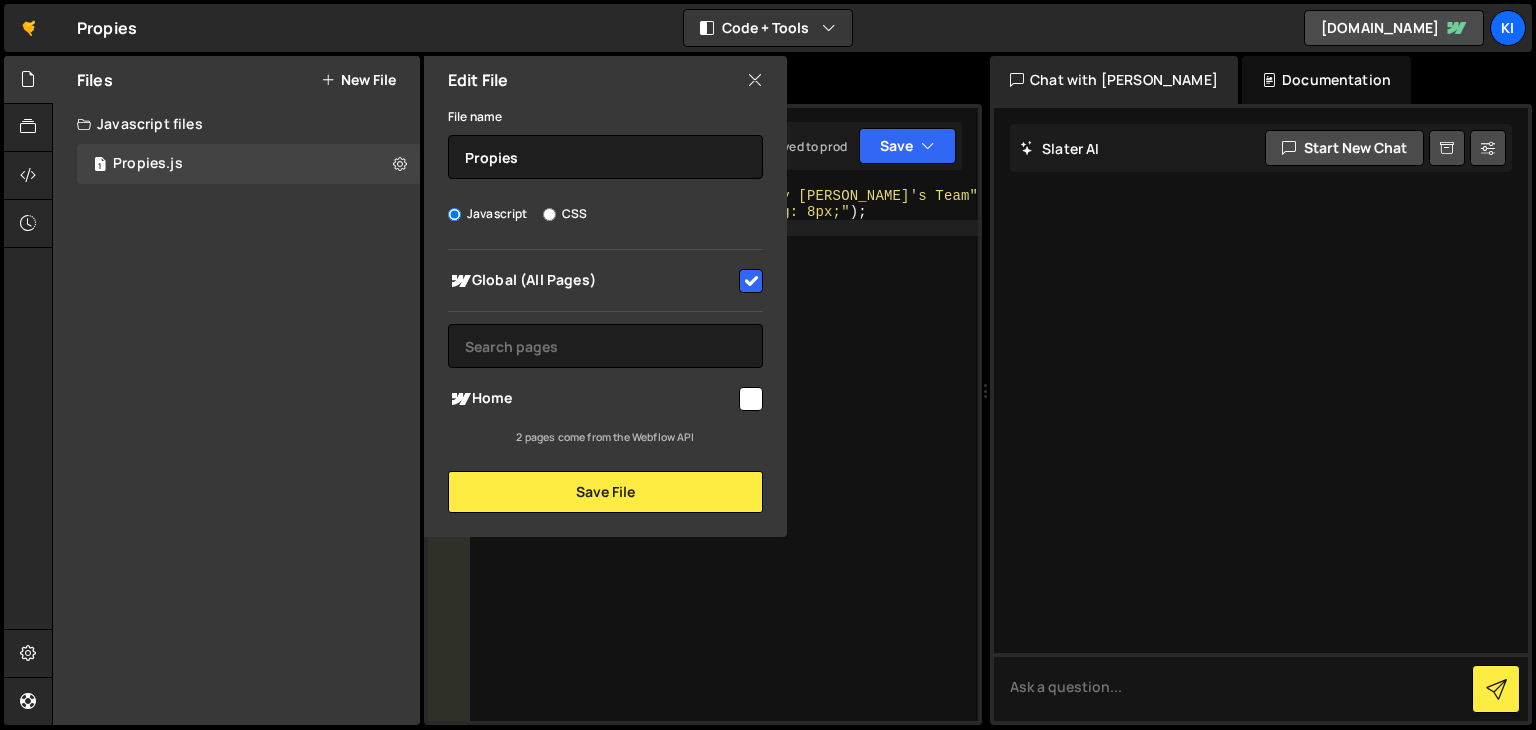 click at bounding box center [751, 399] 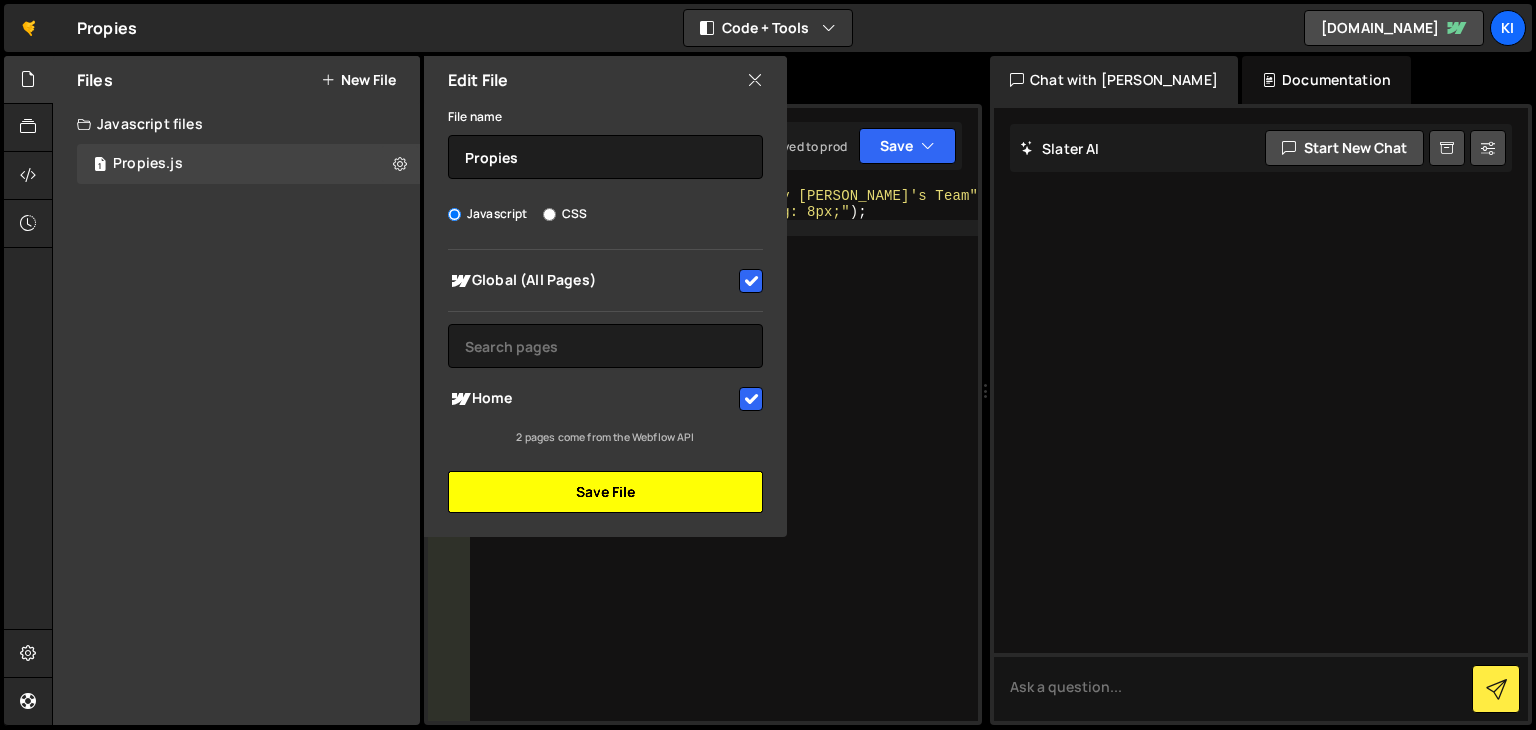click on "Save File" at bounding box center (605, 492) 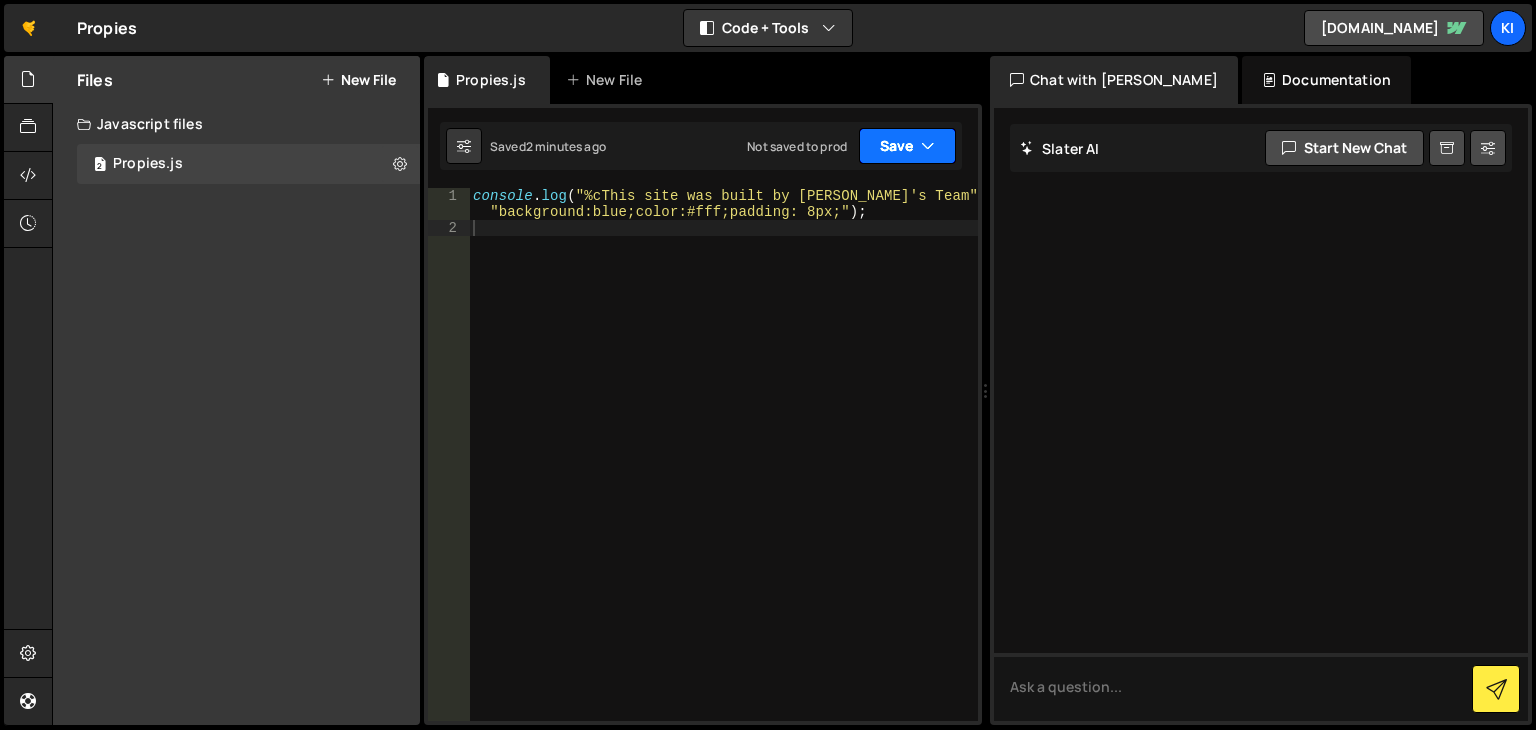 click on "Save" at bounding box center (907, 146) 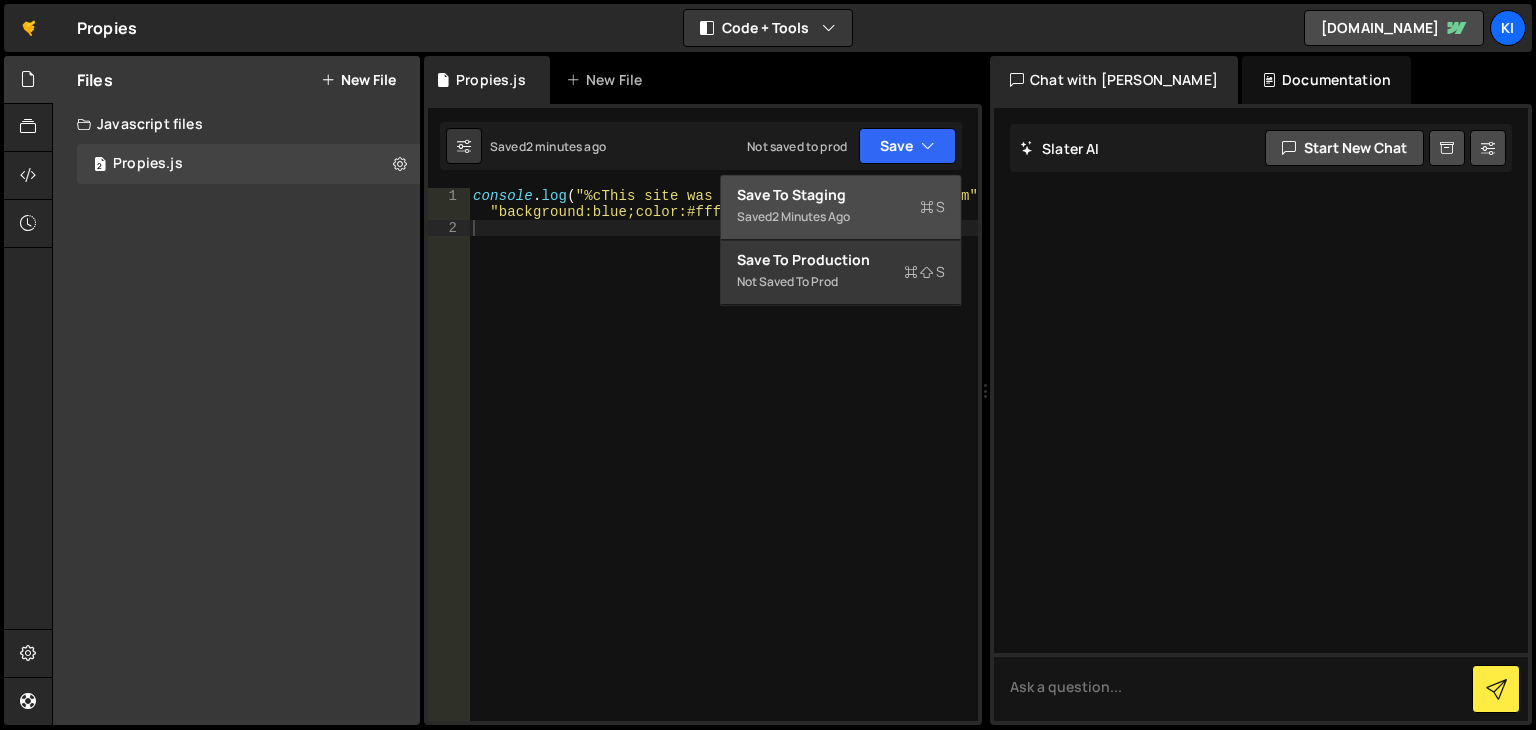 click on "2 minutes ago" at bounding box center (811, 216) 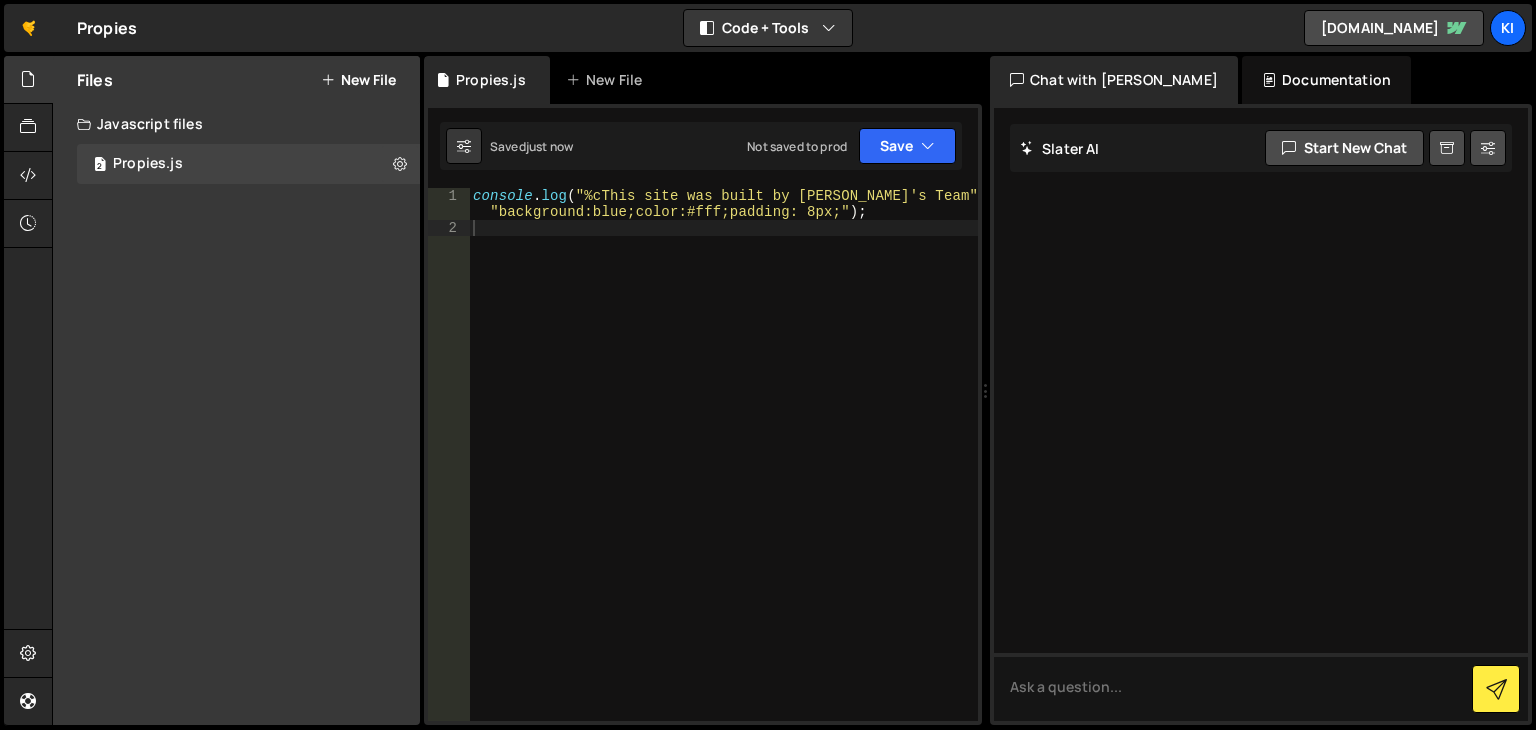 click on "console . log ( "%cThis site was built by Kitpro's Team" ,      "background:blue;color:#fff;padding: 8px;" ) ;" at bounding box center (723, 478) 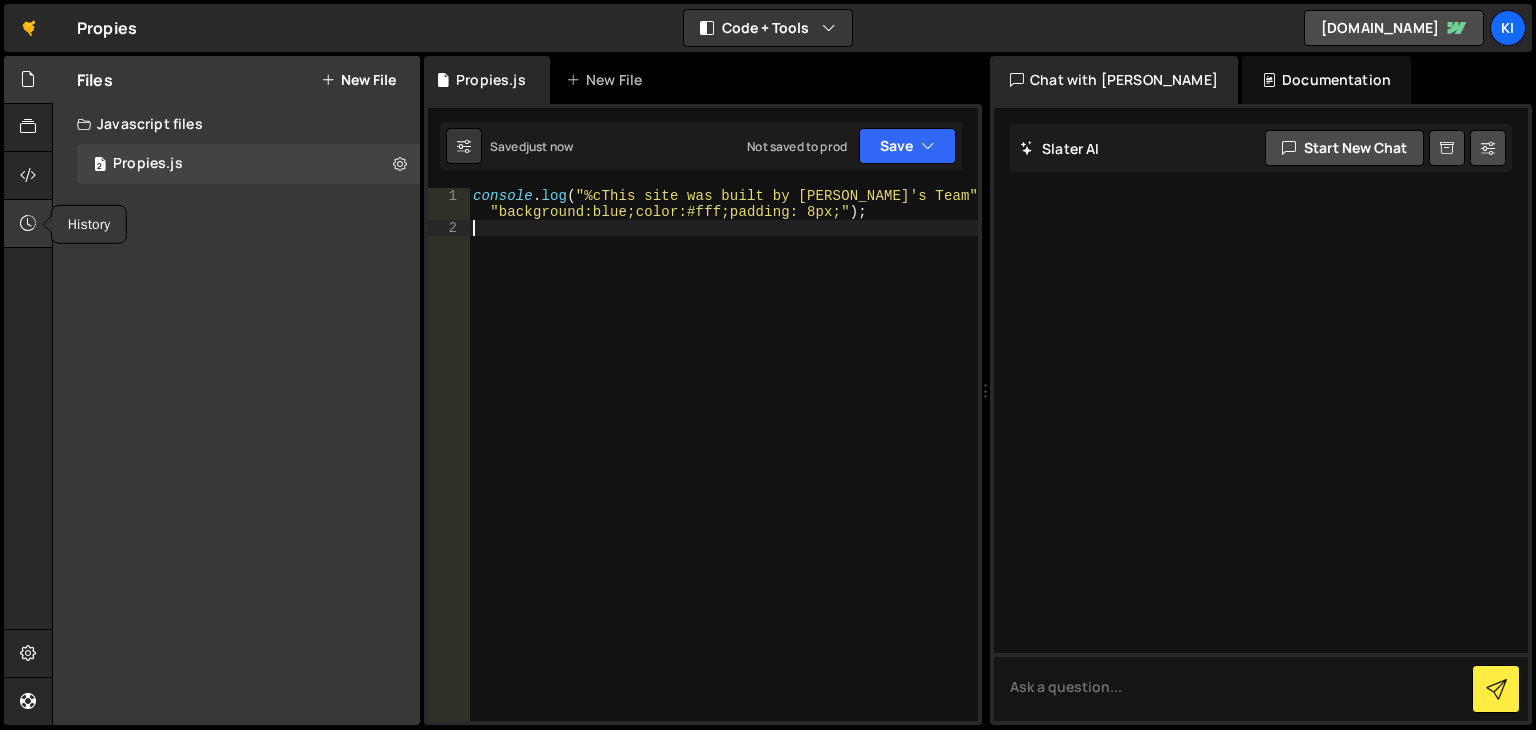 click at bounding box center [28, 224] 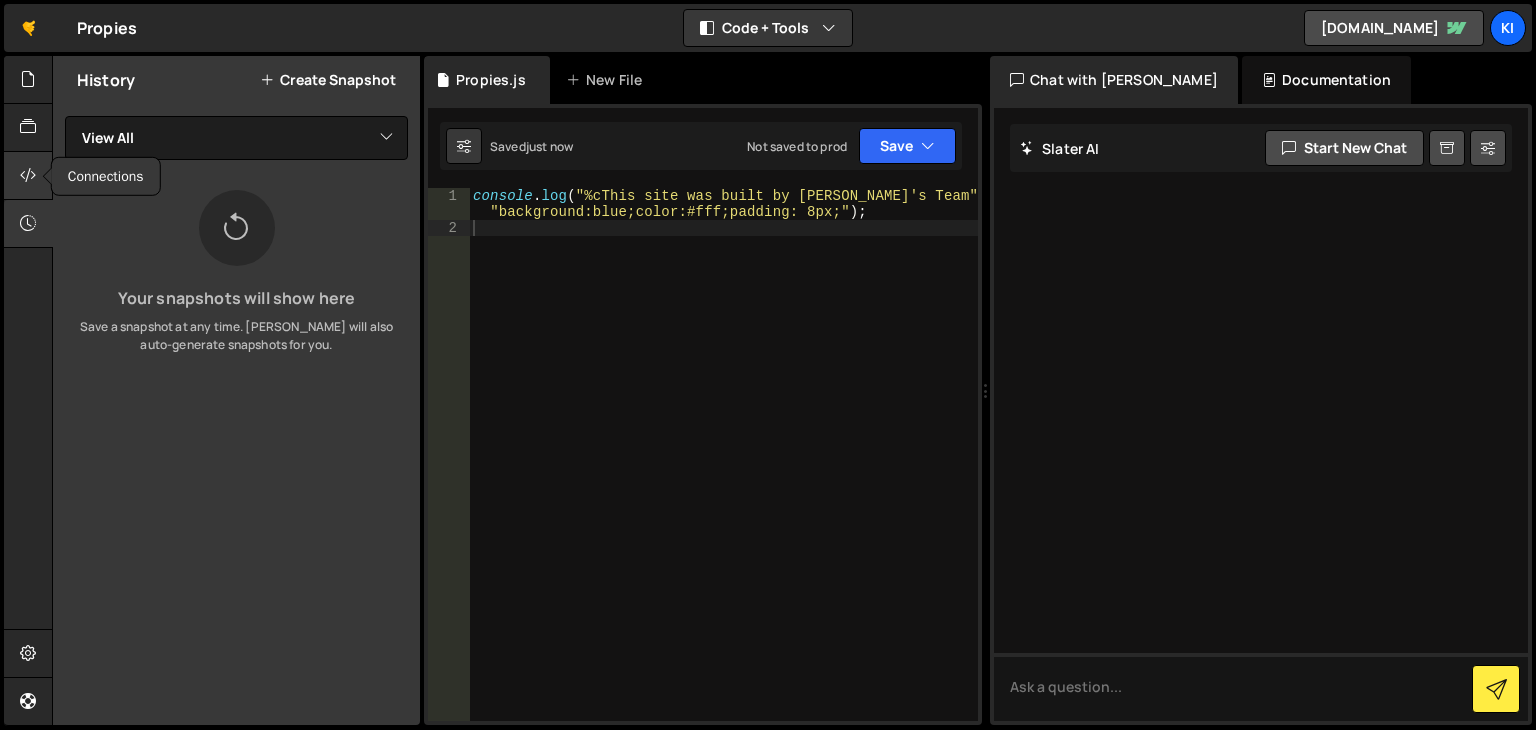 click at bounding box center [28, 175] 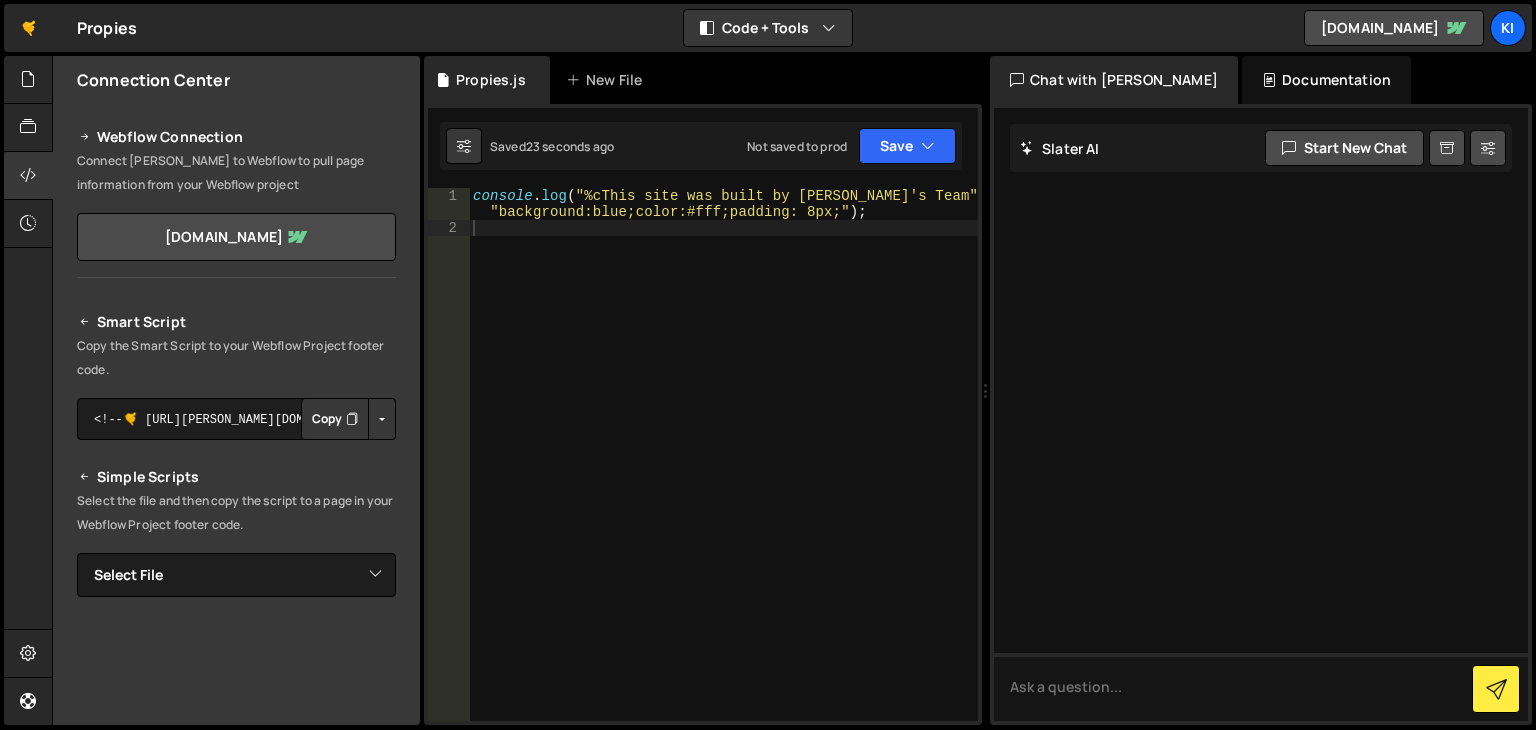 scroll, scrollTop: 231, scrollLeft: 0, axis: vertical 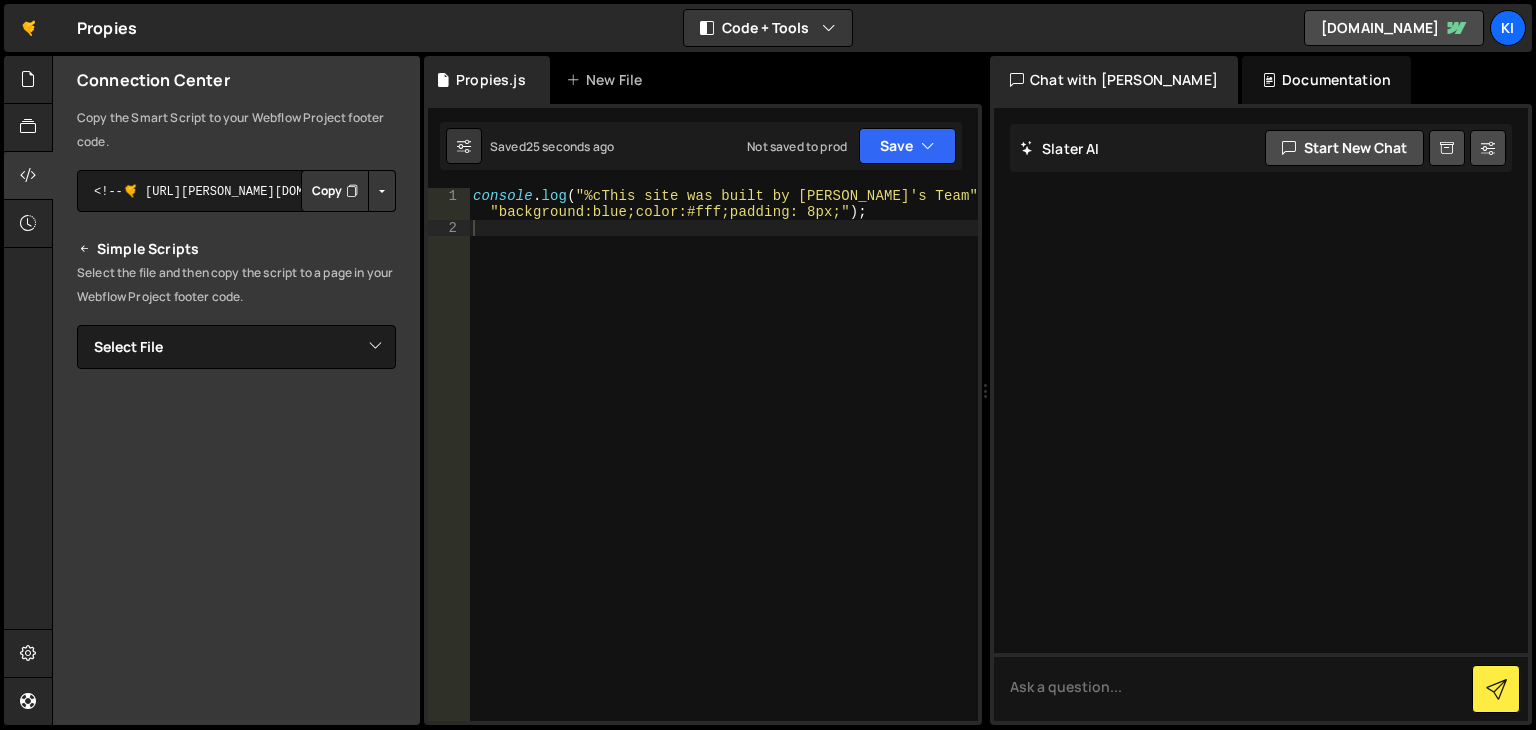 click on "Copy" at bounding box center [335, 191] 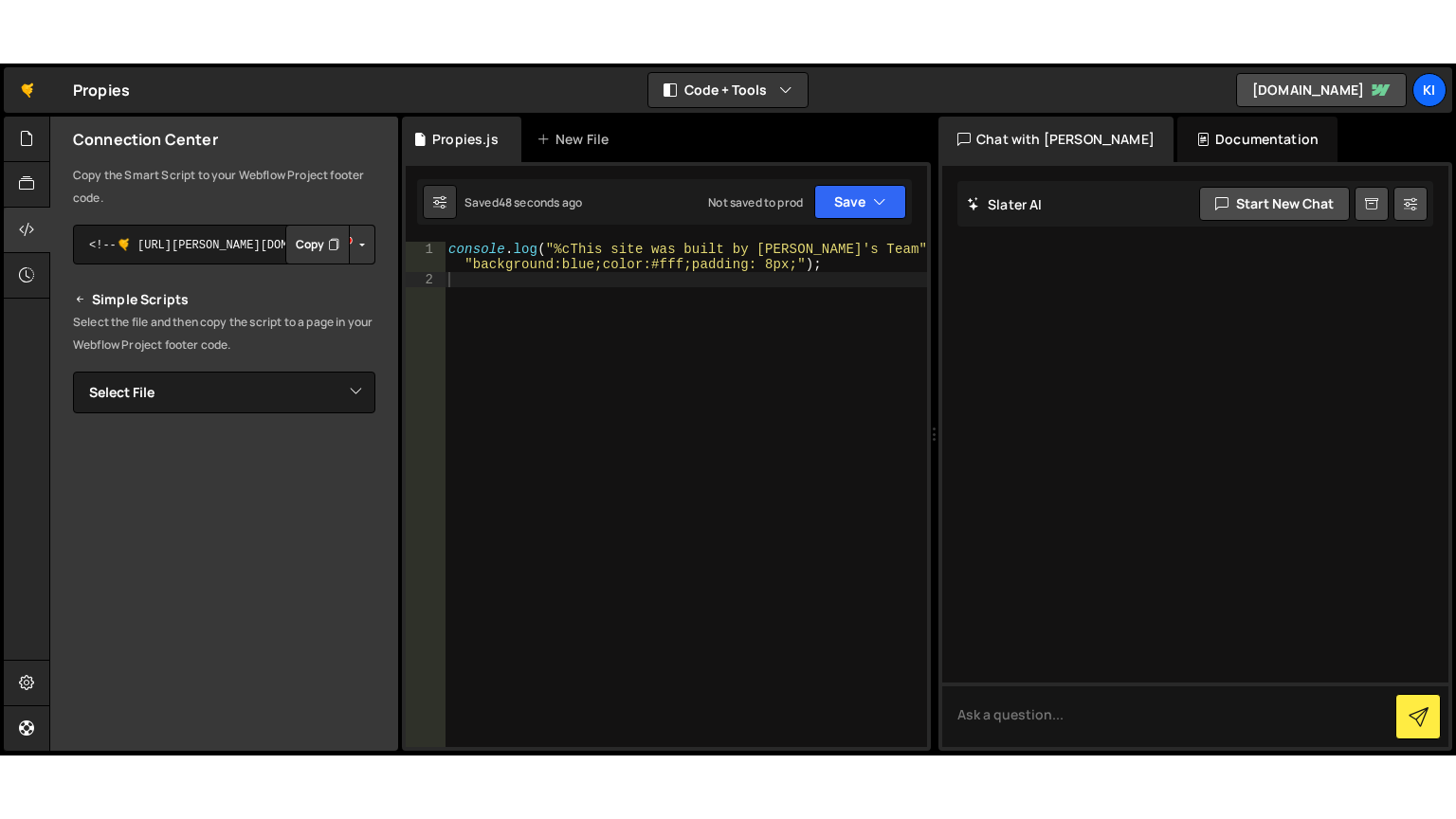 scroll, scrollTop: 219, scrollLeft: 0, axis: vertical 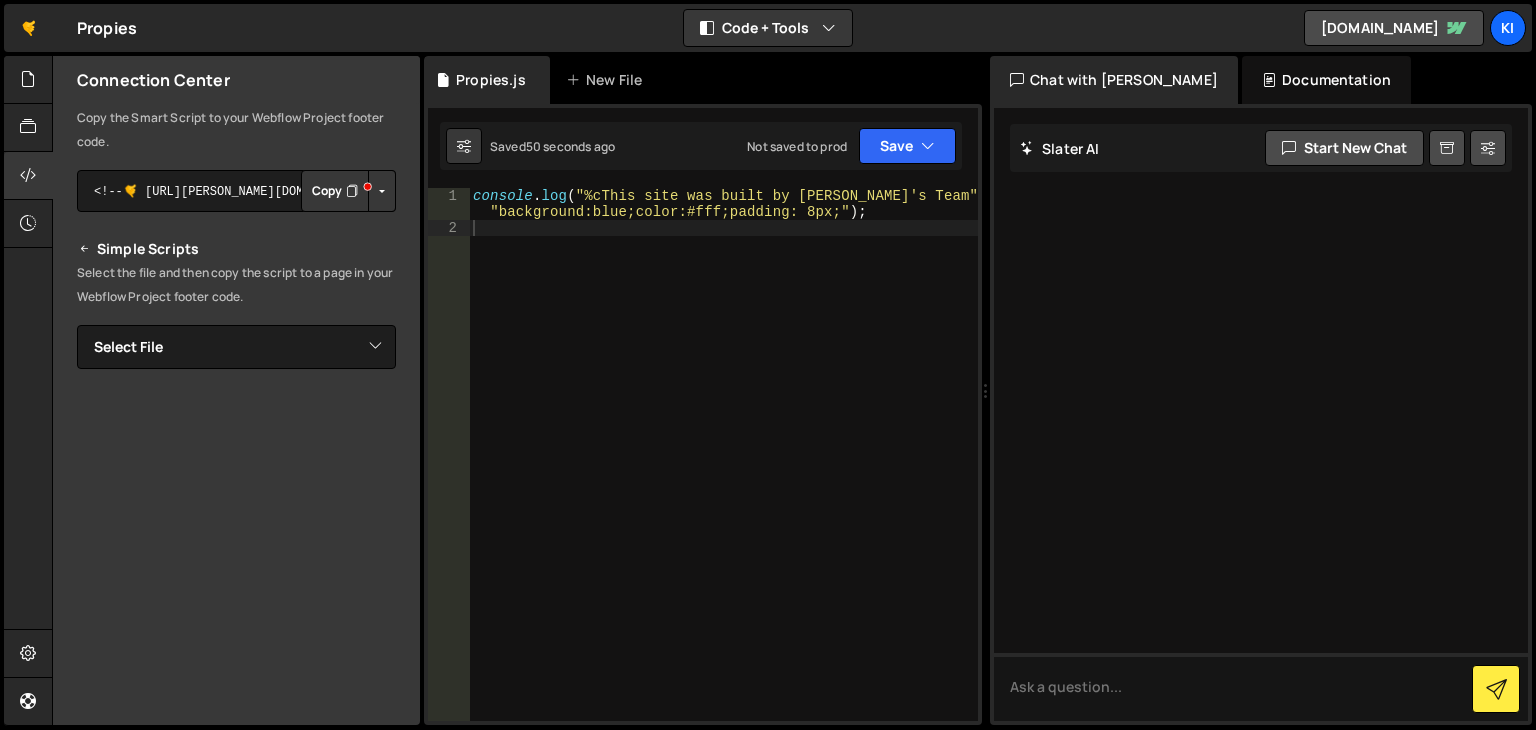 click on "Smart Script
Copy the Smart Script to your Webflow Project footer code.
<!--🤙 https://slater.app/16175.js-->
<script>document.addEventListener("DOMContentLoaded", function() {function loadpropies(e){let t=document.createElement("script");t.setAttribute("src",e),t.setAttribute("type","module"),document.body.appendChild(t),t.addEventListener("load",()=>{console.log("Slater loaded Propies.js: https://slater.app/16175.js 🤙")}),t.addEventListener("error",e=>{console.log("Error loading file",e)})}let src=window.location.host.includes("webflow.io")?"https://slater.app/16175.js":"https://assets.slater.app/slater/16175.js?v=1.0";loadpropies(src);})</script>
Copy
Copy Staging Script" at bounding box center [236, 419] 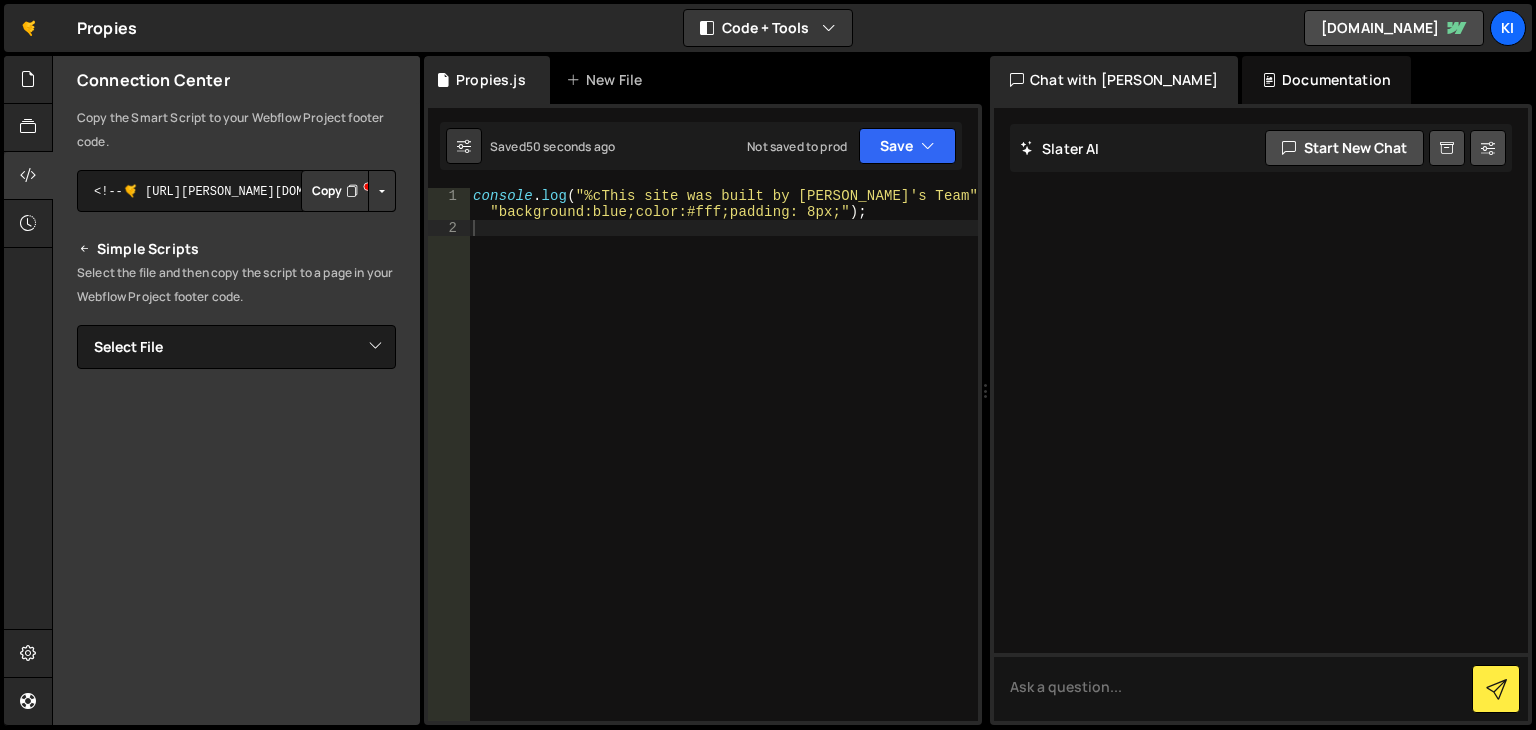 click at bounding box center [382, 191] 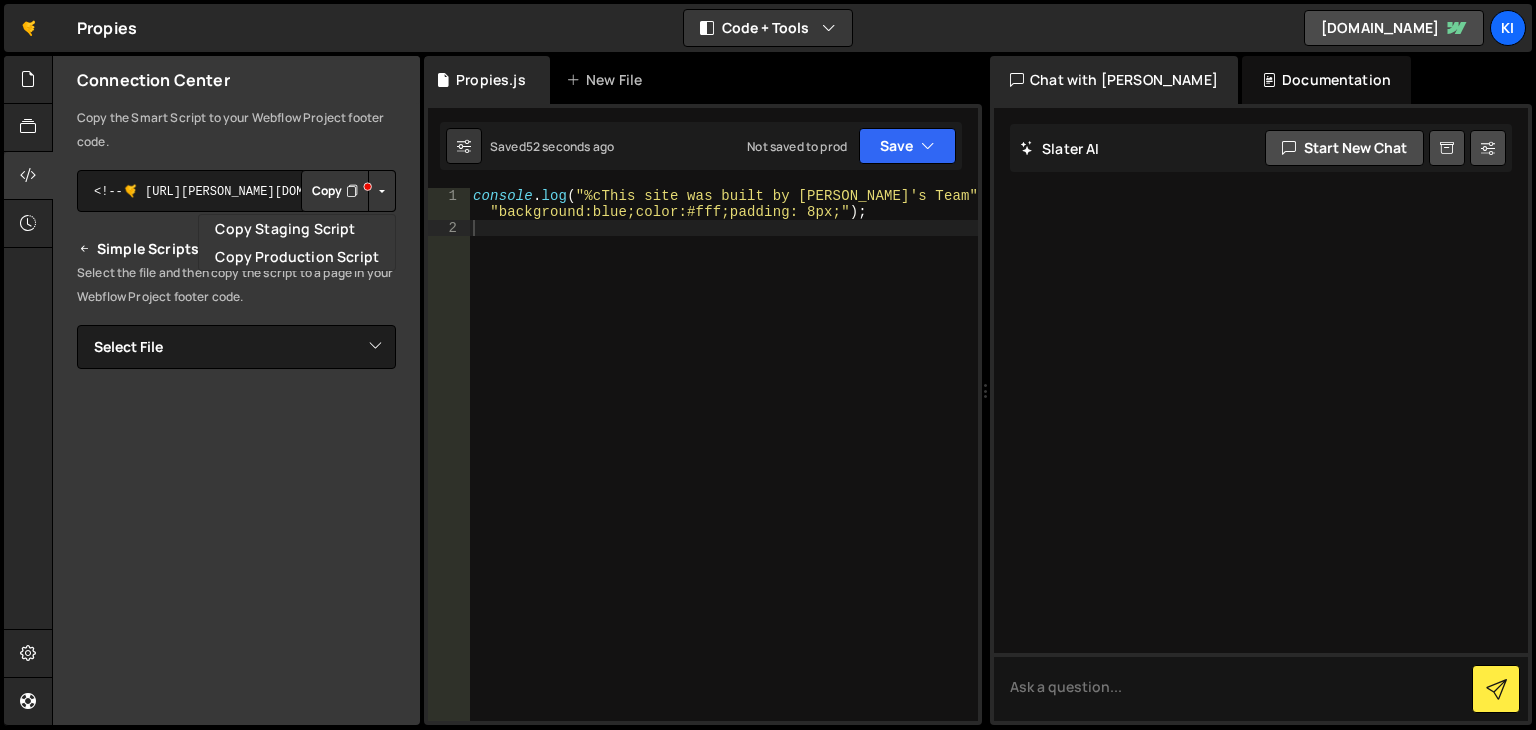 click on "Copy the Smart Script to your Webflow Project footer code." at bounding box center [236, 130] 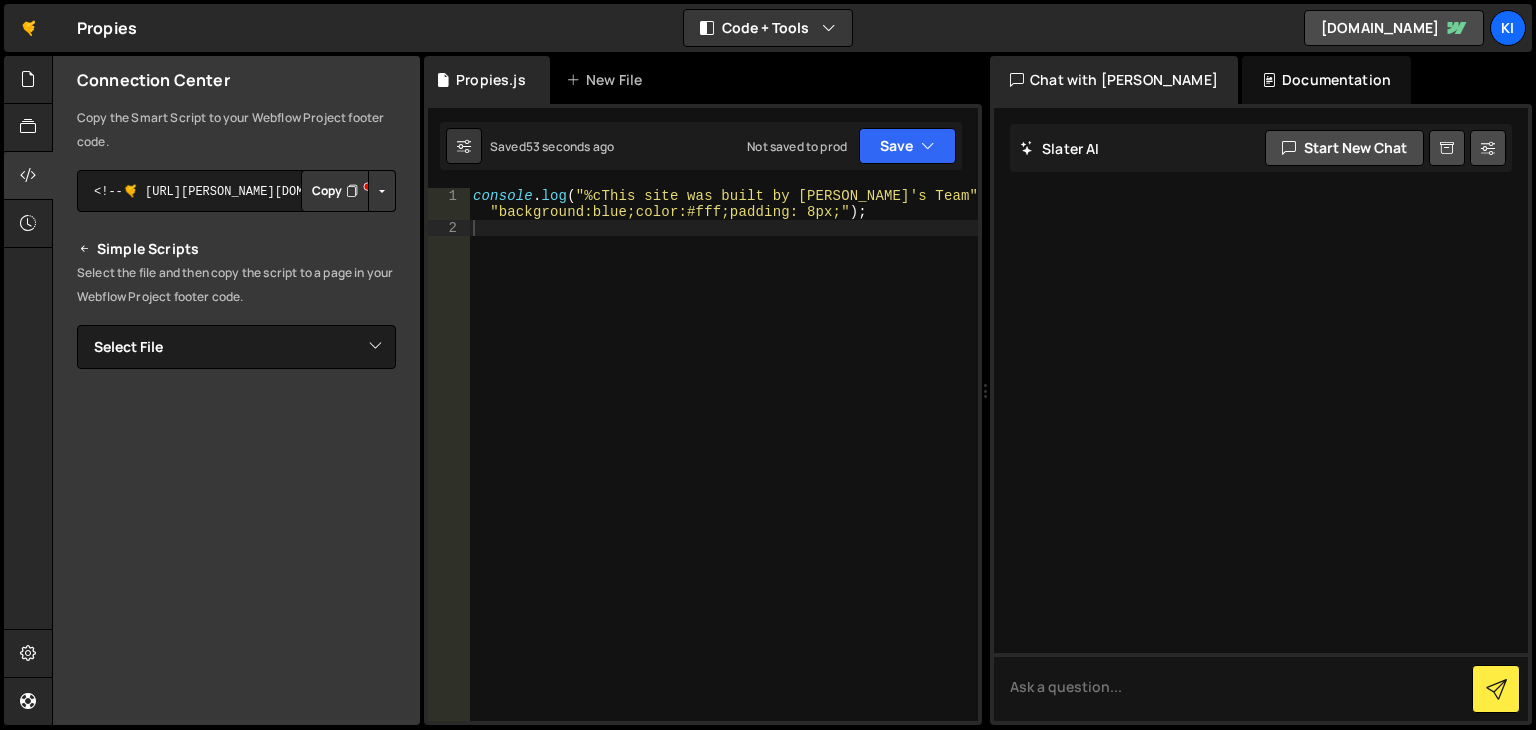 click at bounding box center [382, 191] 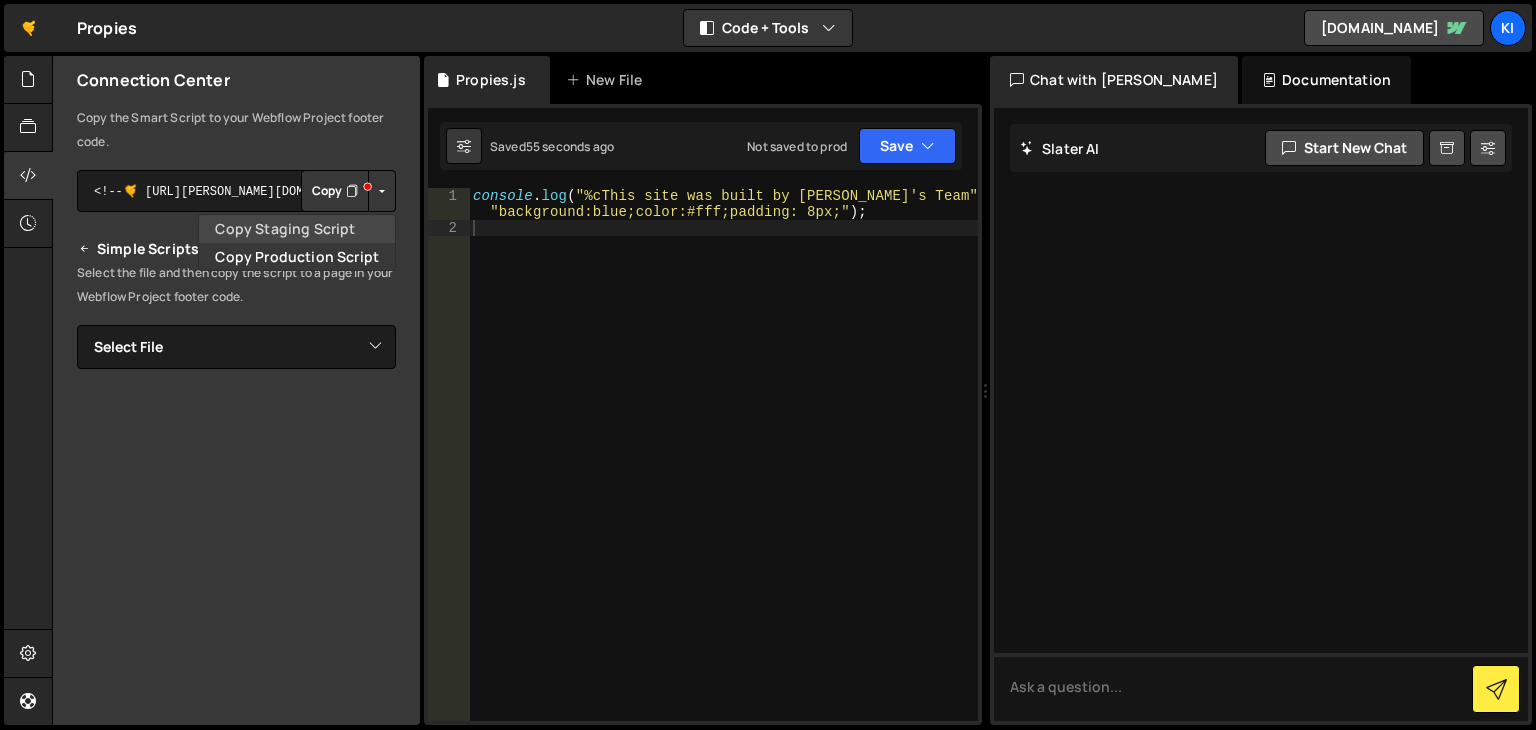 click on "Copy Staging Script" at bounding box center (297, 229) 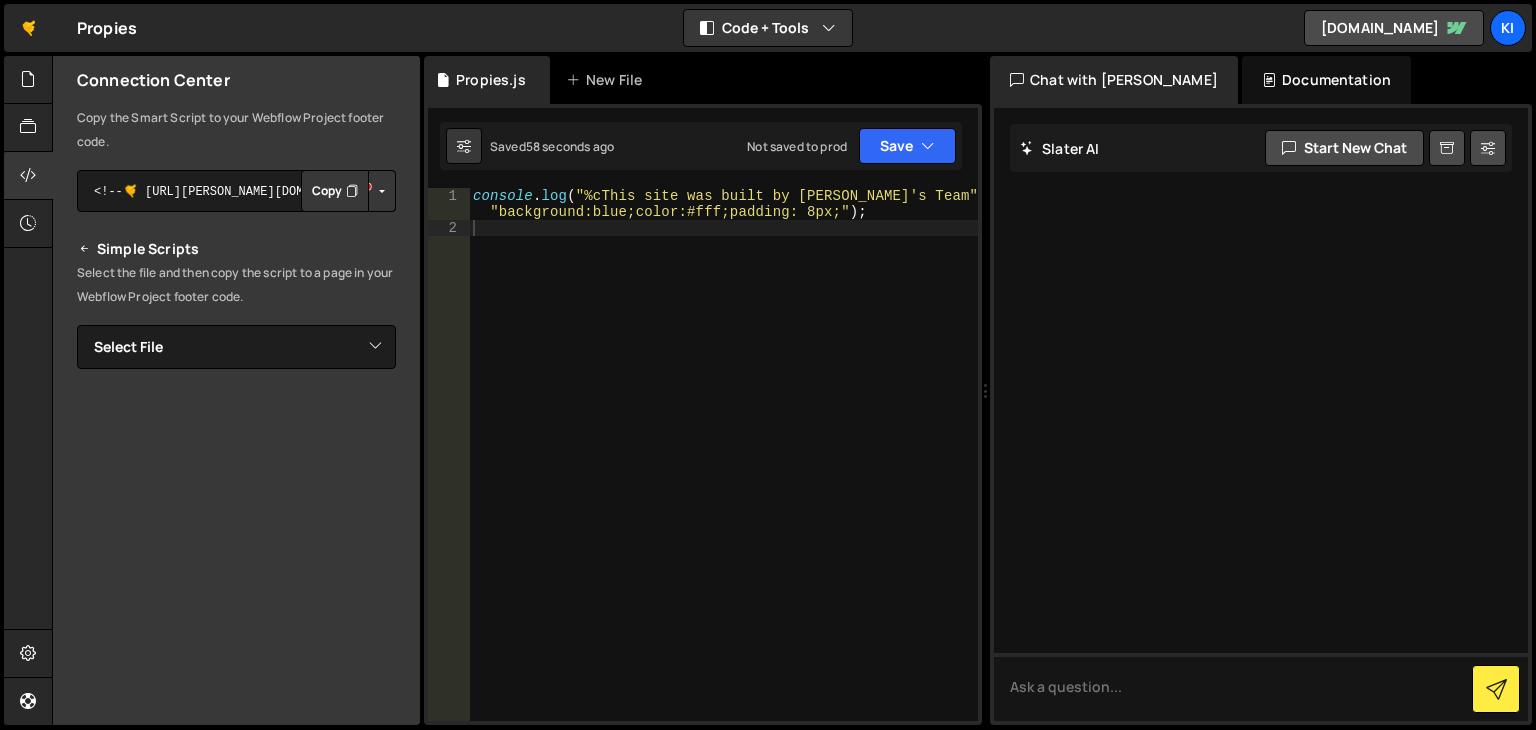 click on "Copy" at bounding box center (335, 191) 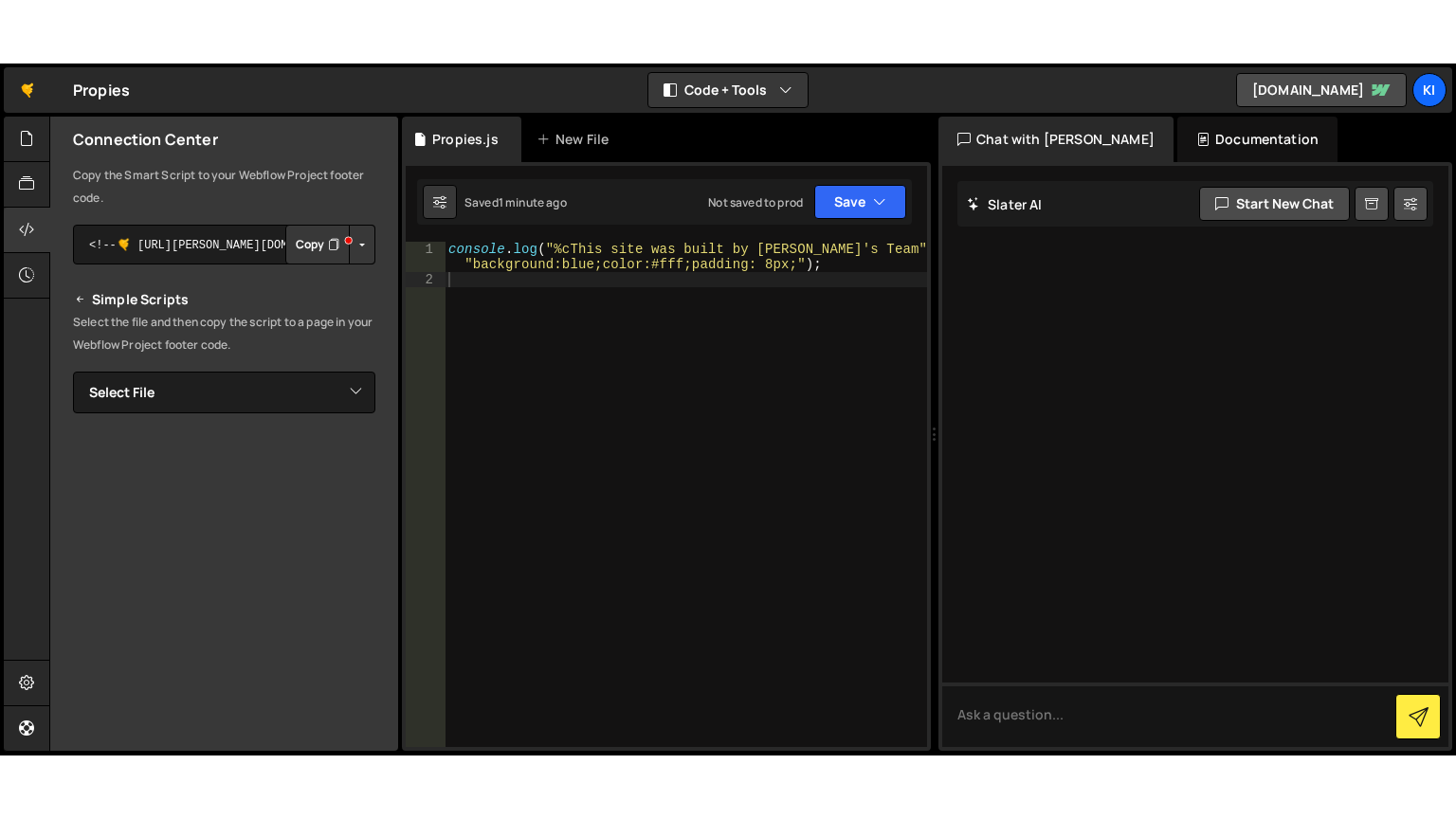 scroll, scrollTop: 3, scrollLeft: 0, axis: vertical 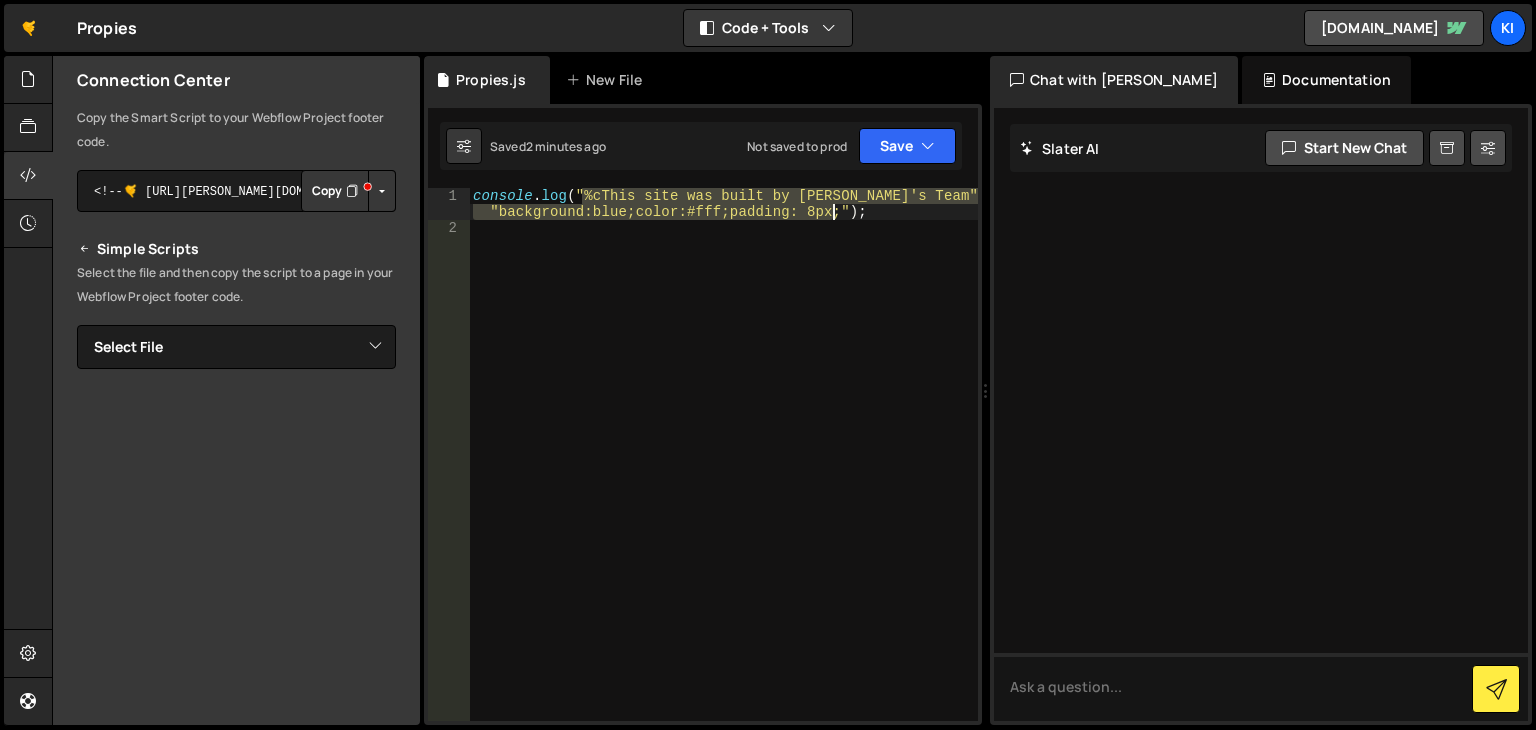 drag, startPoint x: 583, startPoint y: 197, endPoint x: 835, endPoint y: 213, distance: 252.50743 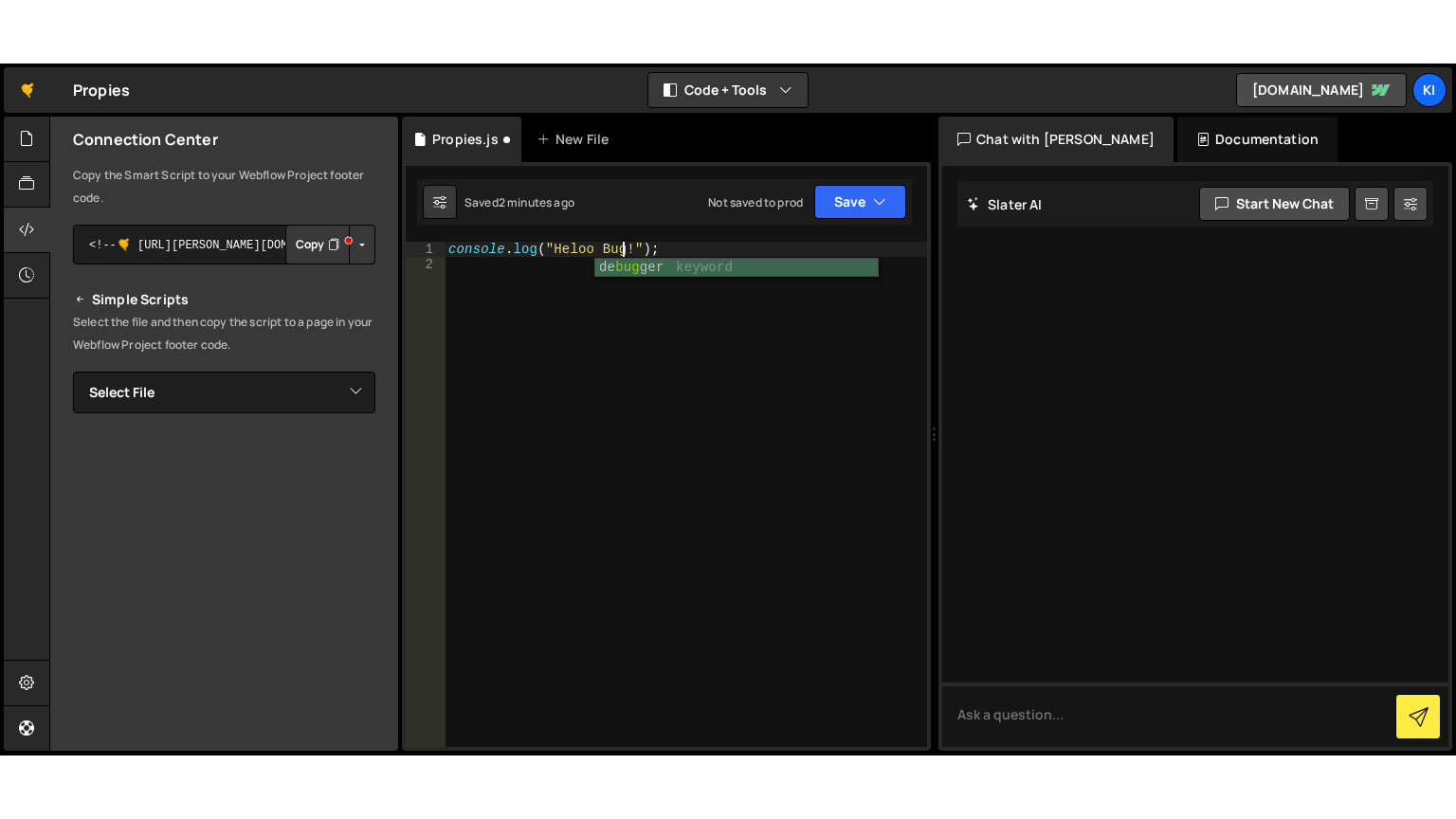 scroll, scrollTop: 0, scrollLeft: 12, axis: horizontal 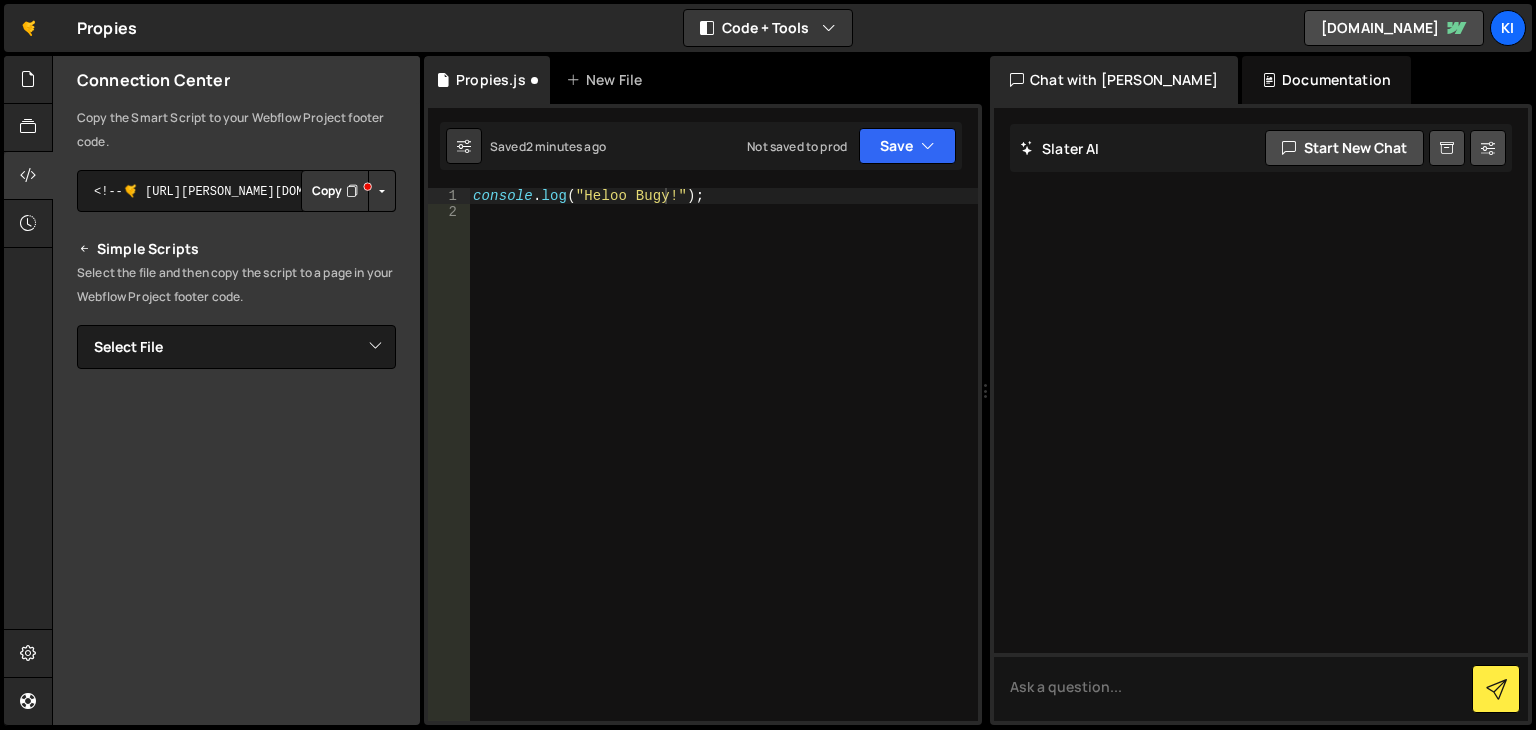 click on "console . log ( "Heloo Bugy!" ) ;" at bounding box center [723, 470] 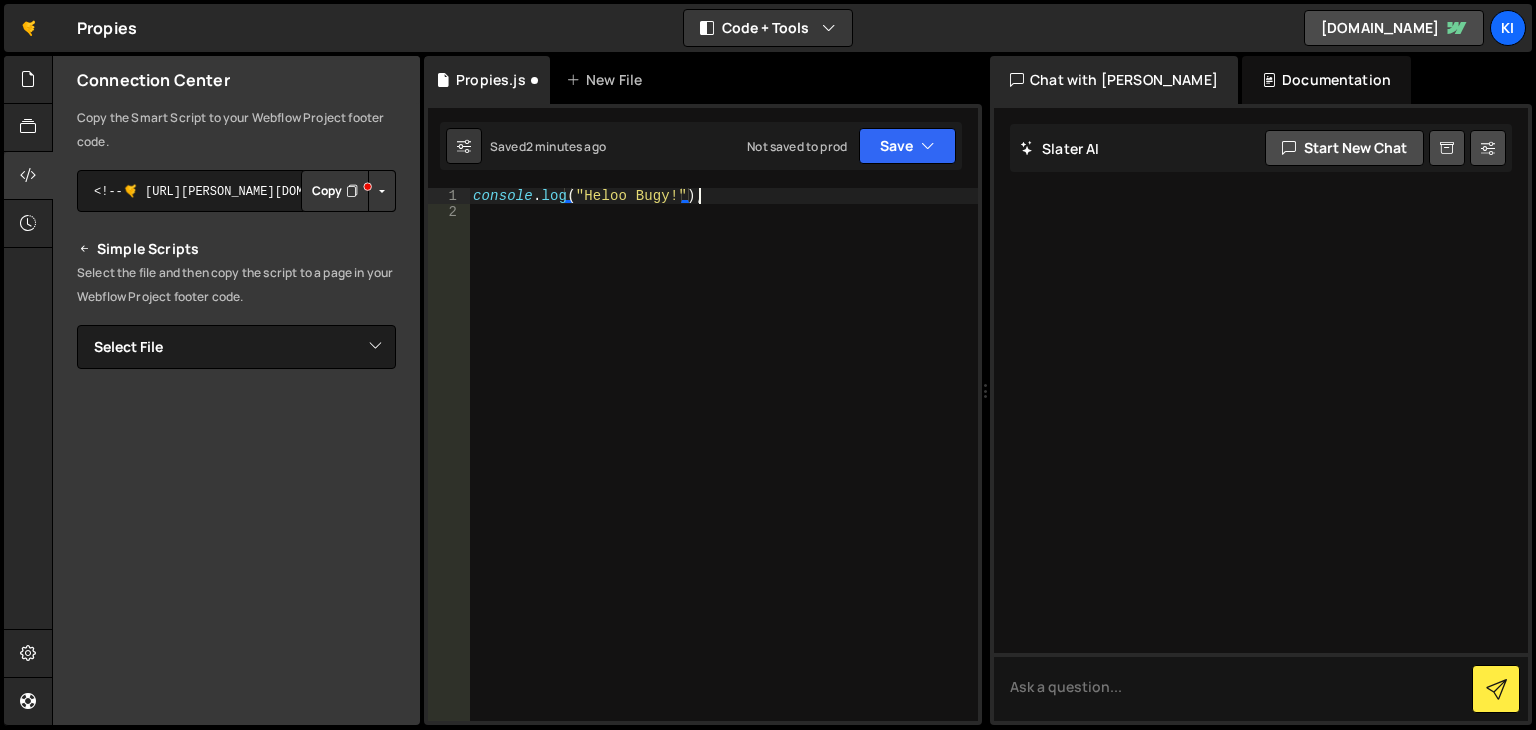 scroll, scrollTop: 0, scrollLeft: 14, axis: horizontal 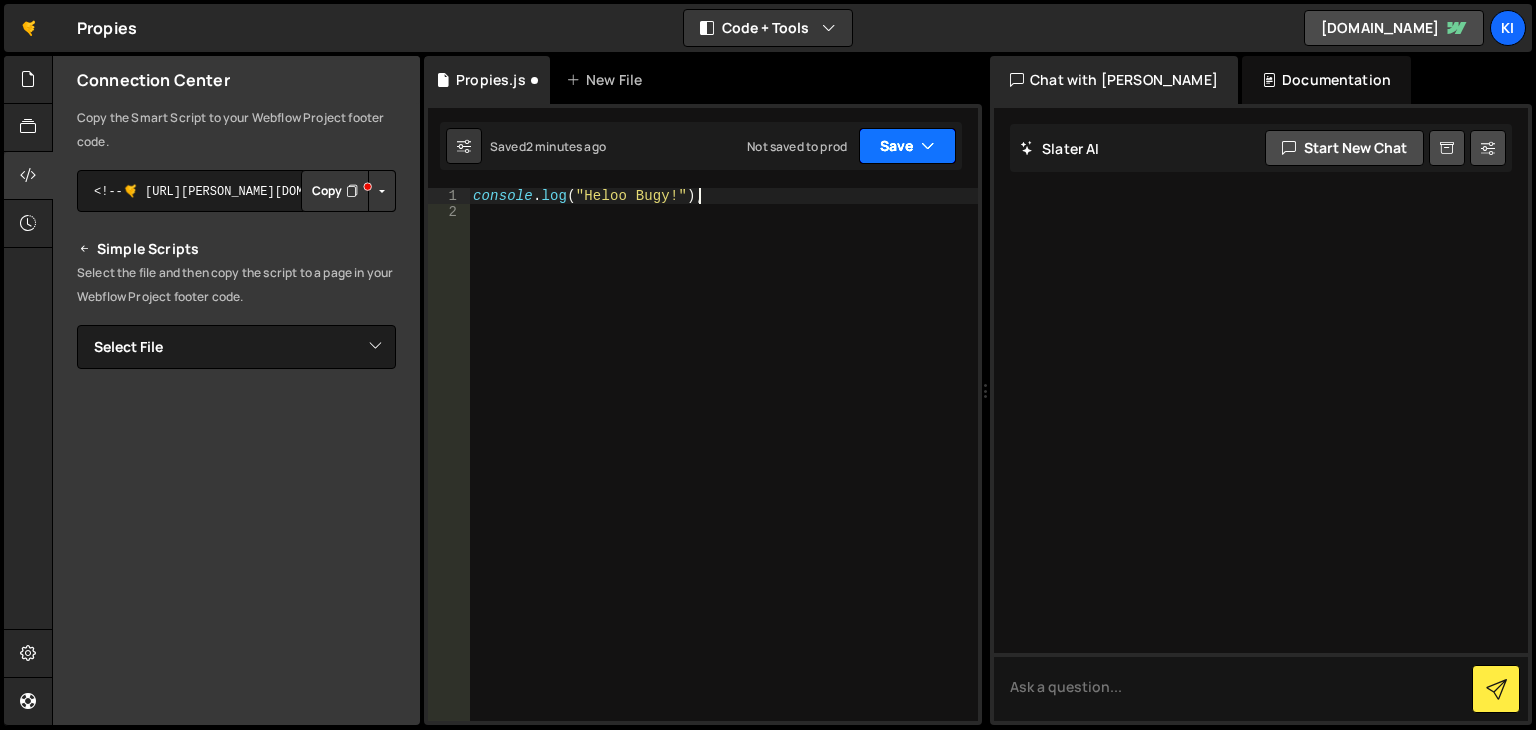 type on "console.log("Heloo Bugy!");" 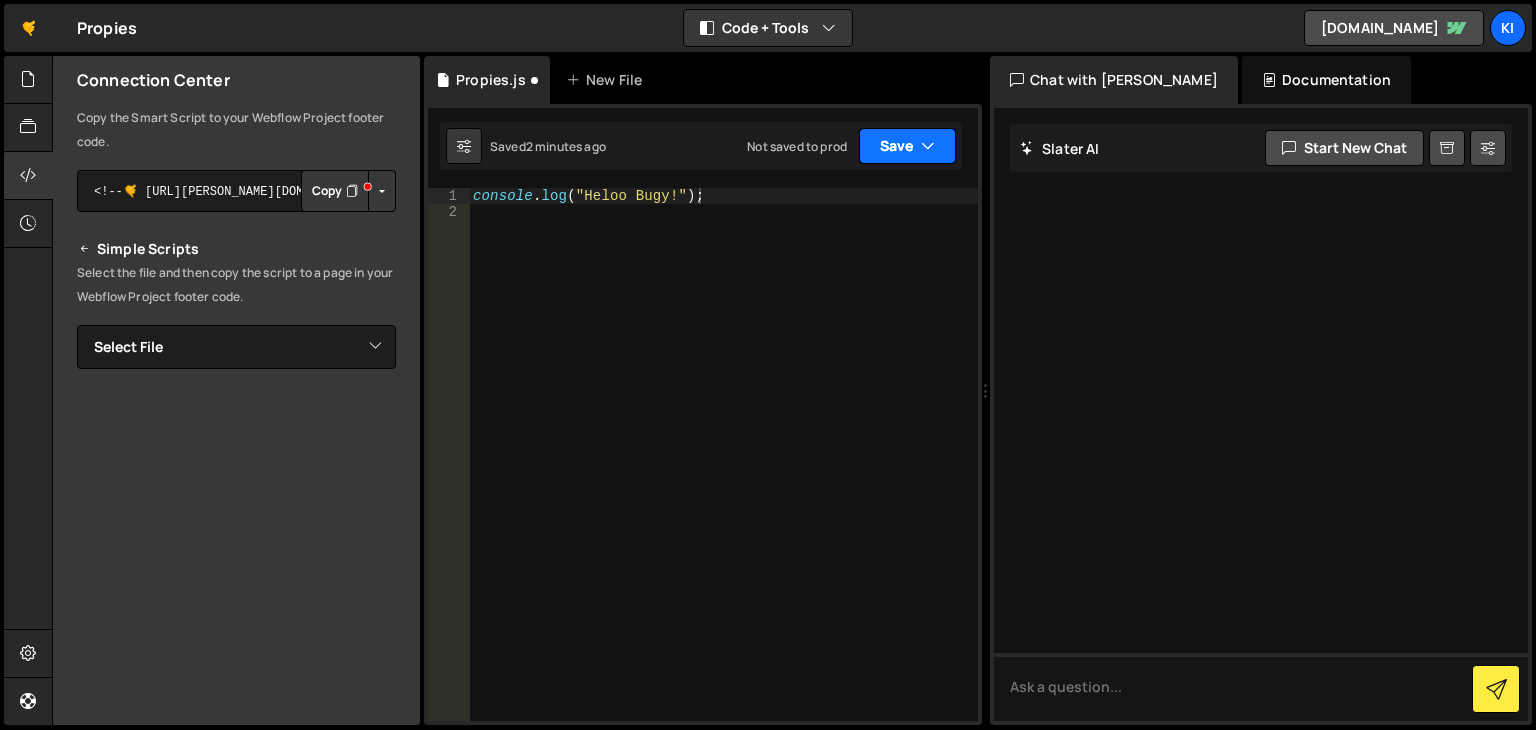 click on "Save" at bounding box center (907, 146) 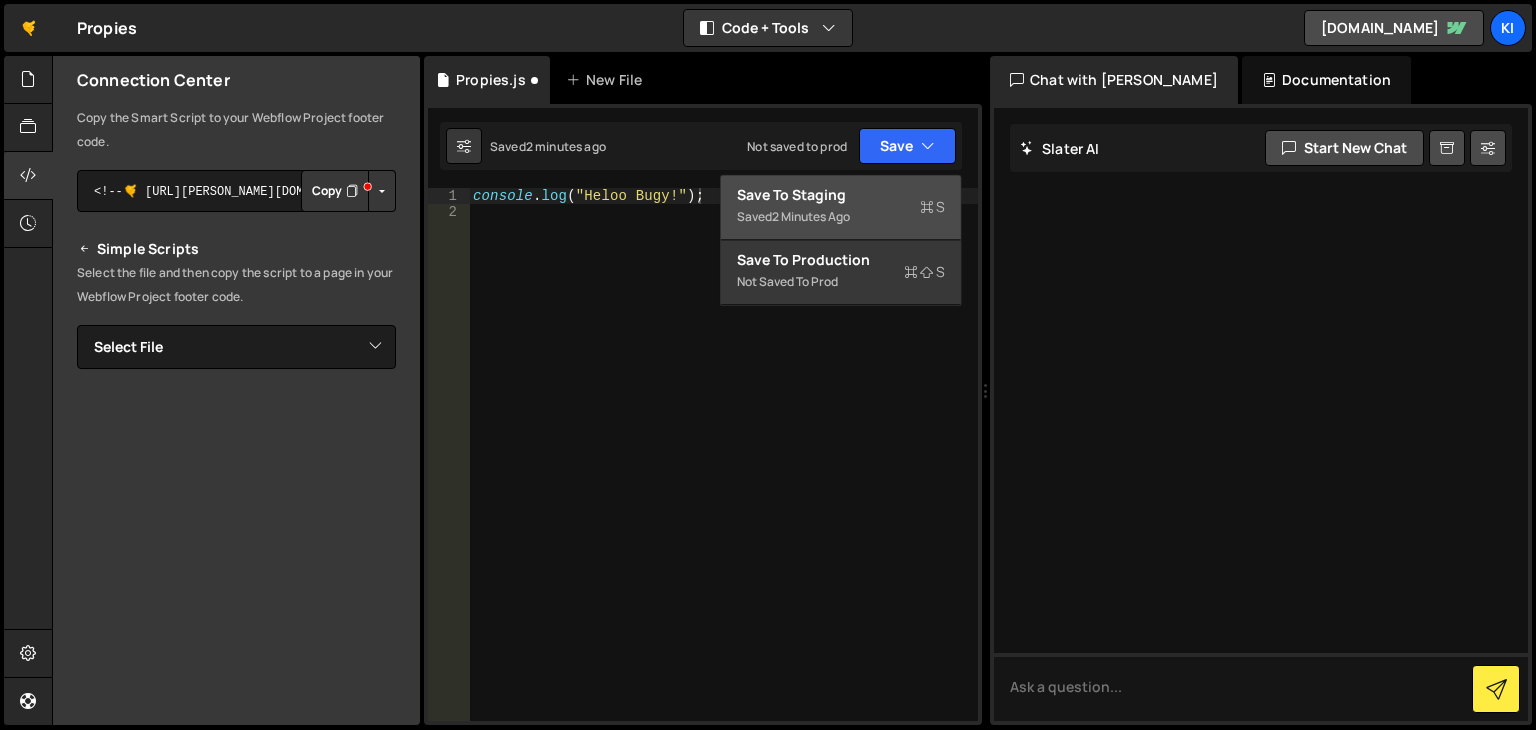 click on "2 minutes ago" at bounding box center (811, 216) 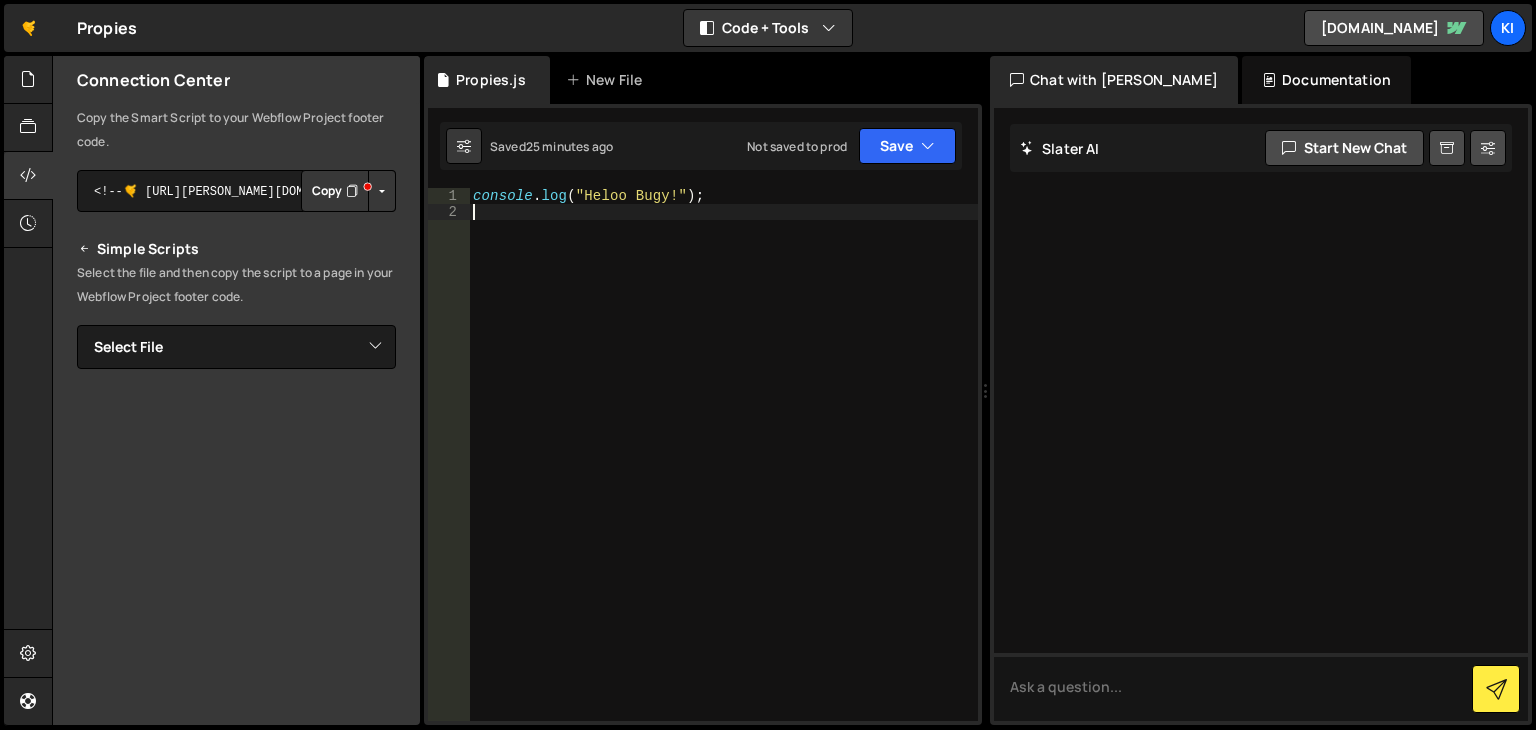 scroll, scrollTop: 0, scrollLeft: 0, axis: both 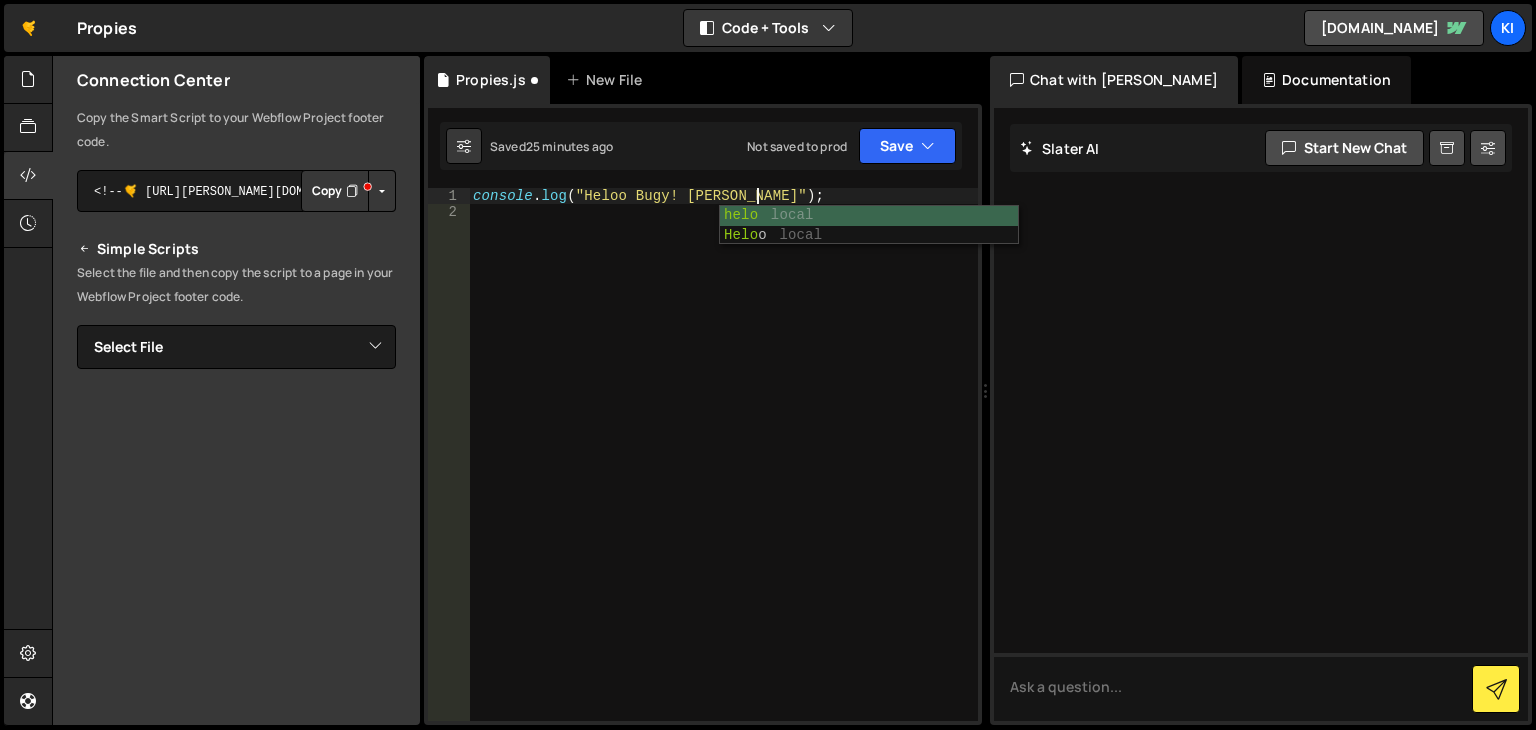 type on "console.log("Heloo Bugy! helo helo");" 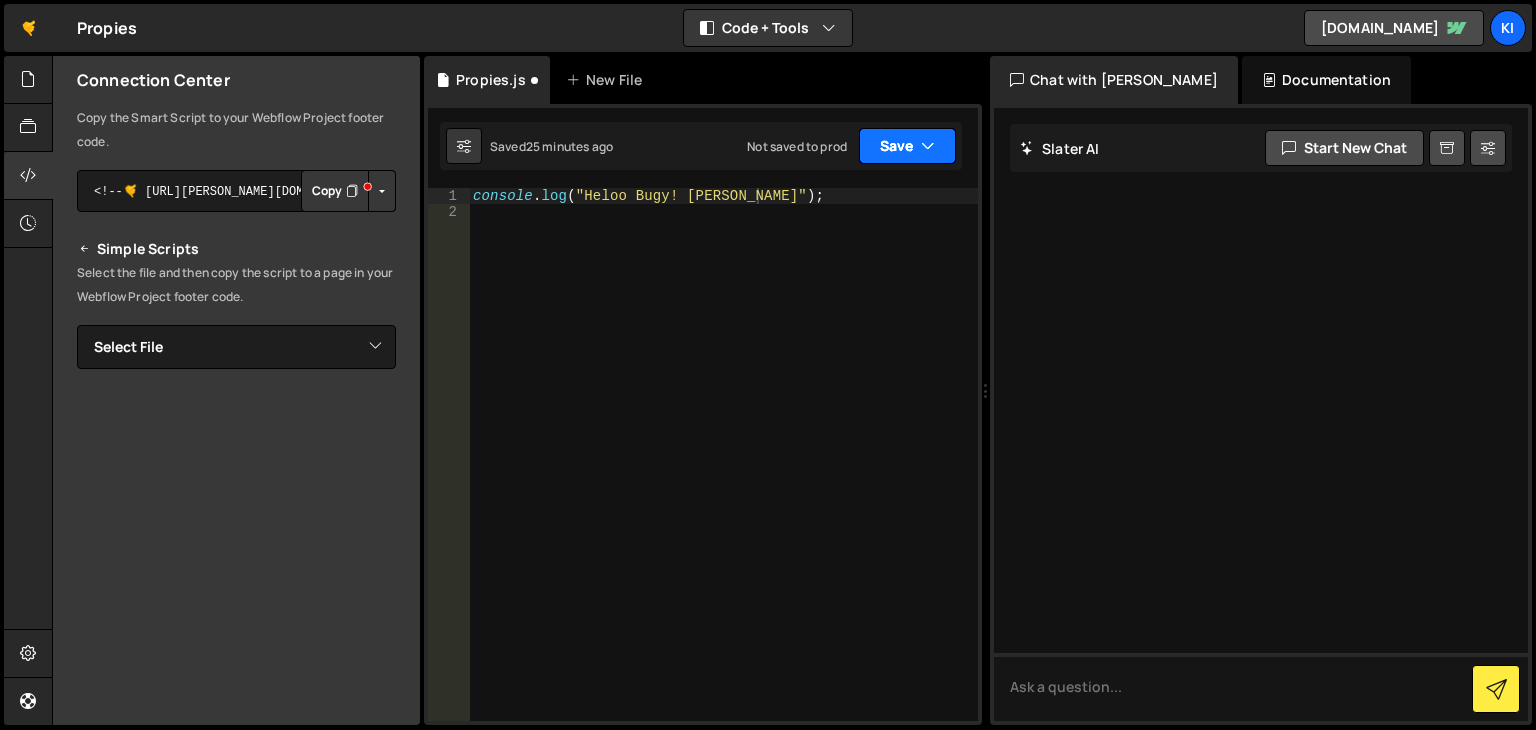 click on "Save" at bounding box center (907, 146) 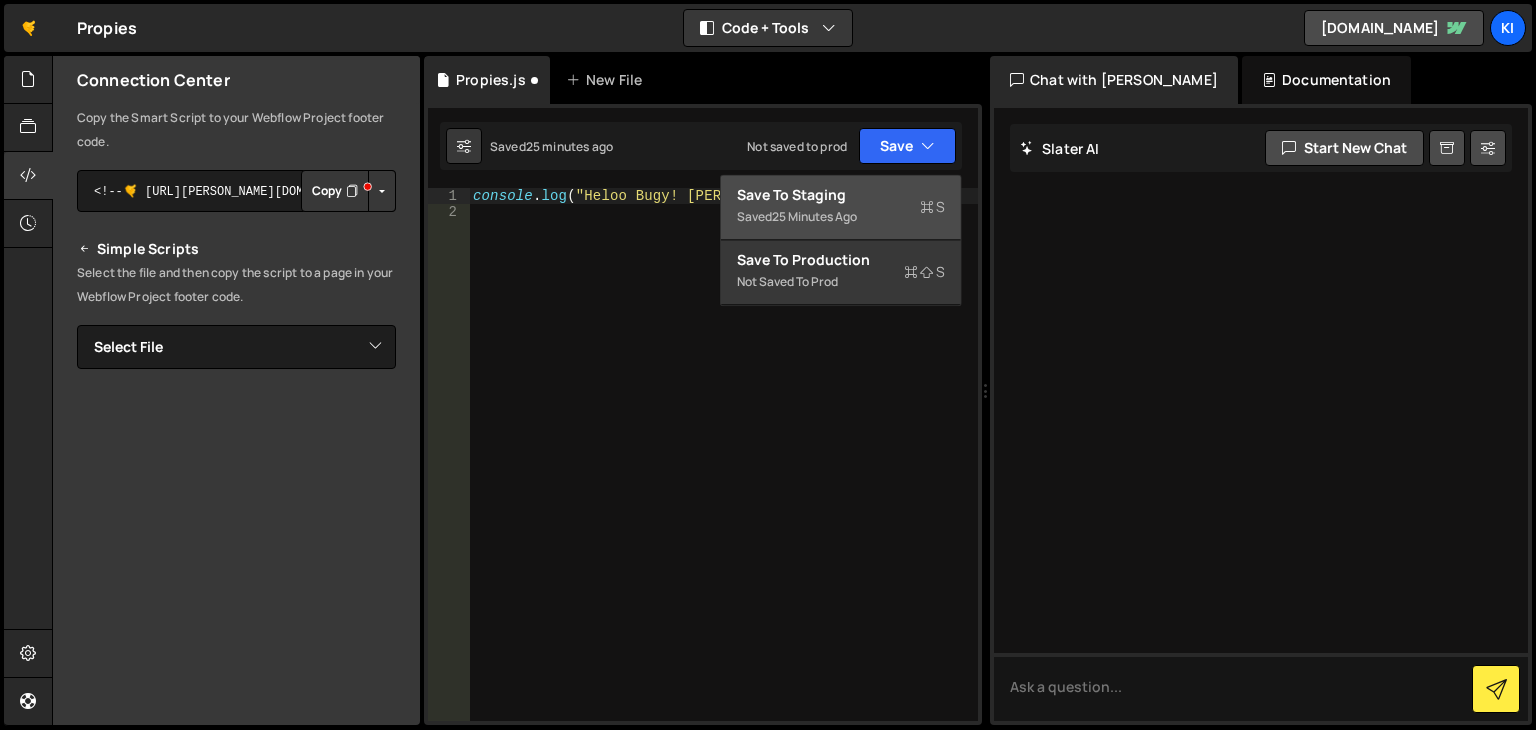 click on "Save to Staging
S" at bounding box center (841, 195) 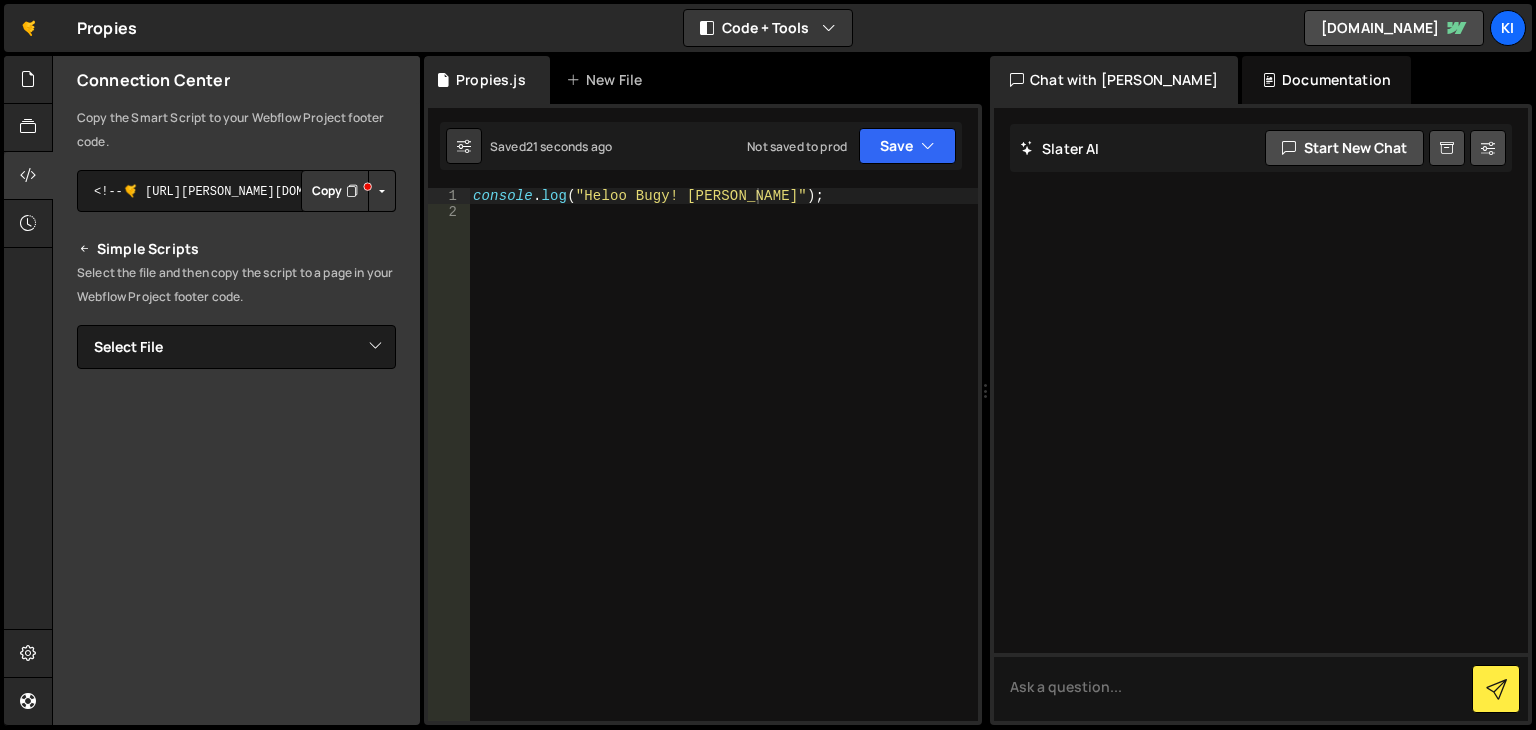 scroll, scrollTop: 302, scrollLeft: 0, axis: vertical 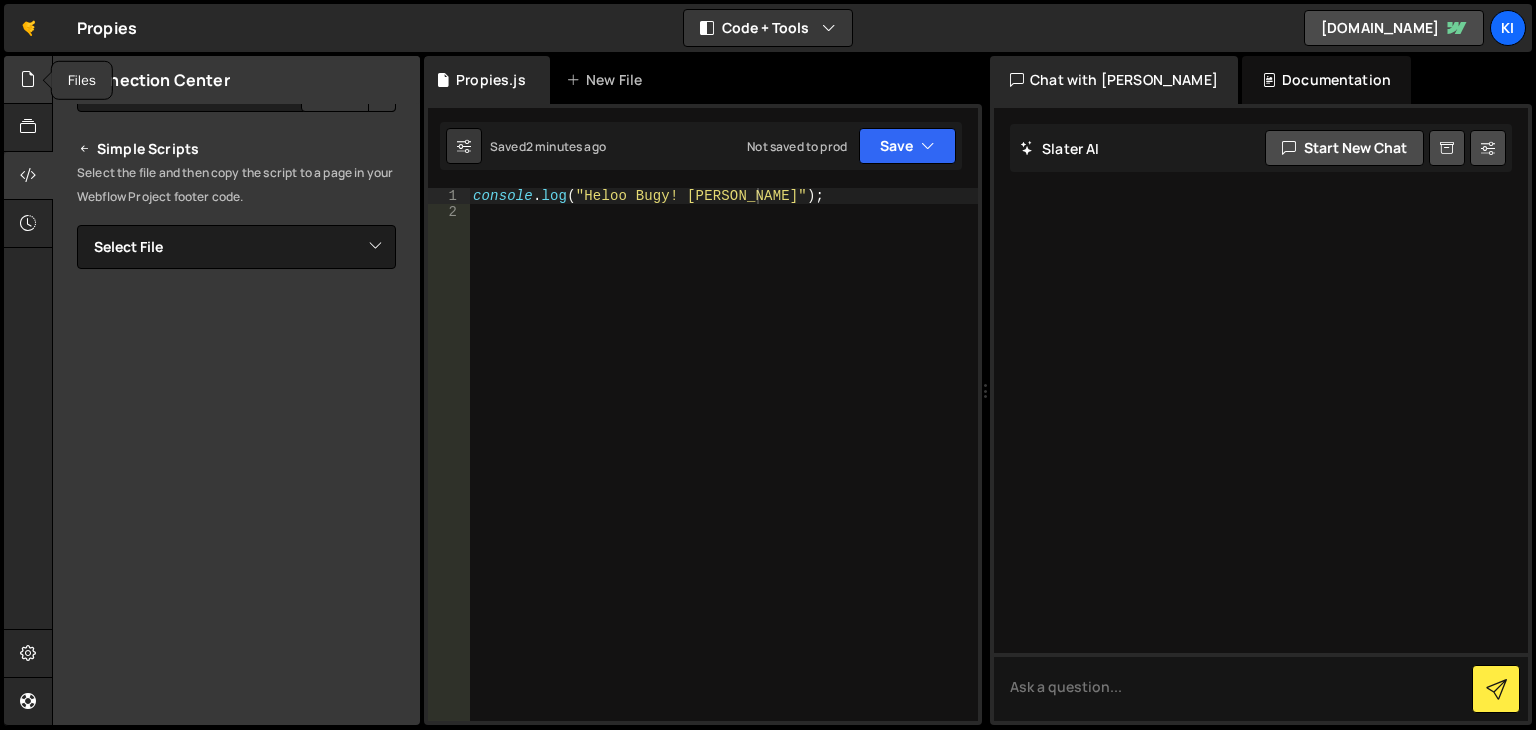 click at bounding box center [47, 80] 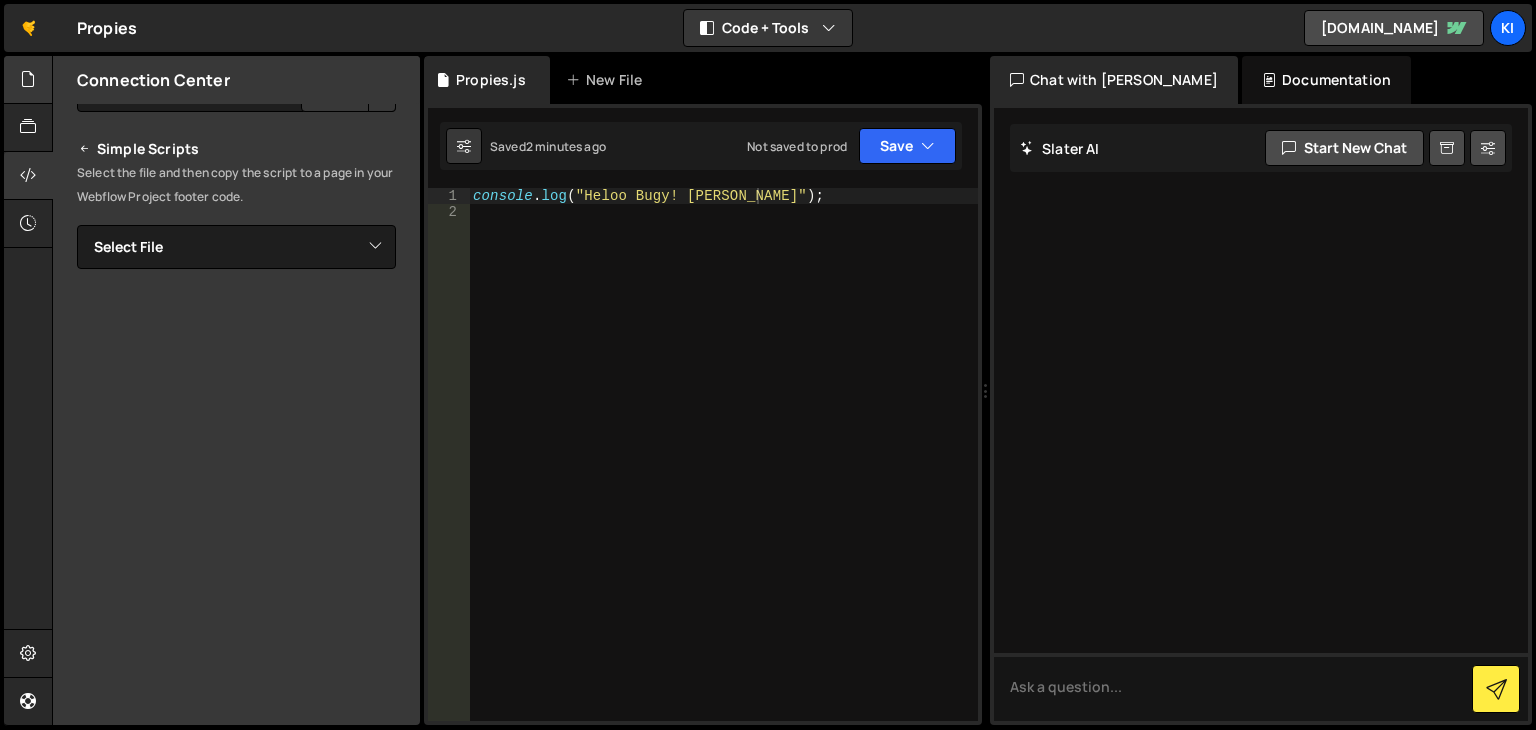 click at bounding box center (28, 80) 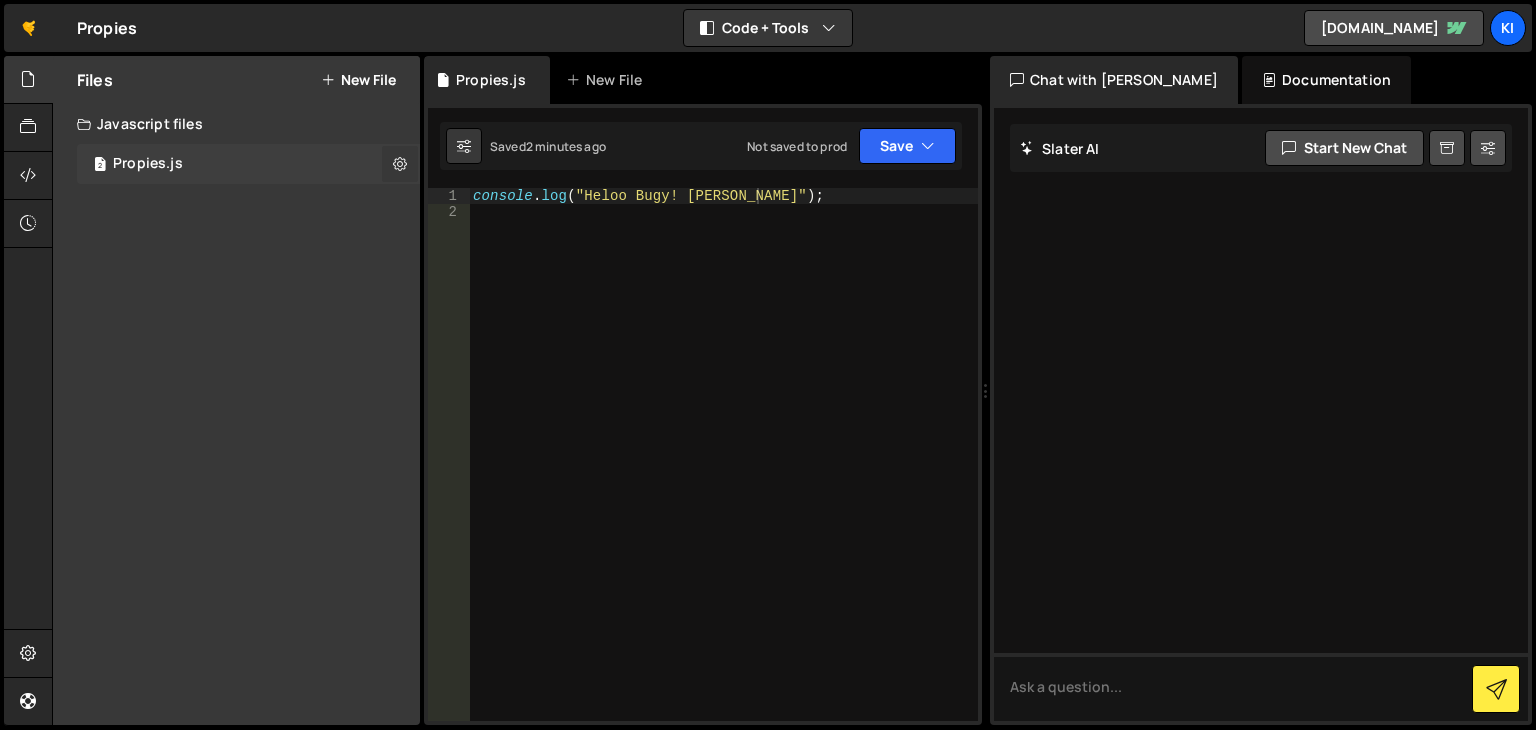 click at bounding box center (400, 163) 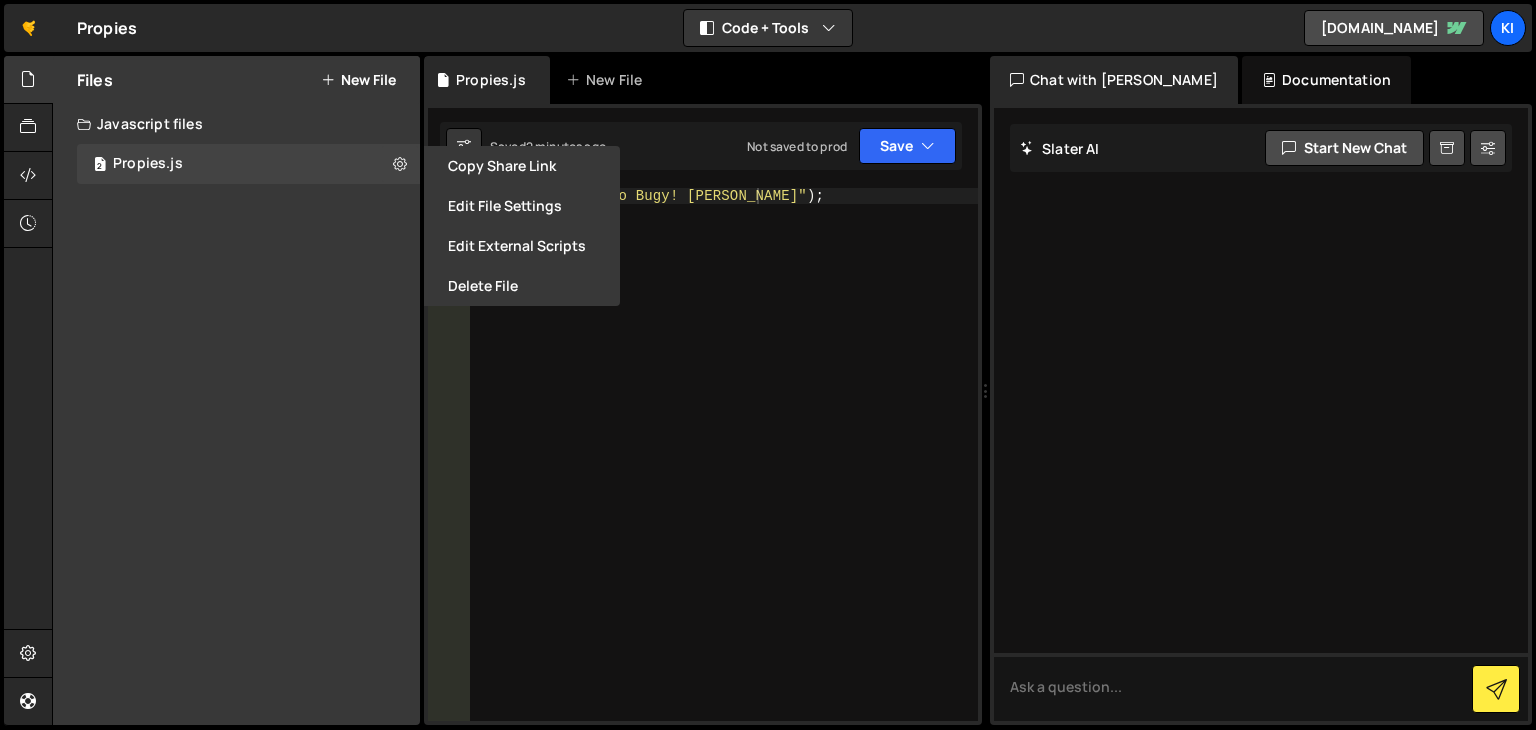 click on "Edit File Settings" at bounding box center (522, 206) 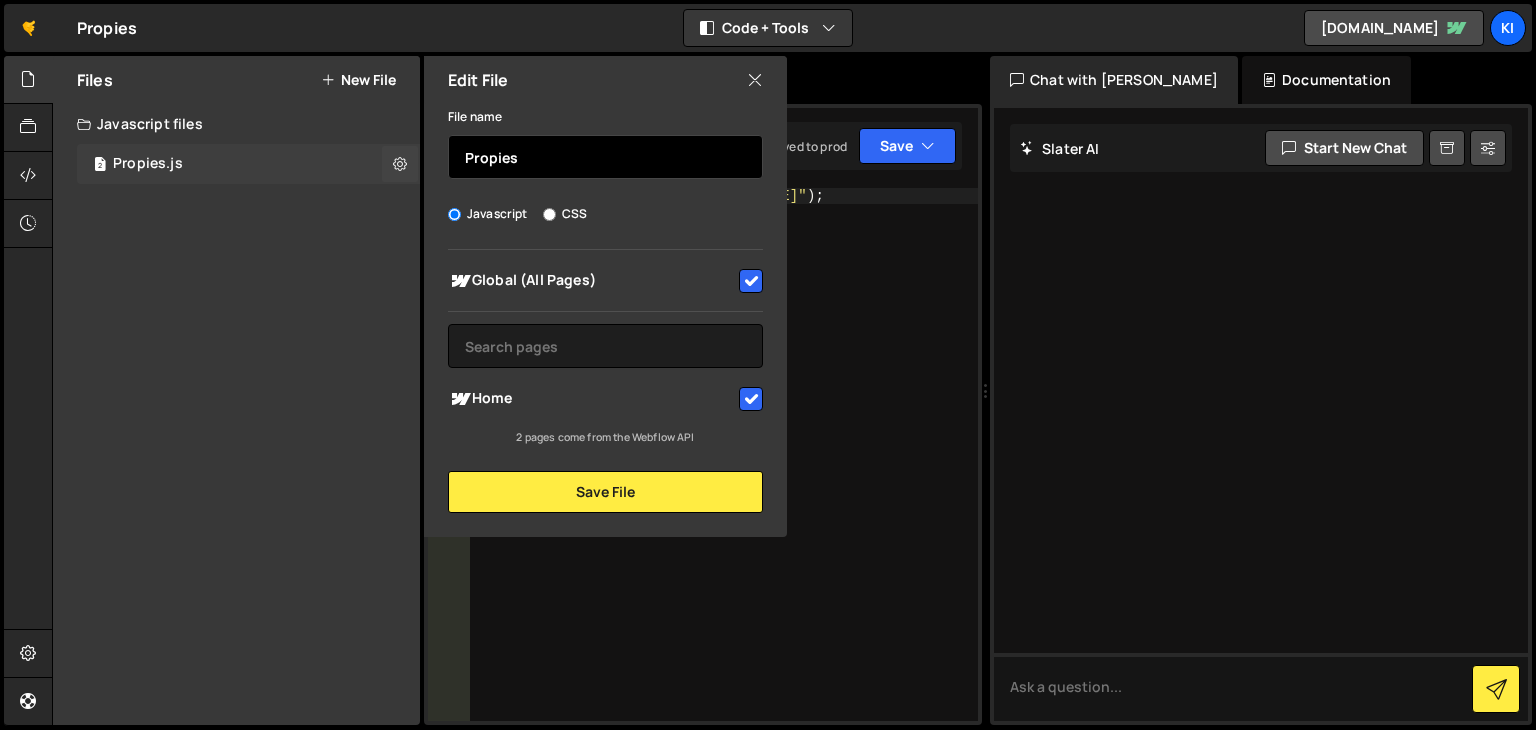 drag, startPoint x: 575, startPoint y: 144, endPoint x: 290, endPoint y: 143, distance: 285.00174 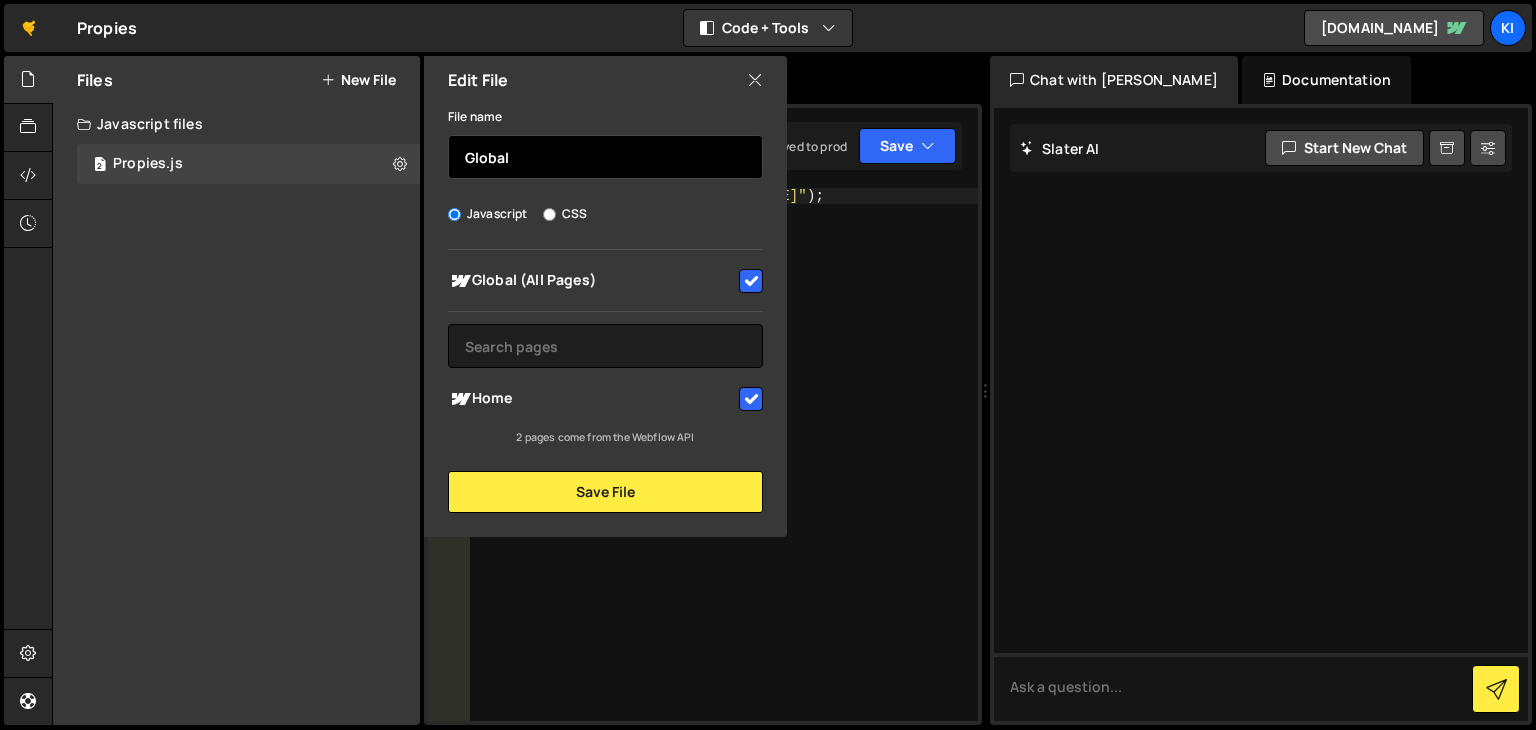 type on "Global" 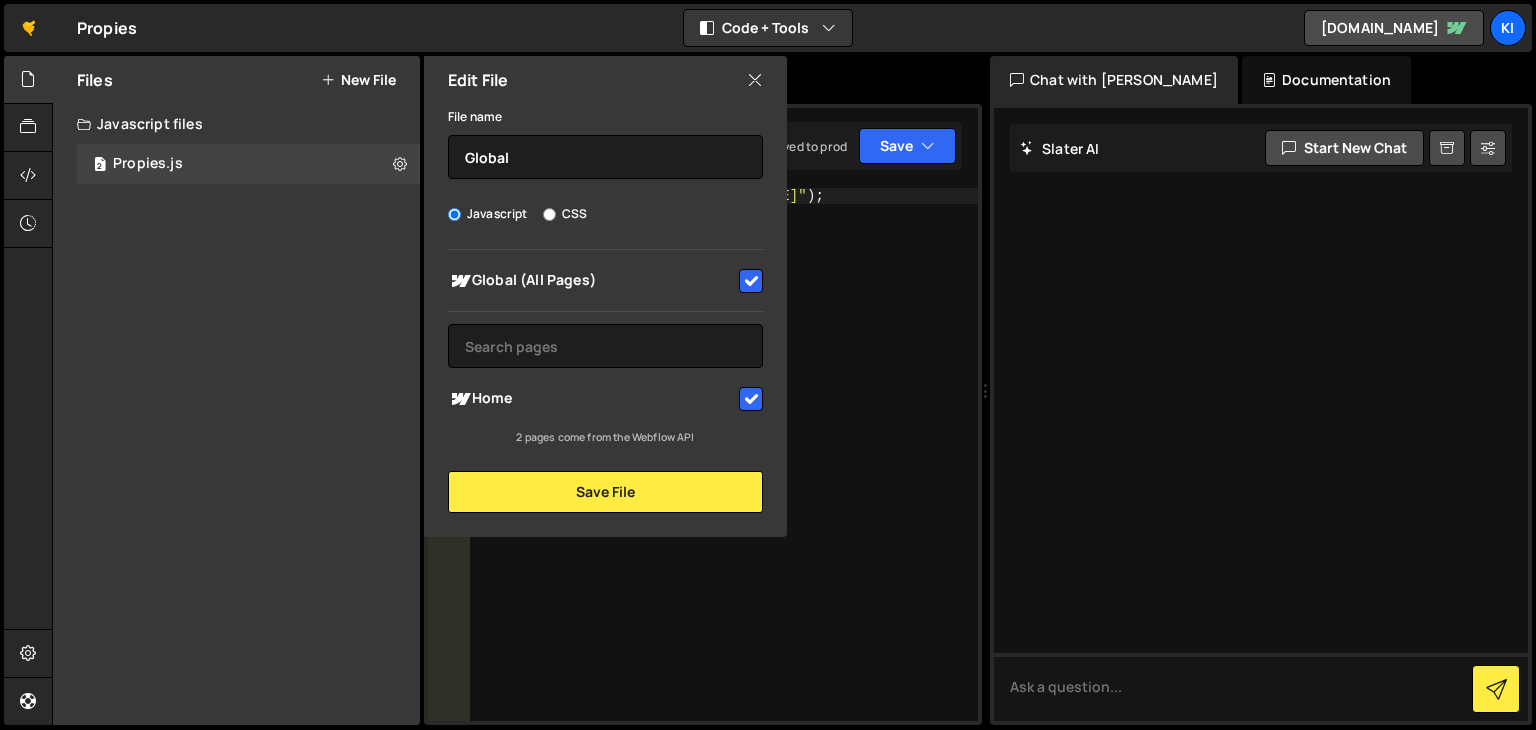 click at bounding box center (751, 399) 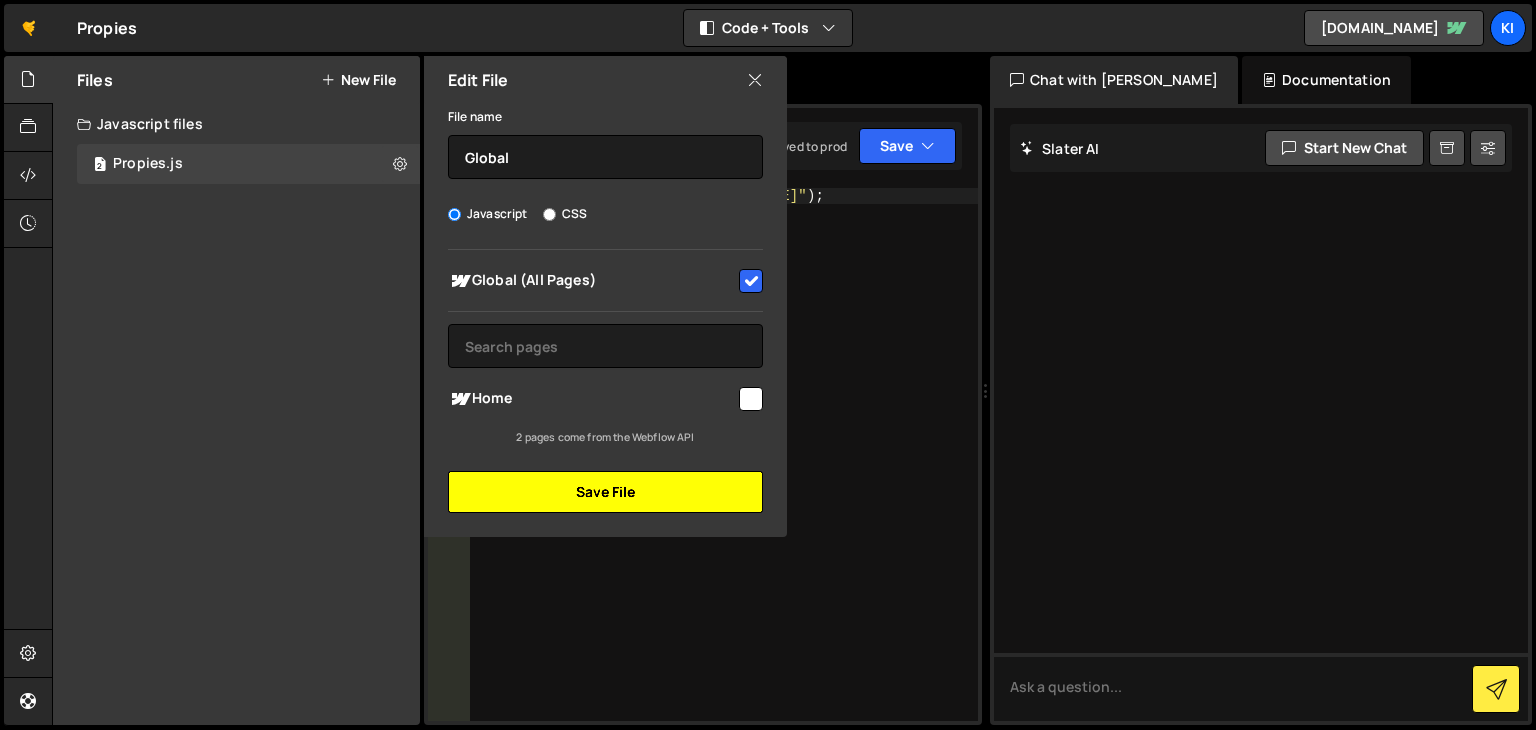 click on "Save File" at bounding box center [605, 492] 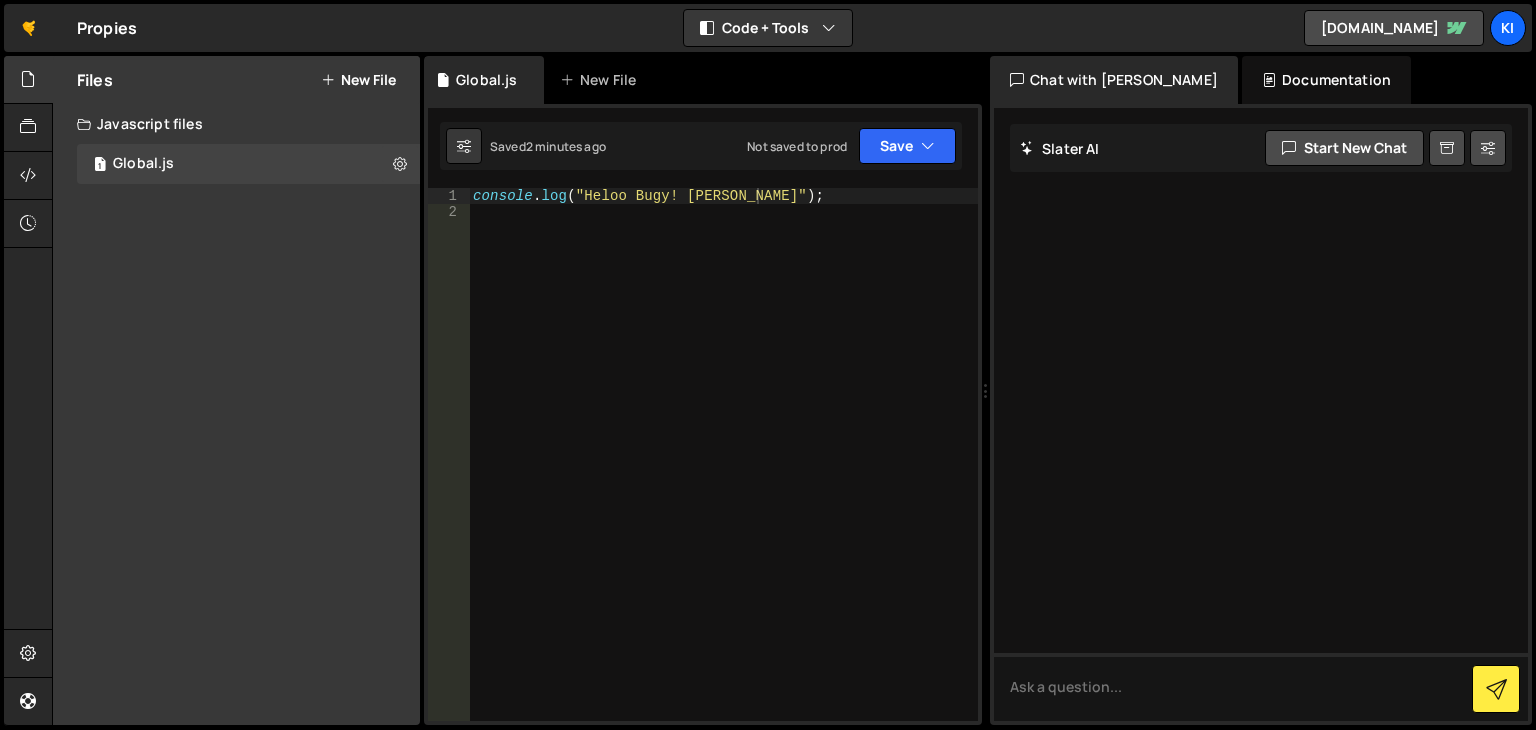 click on "Files
New File" at bounding box center [236, 80] 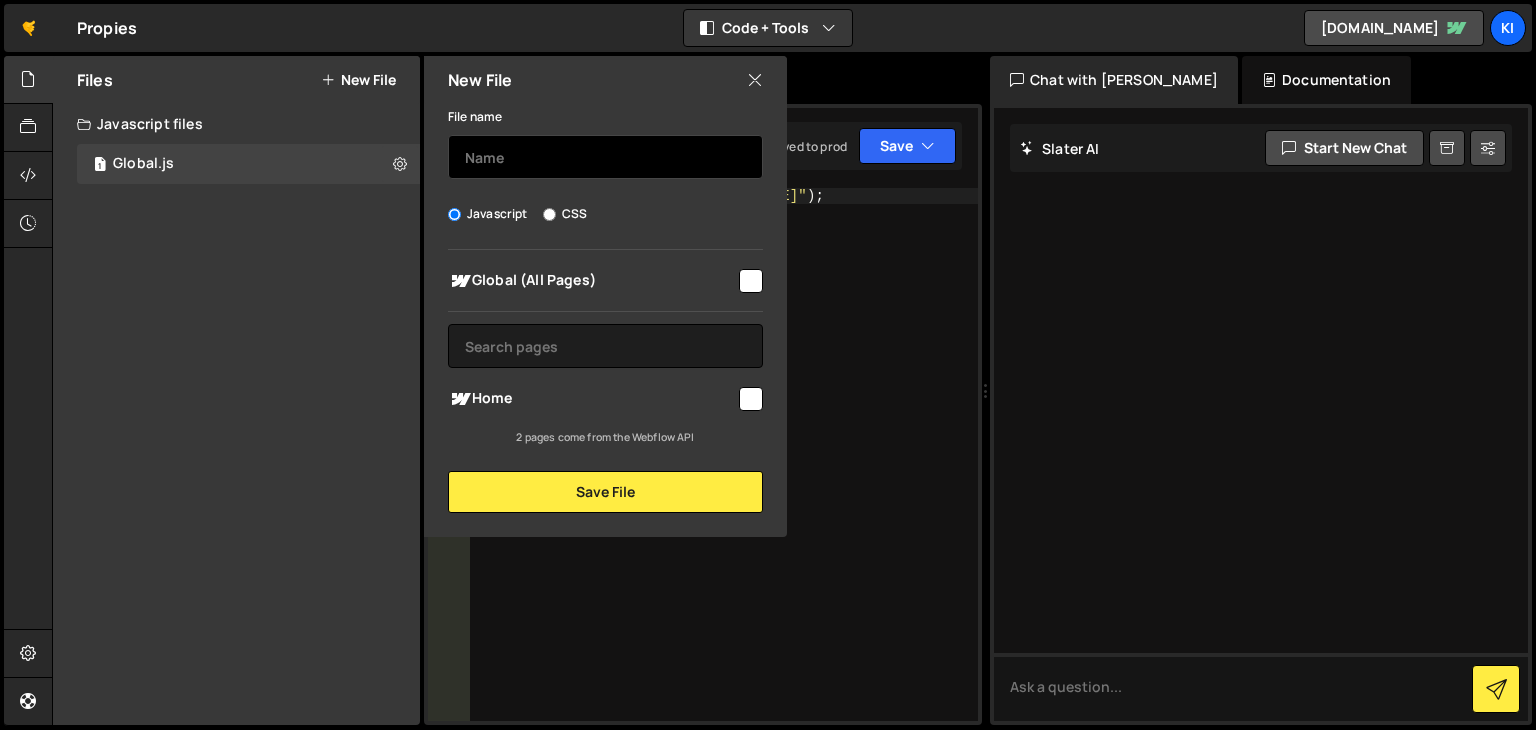 click at bounding box center [605, 157] 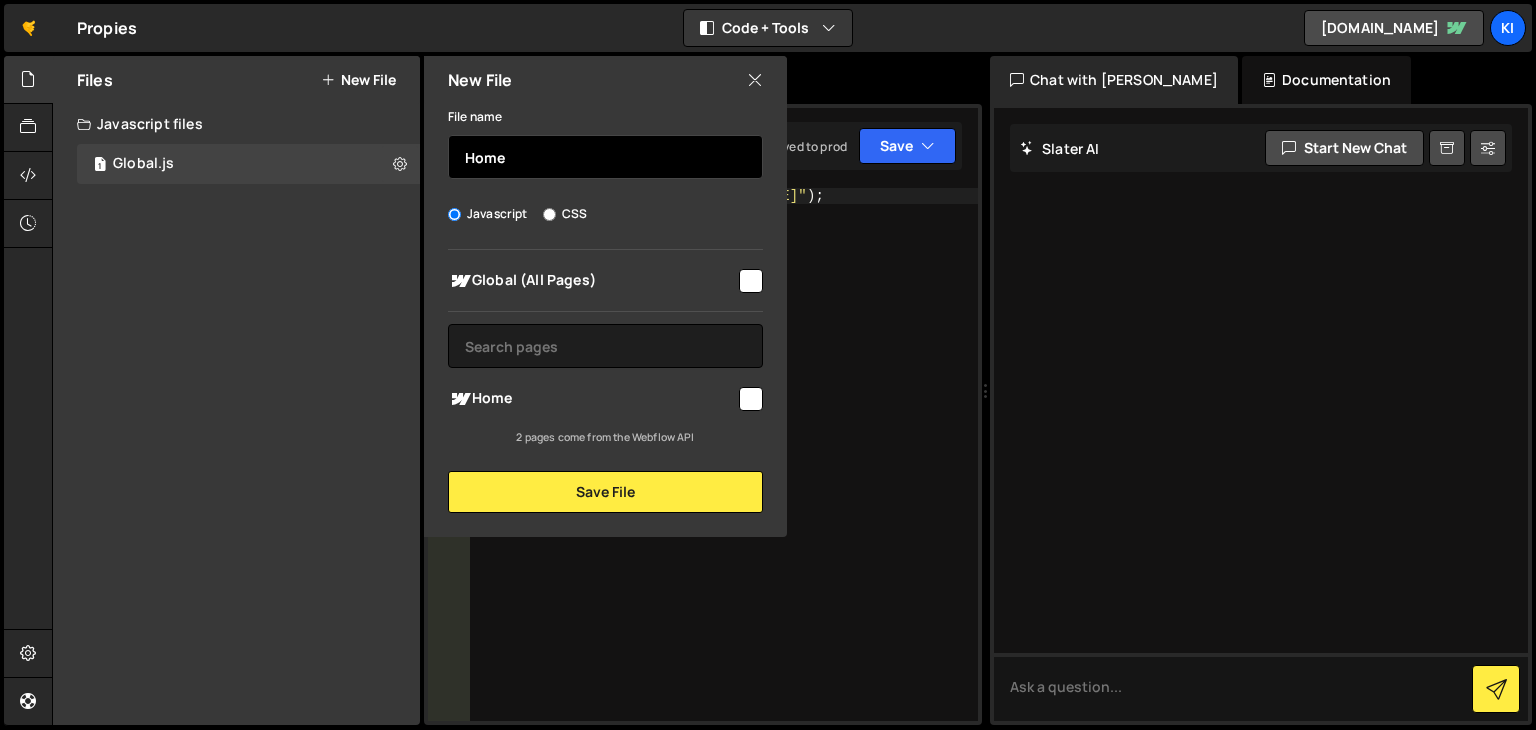 type on "Home" 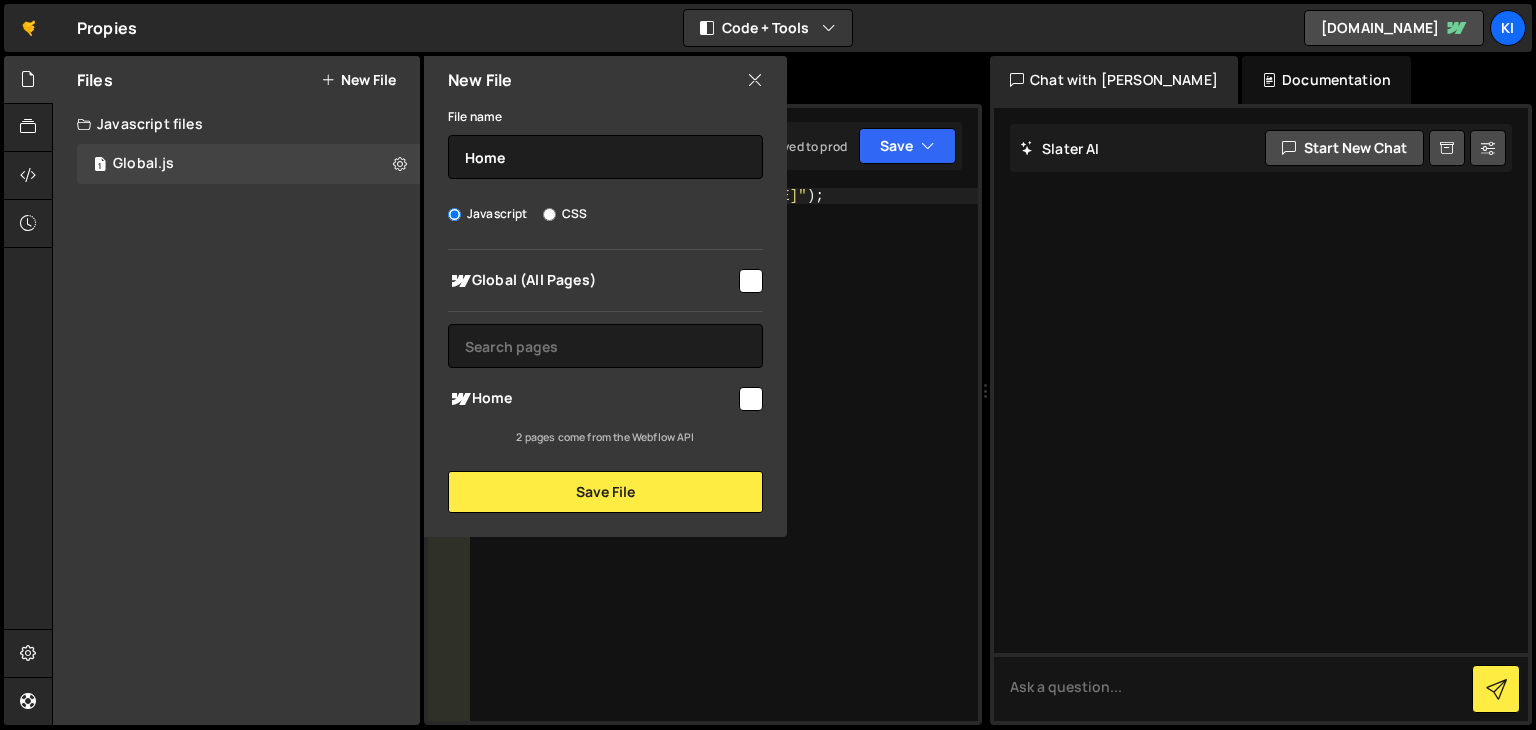 click at bounding box center (749, 397) 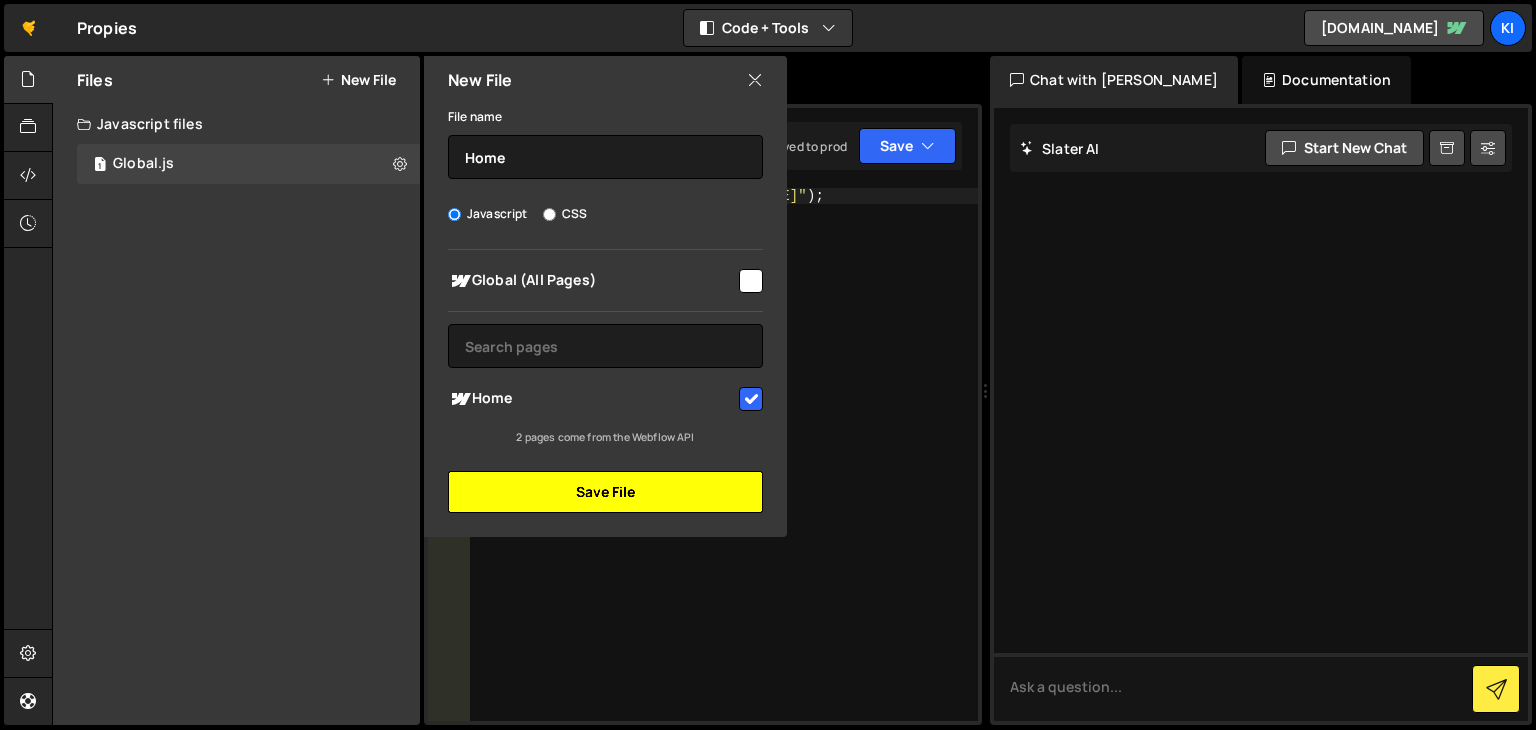 click on "Save File" at bounding box center [605, 492] 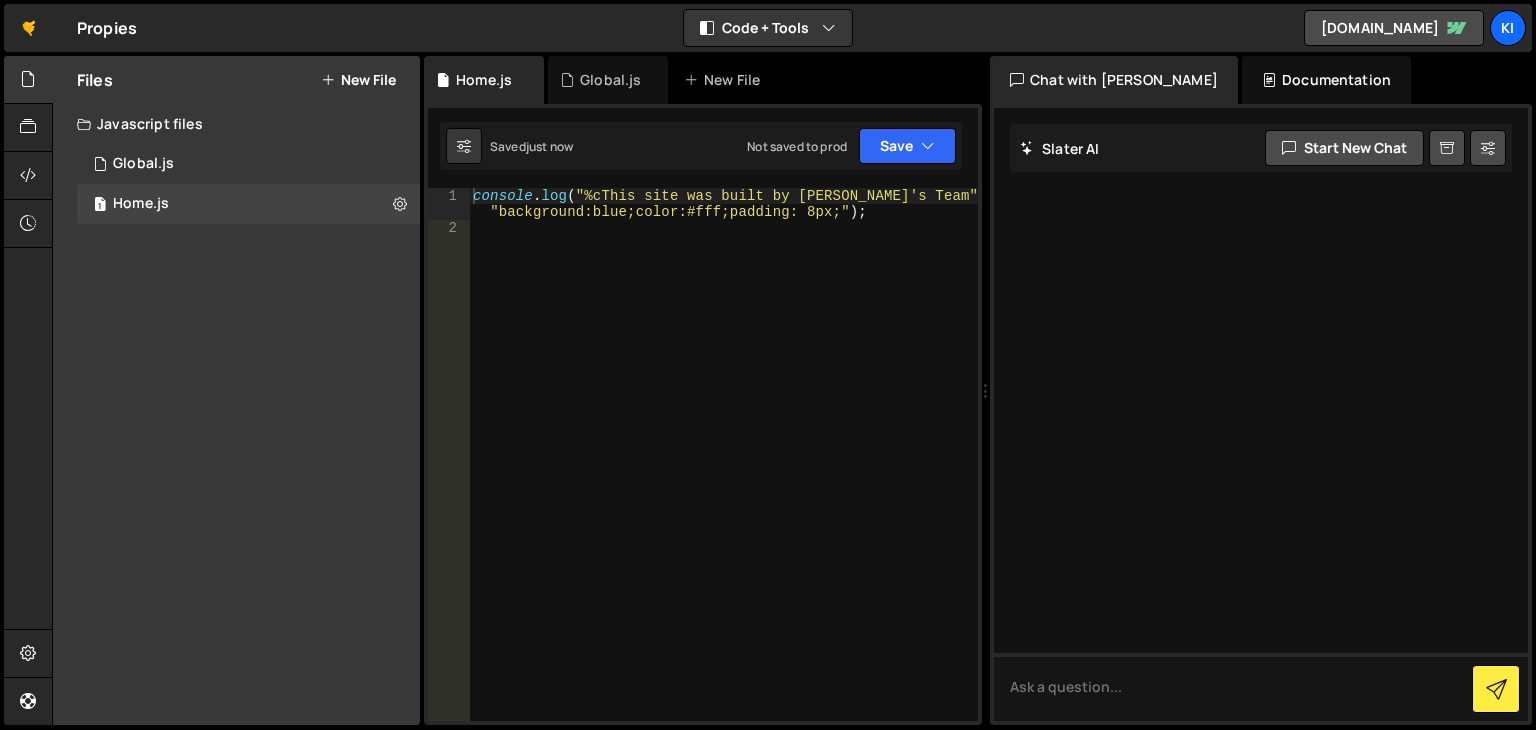scroll, scrollTop: 0, scrollLeft: 0, axis: both 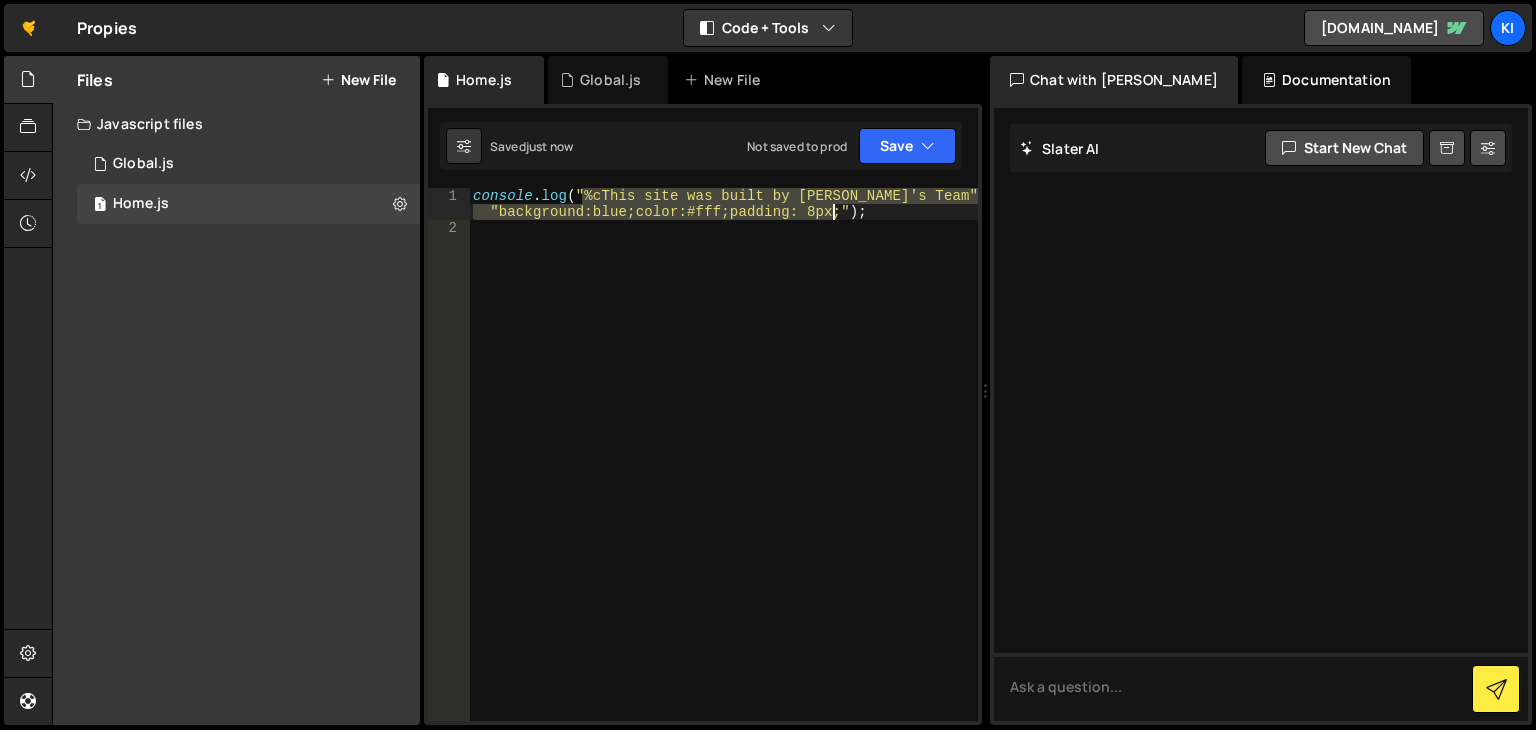 drag, startPoint x: 581, startPoint y: 194, endPoint x: 833, endPoint y: 213, distance: 252.71526 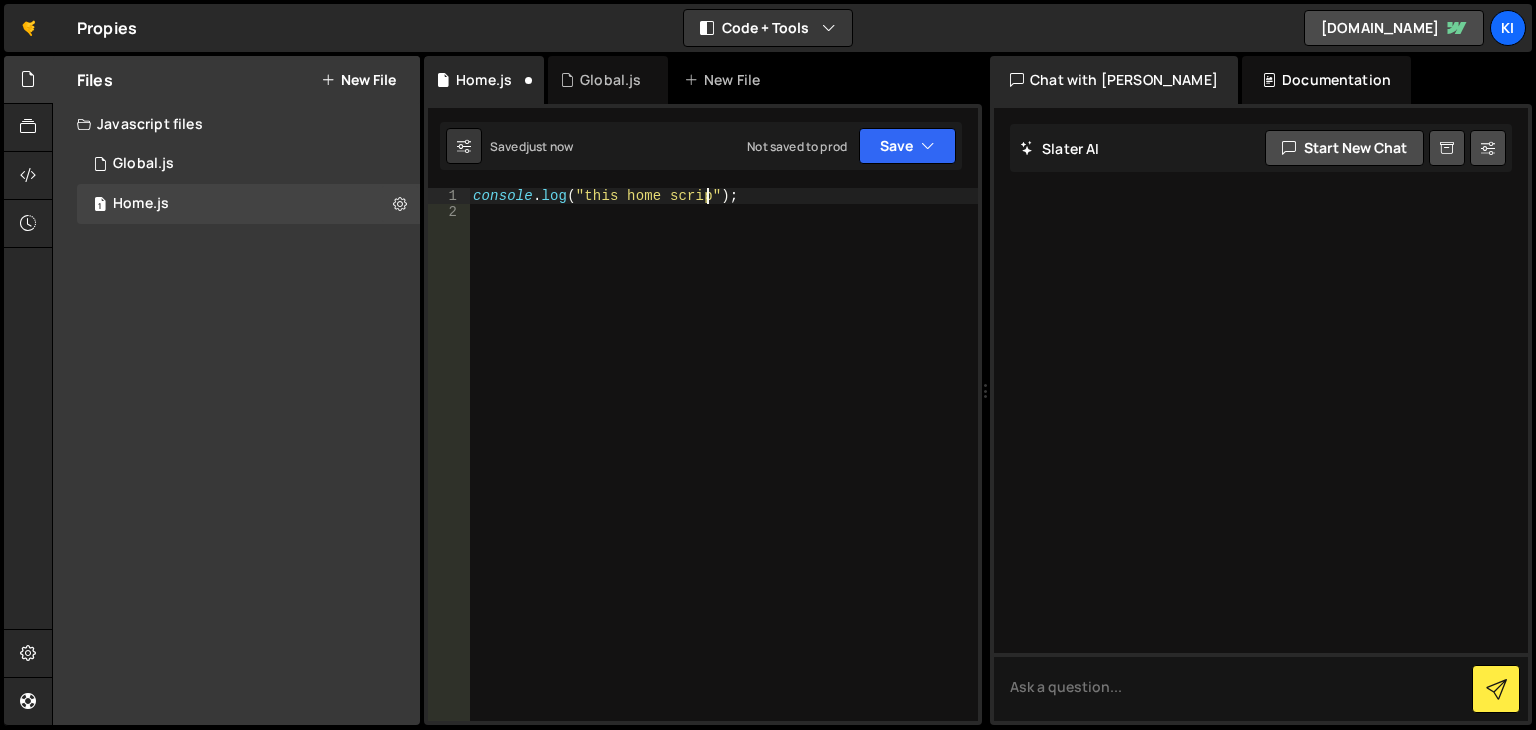 scroll, scrollTop: 0, scrollLeft: 17, axis: horizontal 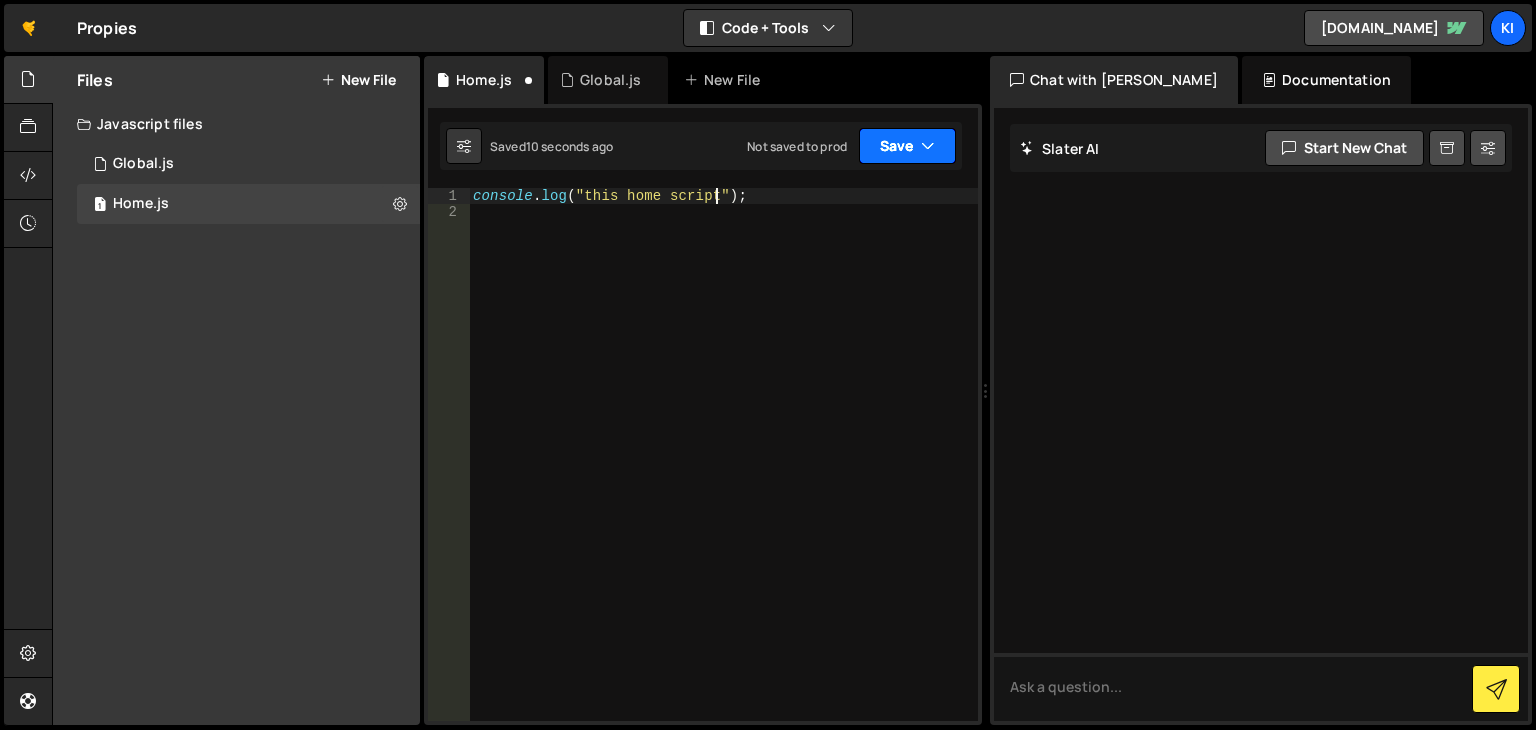 type on "console.log("this home script");" 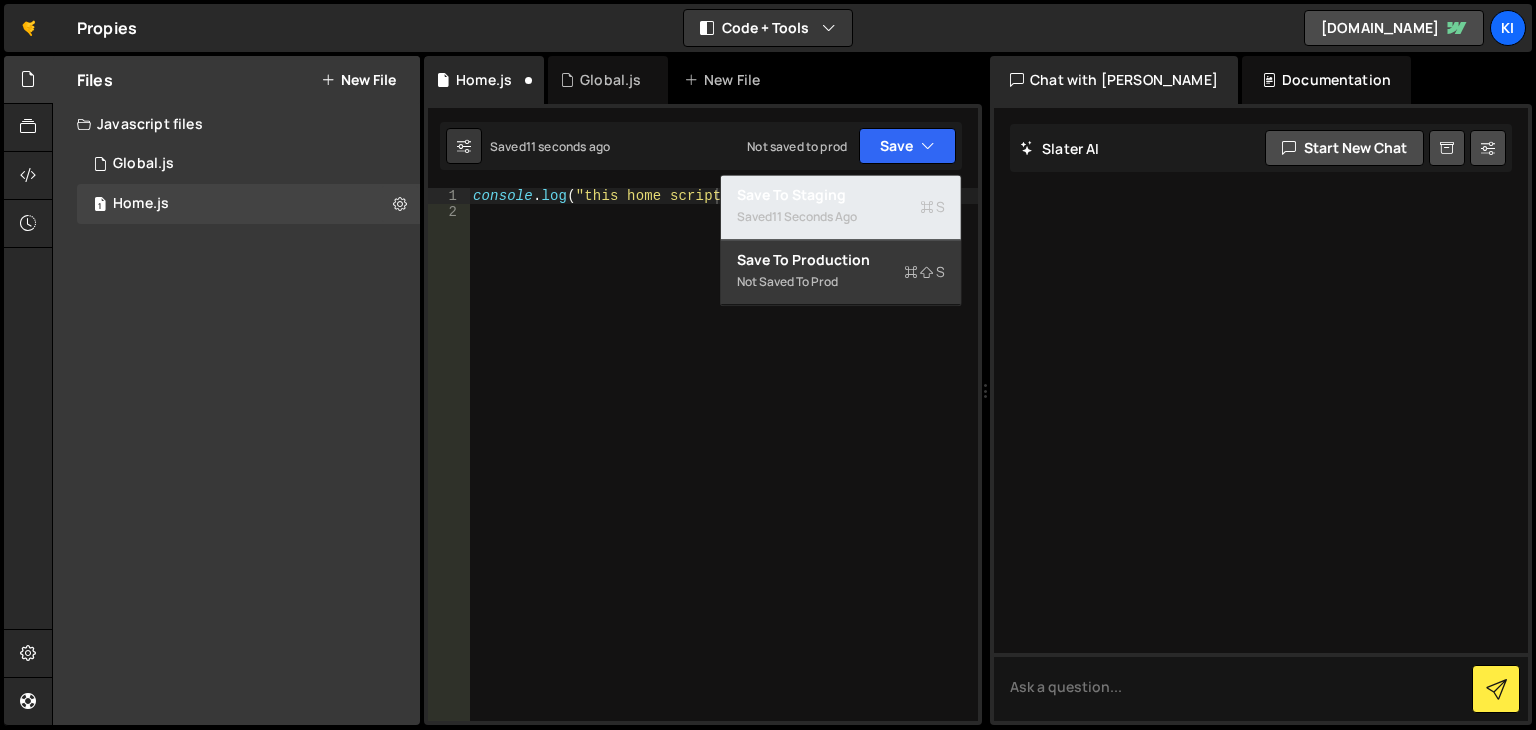 click on "Saved  11 seconds ago" at bounding box center [841, 217] 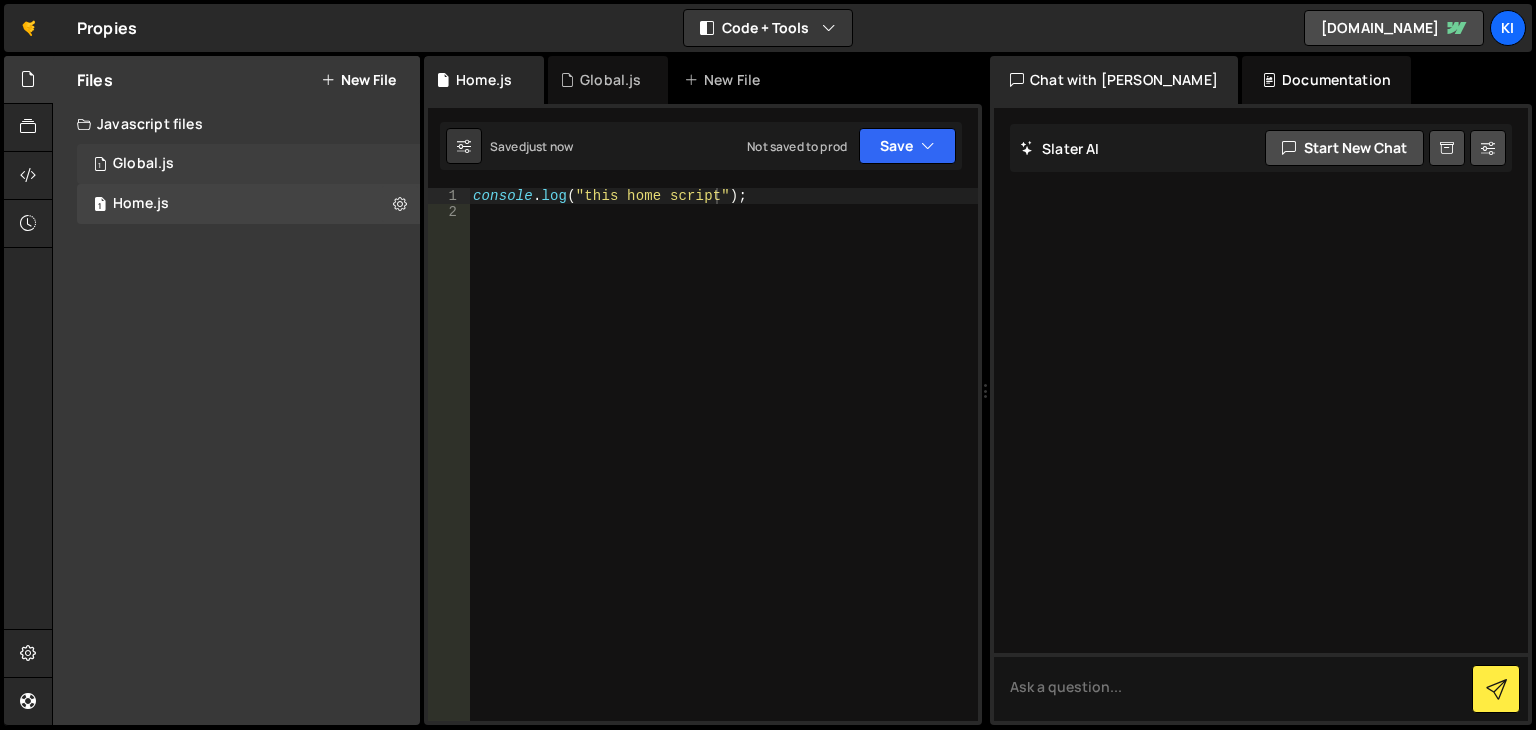 click on "1
Global.js
0" at bounding box center [248, 164] 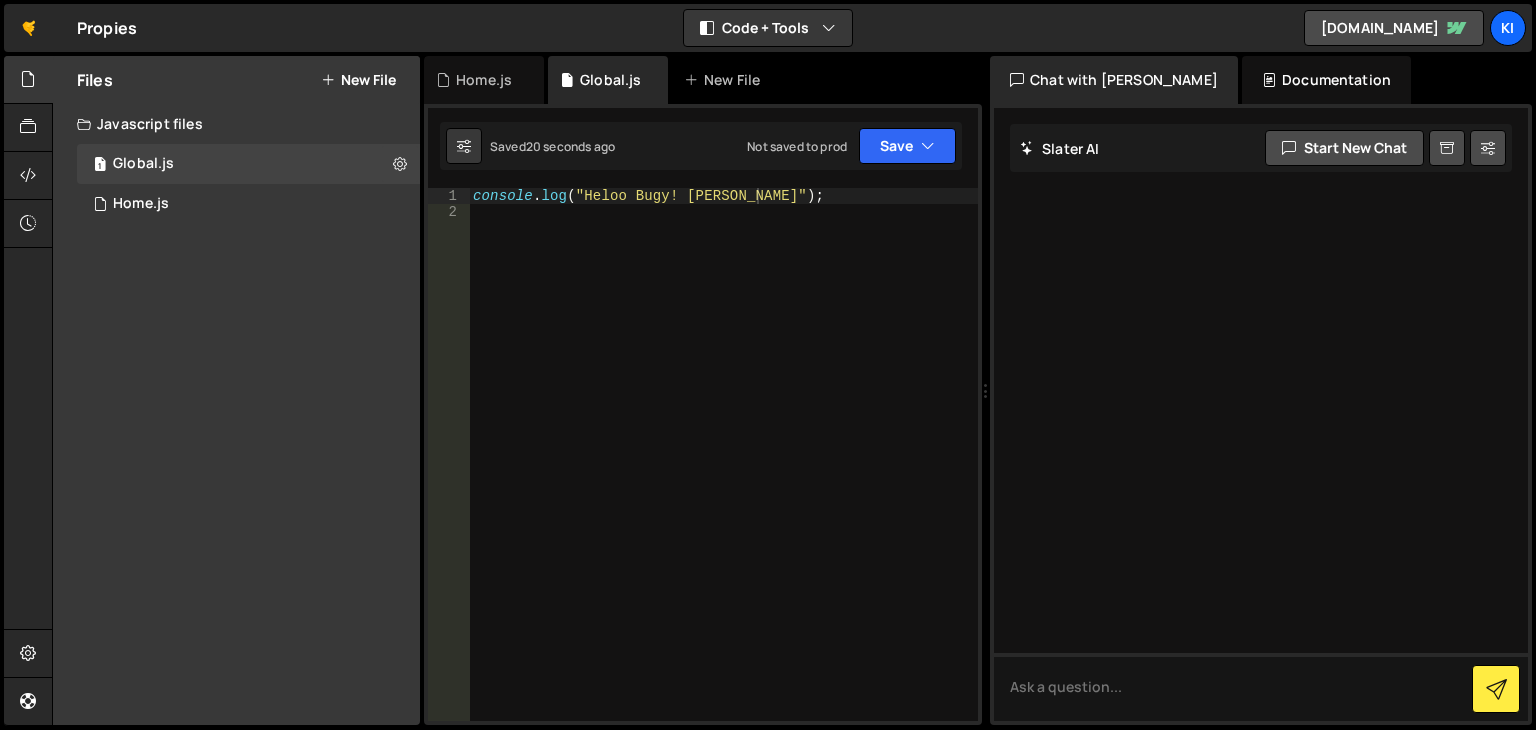 click on "console . log ( "Heloo Bugy! helo helo" ) ;" at bounding box center [723, 470] 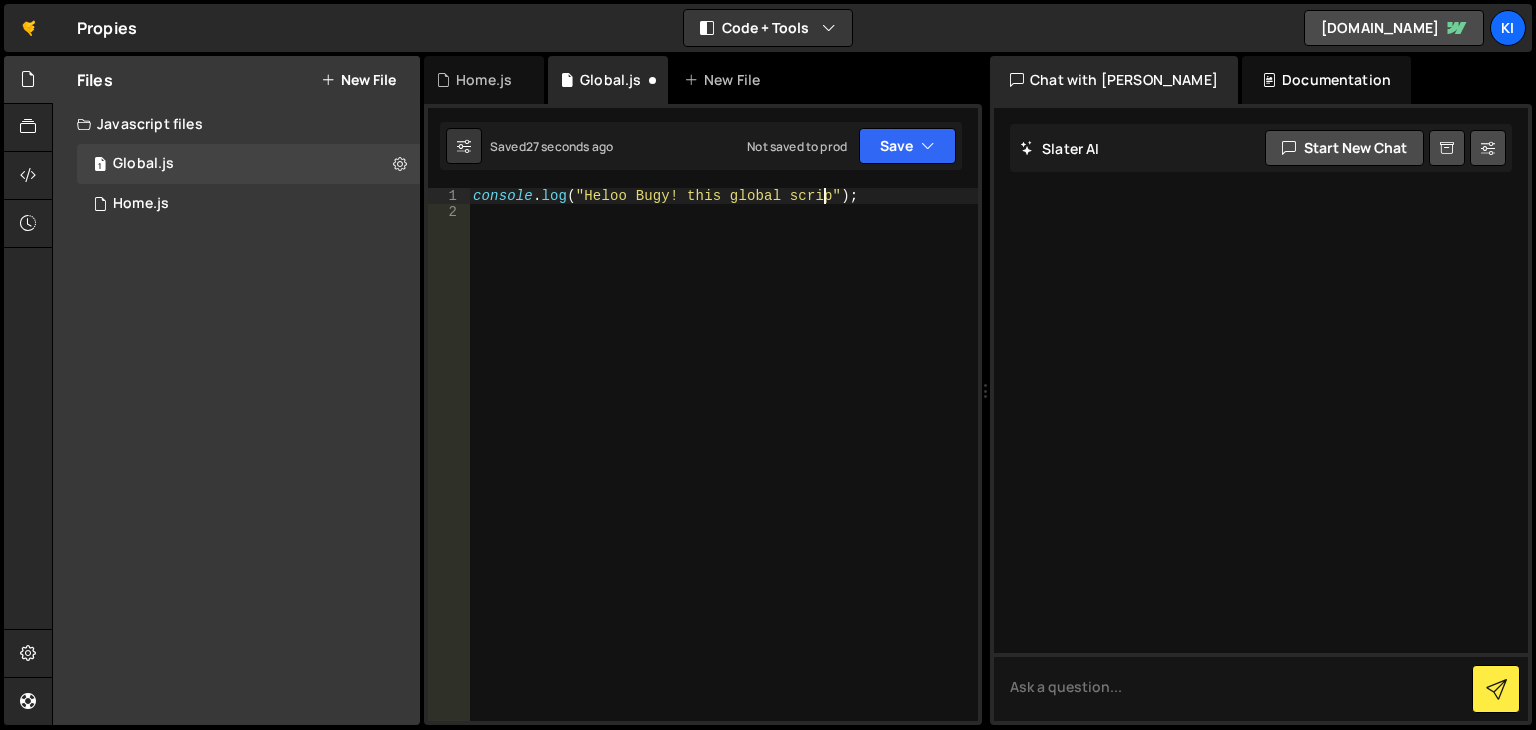 scroll, scrollTop: 0, scrollLeft: 25, axis: horizontal 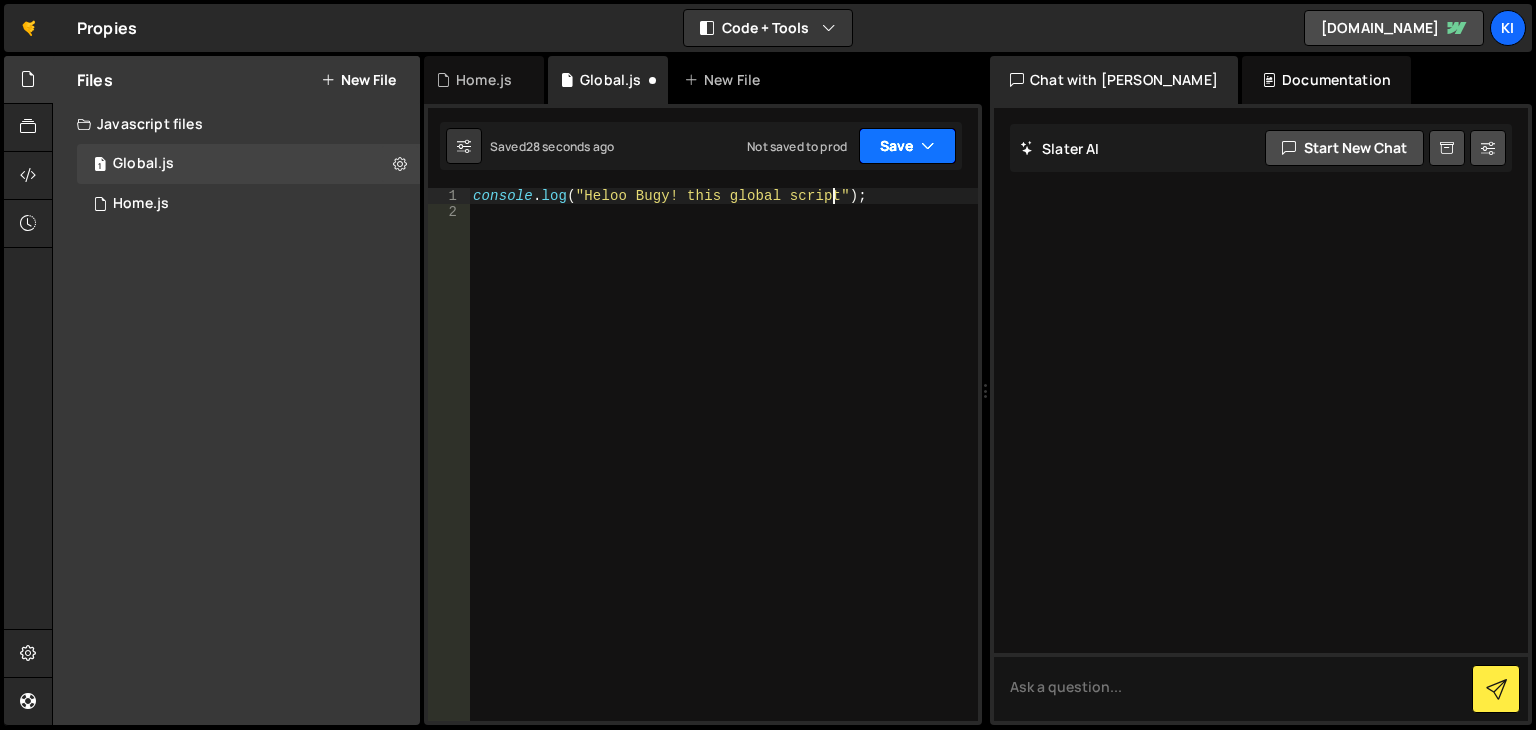 type on "console.log("Heloo Bugy! this global script");" 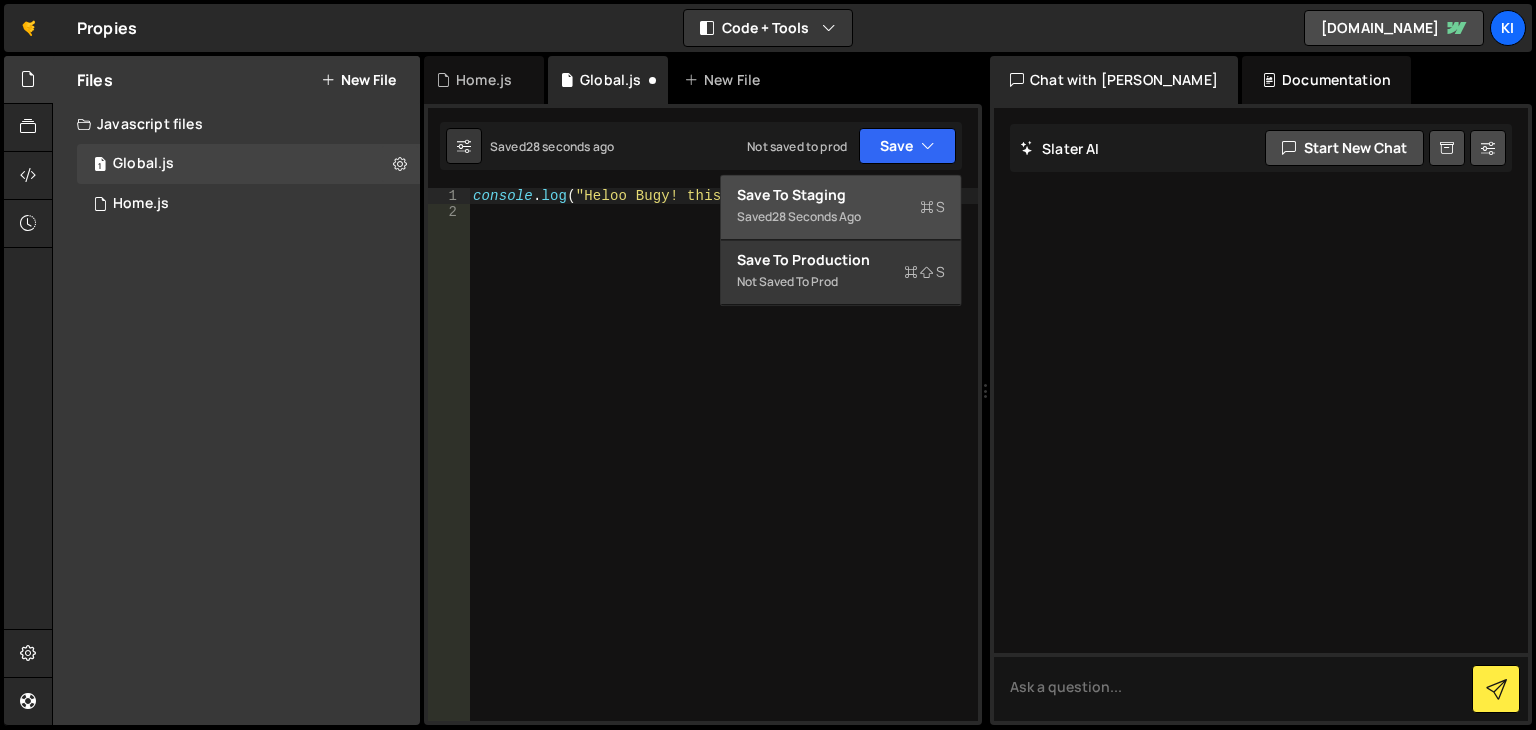 click on "Saved  28 seconds ago" at bounding box center [841, 217] 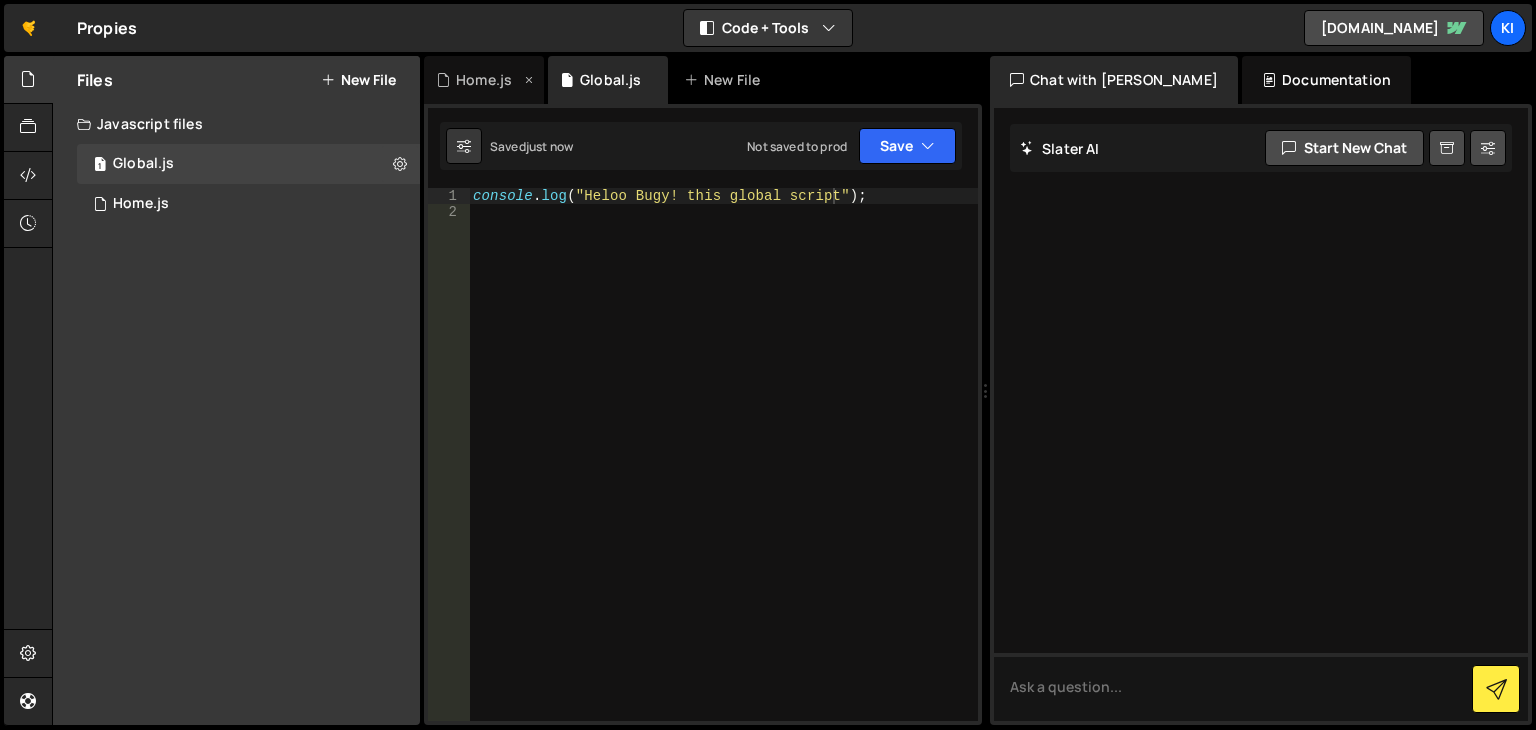click on "Home.js" at bounding box center [484, 80] 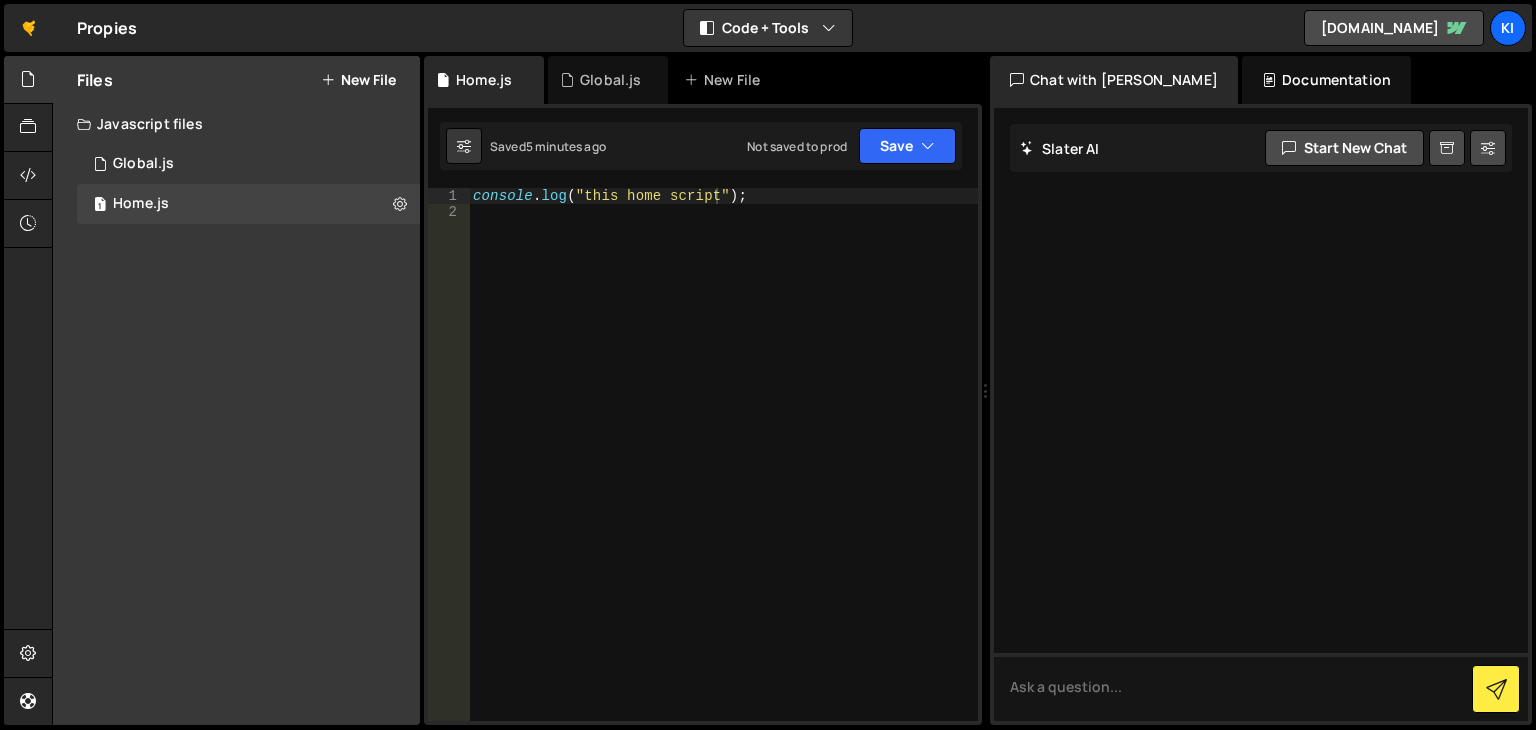 click on "console . log ( "this home script" ) ;" at bounding box center (723, 470) 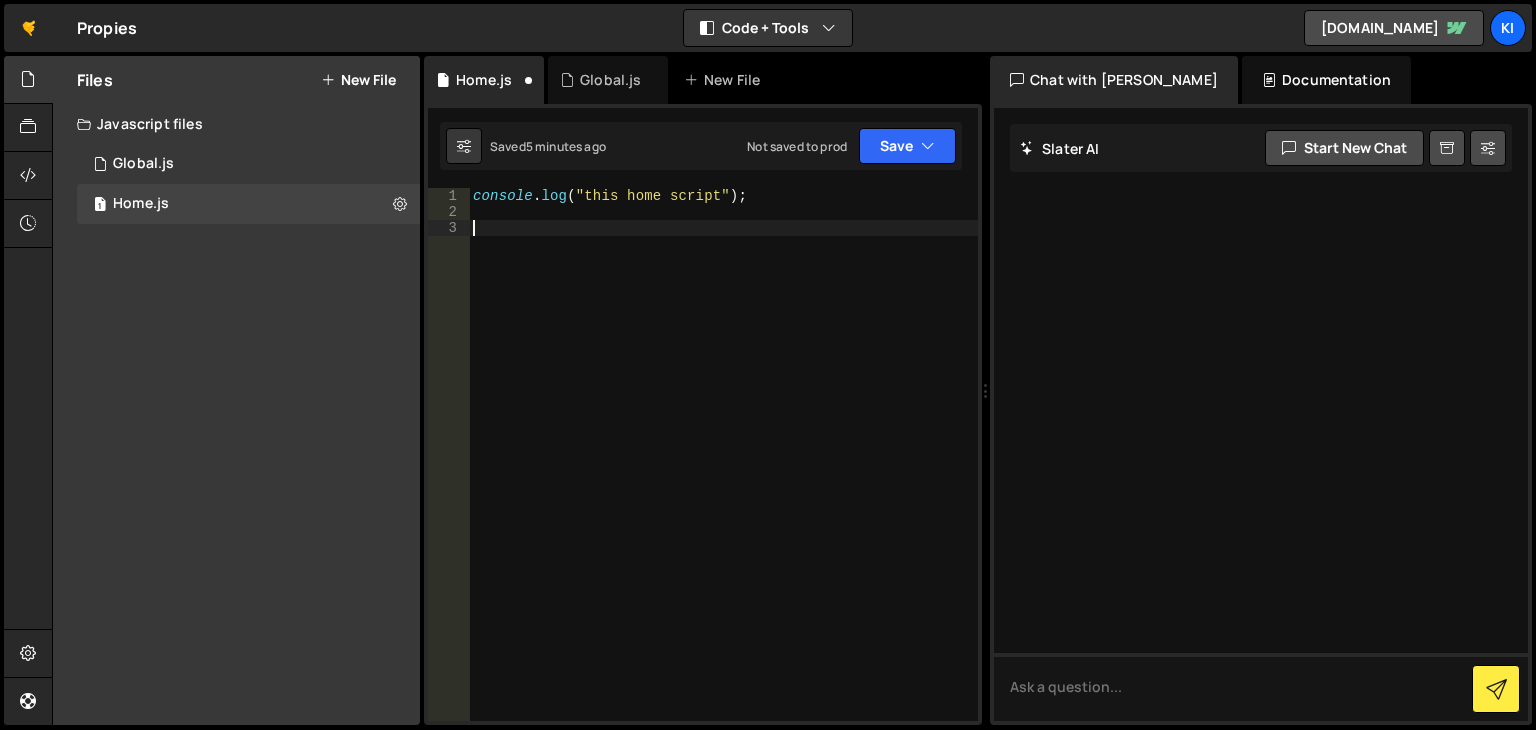 paste on "gsap.fromTo( ".achieve_first",{ x: -40, fill: 'blue', }, { x: 40, fill: 'green' });" 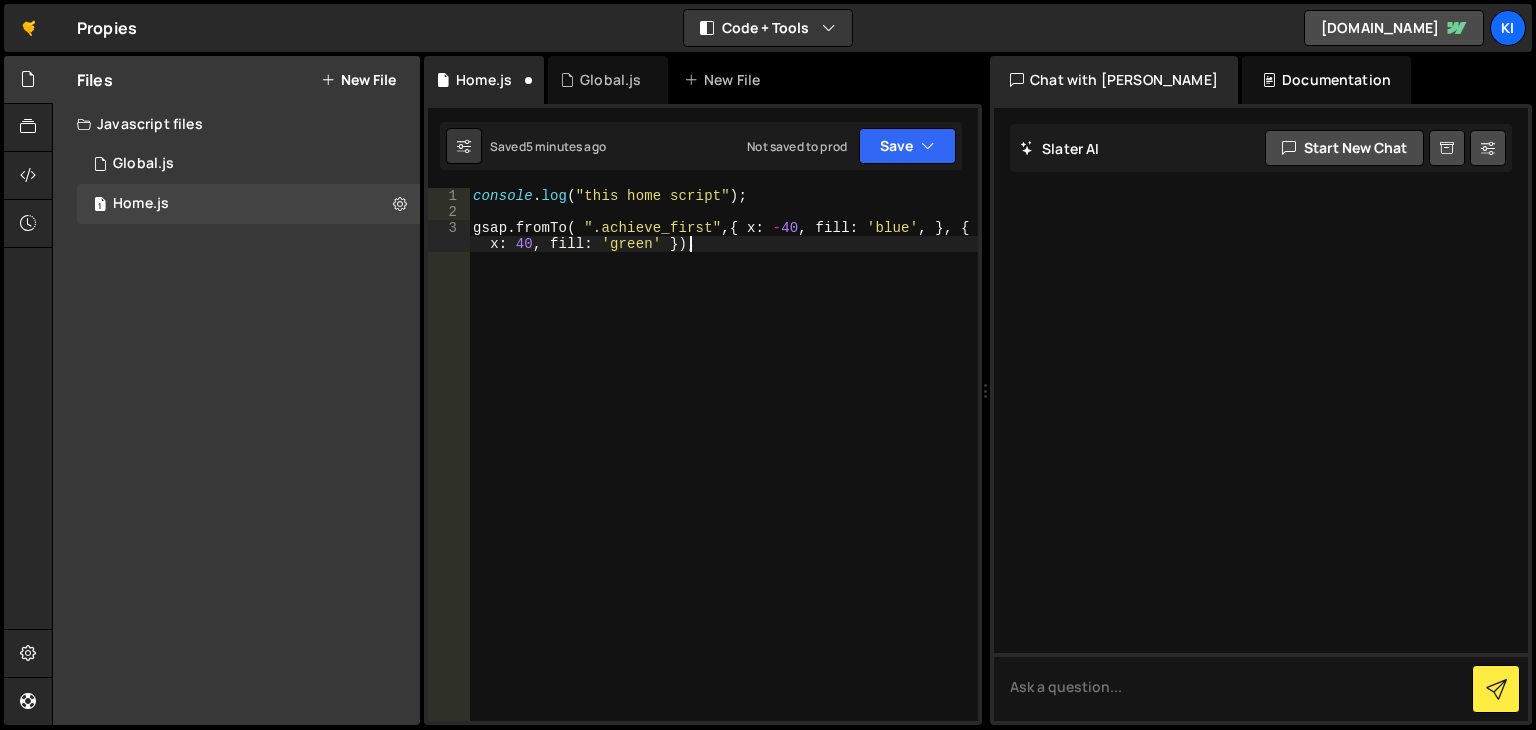 click on "console . log ( "this home script" ) ; gsap . fromTo (   ".achieve_first" , {   x :   - 40 ,   fill :   'blue' ,   } ,   {      x :   40 ,   fill :   'green'   }) ;" at bounding box center [723, 478] 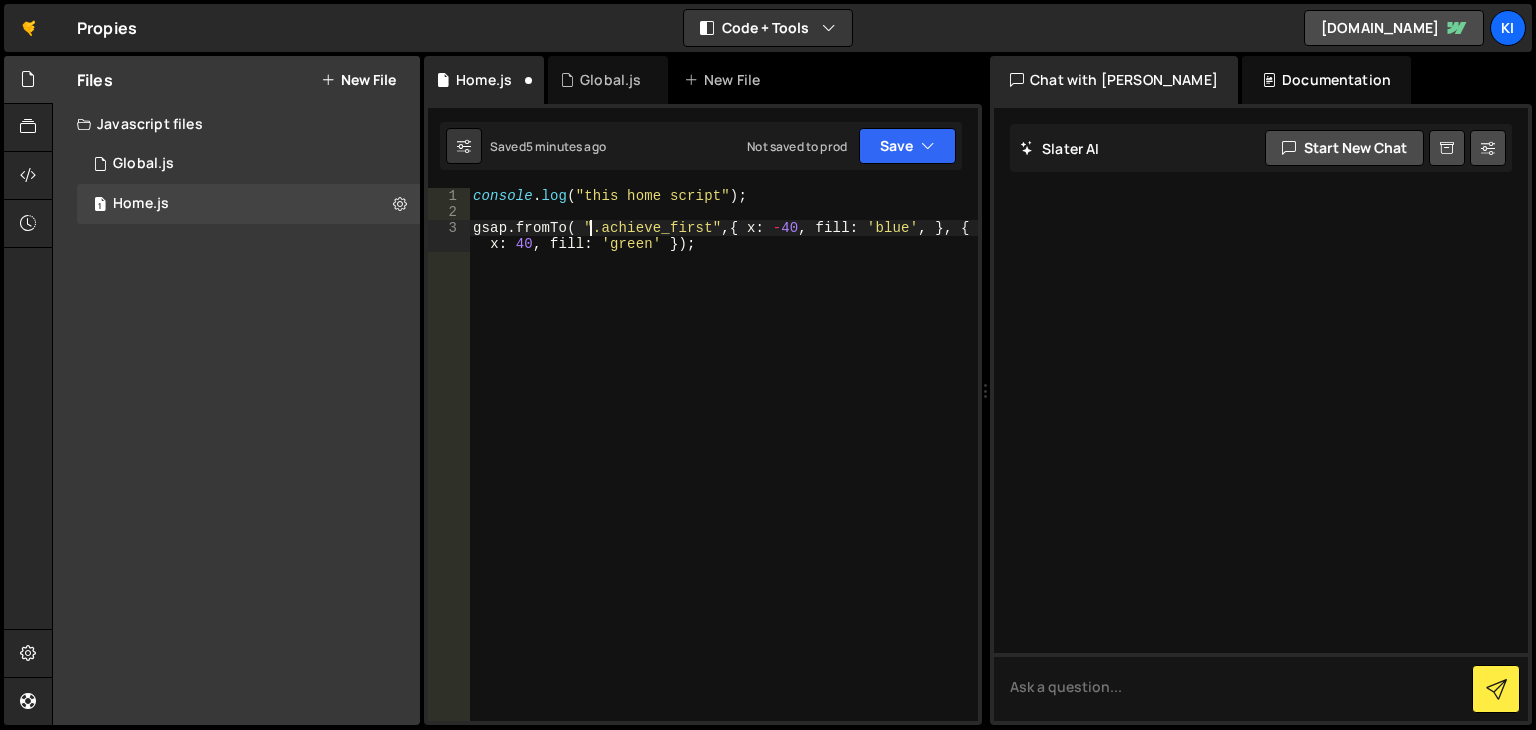 click on "console . log ( "this home script" ) ; gsap . fromTo (   ".achieve_first" , {   x :   - 40 ,   fill :   'blue' ,   } ,   {      x :   40 ,   fill :   'green'   }) ;" at bounding box center [723, 478] 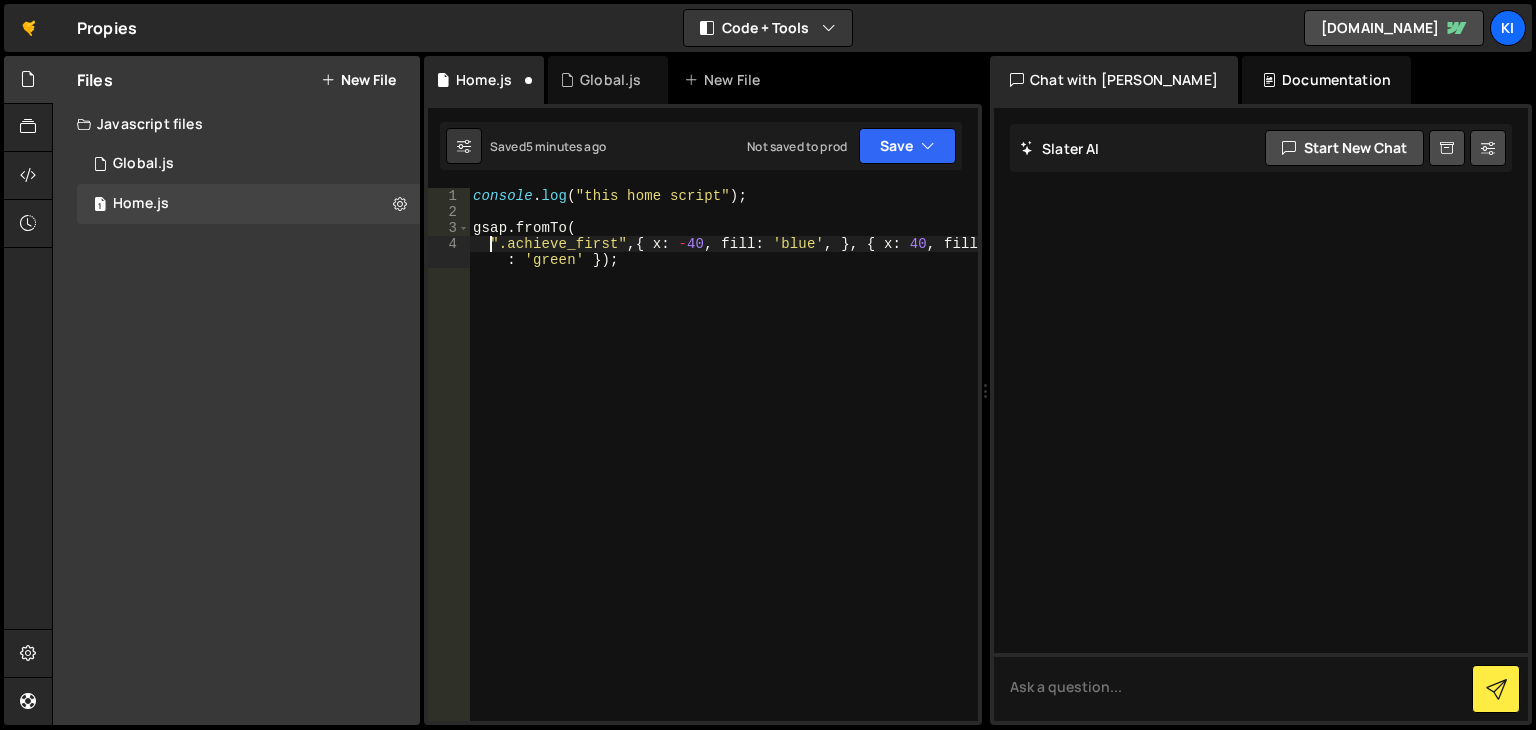 scroll, scrollTop: 0, scrollLeft: 0, axis: both 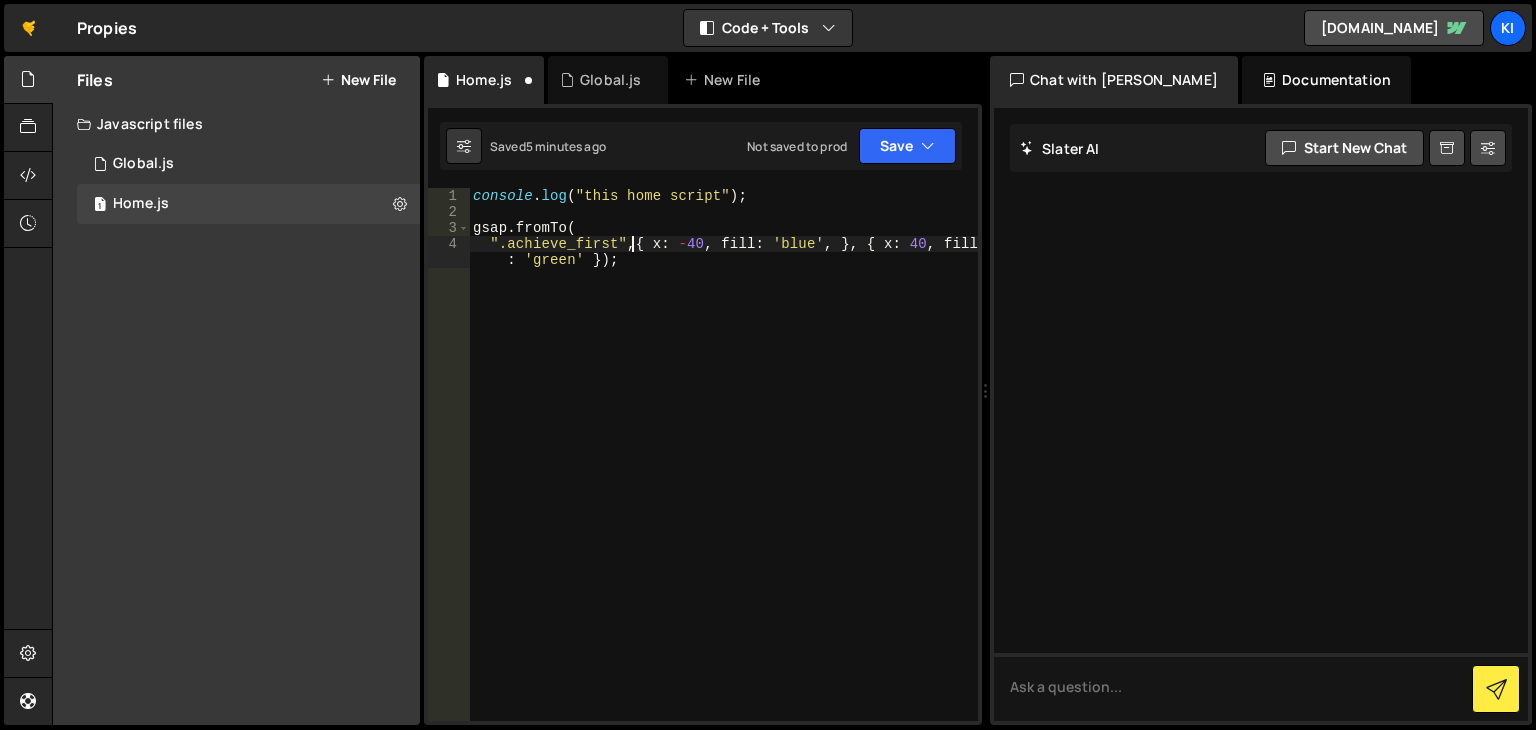 click on "console . log ( "this home script" ) ; gsap . fromTo (      ".achieve_first" , {   x :   - 40 ,   fill :   'blue' ,   } ,   {   x :   40 ,   fill      :   'green'   }) ;" at bounding box center [723, 478] 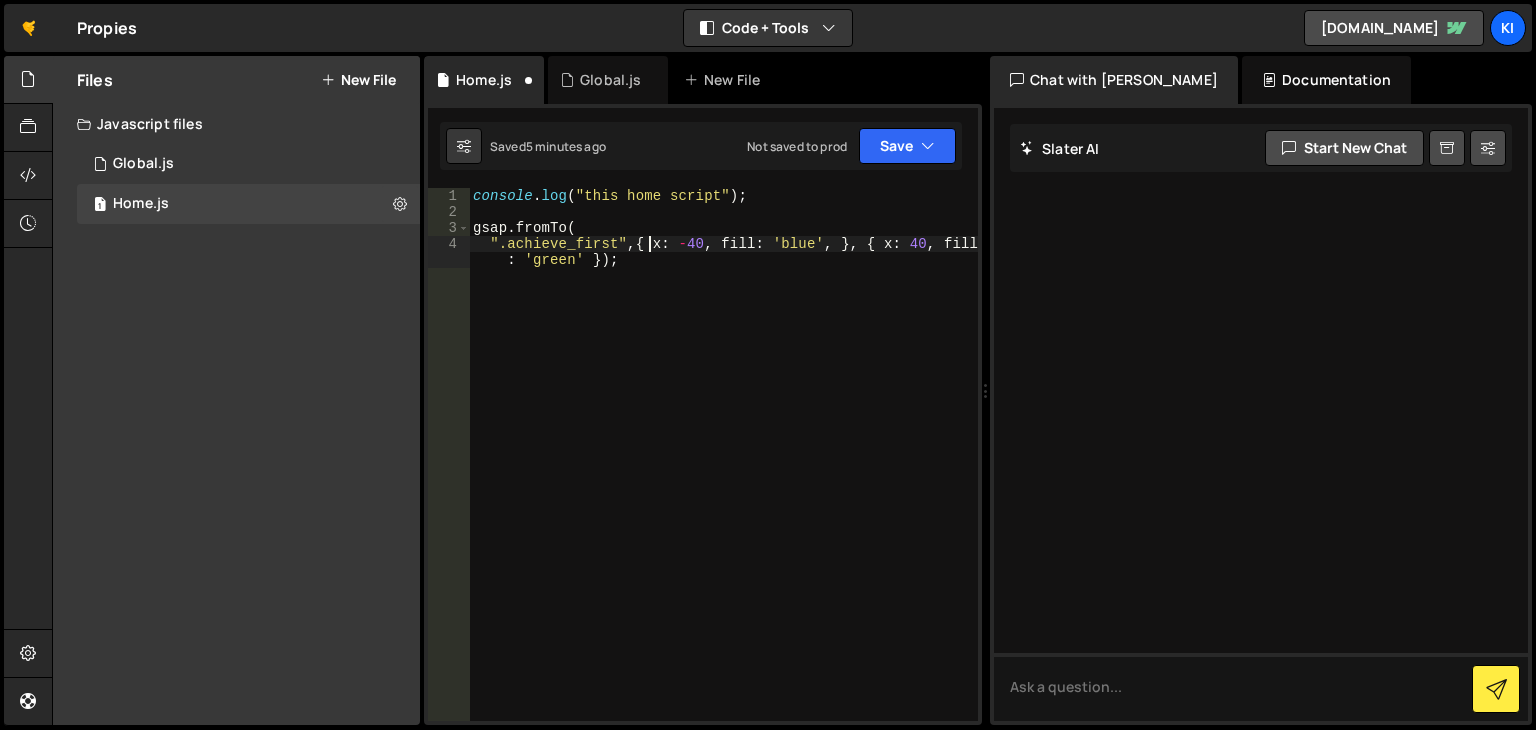 scroll, scrollTop: 0, scrollLeft: 2, axis: horizontal 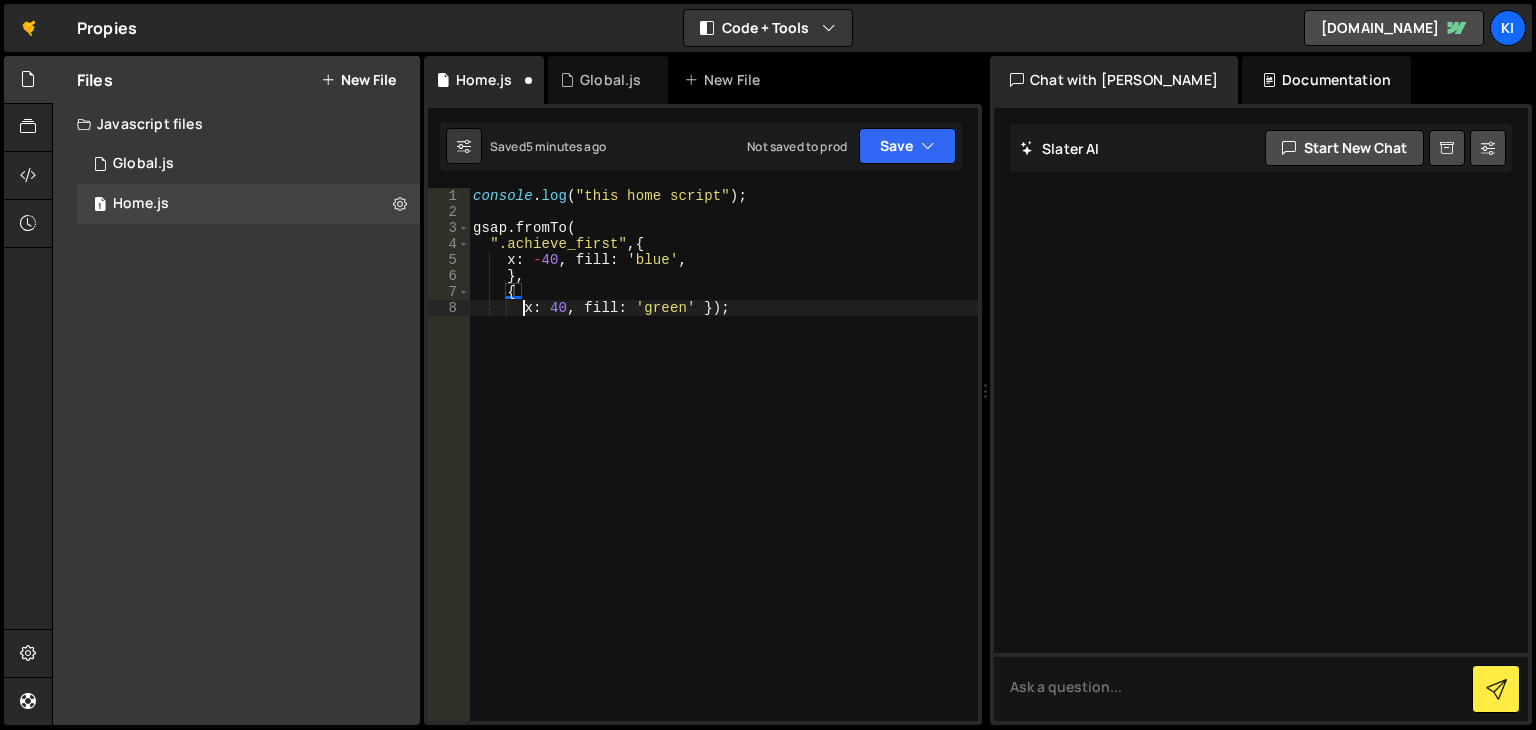 type on "x: 40, fill: 'green' });" 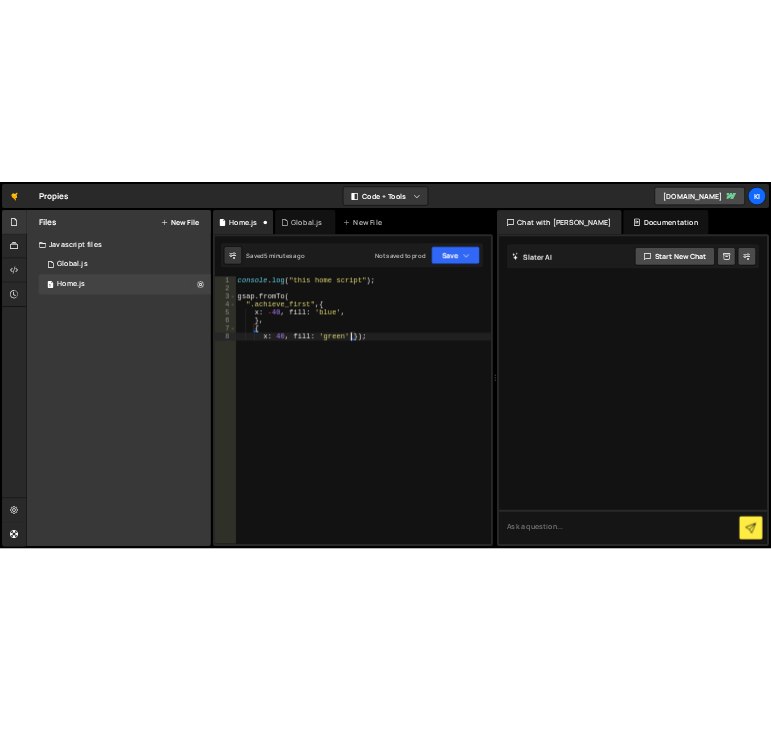 scroll, scrollTop: 0, scrollLeft: 2, axis: horizontal 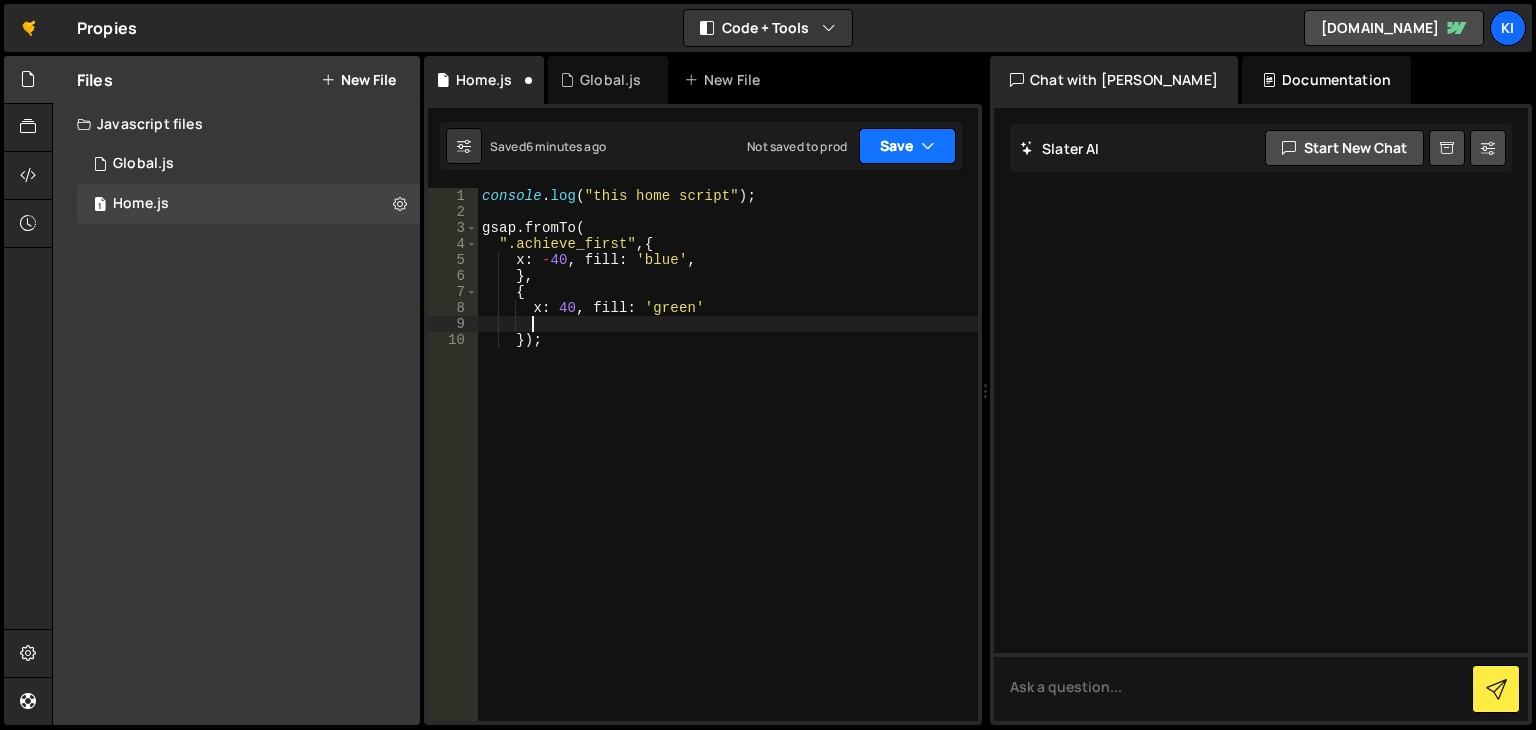 click on "Save" at bounding box center (907, 146) 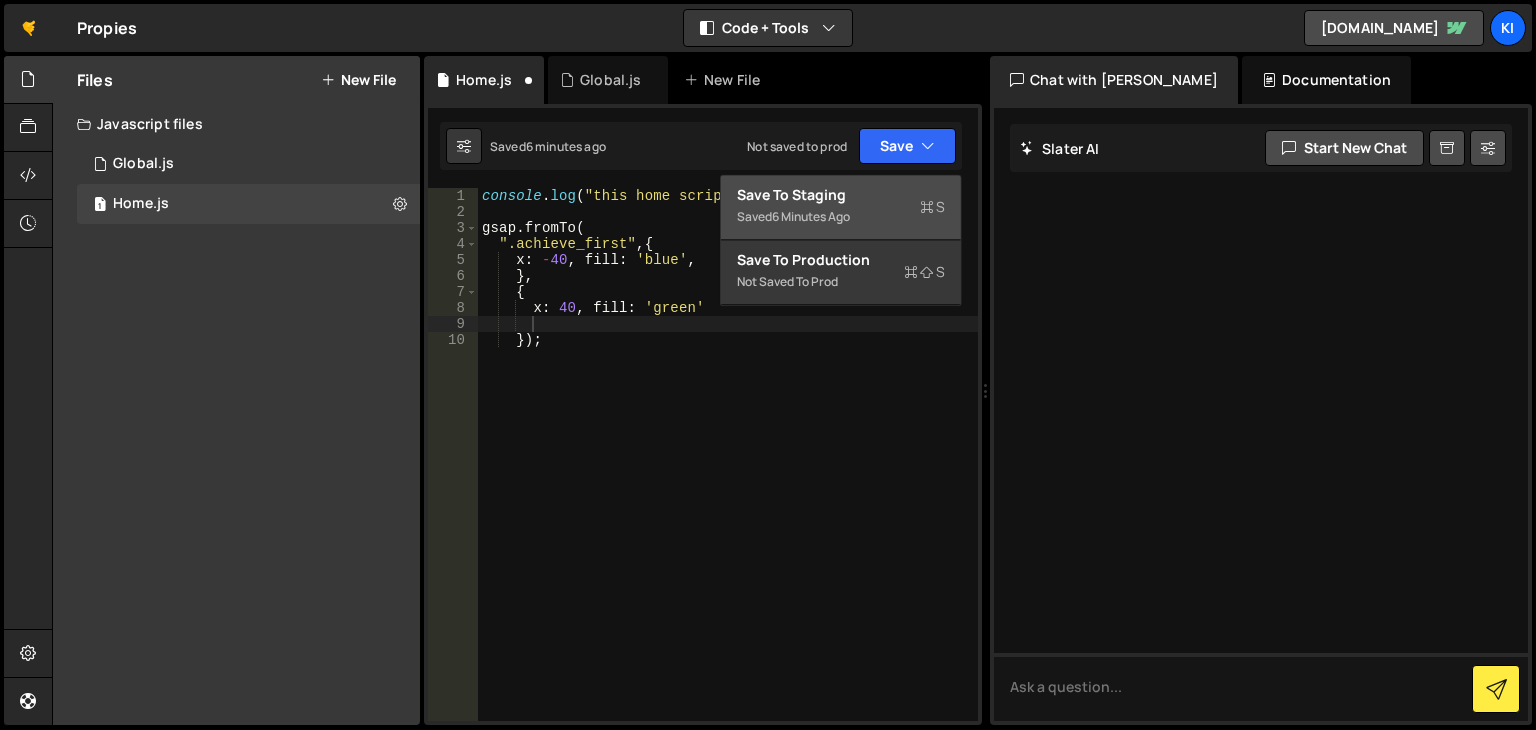 click on "Saved  6 minutes ago" at bounding box center (841, 217) 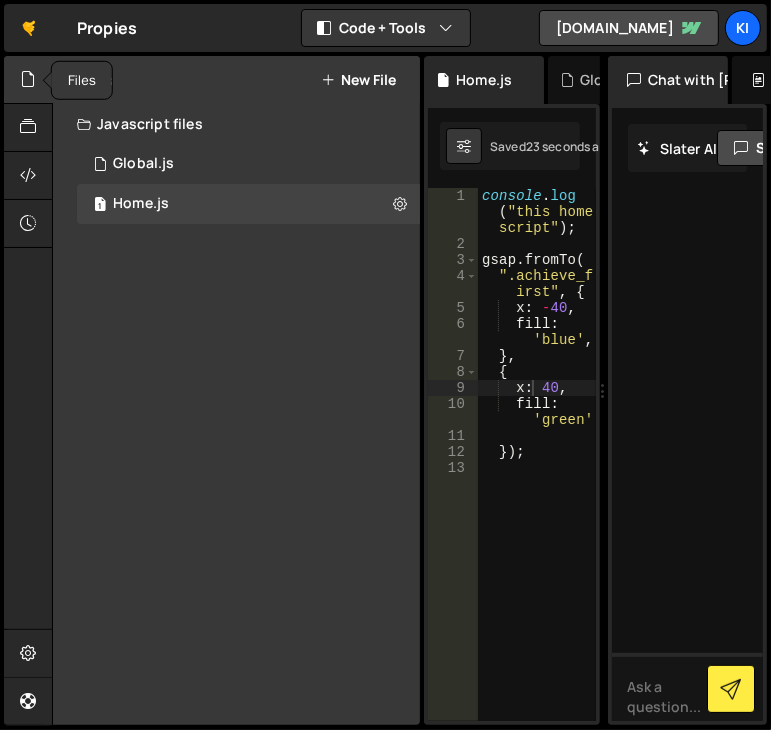 click at bounding box center [28, 80] 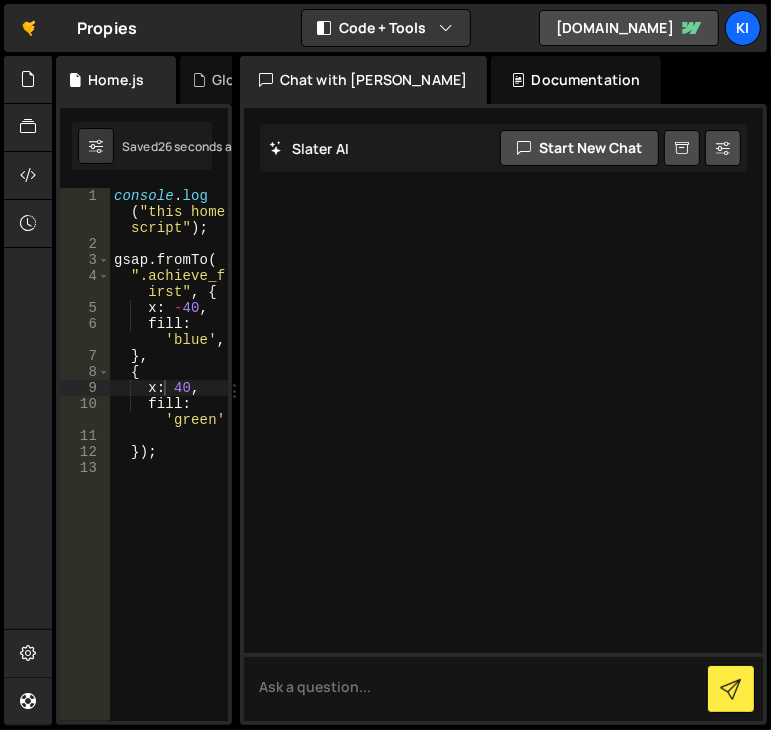 click on "Chat with [PERSON_NAME]" at bounding box center (364, 80) 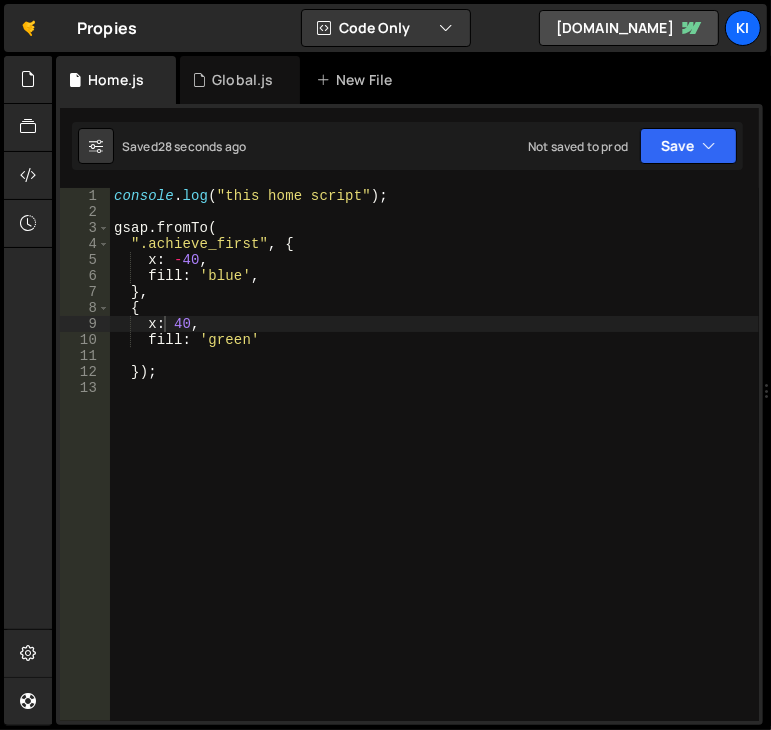 drag, startPoint x: 236, startPoint y: 190, endPoint x: 776, endPoint y: 171, distance: 540.33417 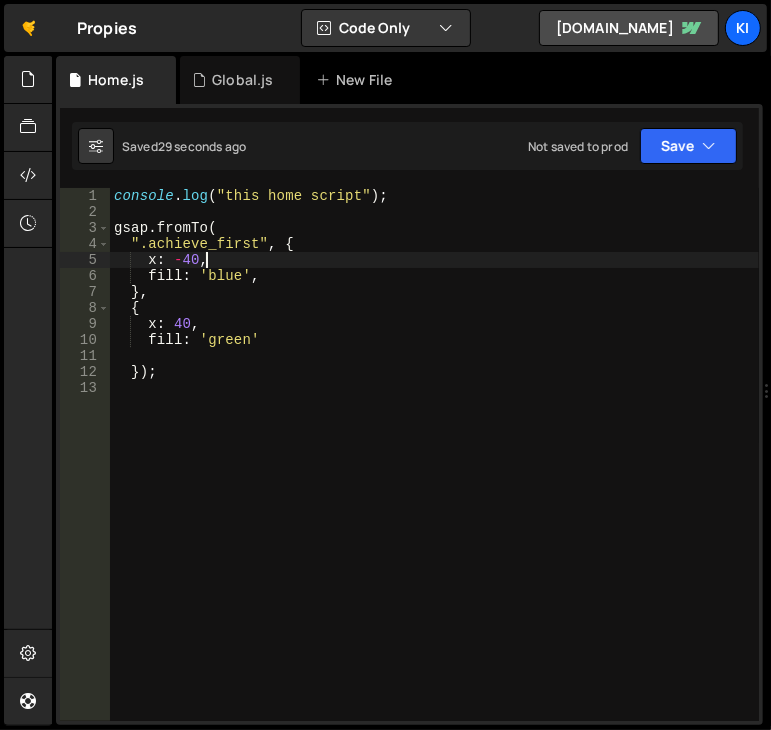 click on "console . log ( "this home script" ) ; gsap . fromTo (    ".achieve_first" ,   {       x :   - 40 ,       fill :   'blue' ,    } ,    {       x :   40 ,       fill :   'green'    }) ;" at bounding box center (434, 470) 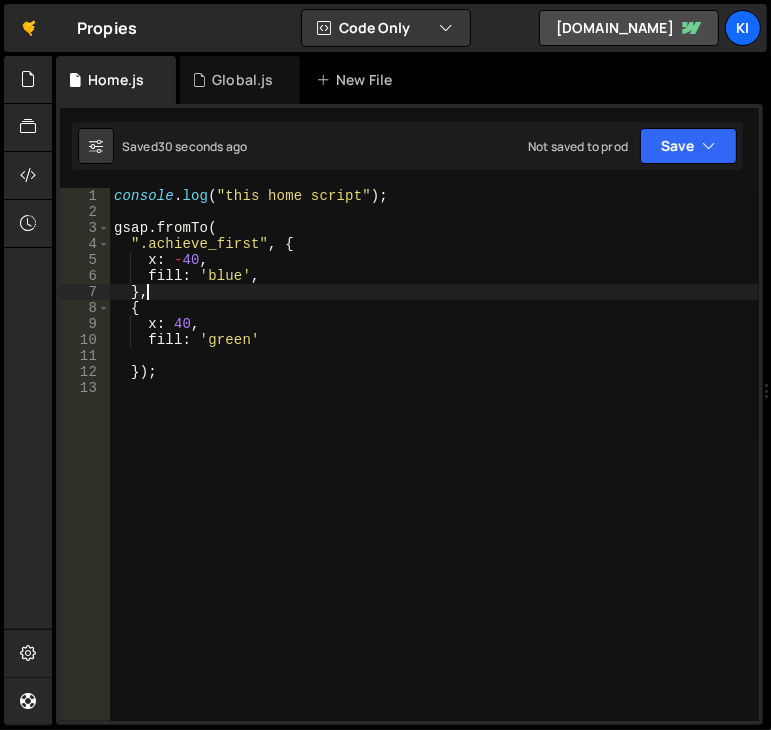 click on "console . log ( "this home script" ) ; gsap . fromTo (    ".achieve_first" ,   {       x :   - 40 ,       fill :   'blue' ,    } ,    {       x :   40 ,       fill :   'green'    }) ;" at bounding box center [434, 470] 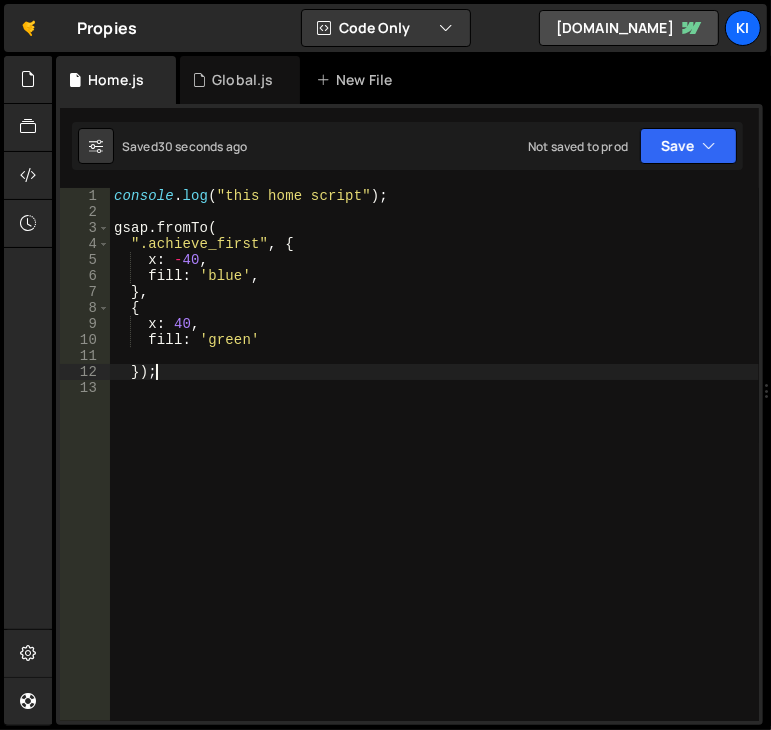 drag, startPoint x: 243, startPoint y: 370, endPoint x: 259, endPoint y: 345, distance: 29.681644 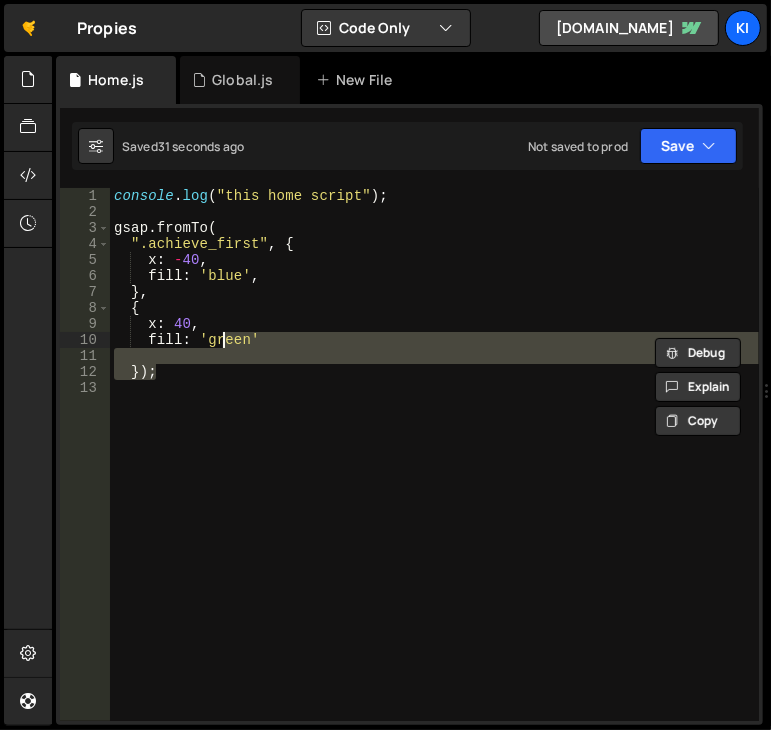 click on "console . log ( "this home script" ) ; gsap . fromTo (    ".achieve_first" ,   {       x :   - 40 ,       fill :   'blue' ,    } ,    {       x :   40 ,       fill :   'green'    }) ;" at bounding box center [434, 454] 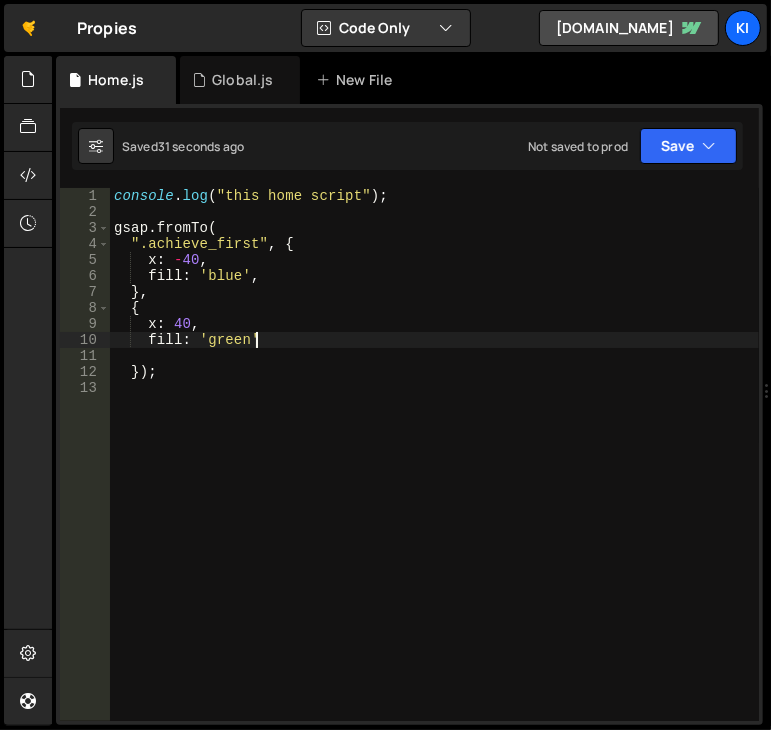 click on "console . log ( "this home script" ) ; gsap . fromTo (    ".achieve_first" ,   {       x :   - 40 ,       fill :   'blue' ,    } ,    {       x :   40 ,       fill :   'green'    }) ;" at bounding box center [434, 470] 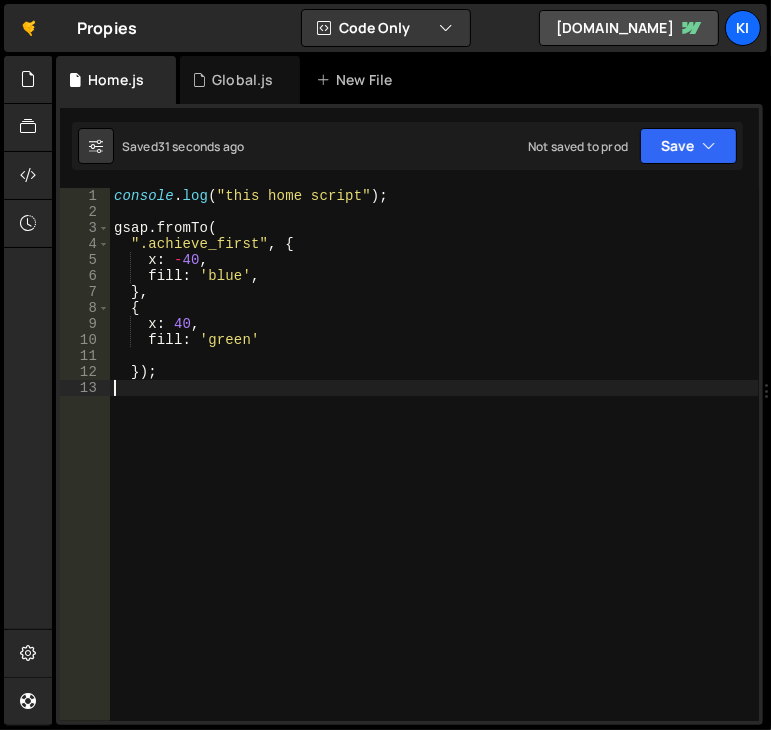 scroll, scrollTop: 0, scrollLeft: 0, axis: both 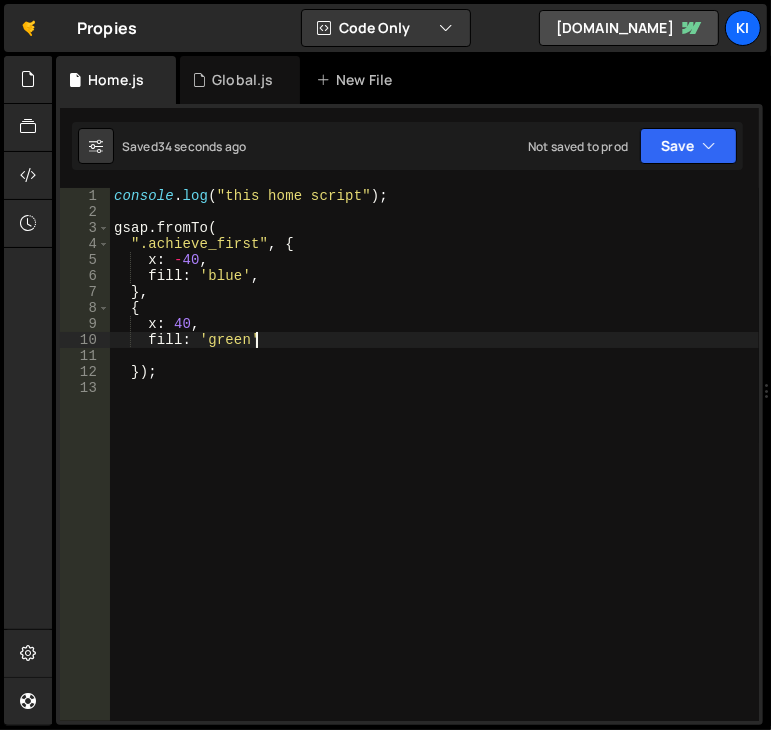 drag, startPoint x: 289, startPoint y: 335, endPoint x: 262, endPoint y: 337, distance: 27.073973 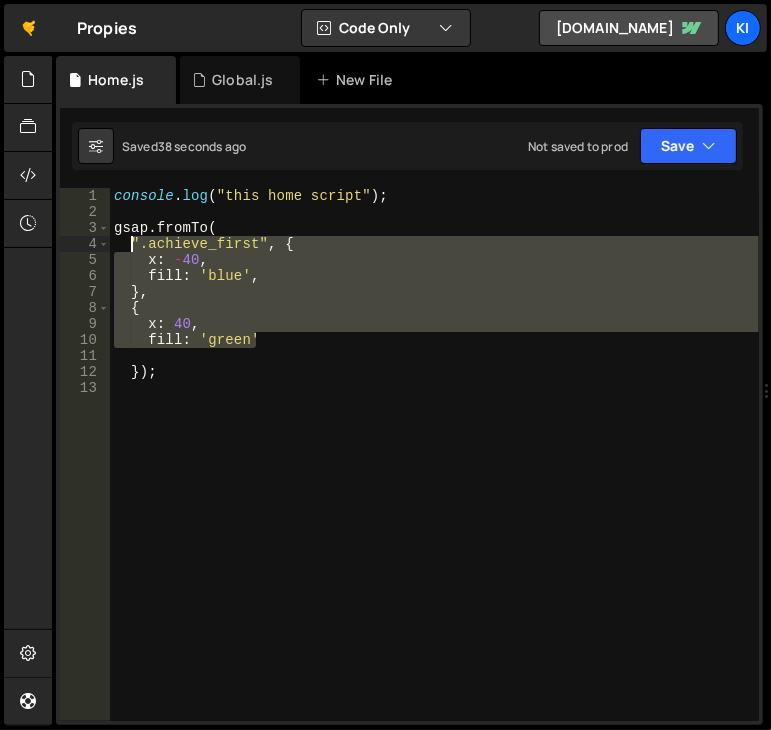drag, startPoint x: 264, startPoint y: 338, endPoint x: 132, endPoint y: 244, distance: 162.04938 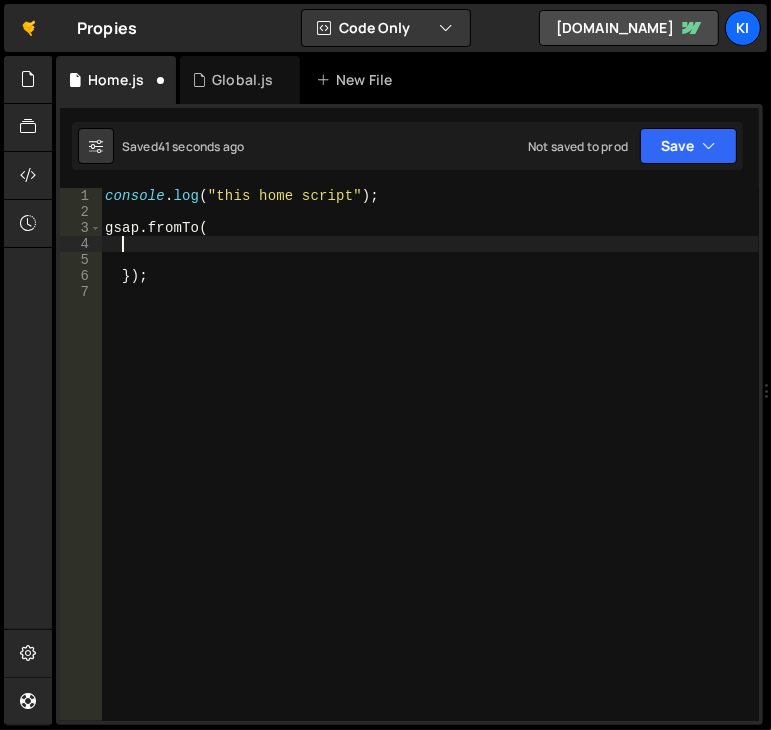 click on "console . log ( "this home script" ) ; gsap . fromTo (       }) ;" at bounding box center [430, 470] 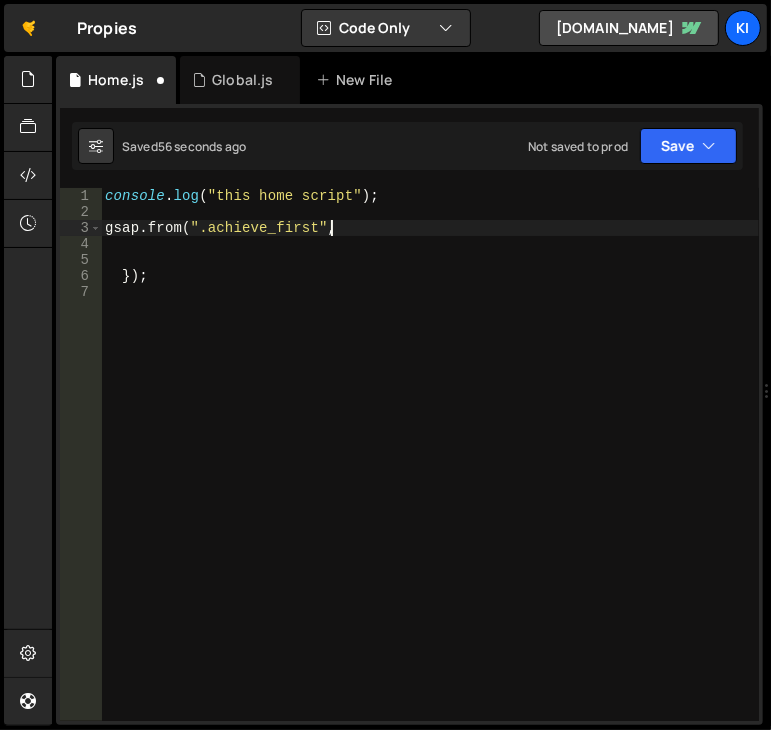scroll, scrollTop: 0, scrollLeft: 14, axis: horizontal 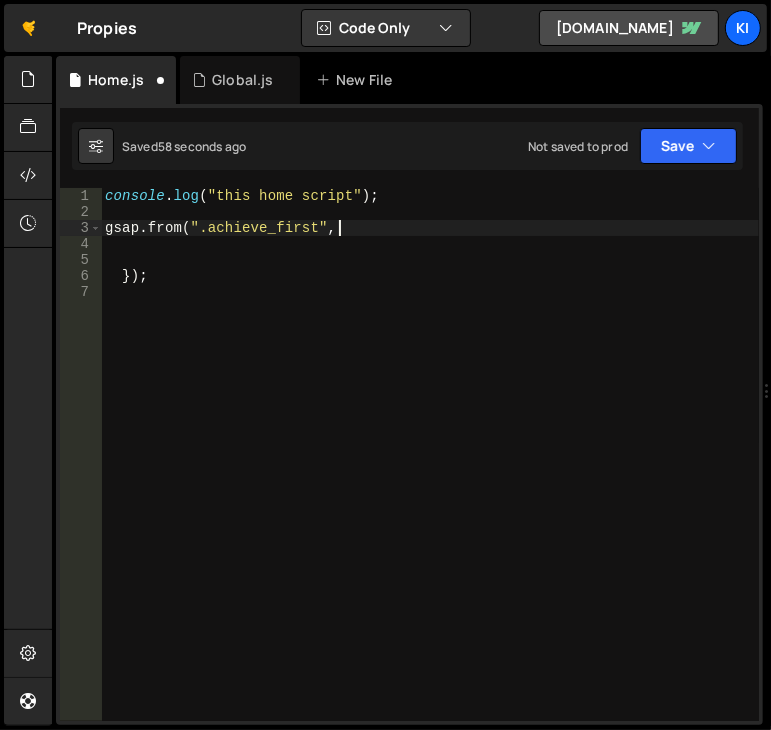 type on "gsap.from(".achieve_first", {" 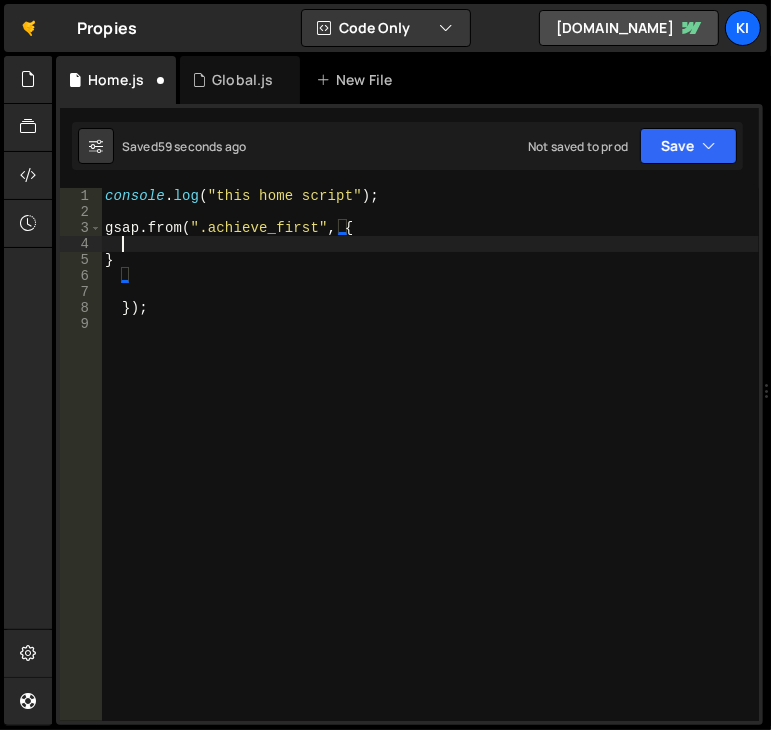 scroll, scrollTop: 0, scrollLeft: 0, axis: both 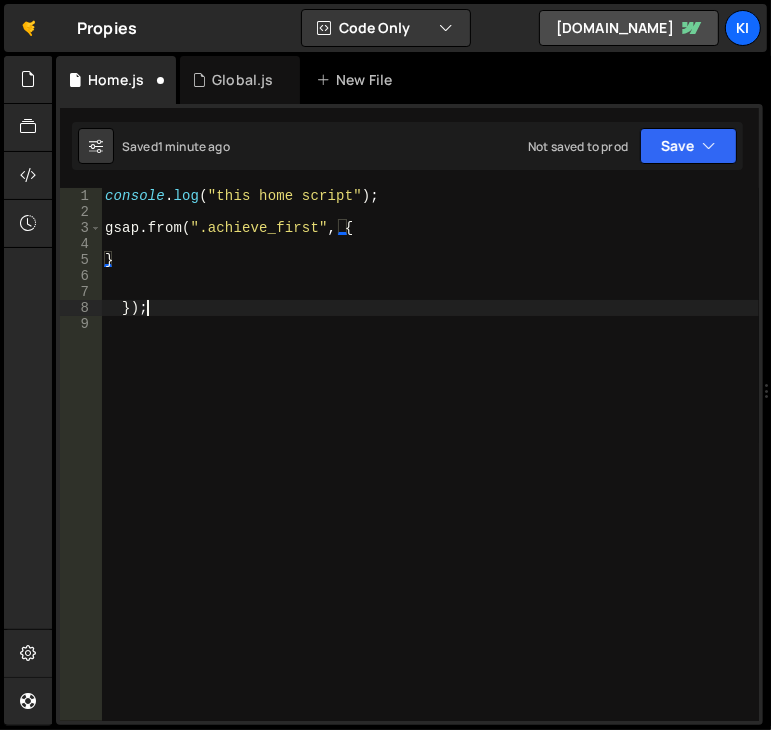 click on "console . log ( "this home script" ) ; gsap . from ( ".achieve_first" ,   {    }       }) ;" at bounding box center [430, 470] 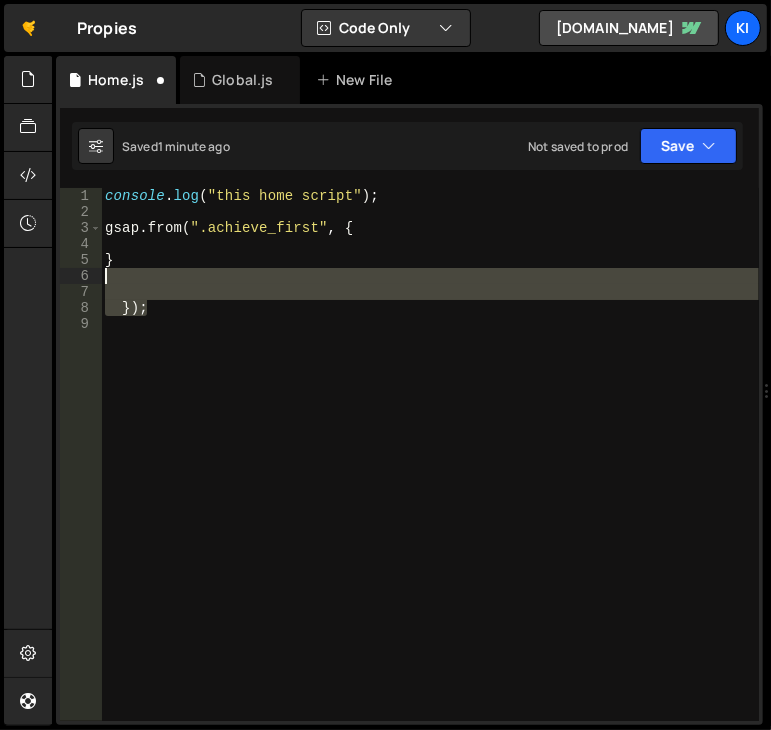 drag, startPoint x: 222, startPoint y: 315, endPoint x: 96, endPoint y: 269, distance: 134.13426 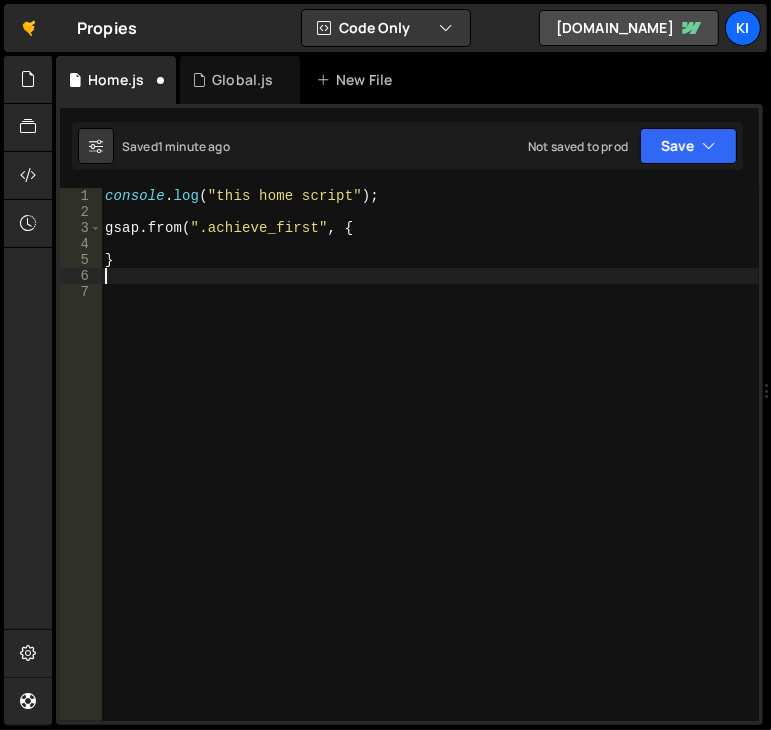 click on "console . log ( "this home script" ) ; gsap . from ( ".achieve_first" ,   {    }" at bounding box center [430, 470] 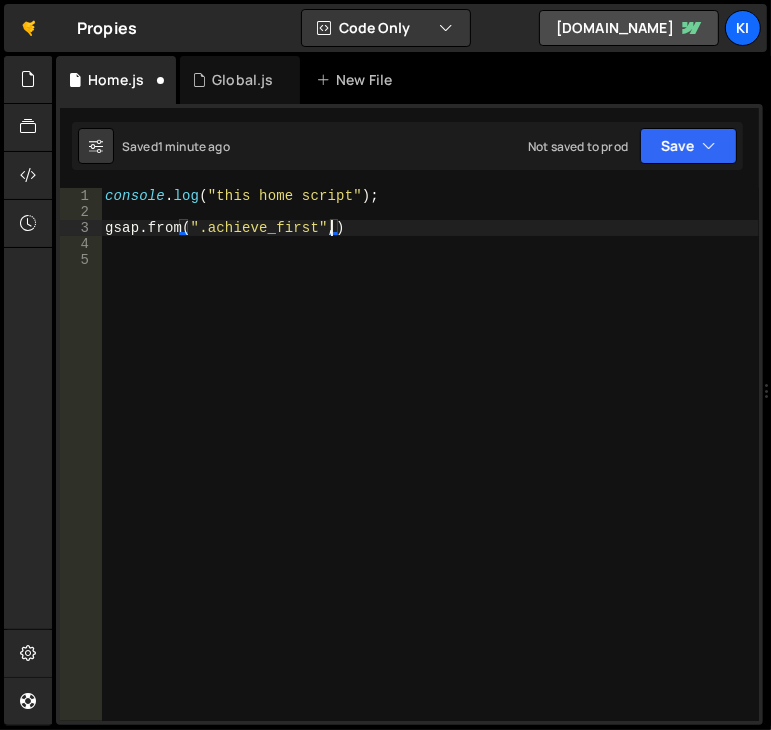 scroll, scrollTop: 0, scrollLeft: 16, axis: horizontal 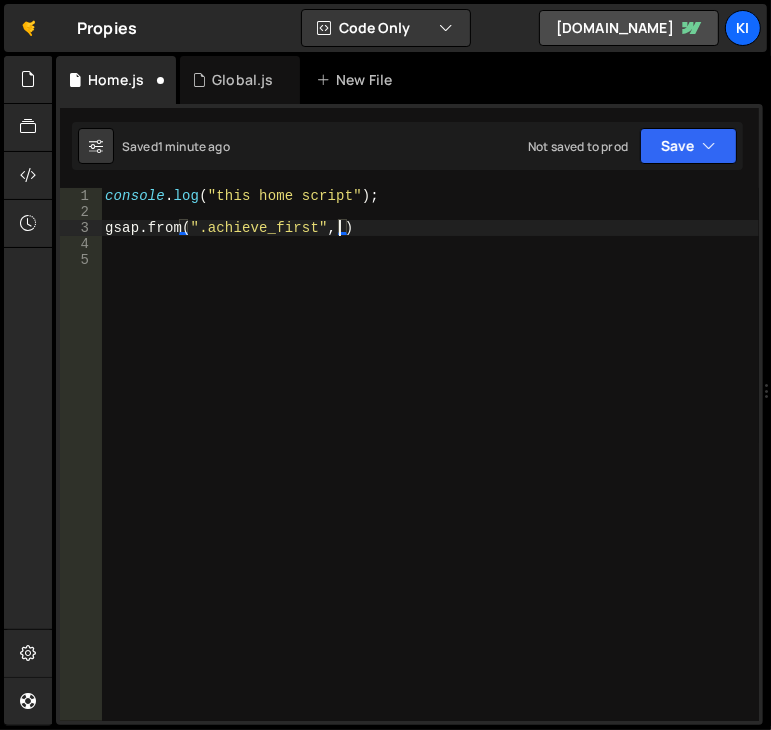 type on "gsap.from(".achieve_first", {)" 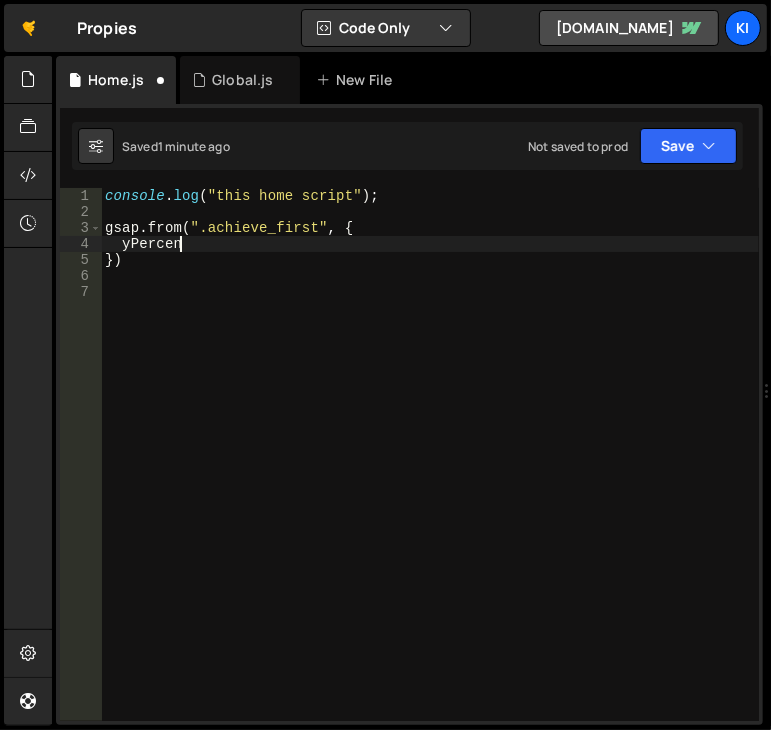 scroll, scrollTop: 0, scrollLeft: 4, axis: horizontal 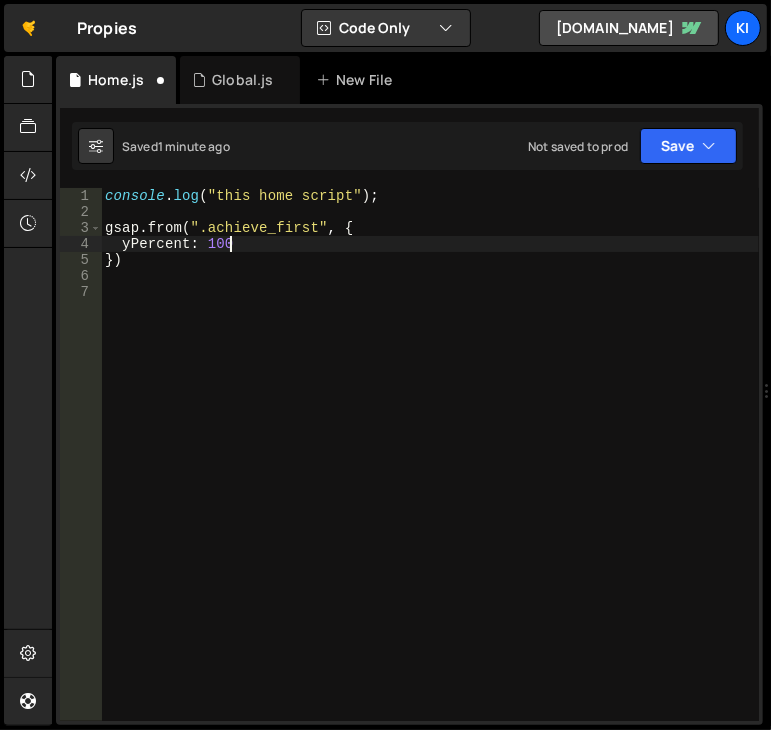type on "yPercent: 100," 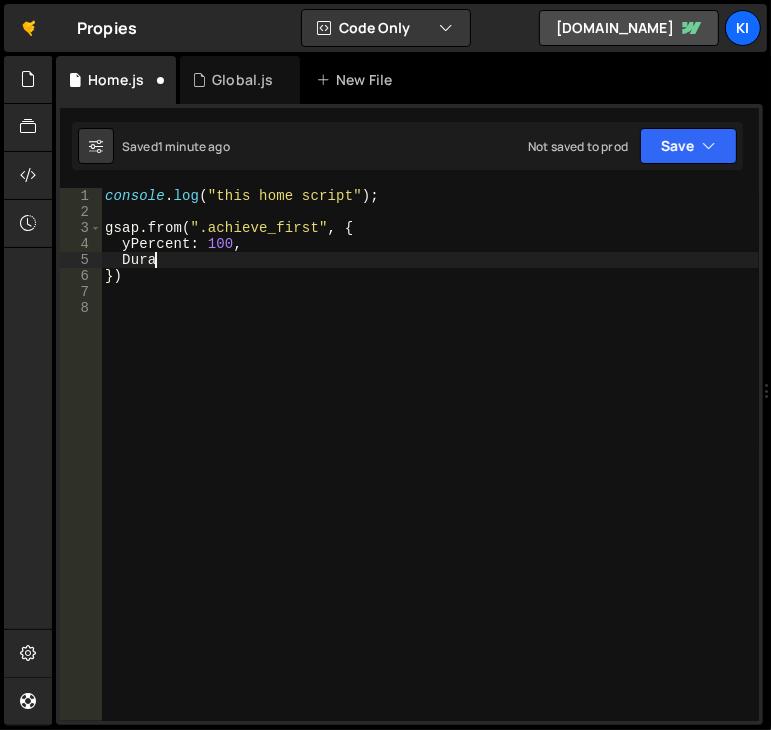 scroll, scrollTop: 0, scrollLeft: 1, axis: horizontal 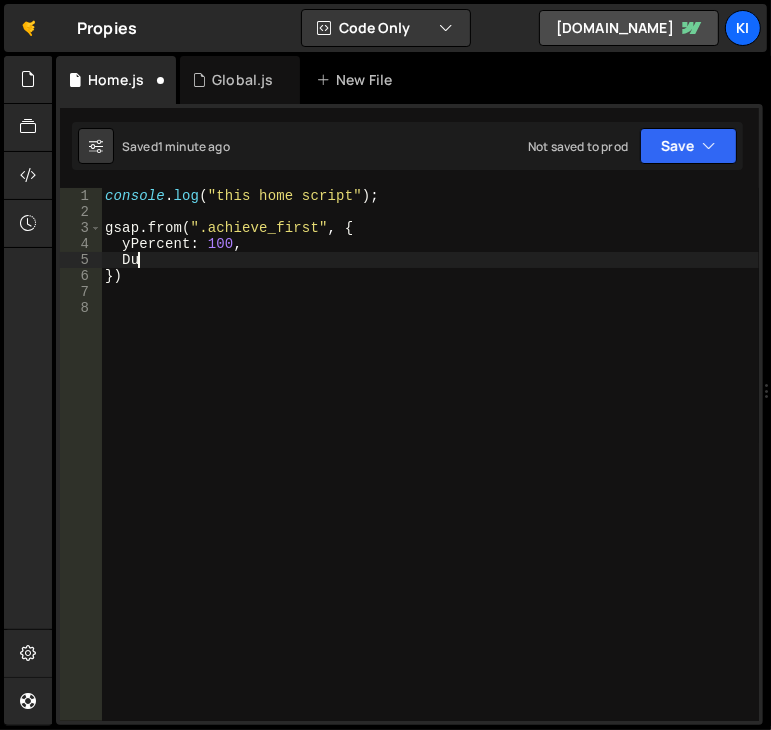 type on "D" 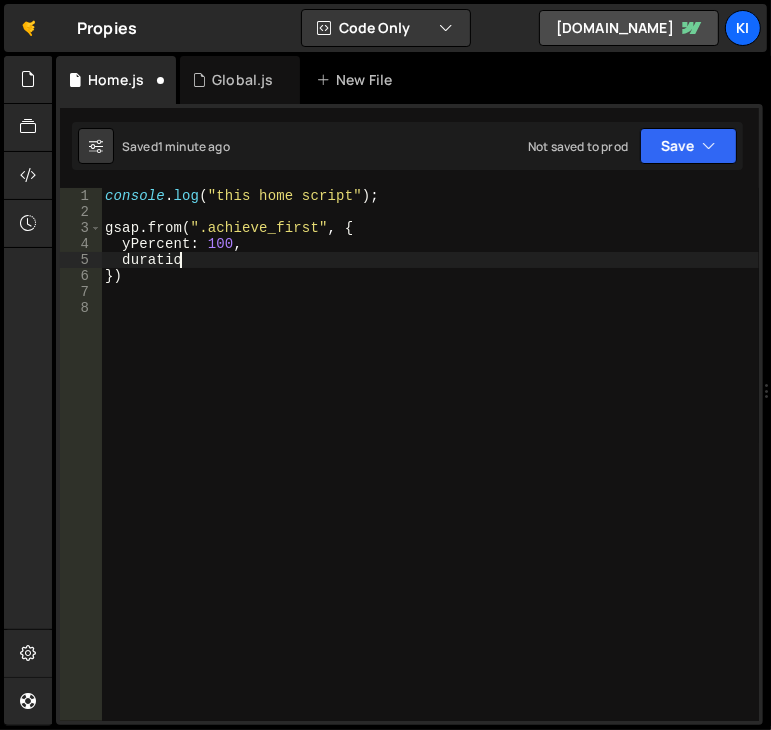 scroll, scrollTop: 0, scrollLeft: 4, axis: horizontal 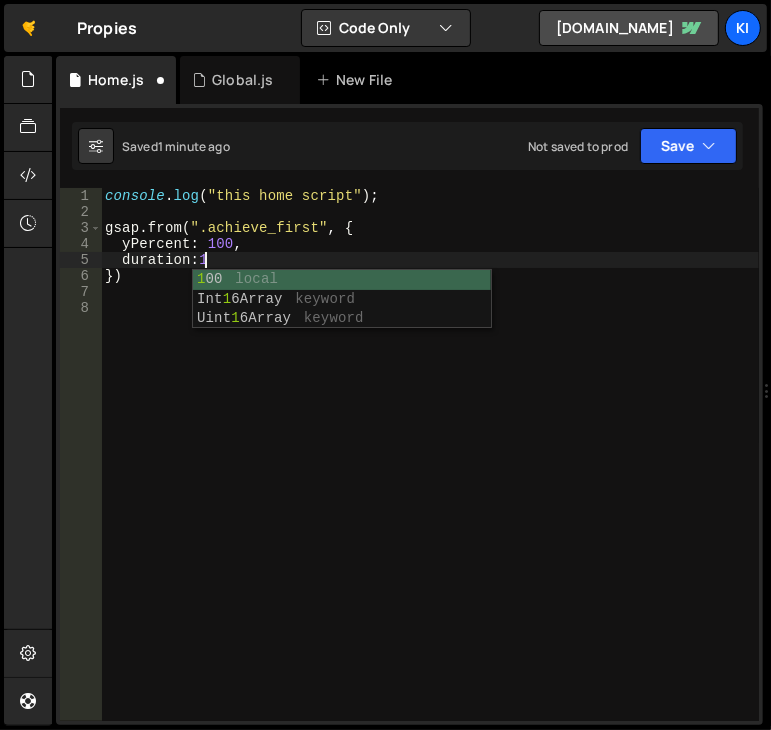 type on "duration:1," 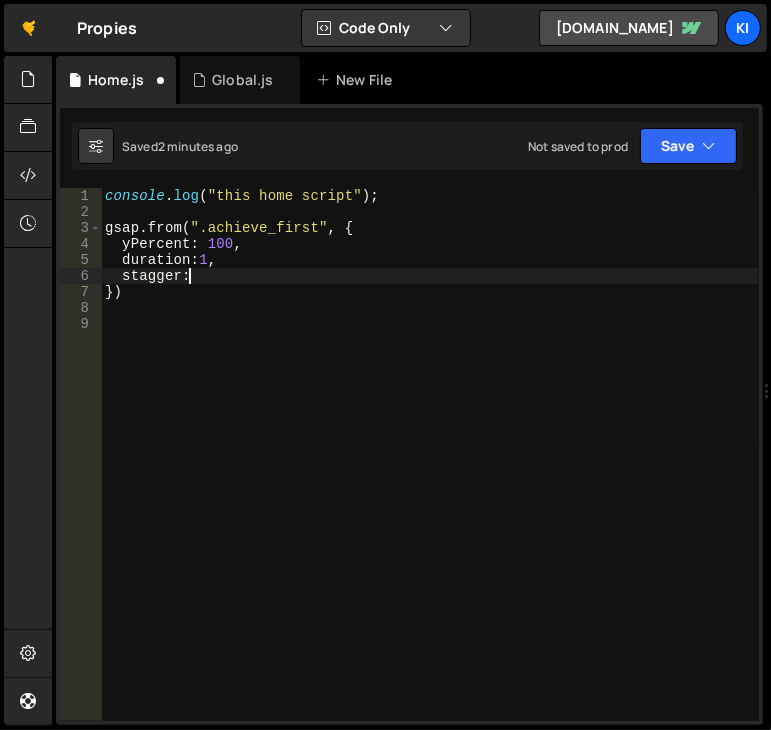 scroll, scrollTop: 0, scrollLeft: 4, axis: horizontal 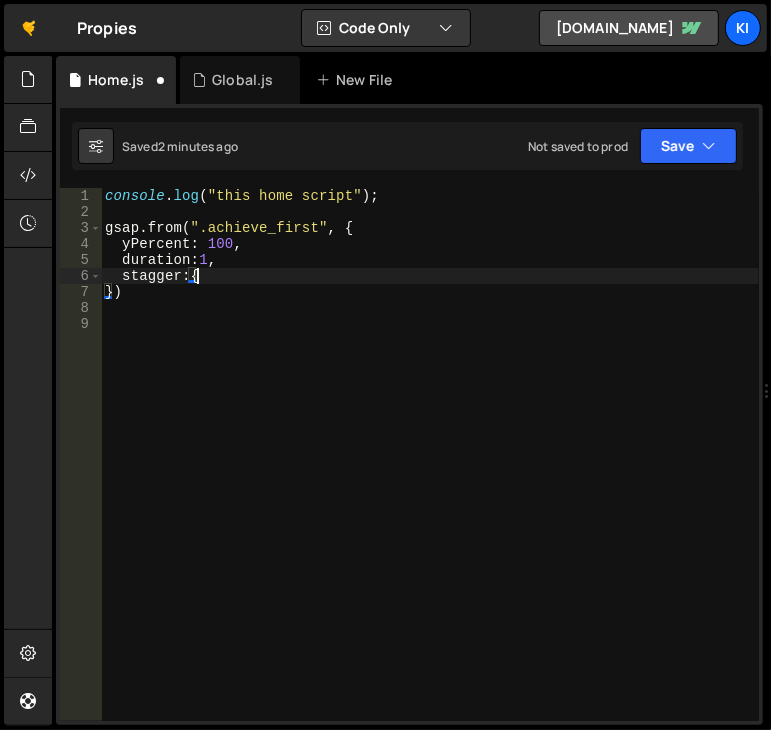 type on "stagger:{}" 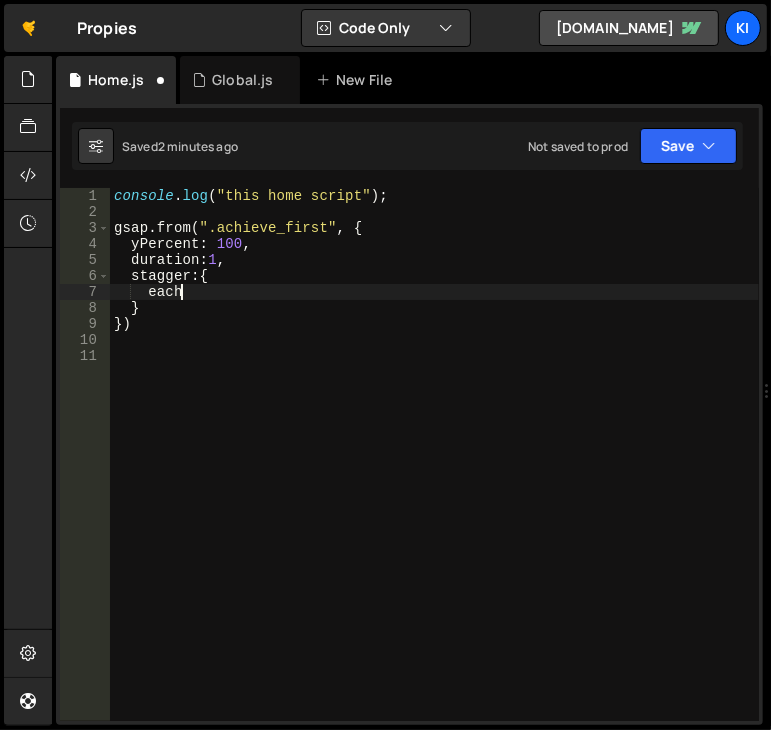scroll, scrollTop: 0, scrollLeft: 4, axis: horizontal 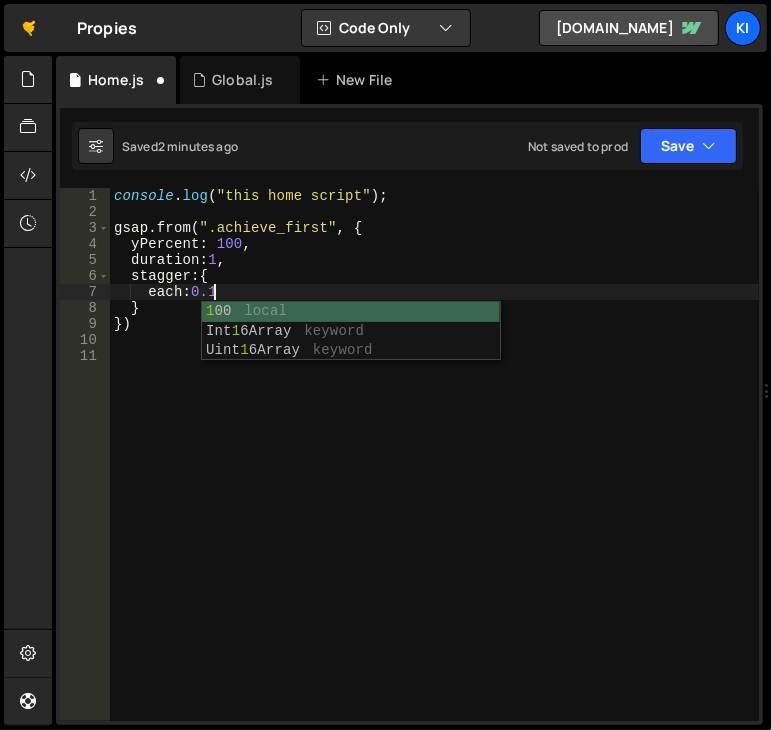 type on "each:0.1," 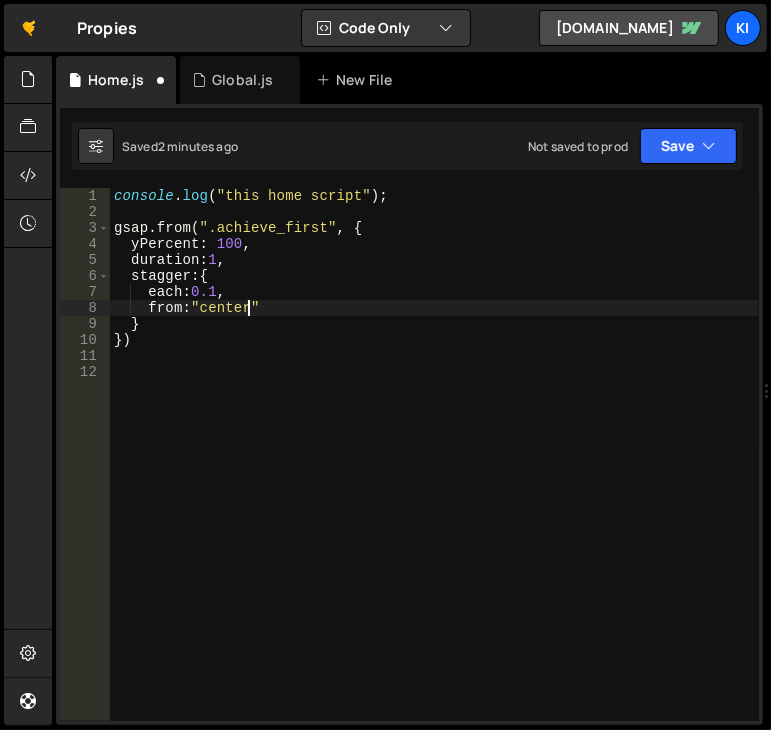 scroll, scrollTop: 0, scrollLeft: 8, axis: horizontal 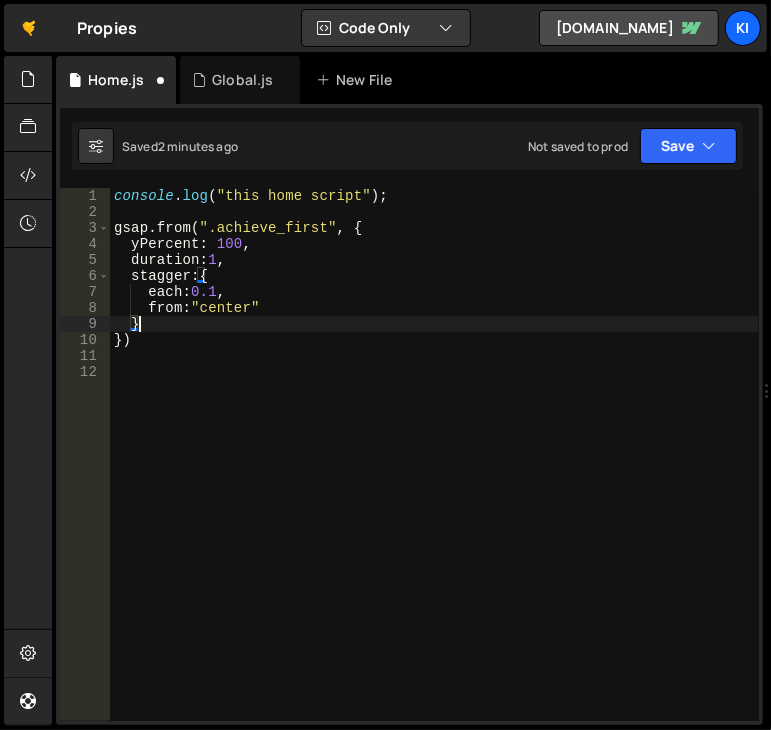 type on "}," 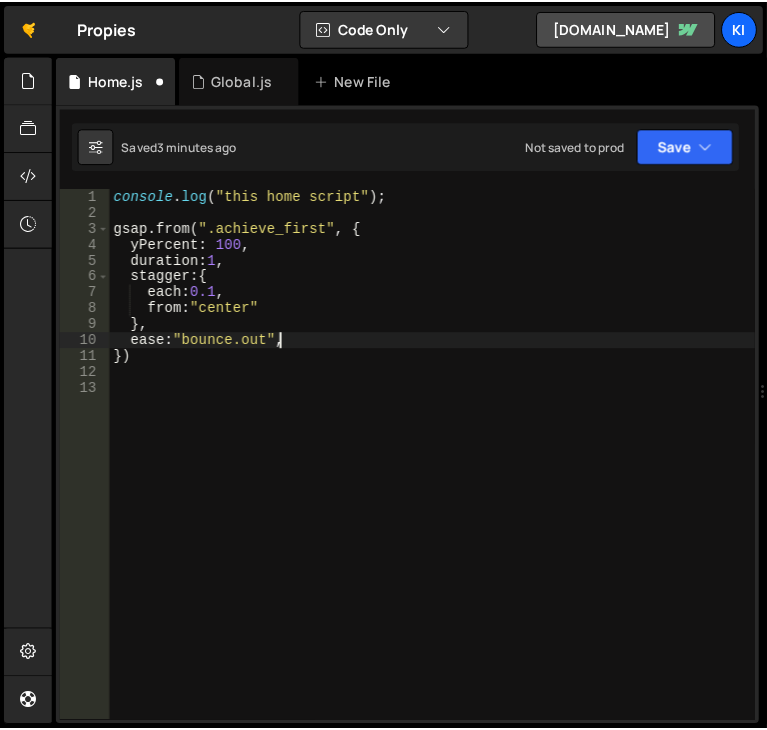 scroll, scrollTop: 0, scrollLeft: 0, axis: both 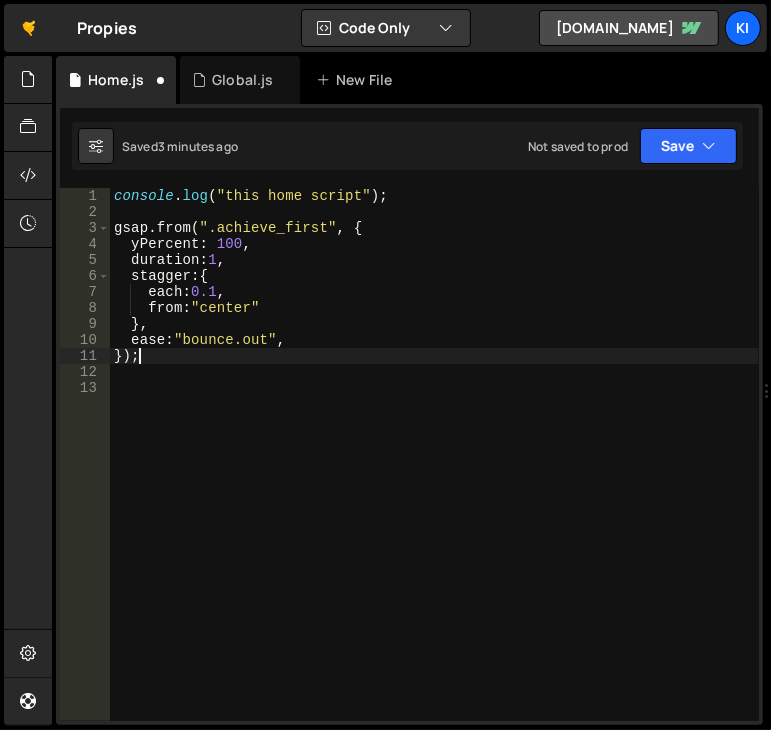 type on "});" 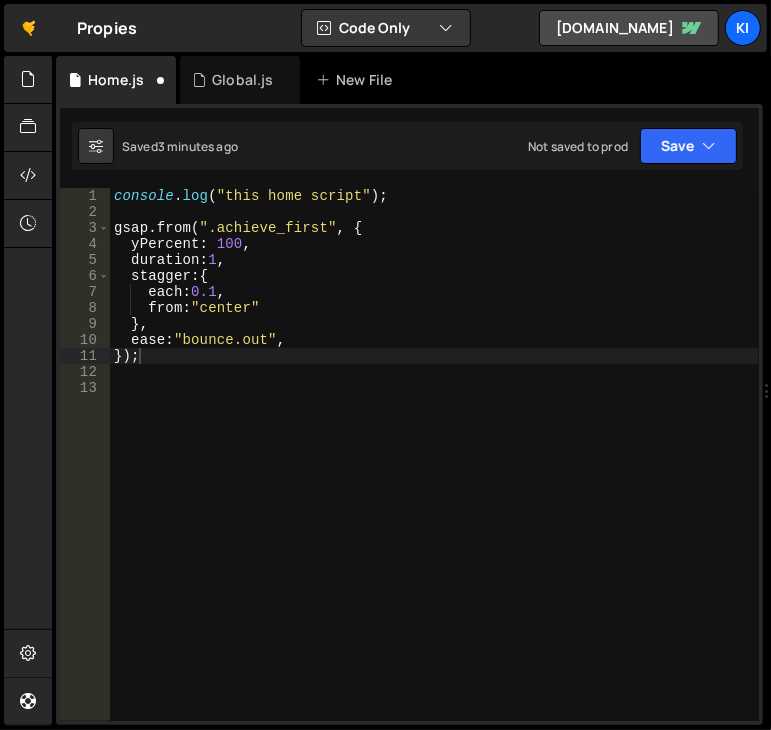 click on "1 2 console . log ( "%cThis site was built by Kitpro's Team" ,      "background:blue;color:#fff;padding: 8px;" ) ;     הההההההההההההההההההההההההההההההההההההההההההההההההההההההההההההההההההההההההההההההההההההההההההההההההההההההההההההההההההההההההההההההההההההההההההההההההההההההההההההההההההההההההההההההההההההההההההההההההההההההההההההההההההההההההההההההההההההההההההההההההההההההההה XXXXXXXXXXXXXXXXXXXXXXXXXXXXXXXXXXXXXXXXXXXXXXXXXXXXXXXXXXXXXXXXXXXXXXXXXXXXXXXXXXXXXXXXXXXXXXXXXXXXXXXXXXXXXXXXXXXXXXXXXXXXXXXXXXXXXXXXXXXXXXXXXXXXXXXXXXXXXXXXXXXXXXXXXXXXXXXXXXXXXXXXXXXXXXXXXXXXXXXXXXXXXXXXXXXXXXXXXXXXXXXXXXXXXXXXXXXXXXXXXXXXXXXXXX
console.log("Heloo Bugy! this global script"); 1 2 console . log ( "Heloo Bugy! this global script" ) ; 1" at bounding box center [409, 414] 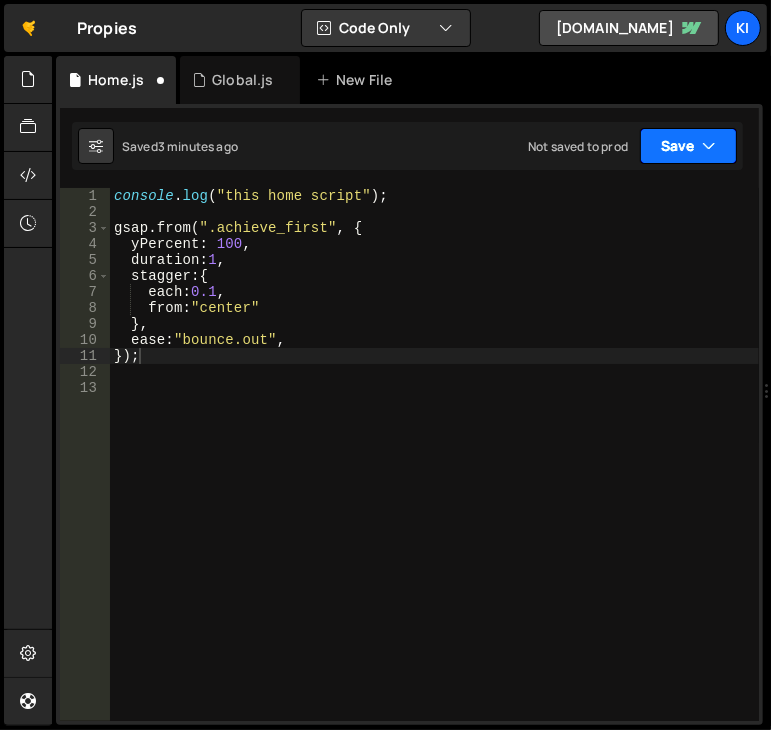 click on "Save" at bounding box center [688, 146] 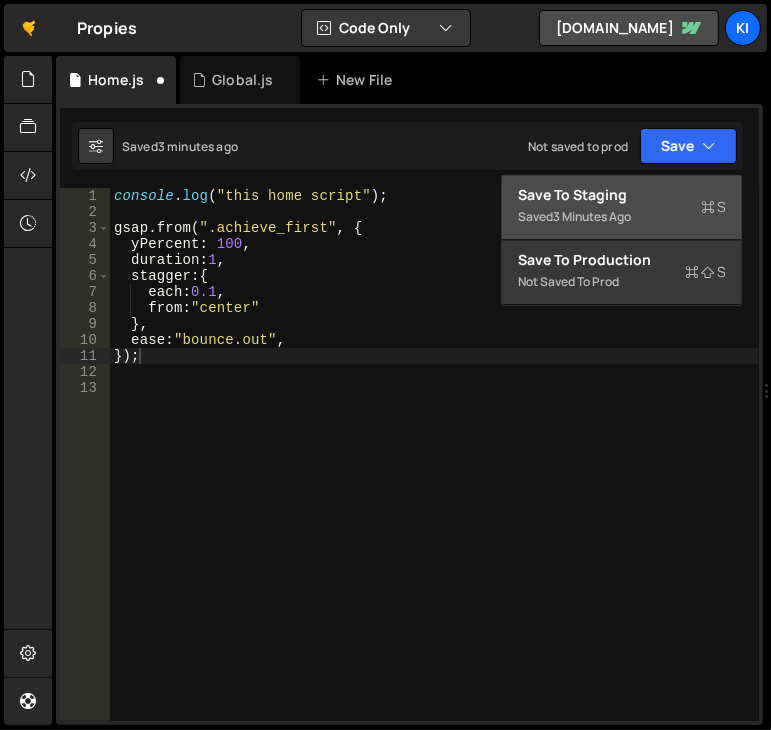 click on "Save to Staging
S" at bounding box center (622, 195) 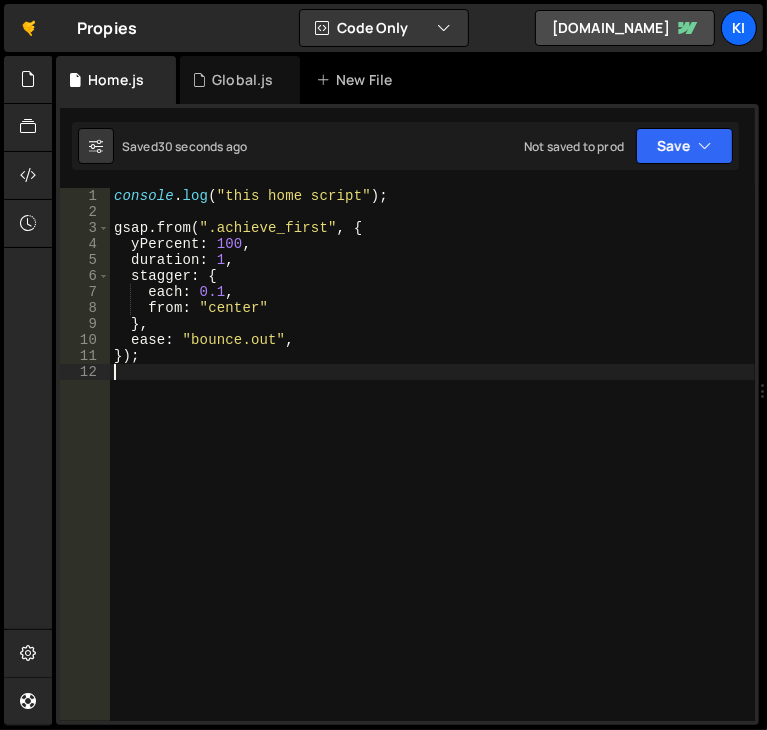 click on "console . log ( "this home script" ) ; gsap . from ( ".achieve_first" ,   {    yPercent :   100 ,    duration :   1 ,    stagger :   {       each :   0.1 ,       from :   "center"    } ,    ease :   "bounce.out" , }) ;" at bounding box center (432, 470) 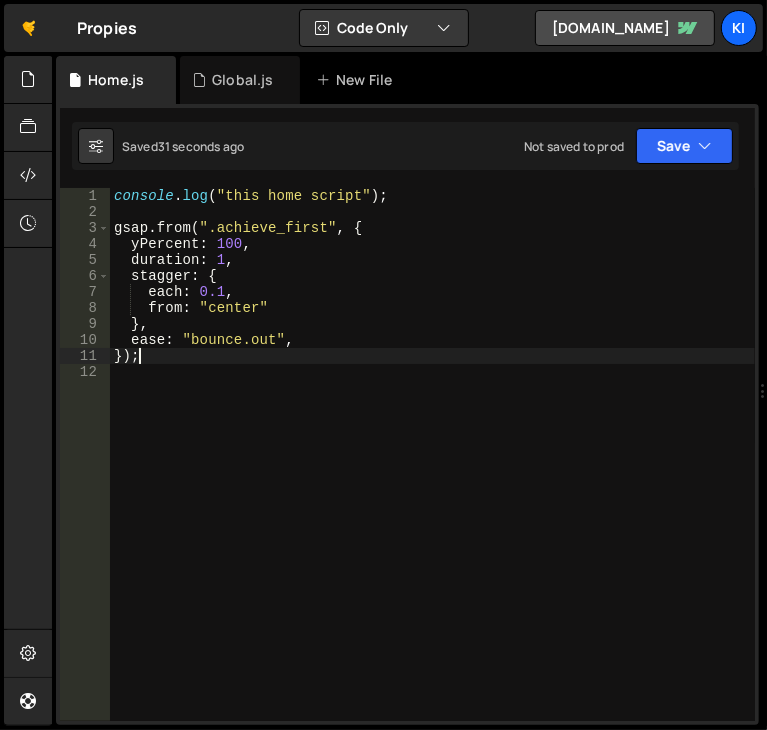 click on "console . log ( "this home script" ) ; gsap . from ( ".achieve_first" ,   {    yPercent :   100 ,    duration :   1 ,    stagger :   {       each :   0.1 ,       from :   "center"    } ,    ease :   "bounce.out" , }) ;" at bounding box center [432, 470] 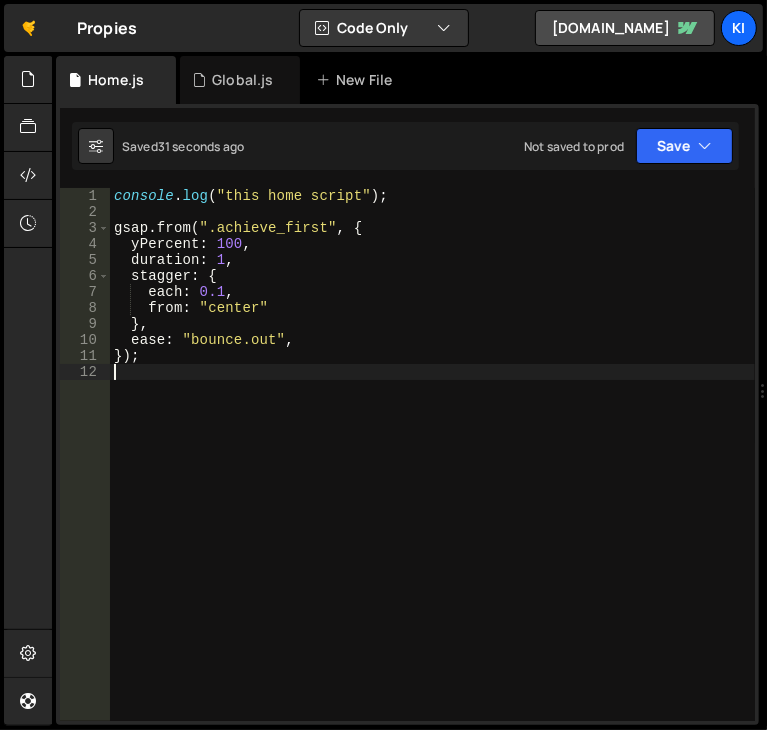 drag, startPoint x: 288, startPoint y: 377, endPoint x: 263, endPoint y: 377, distance: 25 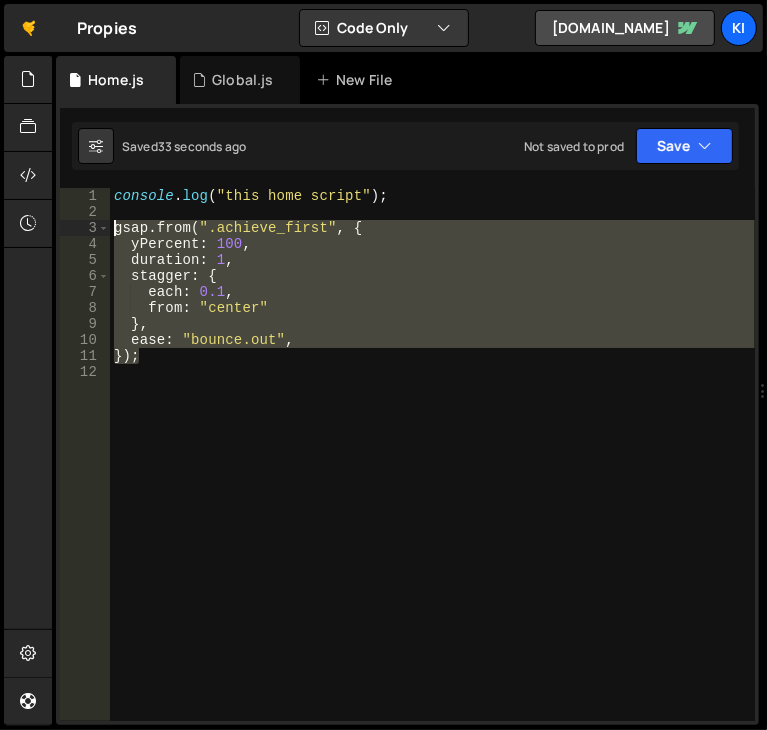 drag, startPoint x: 212, startPoint y: 361, endPoint x: 75, endPoint y: 229, distance: 190.24458 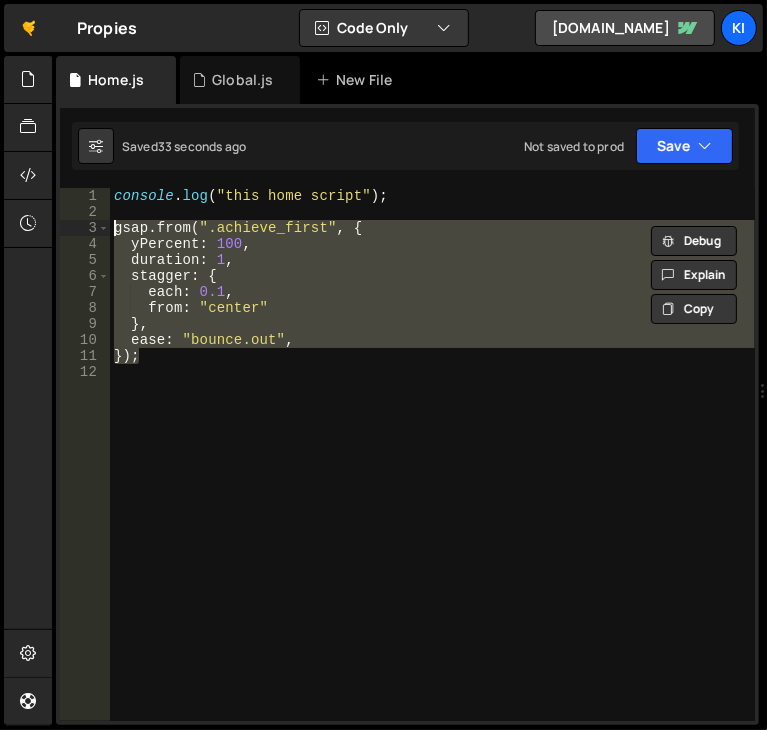 paste on "const counter = { value: 0 };" 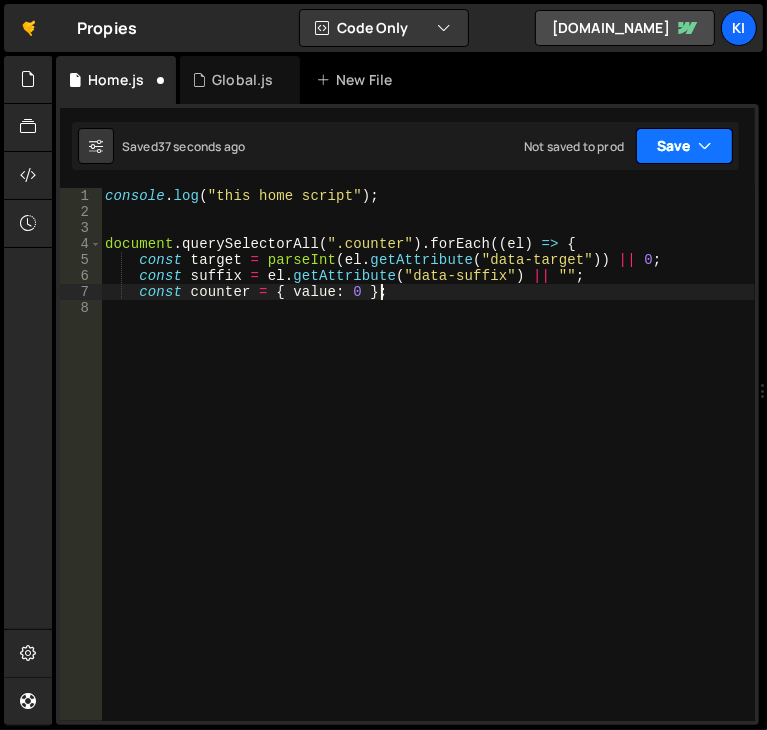 click on "Save" at bounding box center [684, 146] 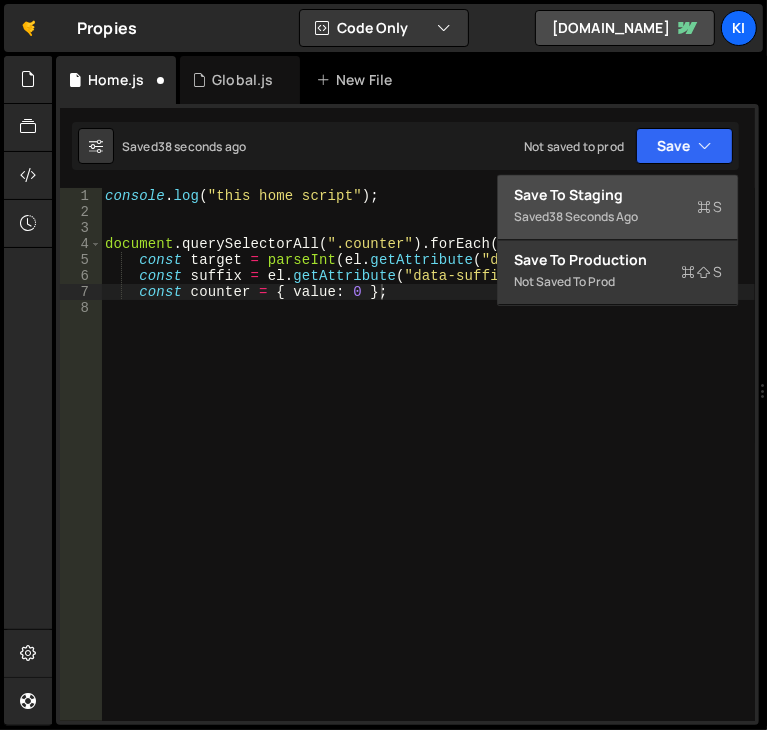 click on "Save to Staging
S" at bounding box center (618, 195) 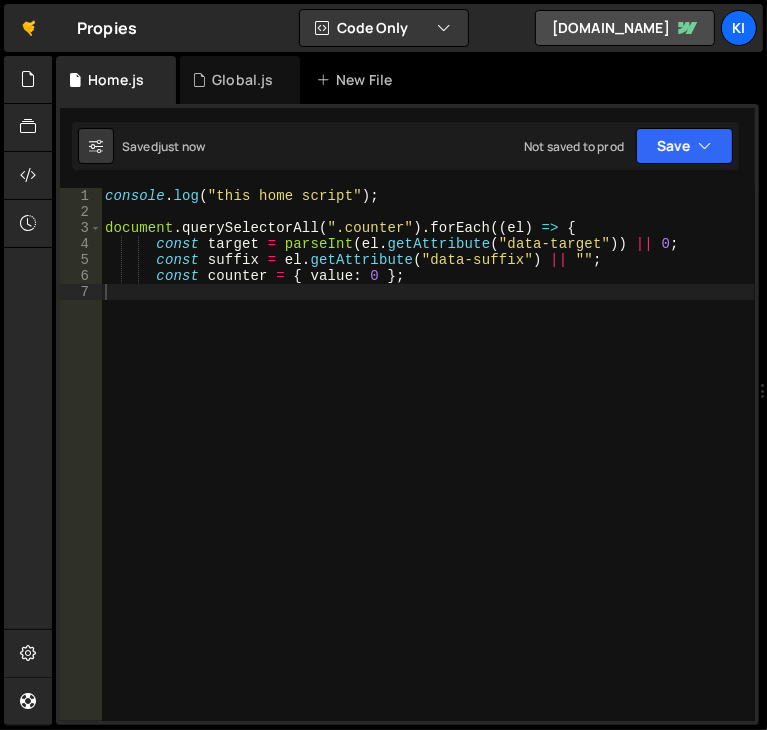 click on "console . log ( "this home script" ) ; document . querySelectorAll ( ".counter" ) . forEach (( el )   =>   {          const   target   =   parseInt ( el . getAttribute ( "data-target" ))   ||   0 ;          const   suffix   =   el . getAttribute ( "data-suffix" )   ||   "" ;          const   counter   =   {   value :   0   } ;" at bounding box center (428, 470) 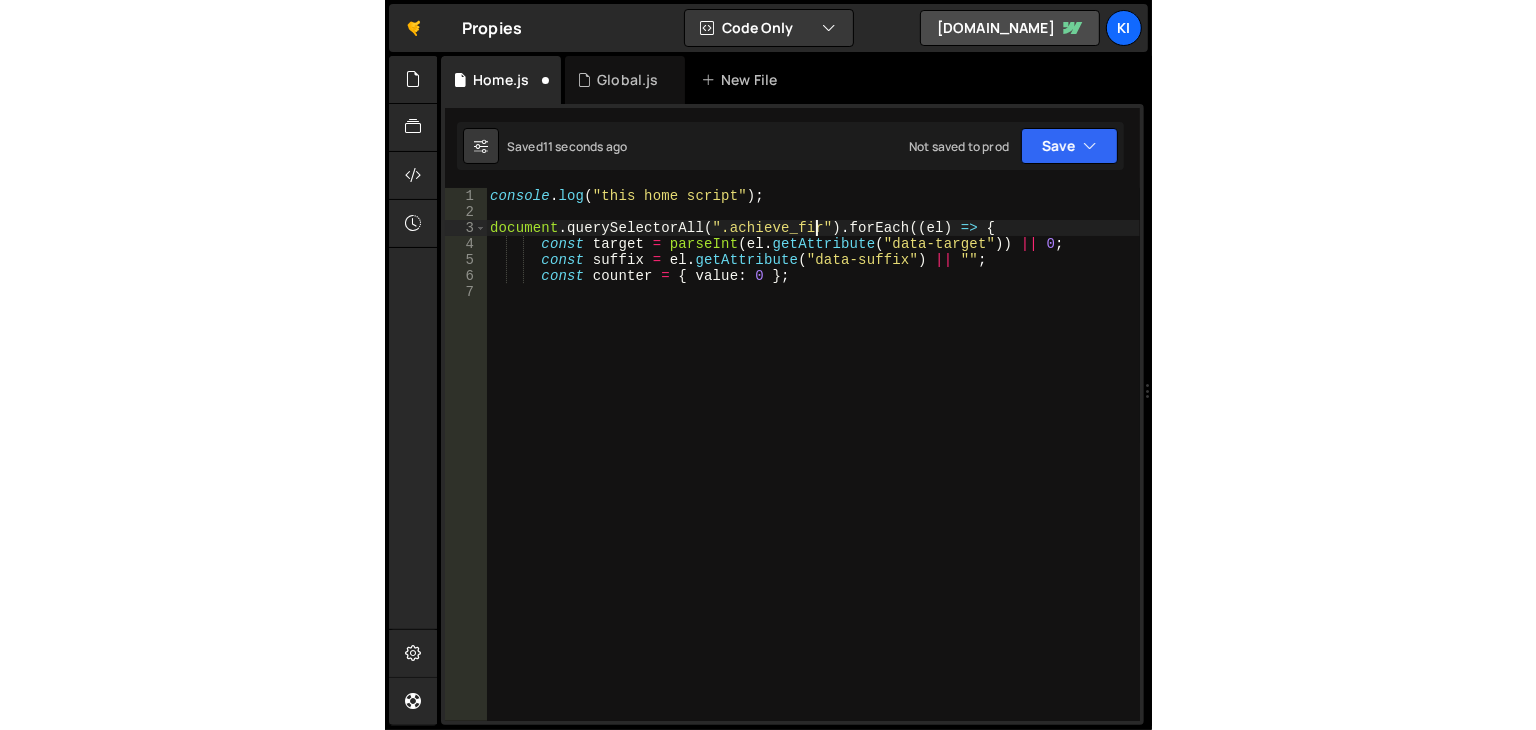 scroll, scrollTop: 0, scrollLeft: 24, axis: horizontal 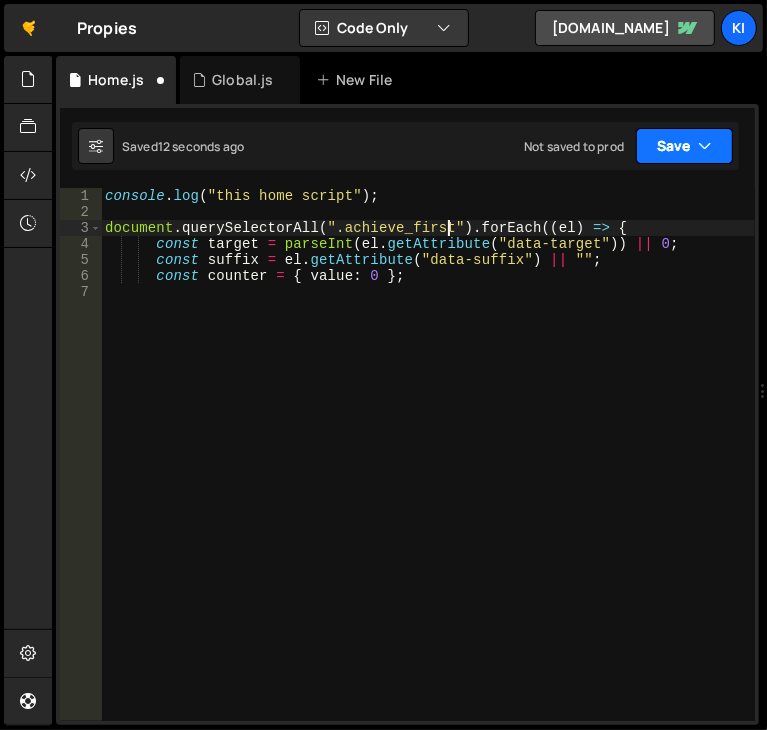 type on "document.querySelectorAll(".achieve_first").forEach((el) => {" 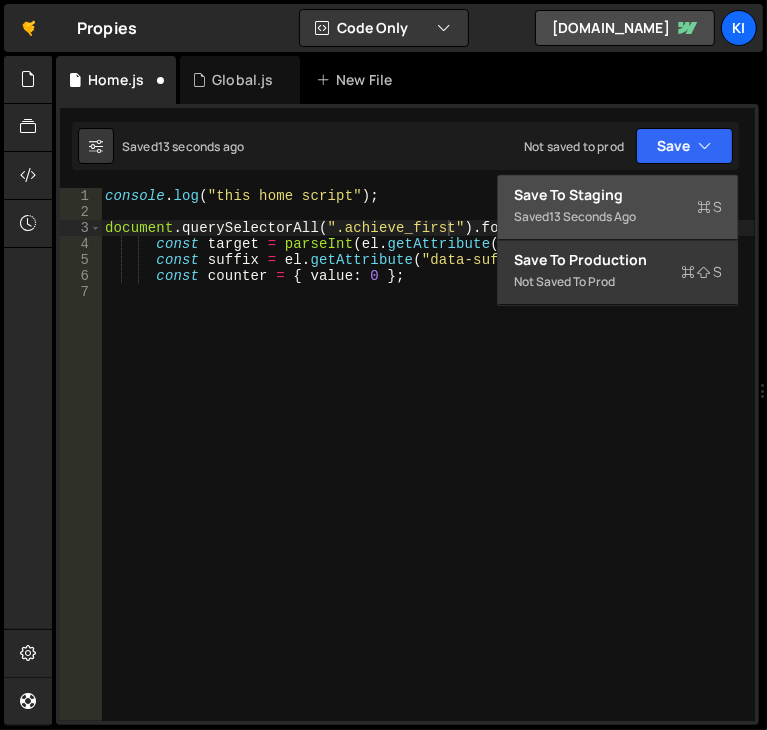 click on "Save to Staging
S" at bounding box center (618, 195) 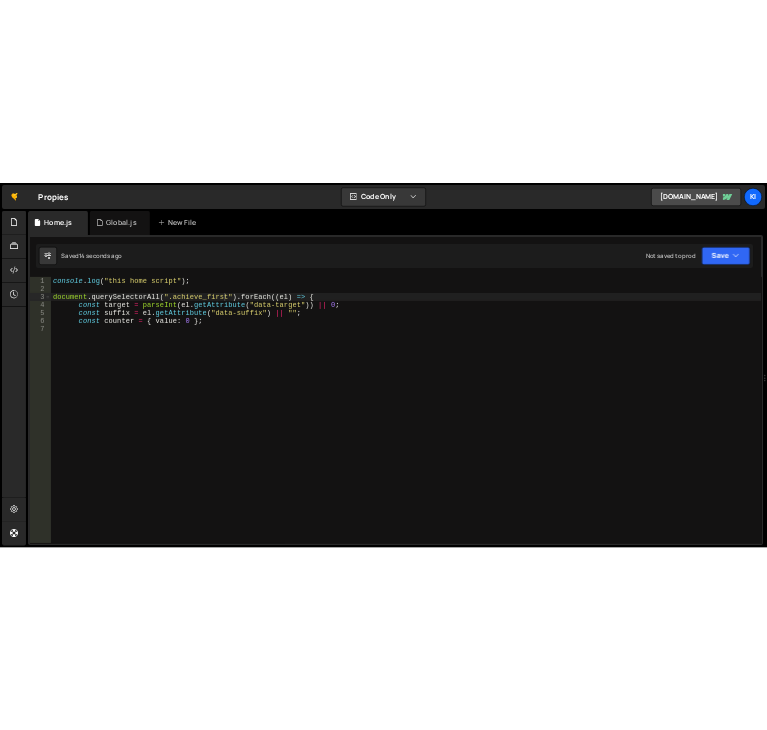scroll, scrollTop: 0, scrollLeft: 0, axis: both 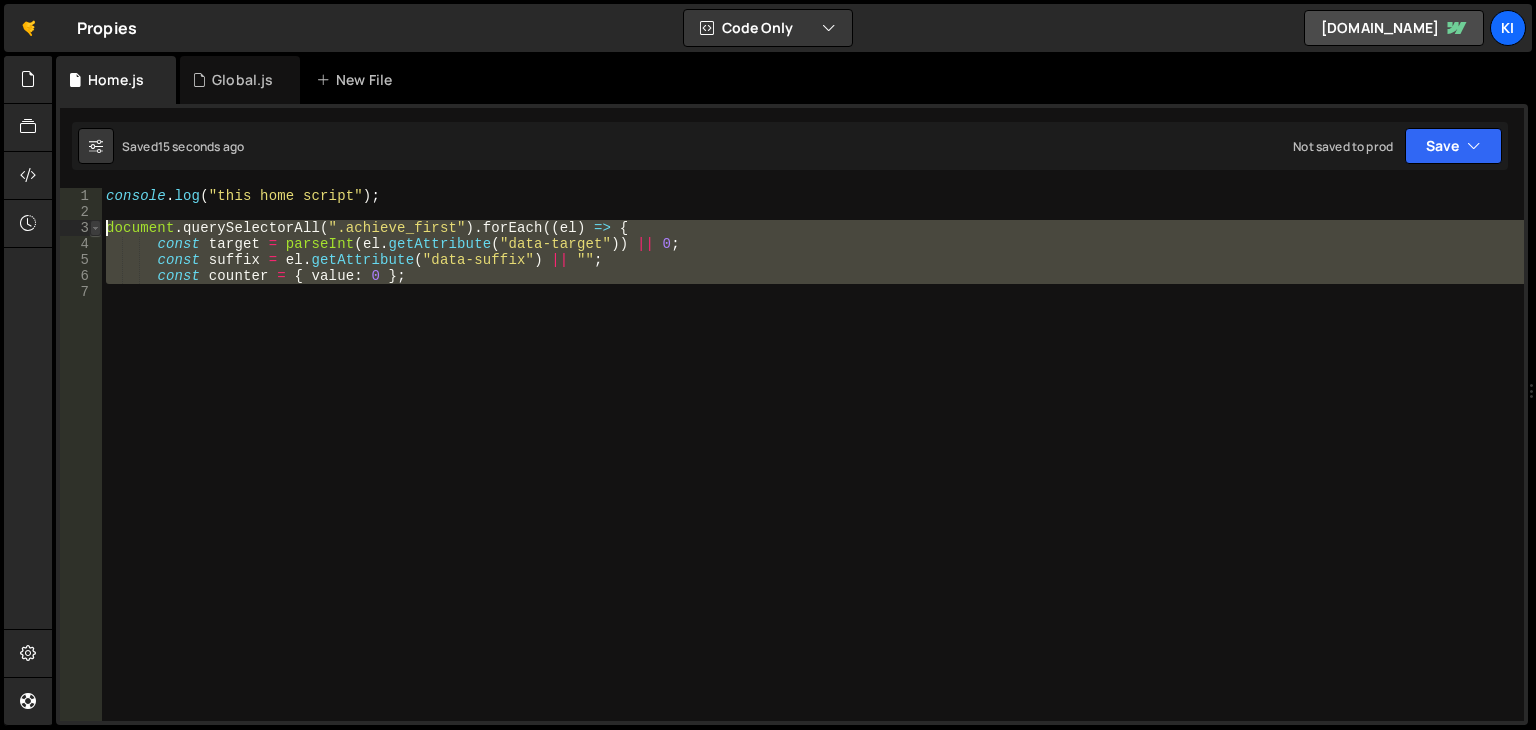 drag, startPoint x: 500, startPoint y: 289, endPoint x: 96, endPoint y: 227, distance: 408.72974 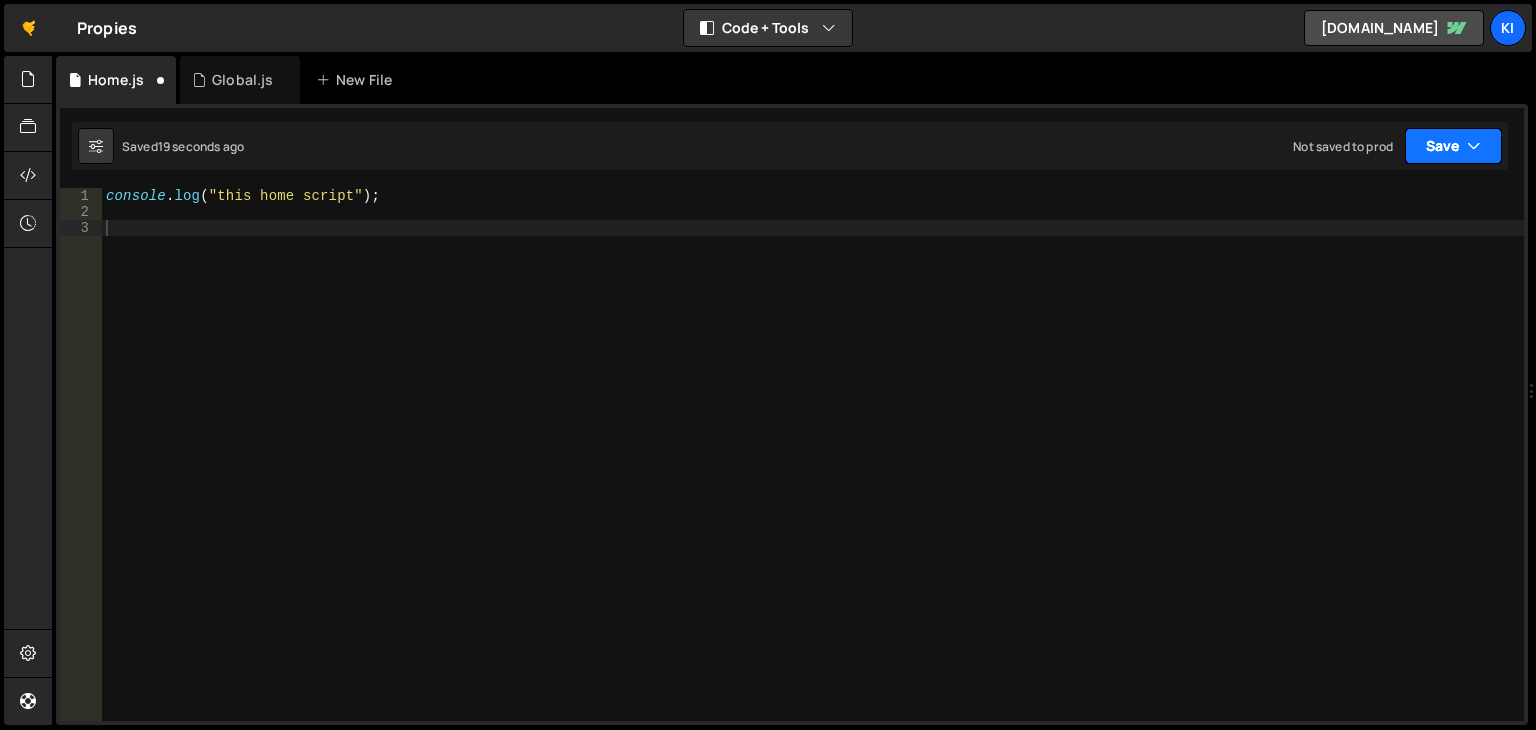 click on "Save" at bounding box center (1453, 146) 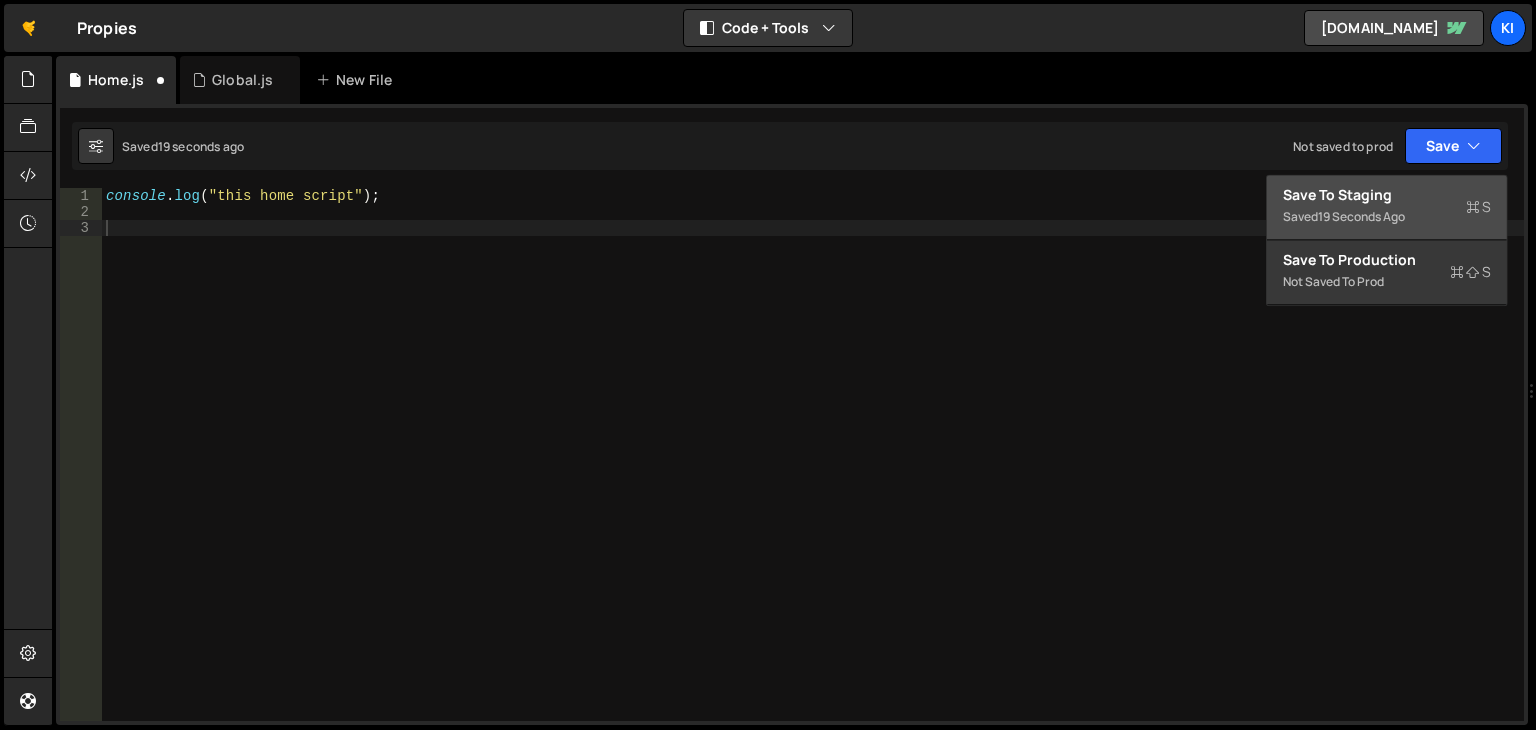 click on "Save to Staging
S
Saved  19 seconds ago" at bounding box center (1387, 207) 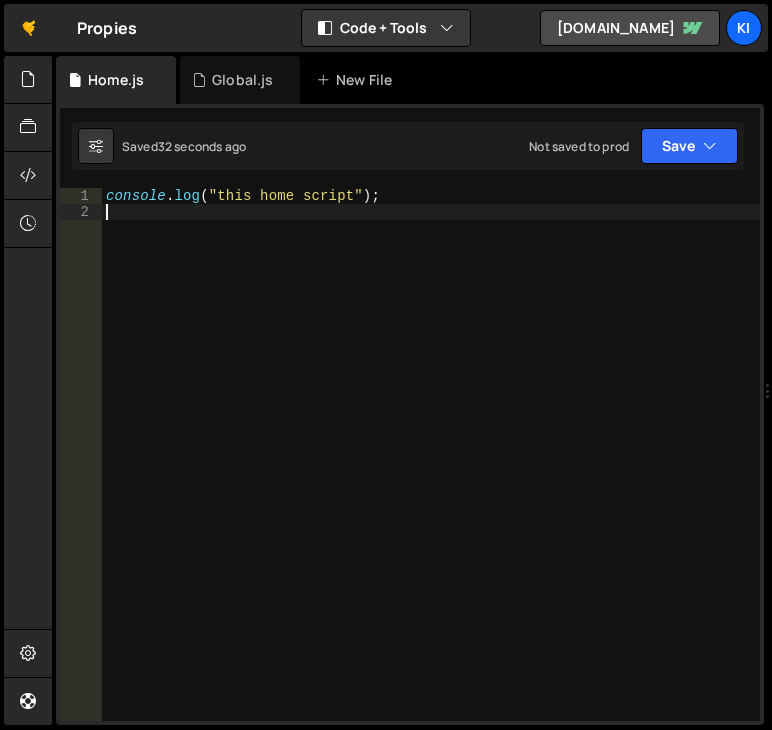 click on "console . log ( "this home script" ) ;" at bounding box center (431, 470) 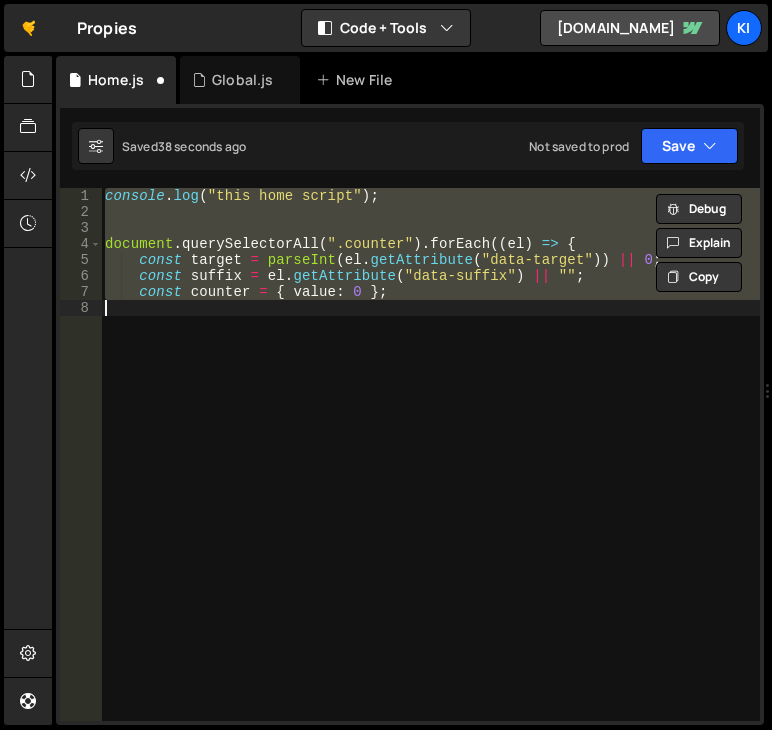type on "ease: "bounce.out",
});" 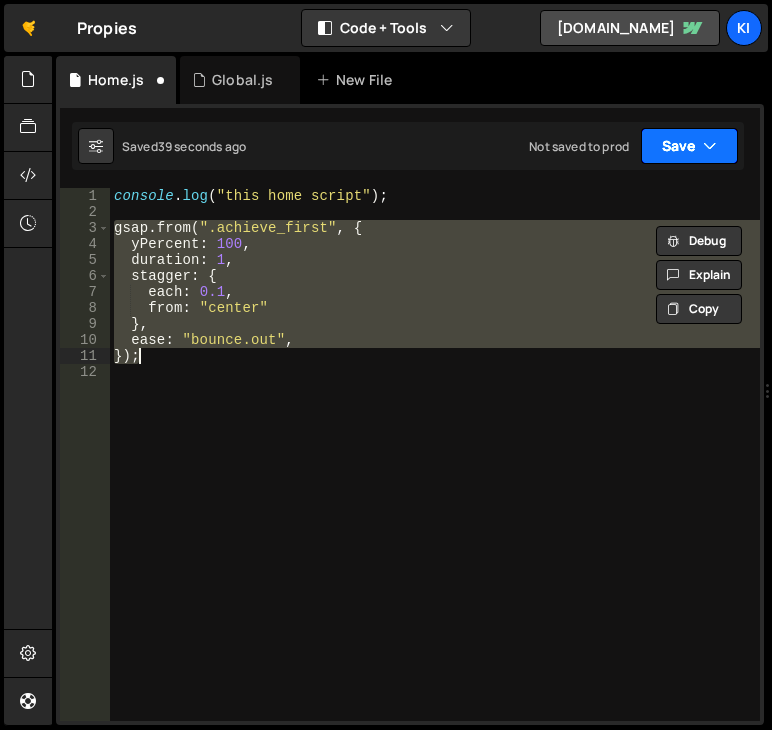 click on "Save" at bounding box center [689, 146] 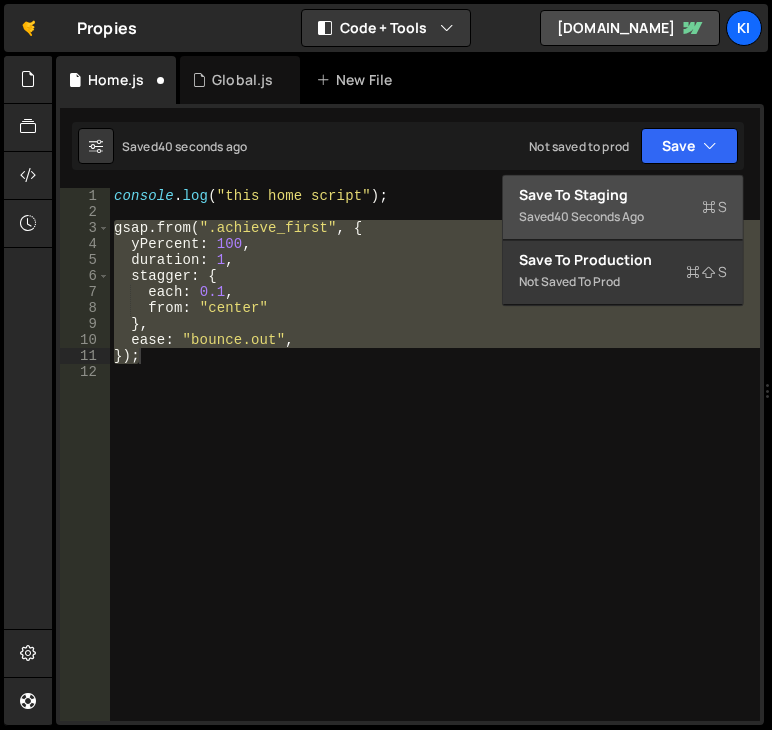 click on "40 seconds ago" at bounding box center (599, 216) 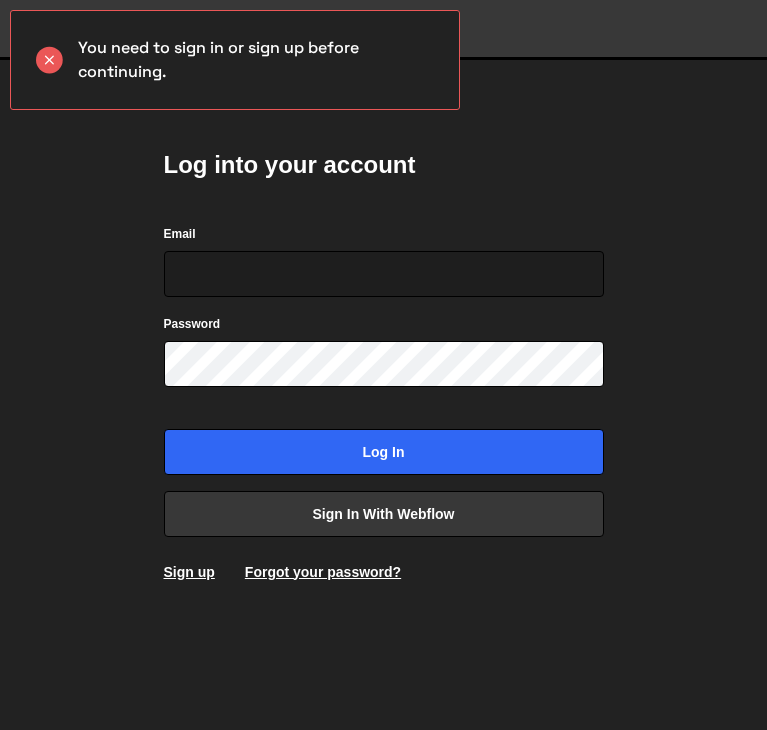 scroll, scrollTop: 0, scrollLeft: 0, axis: both 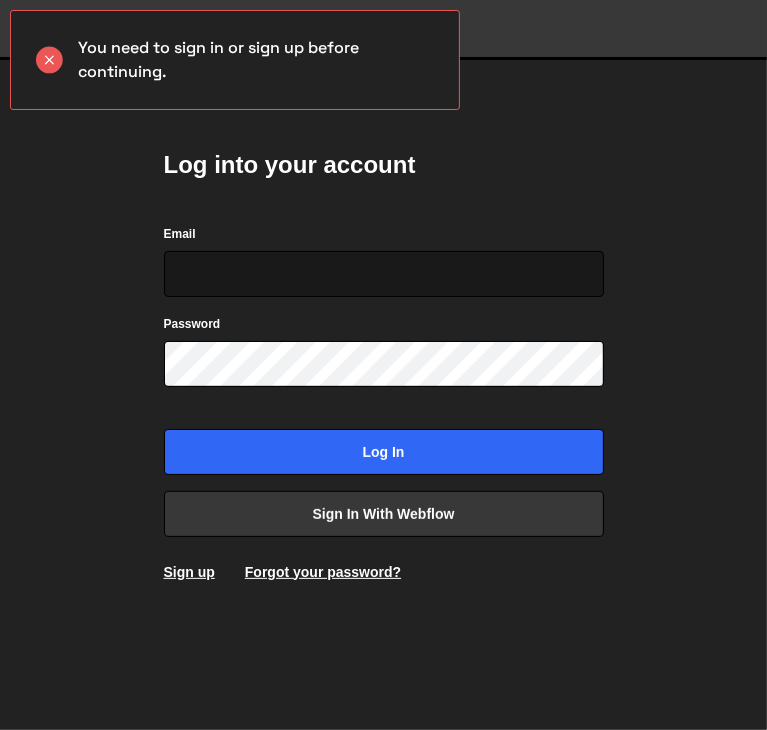 click on "Email" at bounding box center [384, 274] 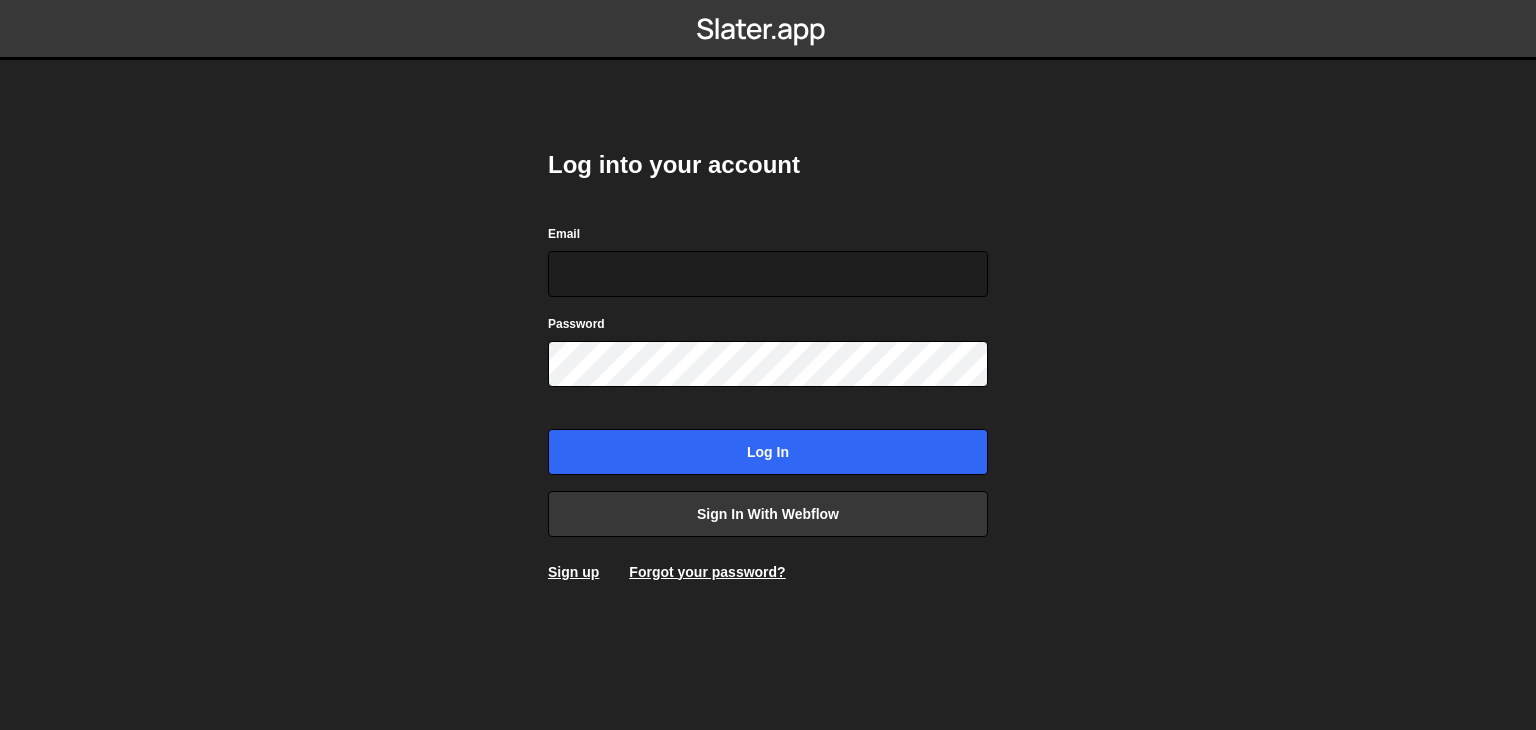 scroll, scrollTop: 0, scrollLeft: 0, axis: both 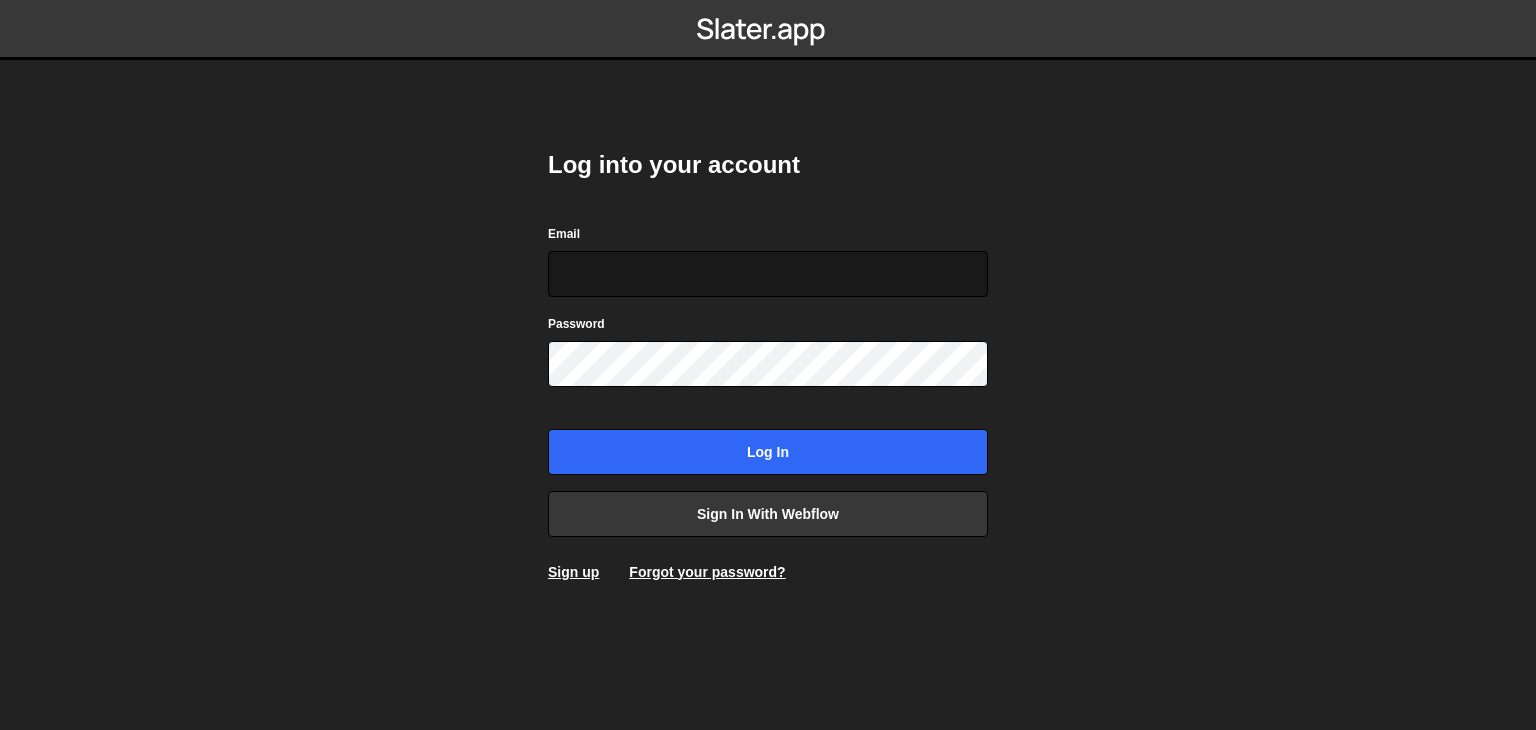 click on "Email" at bounding box center (768, 274) 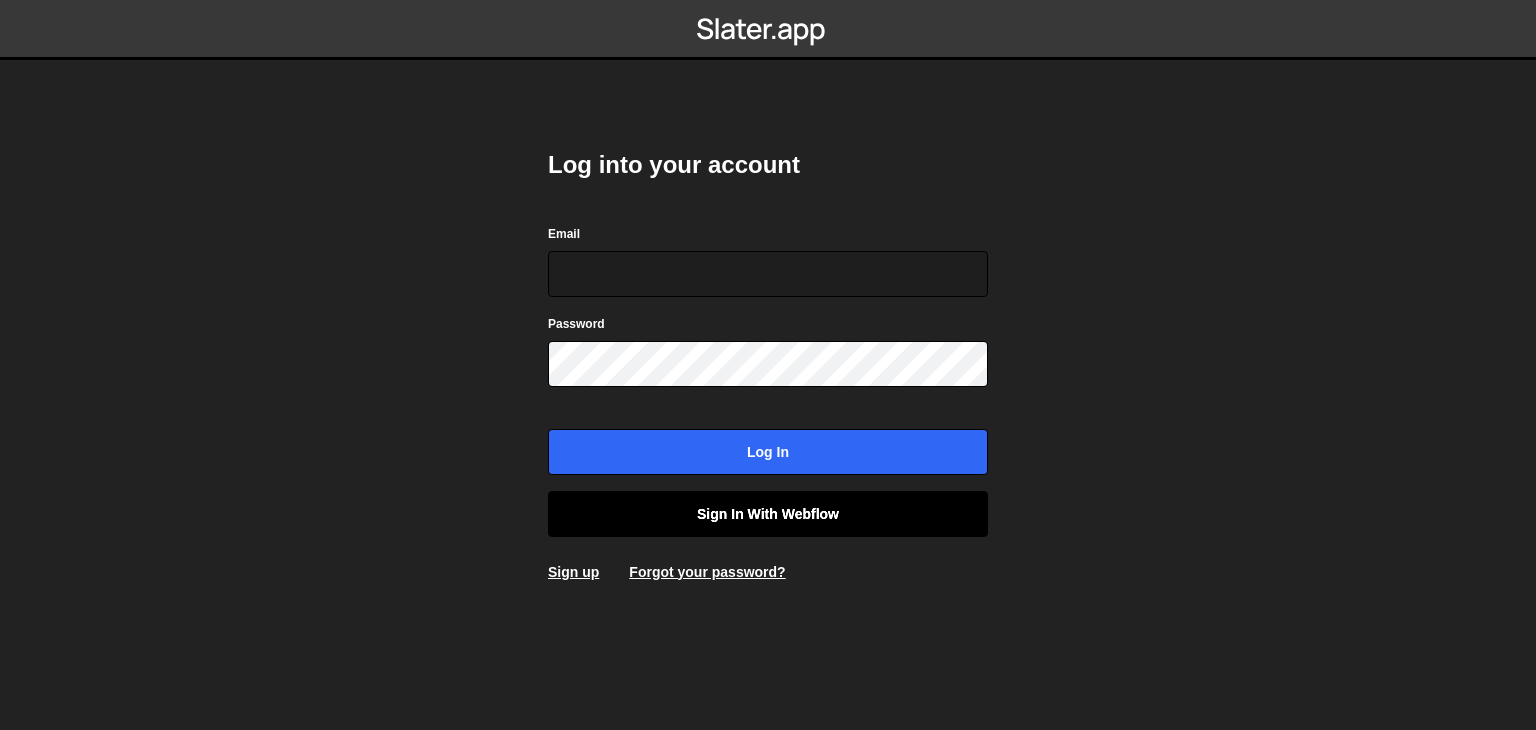 click on "Sign in with Webflow" at bounding box center (768, 514) 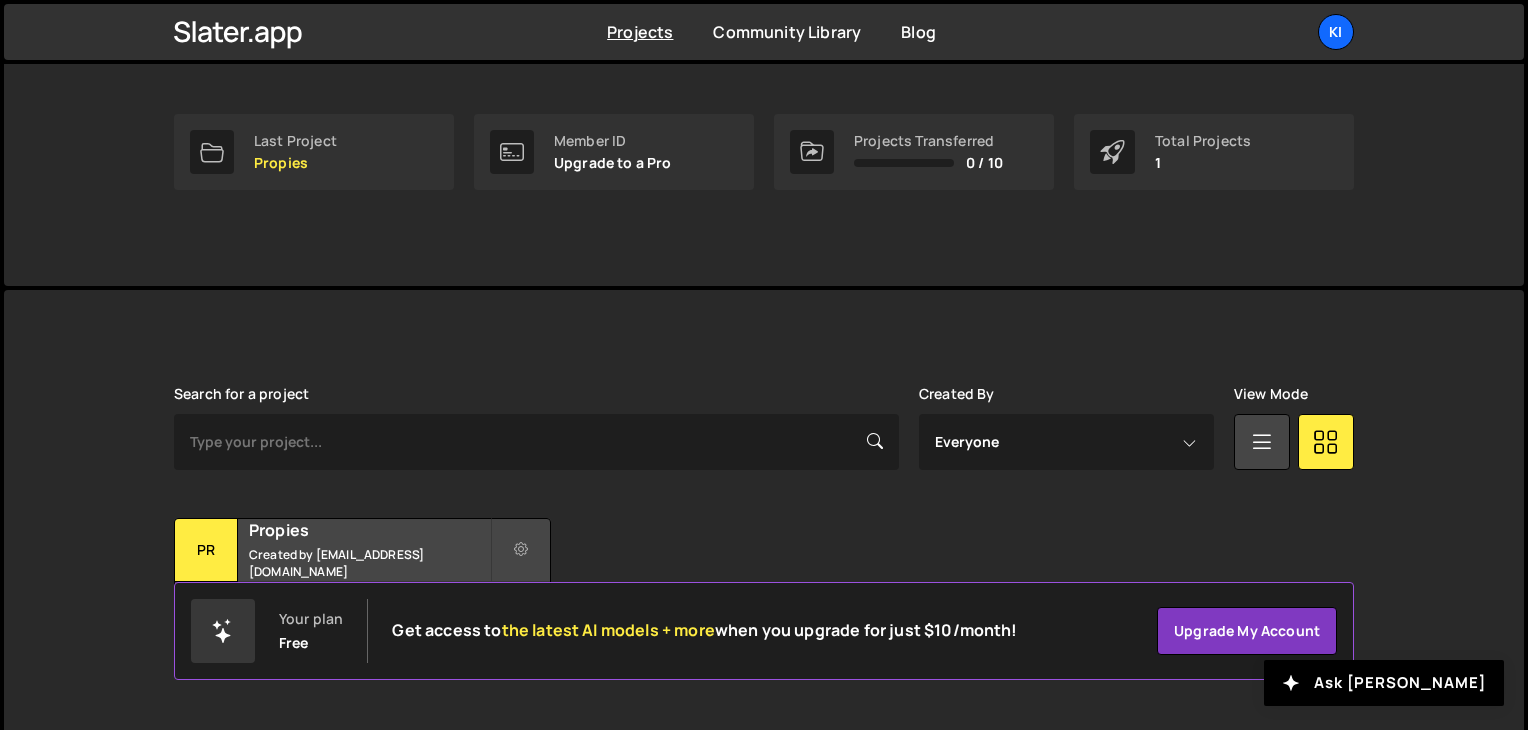 scroll, scrollTop: 299, scrollLeft: 0, axis: vertical 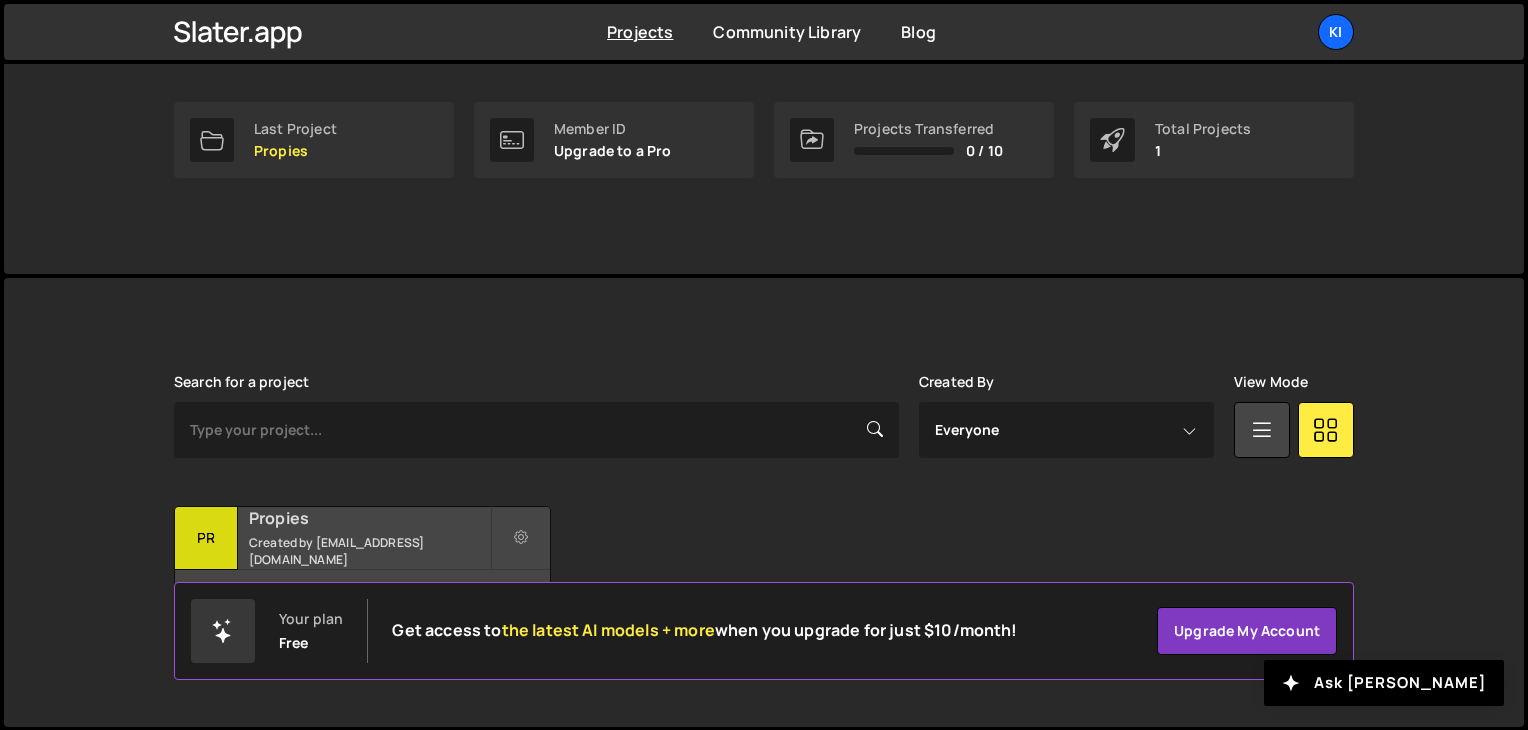 click on "Propies" at bounding box center (369, 518) 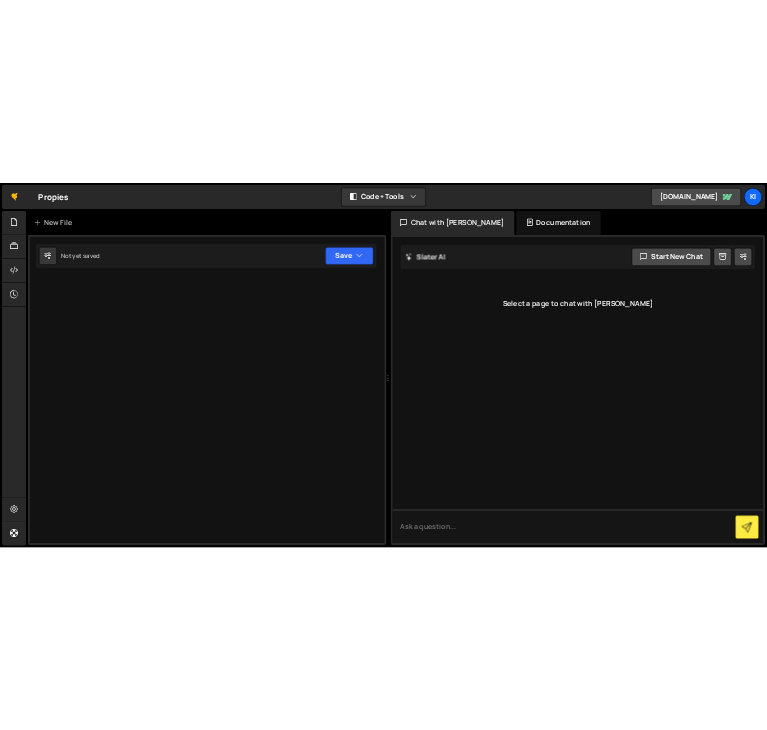 scroll, scrollTop: 0, scrollLeft: 0, axis: both 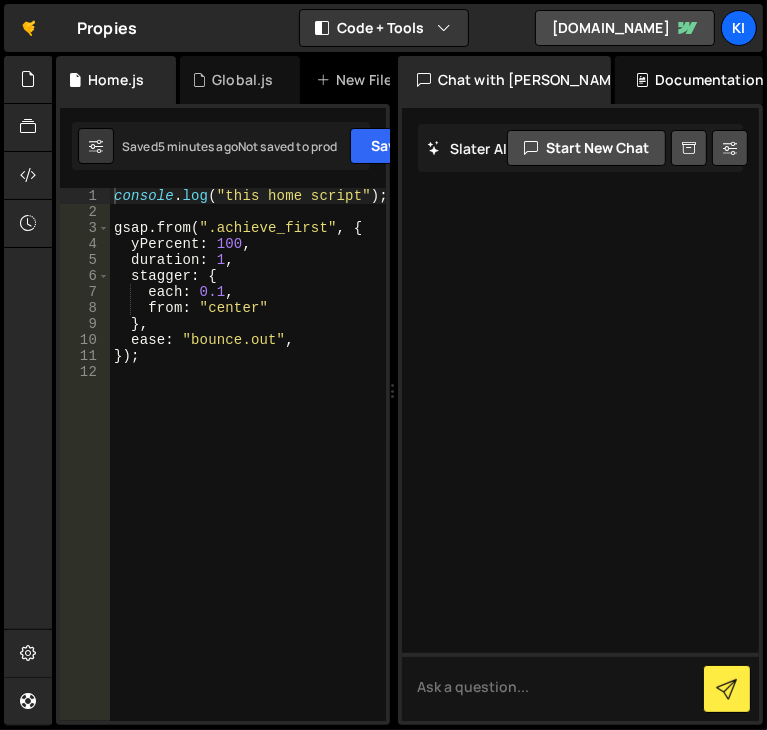 drag, startPoint x: 556, startPoint y: 75, endPoint x: 574, endPoint y: 275, distance: 200.80836 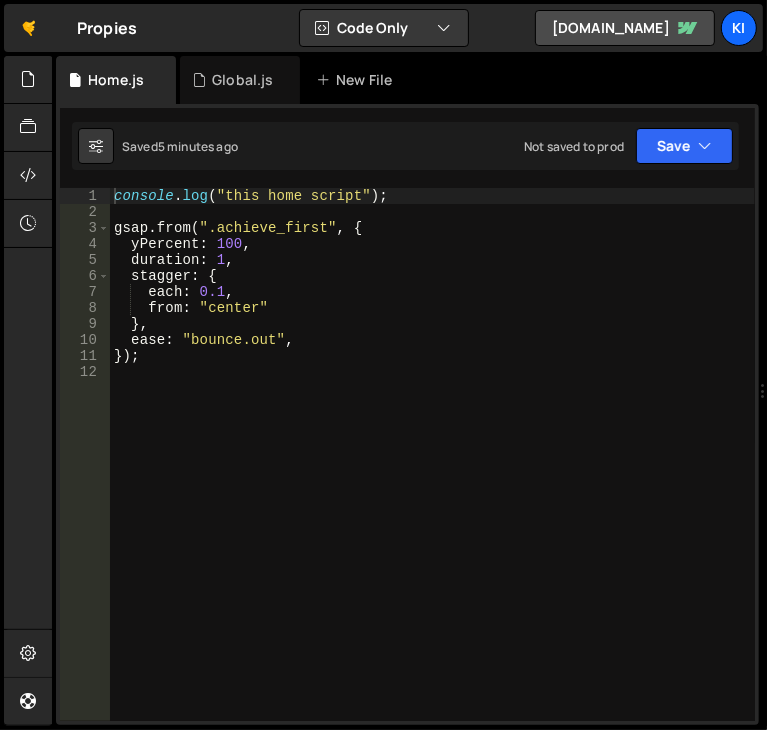 drag, startPoint x: 391, startPoint y: 195, endPoint x: 743, endPoint y: 194, distance: 352.00143 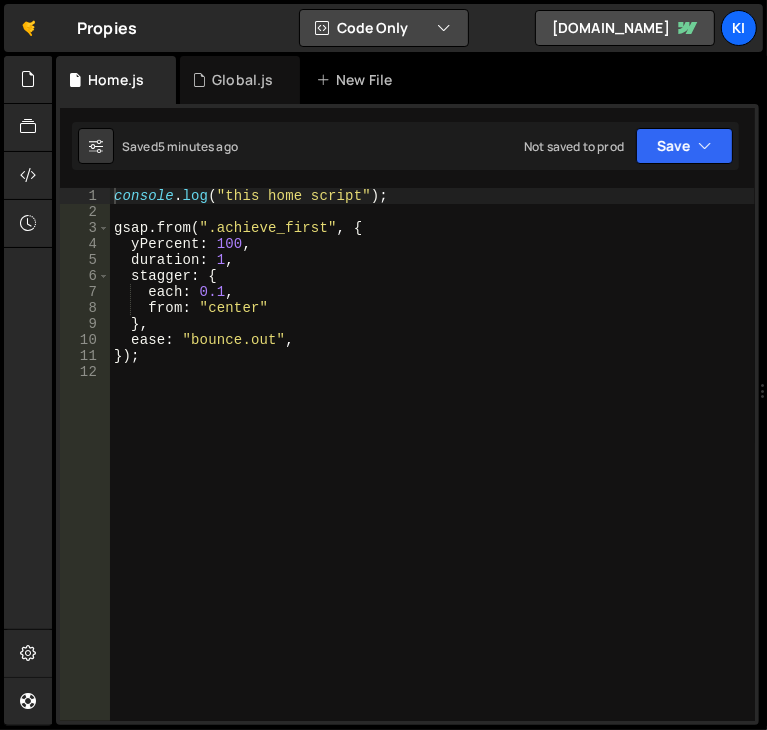 click at bounding box center [445, 28] 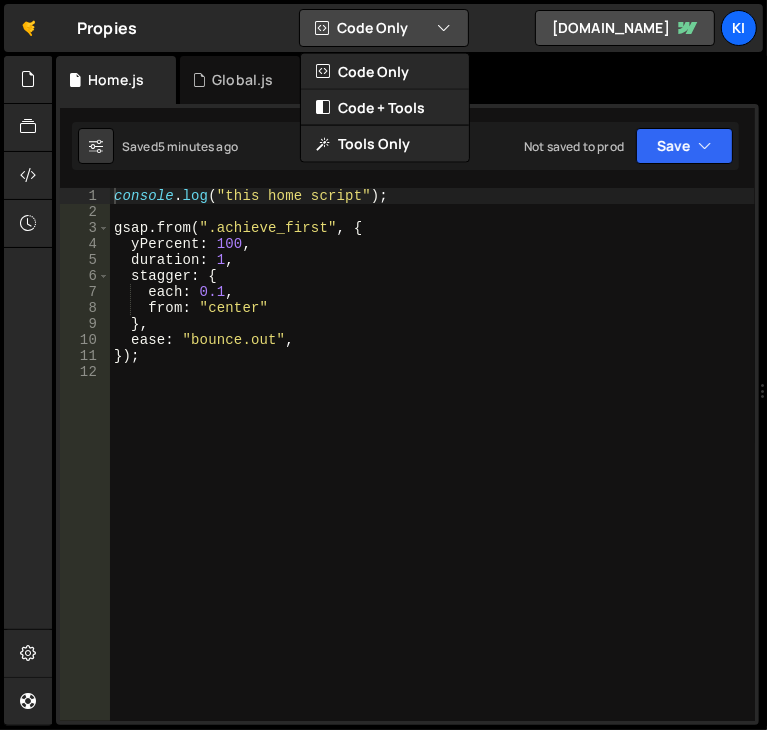 click at bounding box center [445, 28] 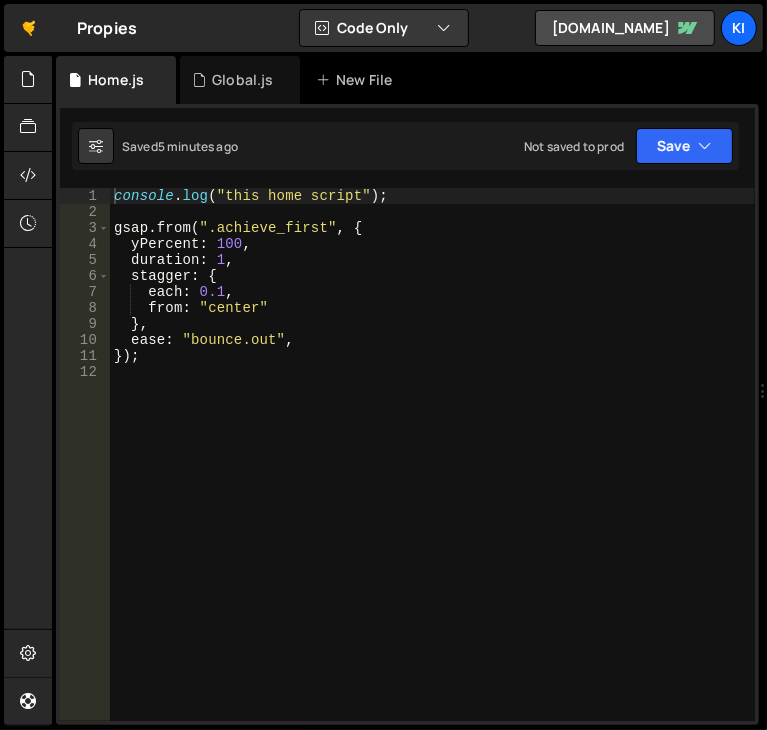 click on "console . log ( "this home script" ) ; gsap . from ( ".achieve_first" ,   {    yPercent :   100 ,    duration :   1 ,    stagger :   {       each :   0.1 ,       from :   "center"    } ,    ease :   "bounce.out" , }) ;" at bounding box center [432, 470] 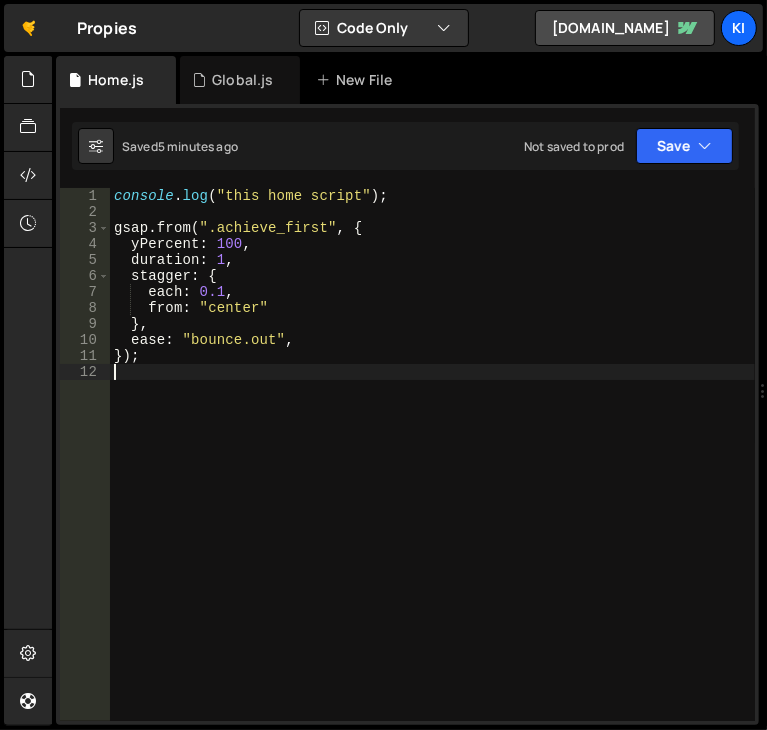 click on "console . log ( "this home script" ) ; gsap . from ( ".achieve_first" ,   {    yPercent :   100 ,    duration :   1 ,    stagger :   {       each :   0.1 ,       from :   "center"    } ,    ease :   "bounce.out" , }) ;" at bounding box center (432, 470) 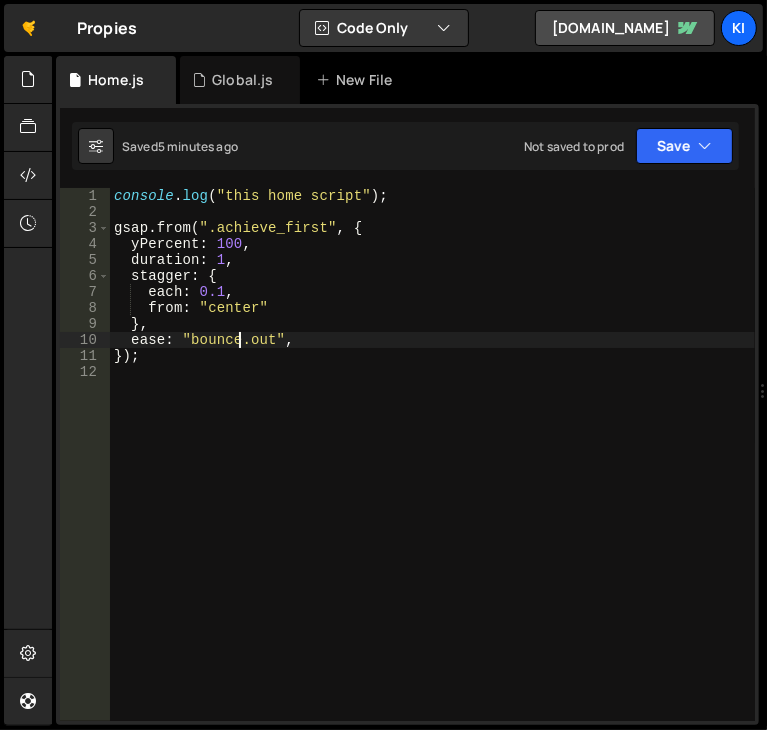 click on "console . log ( "this home script" ) ; gsap . from ( ".achieve_first" ,   {    yPercent :   100 ,    duration :   1 ,    stagger :   {       each :   0.1 ,       from :   "center"    } ,    ease :   "bounce.out" , }) ;" at bounding box center (432, 470) 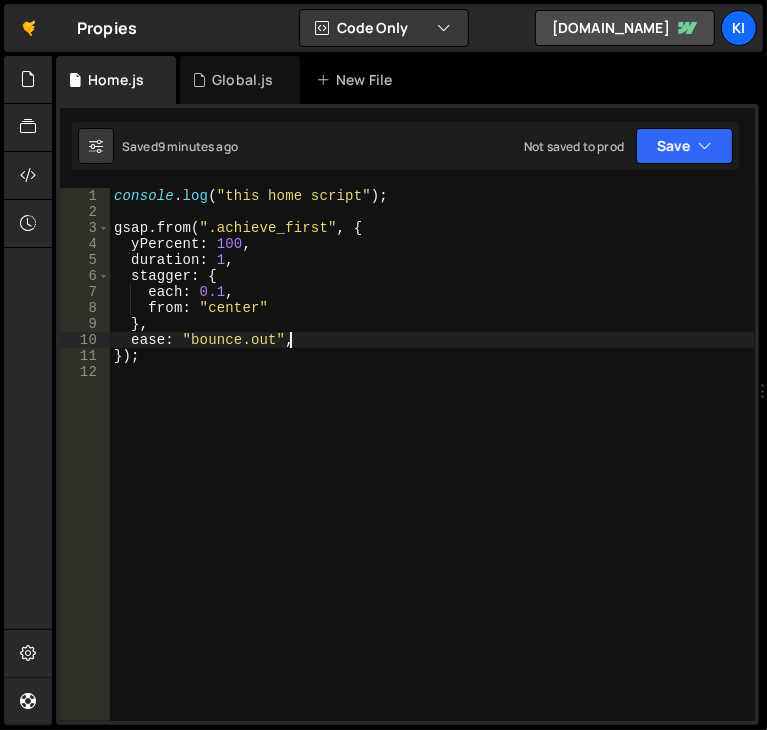 click on "console . log ( "this home script" ) ; gsap . from ( ".achieve_first" ,   {    yPercent :   100 ,    duration :   1 ,    stagger :   {       each :   0.1 ,       from :   "center"    } ,    ease :   "bounce.out" , }) ;" at bounding box center (432, 470) 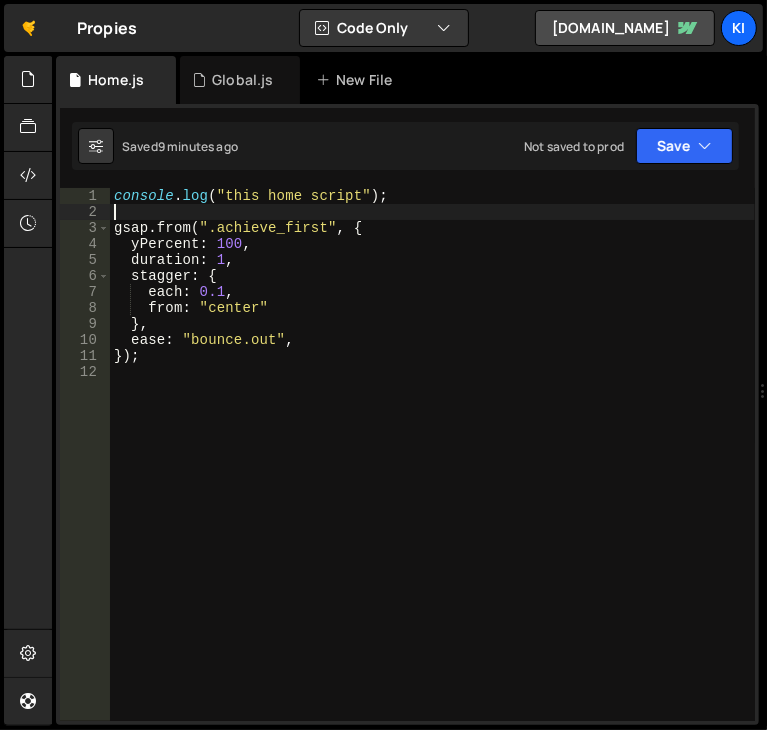 click on "console . log ( "this home script" ) ; gsap . from ( ".achieve_first" ,   {    yPercent :   100 ,    duration :   1 ,    stagger :   {       each :   0.1 ,       from :   "center"    } ,    ease :   "bounce.out" , }) ;" at bounding box center [432, 470] 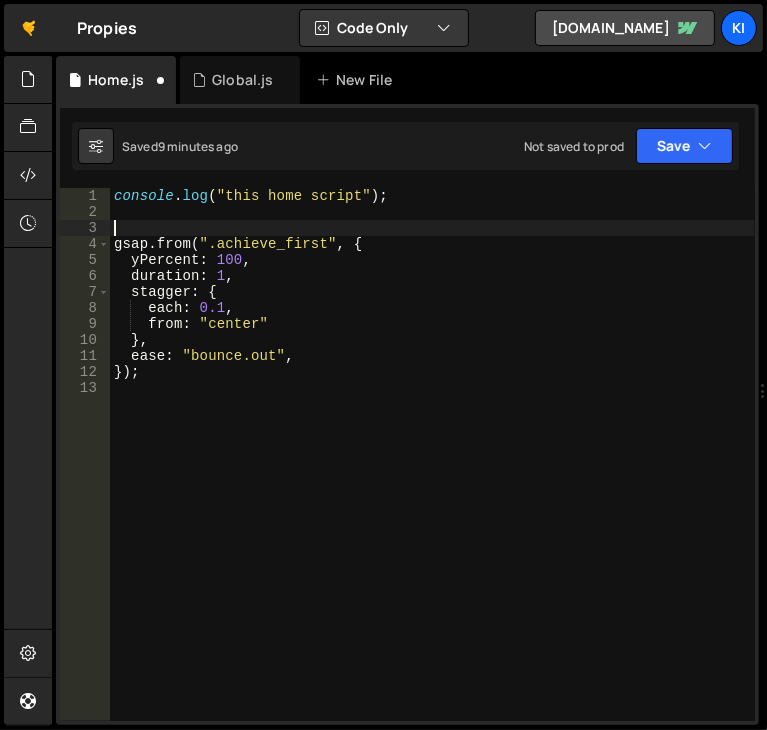 paste on "const counter = { value: 0 };" 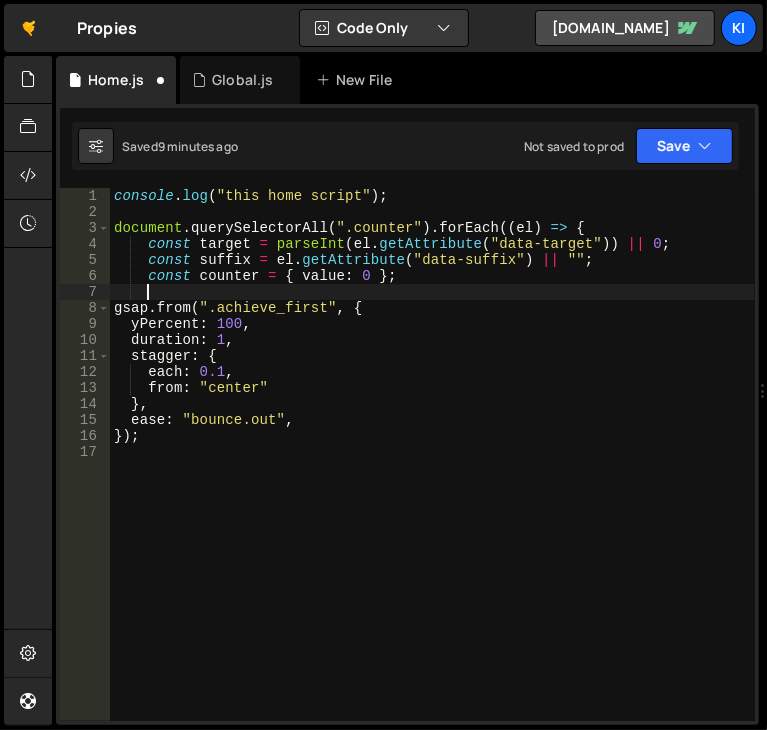 scroll, scrollTop: 0, scrollLeft: 0, axis: both 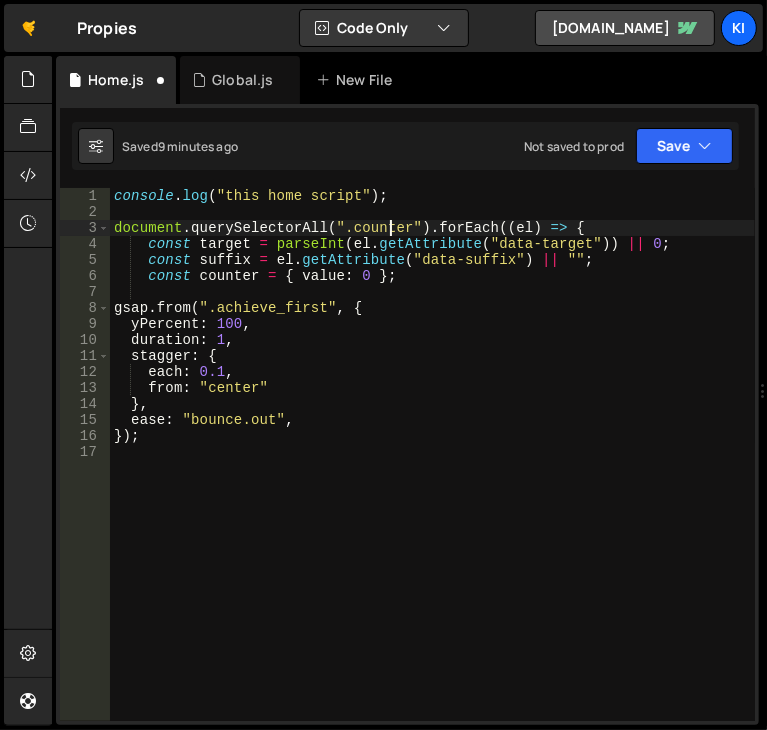 click on "console . log ( "this home script" ) ; document . querySelectorAll ( ".counter" ) . forEach (( el )   =>   {       const   target   =   parseInt ( el . getAttribute ( "data-target" ))   ||   0 ;       const   suffix   =   el . getAttribute ( "data-suffix" )   ||   "" ;       const   counter   =   {   value :   0   } ;       gsap . from ( ".achieve_first" ,   {    yPercent :   100 ,    duration :   1 ,    stagger :   {       each :   0.1 ,       from :   "center"    } ,    ease :   "bounce.out" , }) ;" at bounding box center [432, 470] 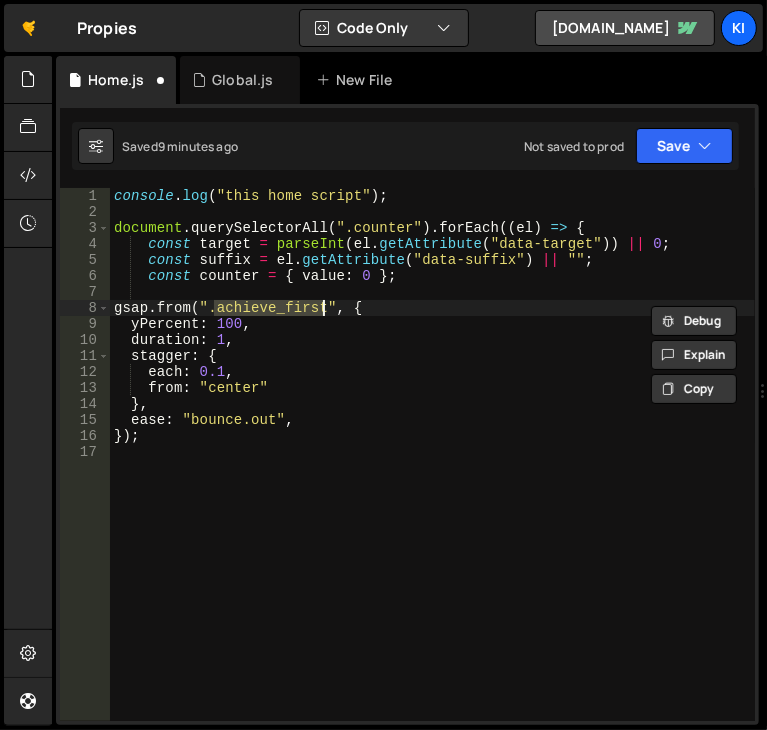 click on "console . log ( "this home script" ) ; document . querySelectorAll ( ".counter" ) . forEach (( el )   =>   {       const   target   =   parseInt ( el . getAttribute ( "data-target" ))   ||   0 ;       const   suffix   =   el . getAttribute ( "data-suffix" )   ||   "" ;       const   counter   =   {   value :   0   } ;       gsap . from ( ".achieve_first" ,   {    yPercent :   100 ,    duration :   1 ,    stagger :   {       each :   0.1 ,       from :   "center"    } ,    ease :   "bounce.out" , }) ;" at bounding box center [432, 470] 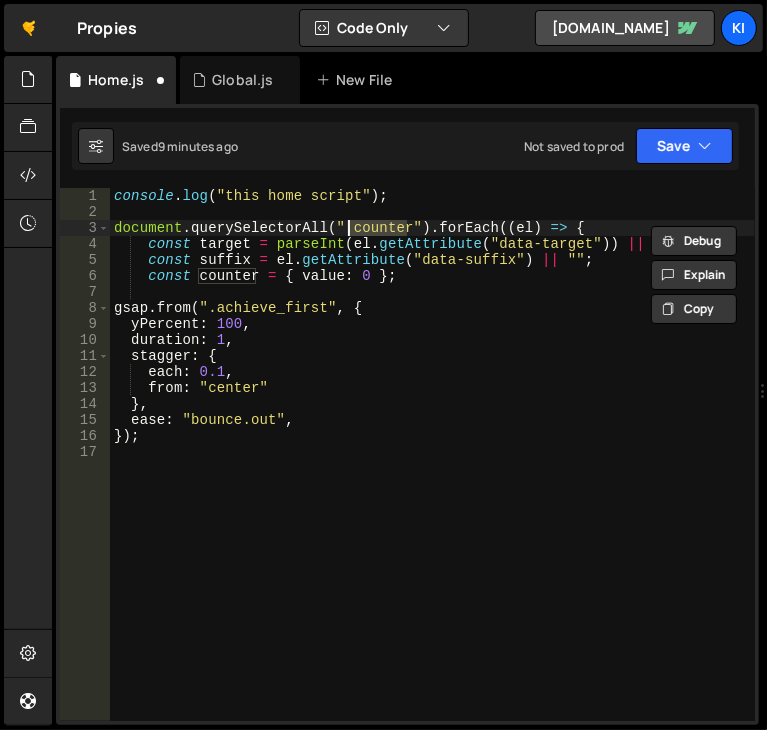 paste on "achieve_first" 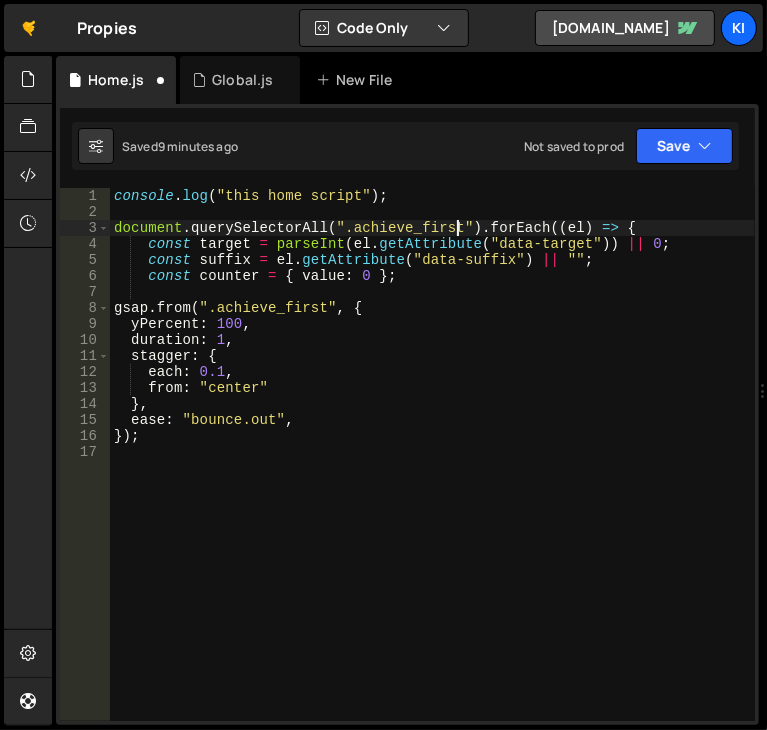 click on "console . log ( "this home script" ) ; document . querySelectorAll ( ".achieve_first" ) . forEach (( el )   =>   {       const   target   =   parseInt ( el . getAttribute ( "data-target" ))   ||   0 ;       const   suffix   =   el . getAttribute ( "data-suffix" )   ||   "" ;       const   counter   =   {   value :   0   } ;       gsap . from ( ".achieve_first" ,   {    yPercent :   100 ,    duration :   1 ,    stagger :   {       each :   0.1 ,       from :   "center"    } ,    ease :   "bounce.out" , }) ;" at bounding box center [432, 470] 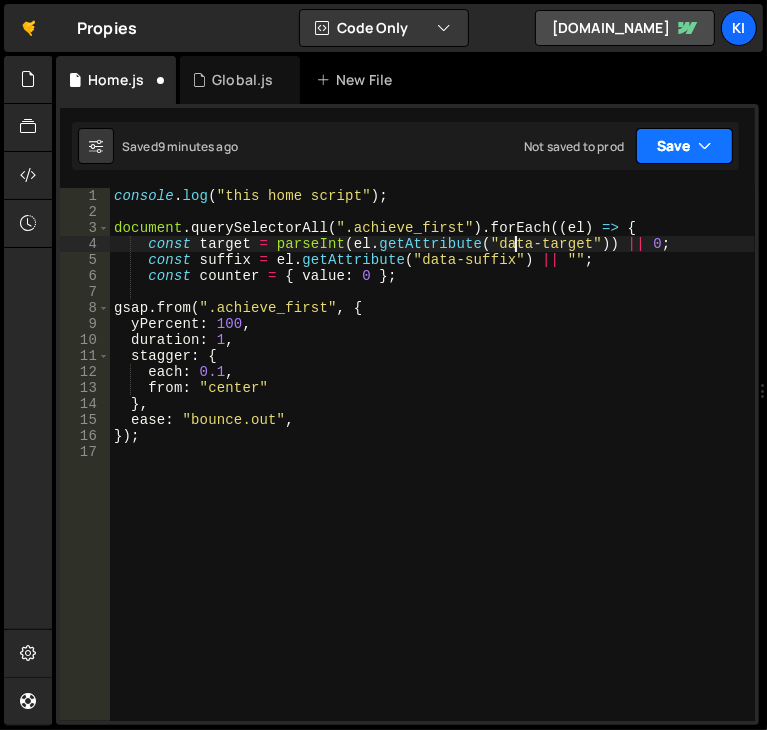 click on "Save" at bounding box center [684, 146] 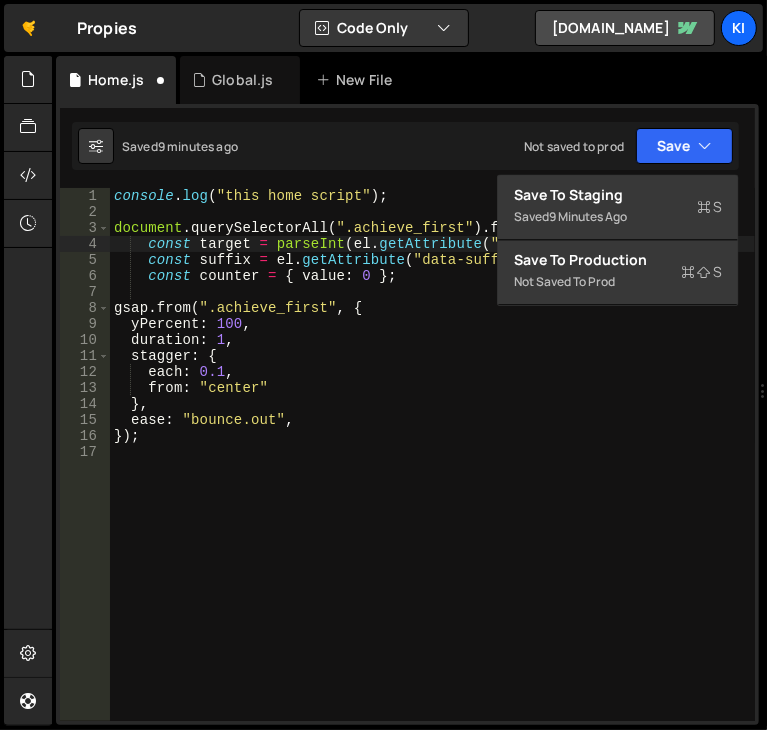 click on "console . log ( "this home script" ) ; document . querySelectorAll ( ".achieve_first" ) . forEach (( el )   =>   {       const   target   =   parseInt ( el . getAttribute ( "data-target" ))   ||   0 ;       const   suffix   =   el . getAttribute ( "data-suffix" )   ||   "" ;       const   counter   =   {   value :   0   } ;       gsap . from ( ".achieve_first" ,   {    yPercent :   100 ,    duration :   1 ,    stagger :   {       each :   0.1 ,       from :   "center"    } ,    ease :   "bounce.out" , }) ;" at bounding box center [432, 470] 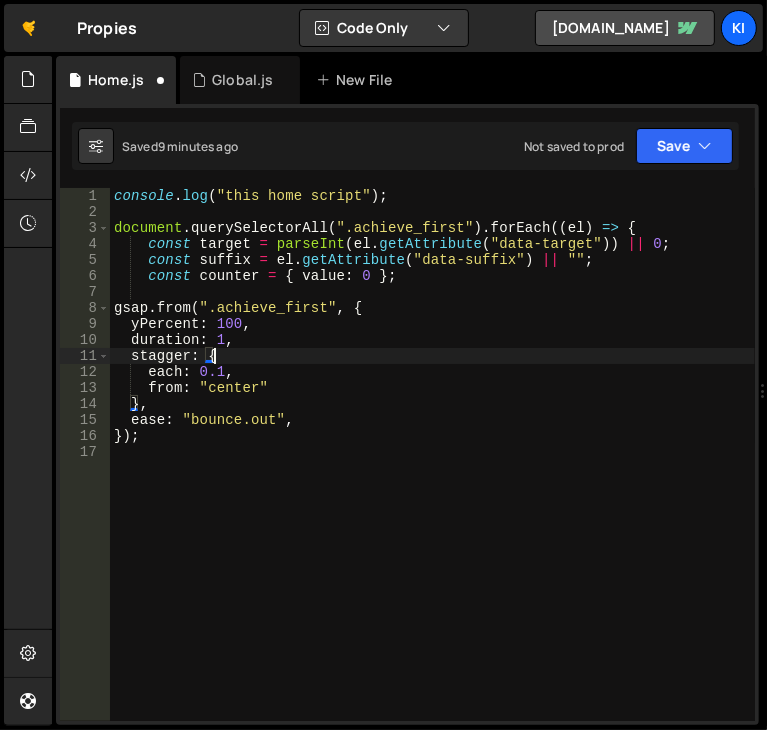 click on "console . log ( "this home script" ) ; document . querySelectorAll ( ".achieve_first" ) . forEach (( el )   =>   {       const   target   =   parseInt ( el . getAttribute ( "data-target" ))   ||   0 ;       const   suffix   =   el . getAttribute ( "data-suffix" )   ||   "" ;       const   counter   =   {   value :   0   } ;       gsap . from ( ".achieve_first" ,   {    yPercent :   100 ,    duration :   1 ,    stagger :   {       each :   0.1 ,       from :   "center"    } ,    ease :   "bounce.out" , }) ;" at bounding box center [432, 470] 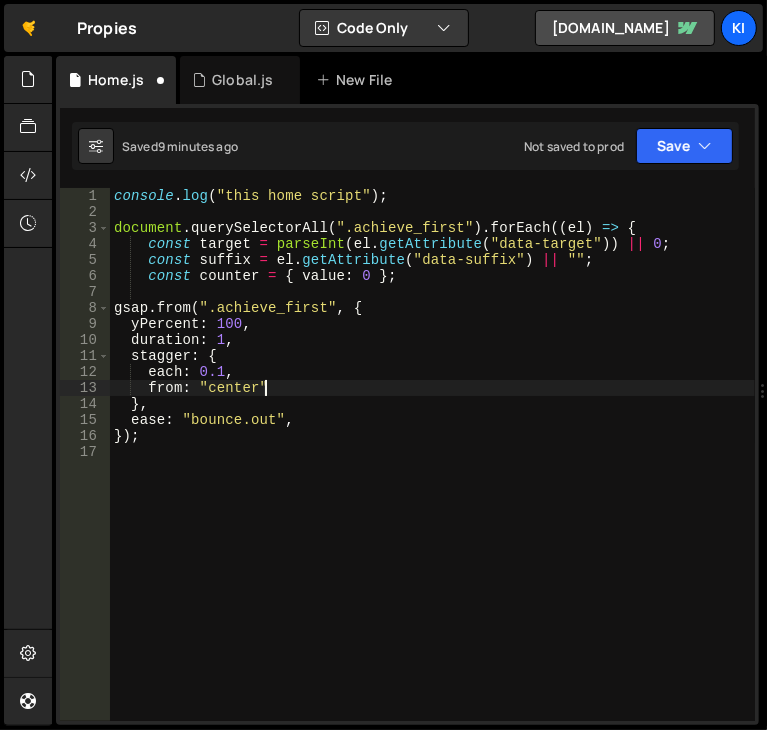 click on "console . log ( "this home script" ) ; document . querySelectorAll ( ".achieve_first" ) . forEach (( el )   =>   {       const   target   =   parseInt ( el . getAttribute ( "data-target" ))   ||   0 ;       const   suffix   =   el . getAttribute ( "data-suffix" )   ||   "" ;       const   counter   =   {   value :   0   } ;       gsap . from ( ".achieve_first" ,   {    yPercent :   100 ,    duration :   1 ,    stagger :   {       each :   0.1 ,       from :   "center"    } ,    ease :   "bounce.out" , }) ;" at bounding box center (432, 470) 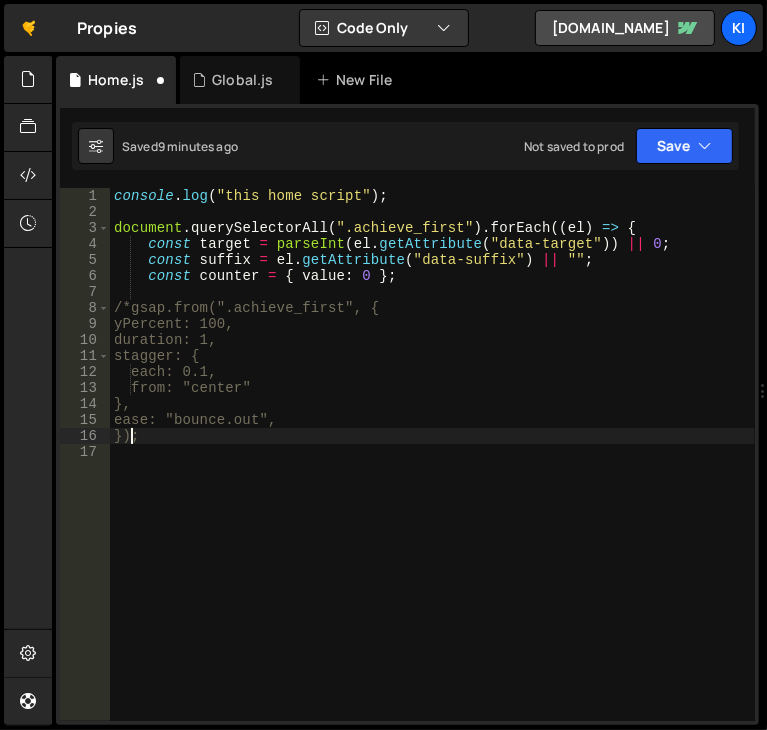 scroll, scrollTop: 0, scrollLeft: 0, axis: both 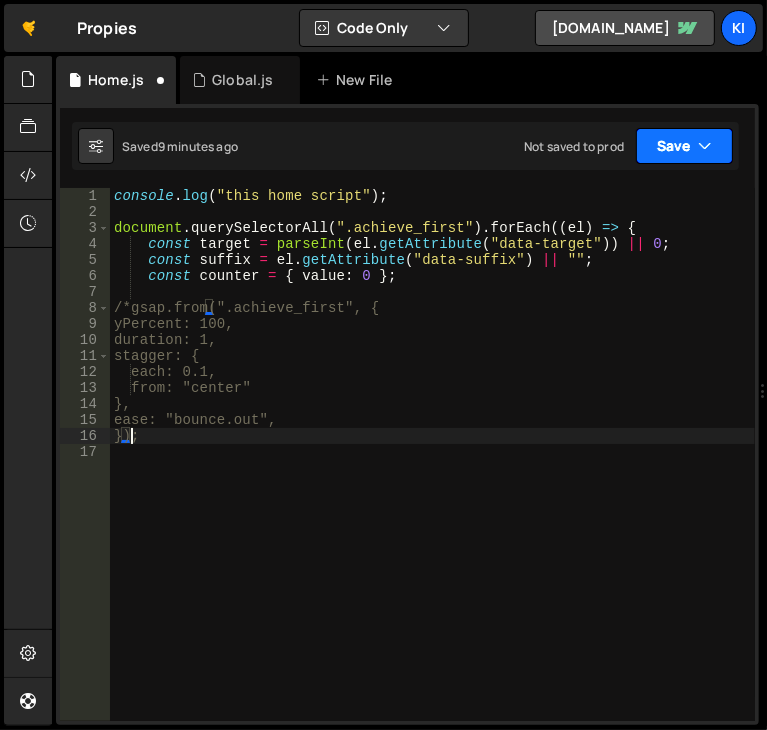 click on "Save" at bounding box center (684, 146) 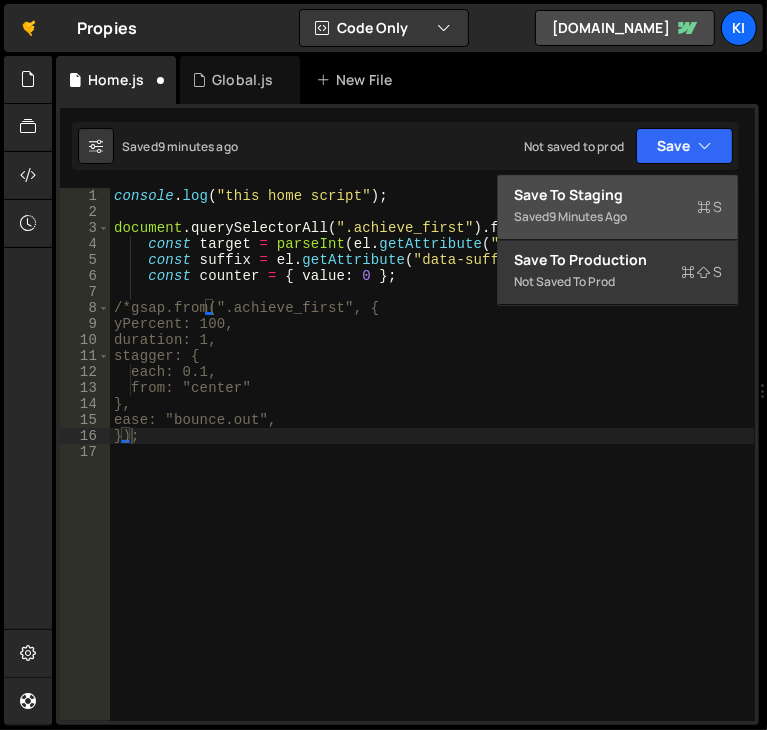 click on "Save to Staging
S" at bounding box center [618, 195] 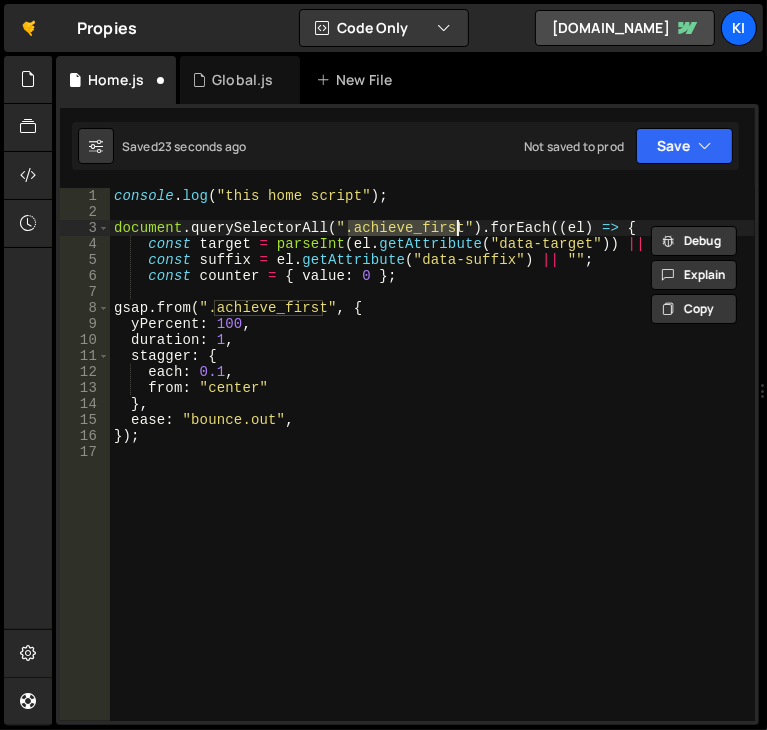 click on "console . log ( "this home script" ) ; document . querySelectorAll ( ".achieve_first" ) . forEach (( el )   =>   {       const   target   =   parseInt ( el . getAttribute ( "data-target" ))   ||   0 ;       const   suffix   =   el . getAttribute ( "data-suffix" )   ||   "" ;       const   counter   =   {   value :   0   } ;       gsap . from ( ".achieve_first" ,   {    yPercent :   100 ,    duration :   1 ,    stagger :   {       each :   0.1 ,       from :   "center"    } ,    ease :   "bounce.out" , }) ;" at bounding box center [432, 470] 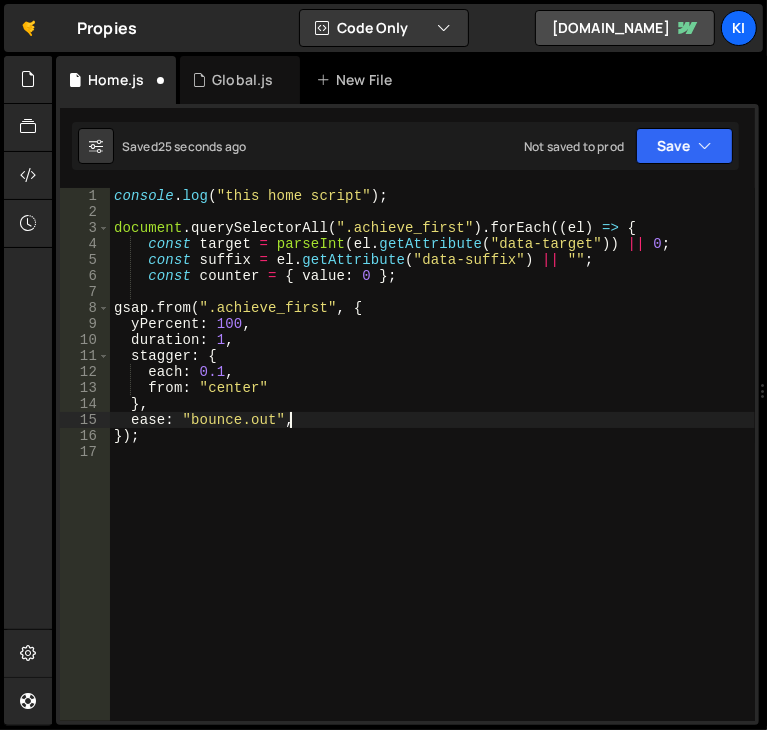 click on "console . log ( "this home script" ) ; document . querySelectorAll ( ".achieve_first" ) . forEach (( el )   =>   {       const   target   =   parseInt ( el . getAttribute ( "data-target" ))   ||   0 ;       const   suffix   =   el . getAttribute ( "data-suffix" )   ||   "" ;       const   counter   =   {   value :   0   } ;       gsap . from ( ".achieve_first" ,   {    yPercent :   100 ,    duration :   1 ,    stagger :   {       each :   0.1 ,       from :   "center"    } ,    ease :   "bounce.out" , }) ;" at bounding box center (432, 470) 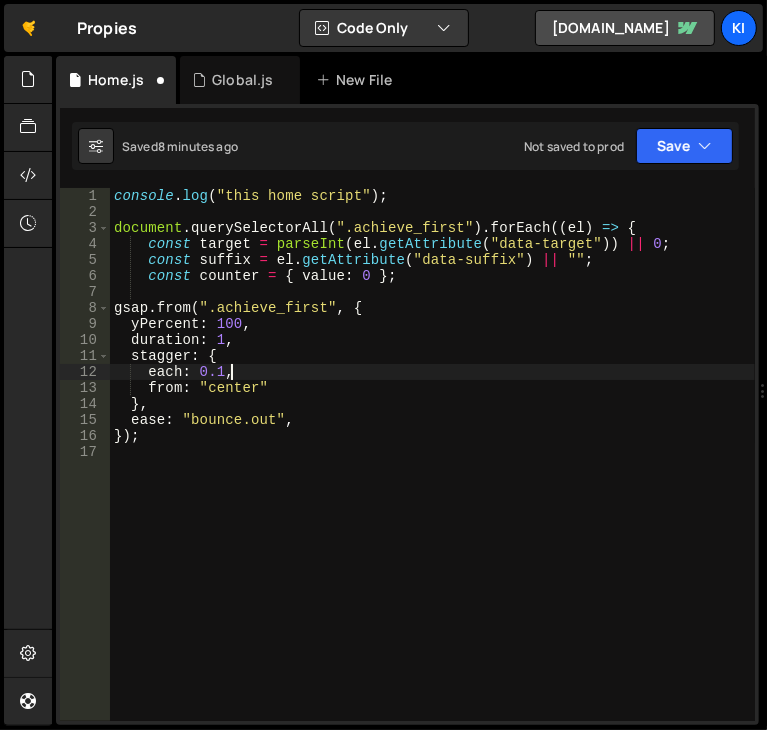 click on "console . log ( "this home script" ) ; document . querySelectorAll ( ".achieve_first" ) . forEach (( el )   =>   {       const   target   =   parseInt ( el . getAttribute ( "data-target" ))   ||   0 ;       const   suffix   =   el . getAttribute ( "data-suffix" )   ||   "" ;       const   counter   =   {   value :   0   } ;       gsap . from ( ".achieve_first" ,   {    yPercent :   100 ,    duration :   1 ,    stagger :   {       each :   0.1 ,       from :   "center"    } ,    ease :   "bounce.out" , }) ;" at bounding box center (432, 470) 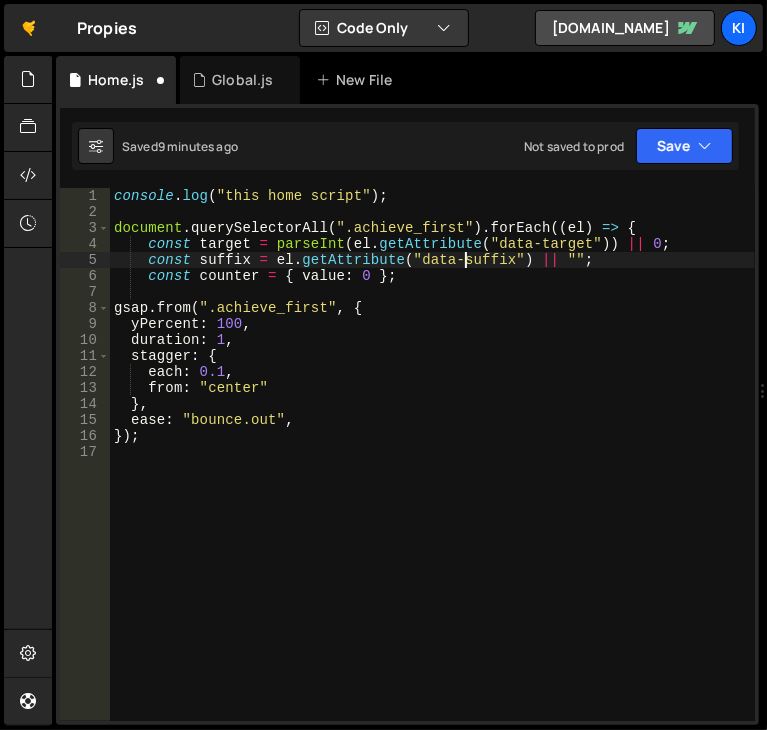 click on "console . log ( "this home script" ) ; document . querySelectorAll ( ".achieve_first" ) . forEach (( el )   =>   {       const   target   =   parseInt ( el . getAttribute ( "data-target" ))   ||   0 ;       const   suffix   =   el . getAttribute ( "data-suffix" )   ||   "" ;       const   counter   =   {   value :   0   } ;       gsap . from ( ".achieve_first" ,   {    yPercent :   100 ,    duration :   1 ,    stagger :   {       each :   0.1 ,       from :   "center"    } ,    ease :   "bounce.out" , }) ;" at bounding box center [432, 470] 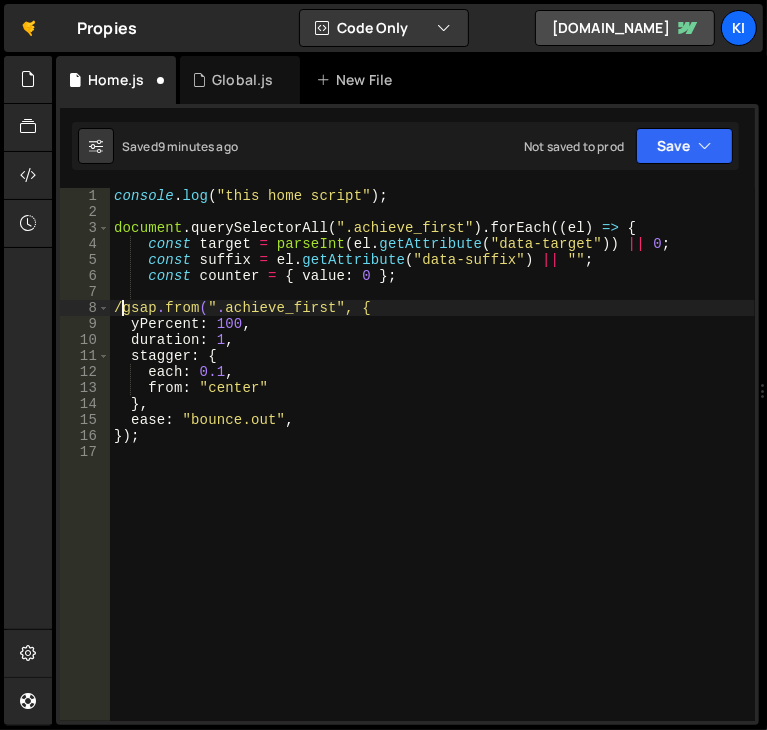 scroll, scrollTop: 0, scrollLeft: 0, axis: both 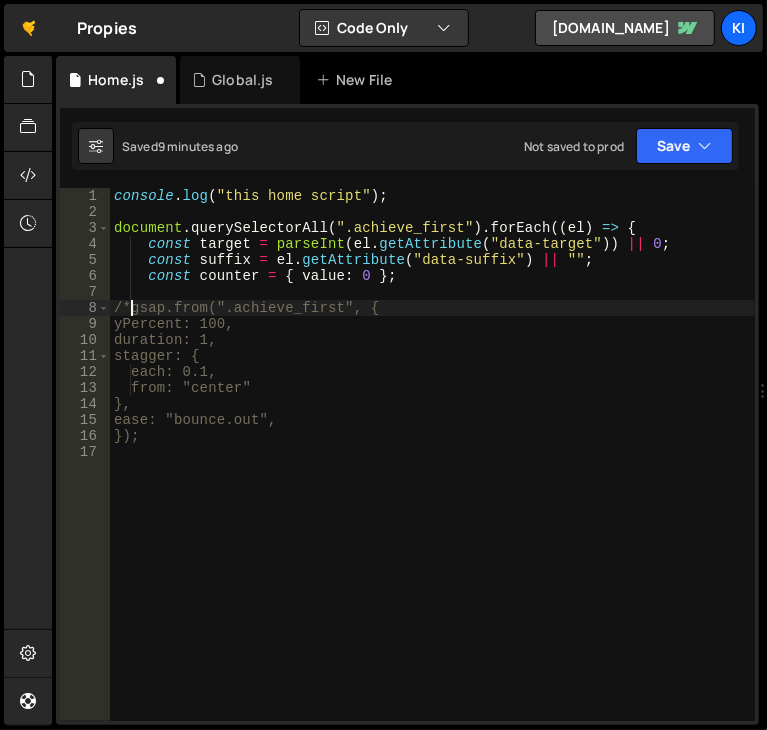 click on "console . log ( "this home script" ) ; document . querySelectorAll ( ".achieve_first" ) . forEach (( el )   =>   {       const   target   =   parseInt ( el . getAttribute ( "data-target" ))   ||   0 ;       const   suffix   =   el . getAttribute ( "data-suffix" )   ||   "" ;       const   counter   =   {   value :   0   } ;       /*gsap.from(".achieve_first", {   yPercent: 100,   duration: 1,   stagger: {      each: 0.1,      from: "center"   },   ease: "bounce.out", });" at bounding box center [432, 470] 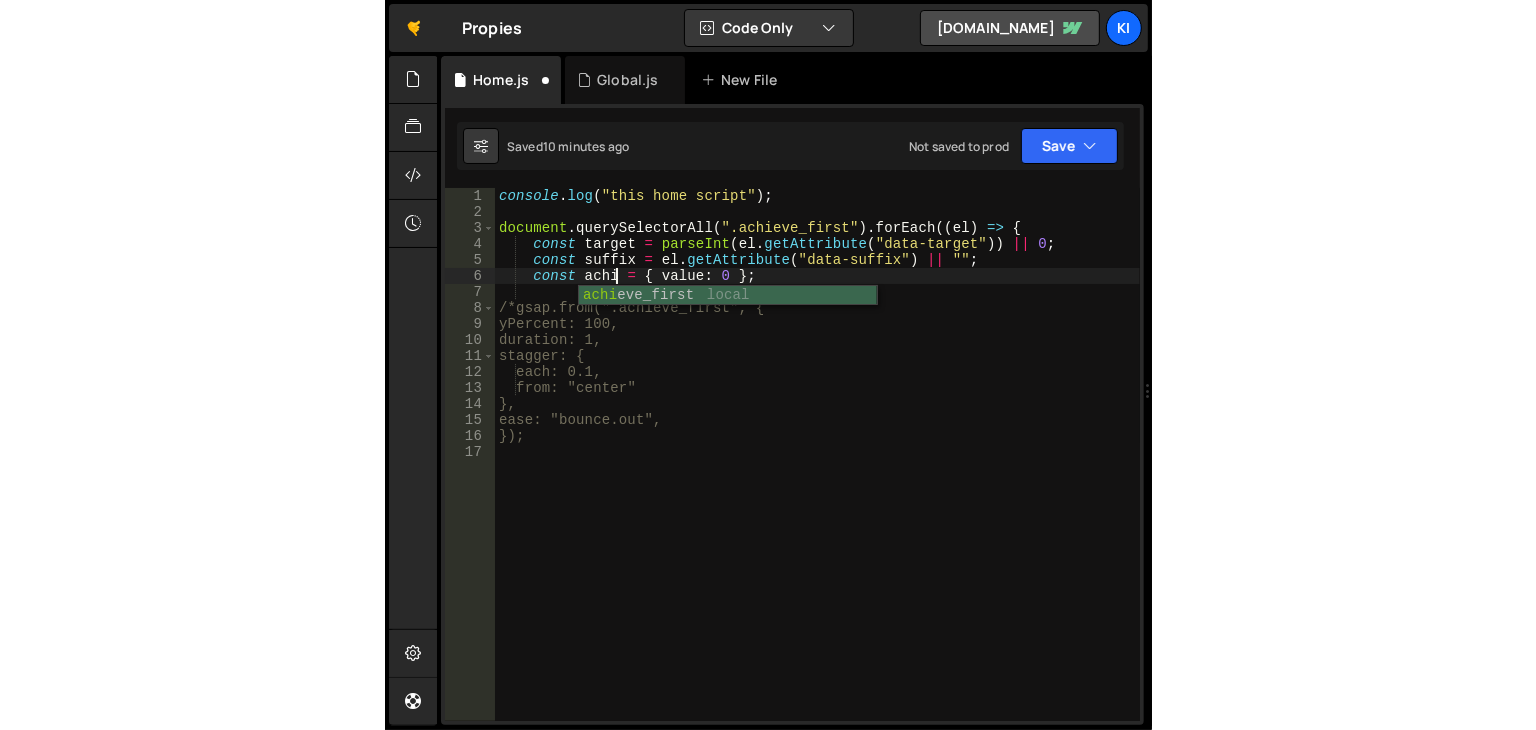 scroll, scrollTop: 0, scrollLeft: 8, axis: horizontal 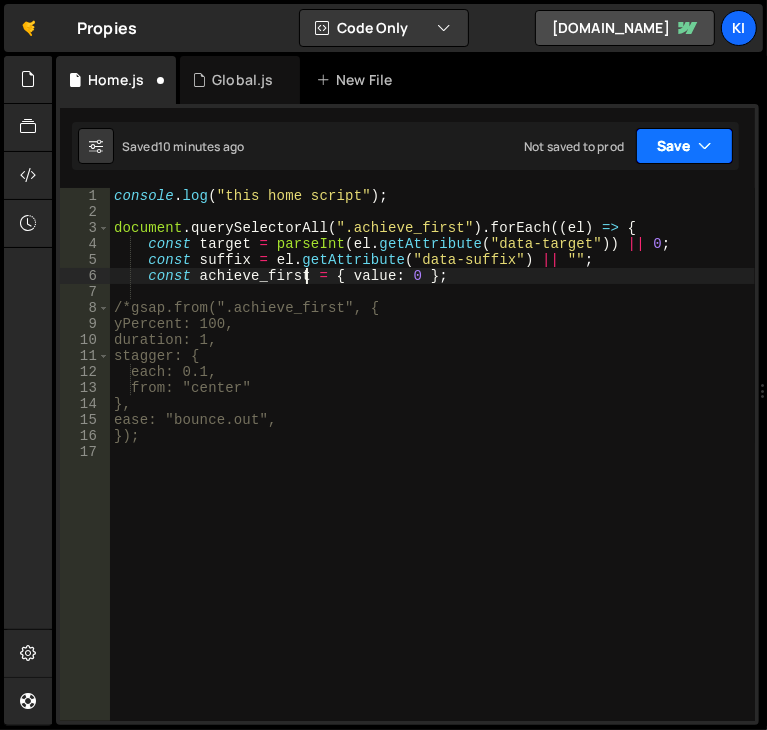 click on "Save" at bounding box center [684, 146] 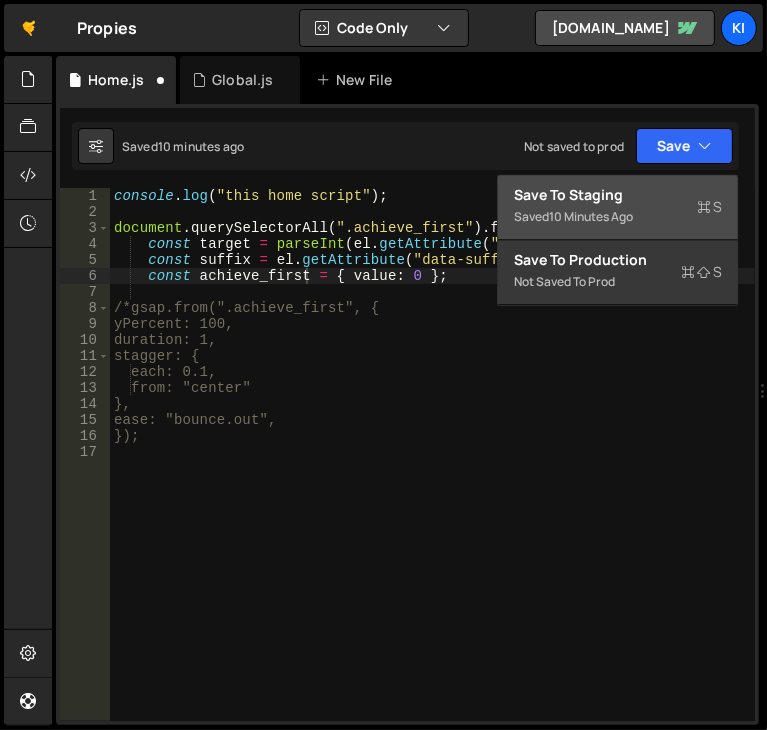 click on "Save to Staging
S" at bounding box center [618, 195] 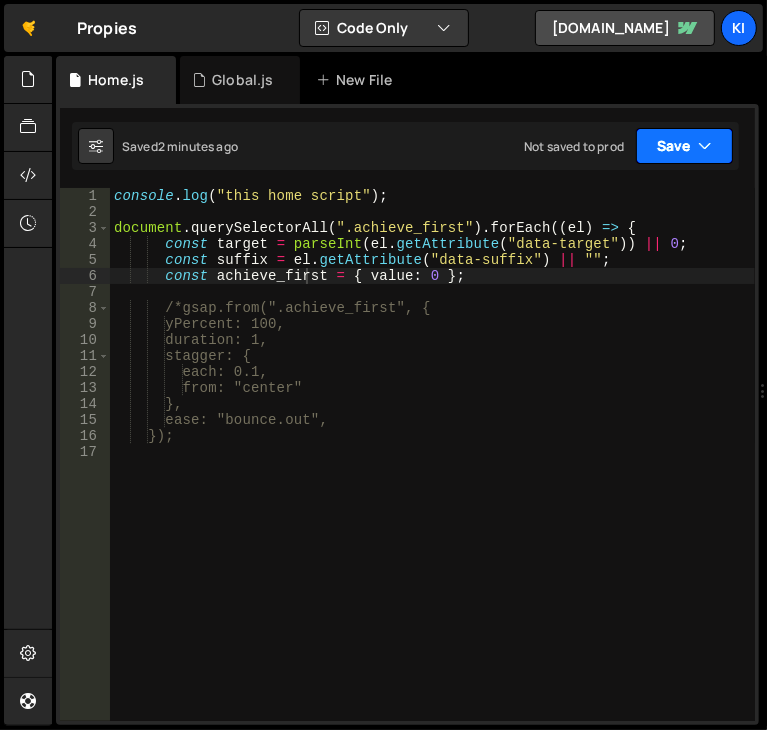 click on "Save" at bounding box center (684, 146) 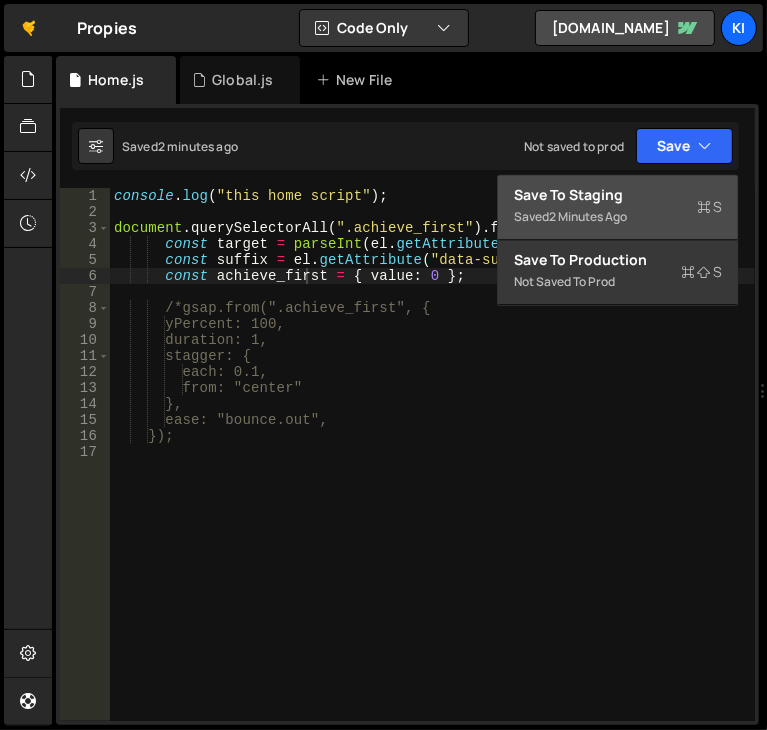 click on "Saved  2 minutes ago" at bounding box center [618, 217] 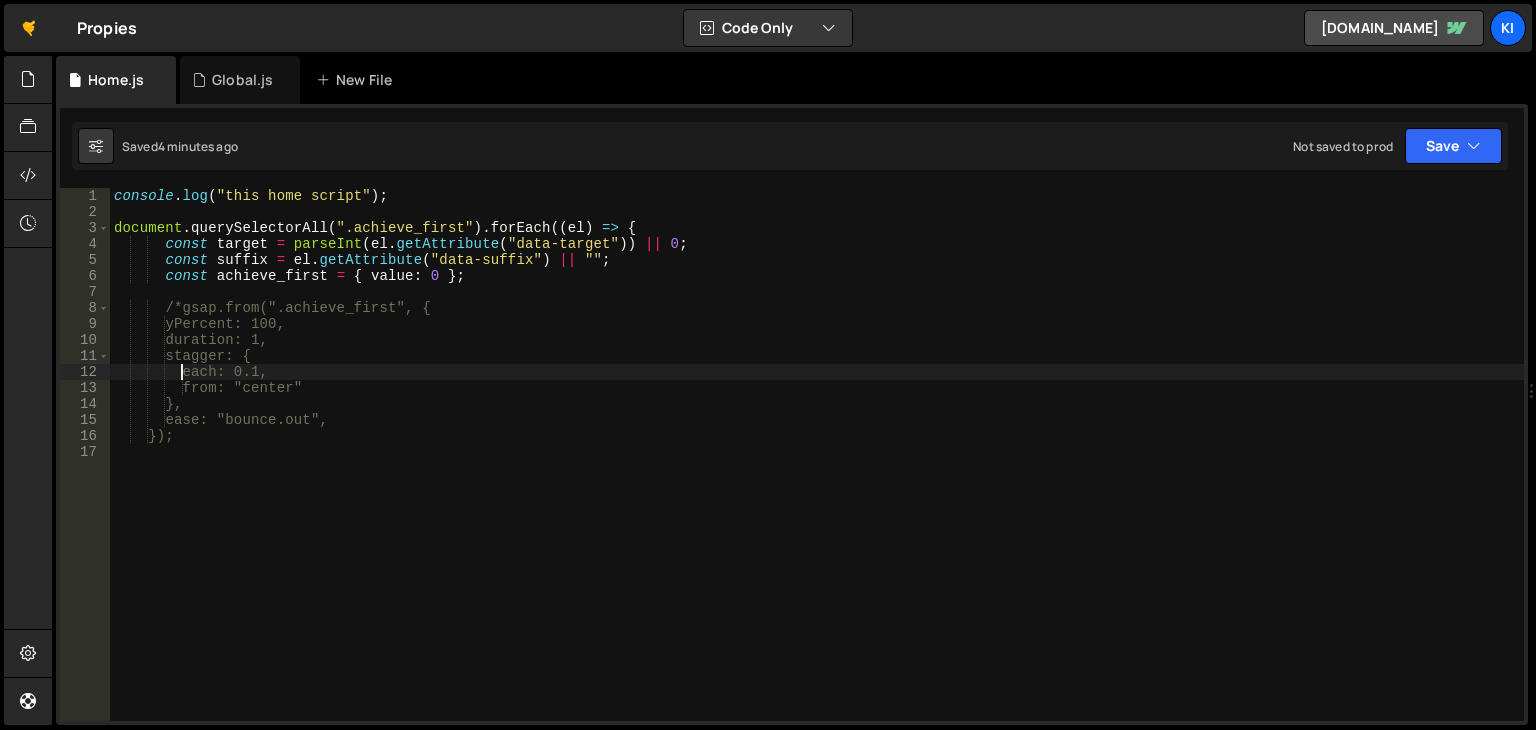 click on "console . log ( "this home script" ) ; document . querySelectorAll ( ".achieve_first" ) . forEach (( el )   =>   {          const   target   =   parseInt ( el . getAttribute ( "data-target" ))   ||   0 ;          const   suffix   =   el . getAttribute ( "data-suffix" )   ||   "" ;          const   achieve_first   =   {   value :   0   } ;          /*gsap.from(".achieve_first", {            yPercent: 100,            duration: 1,            stagger: {               each: 0.1,               from: "center"            },            ease: "bounce.out",         });" at bounding box center (817, 470) 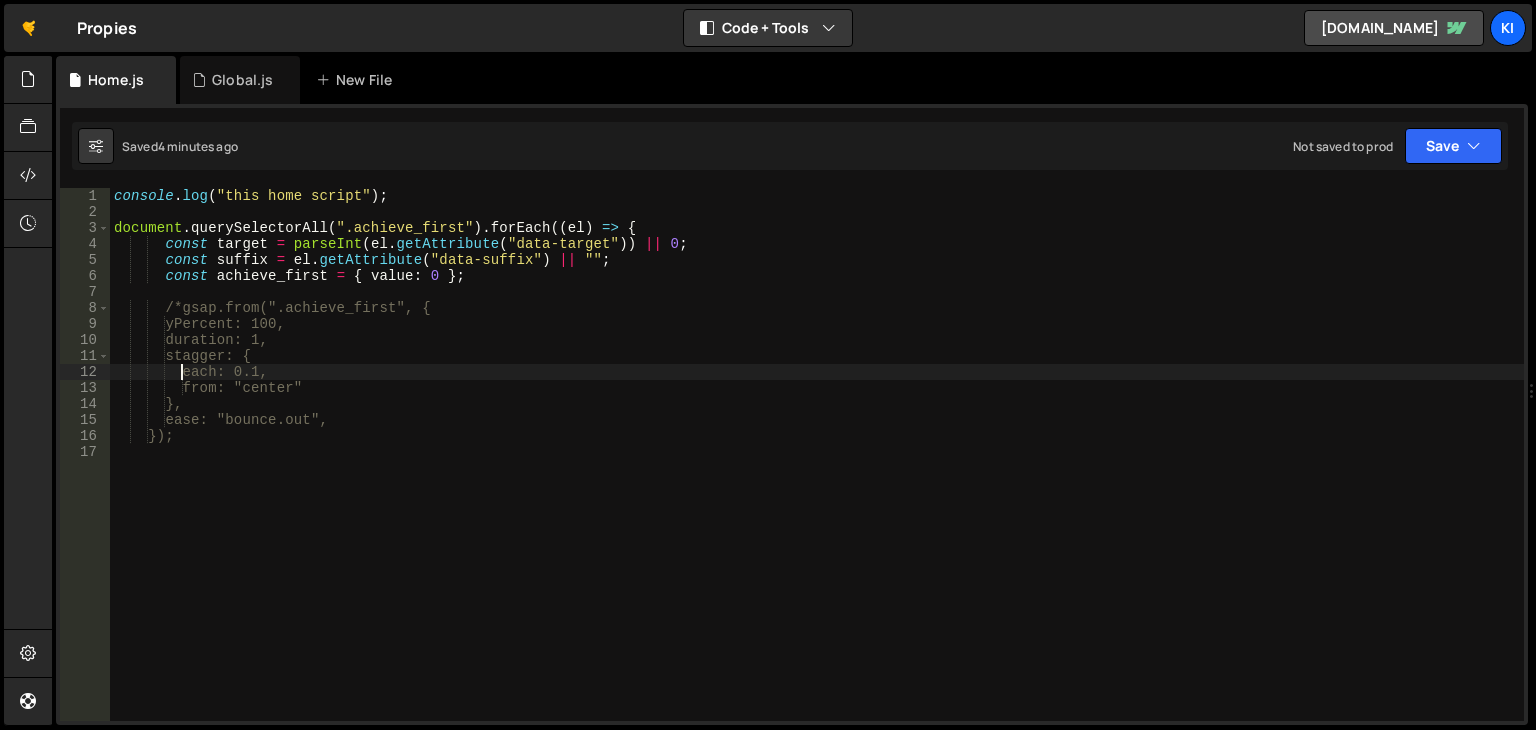 click on "console . log ( "this home script" ) ; document . querySelectorAll ( ".achieve_first" ) . forEach (( el )   =>   {          const   target   =   parseInt ( el . getAttribute ( "data-target" ))   ||   0 ;          const   suffix   =   el . getAttribute ( "data-suffix" )   ||   "" ;          const   achieve_first   =   {   value :   0   } ;          /*gsap.from(".achieve_first", {            yPercent: 100,            duration: 1,            stagger: {               each: 0.1,               from: "center"            },            ease: "bounce.out",         });" at bounding box center (817, 470) 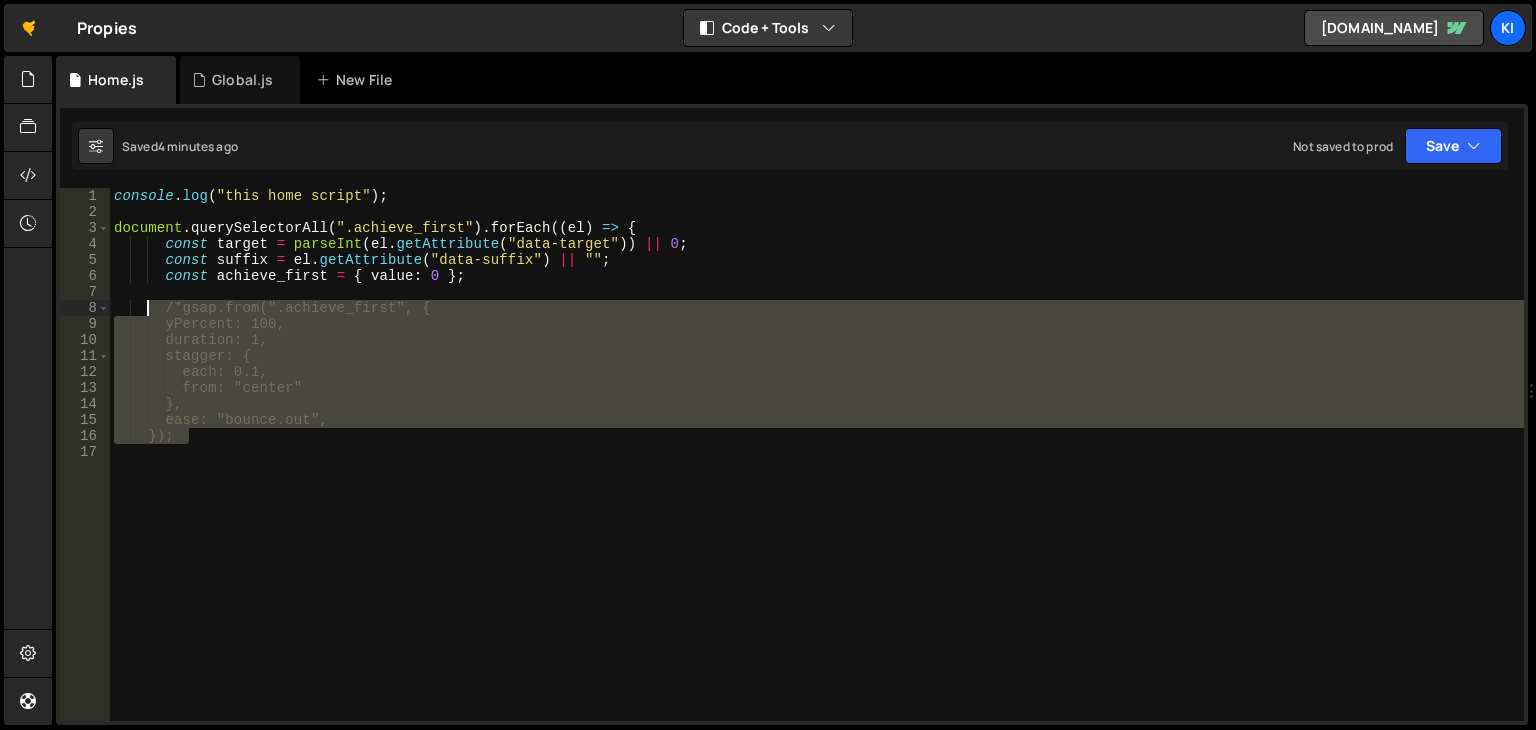 drag, startPoint x: 292, startPoint y: 431, endPoint x: 149, endPoint y: 300, distance: 193.93298 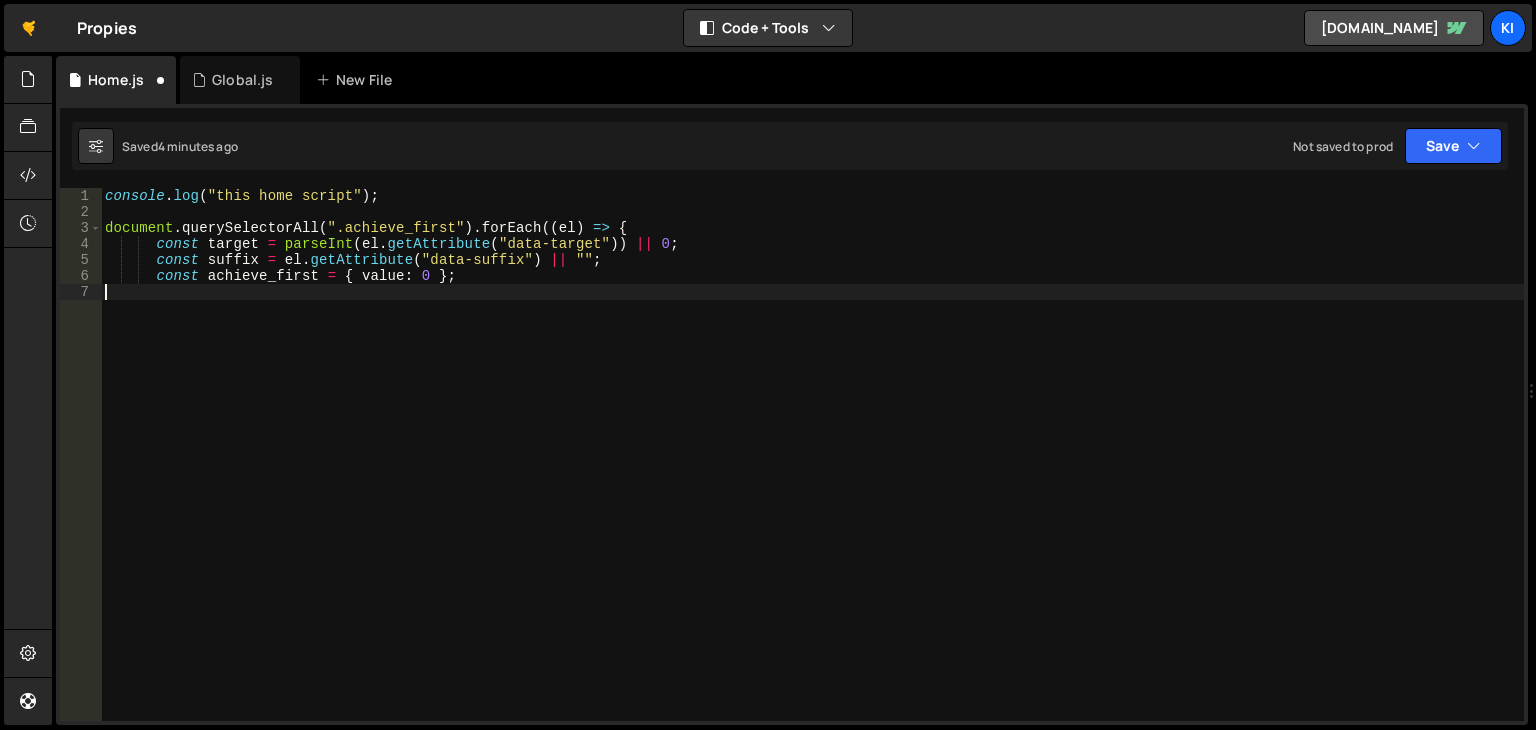 scroll, scrollTop: 0, scrollLeft: 0, axis: both 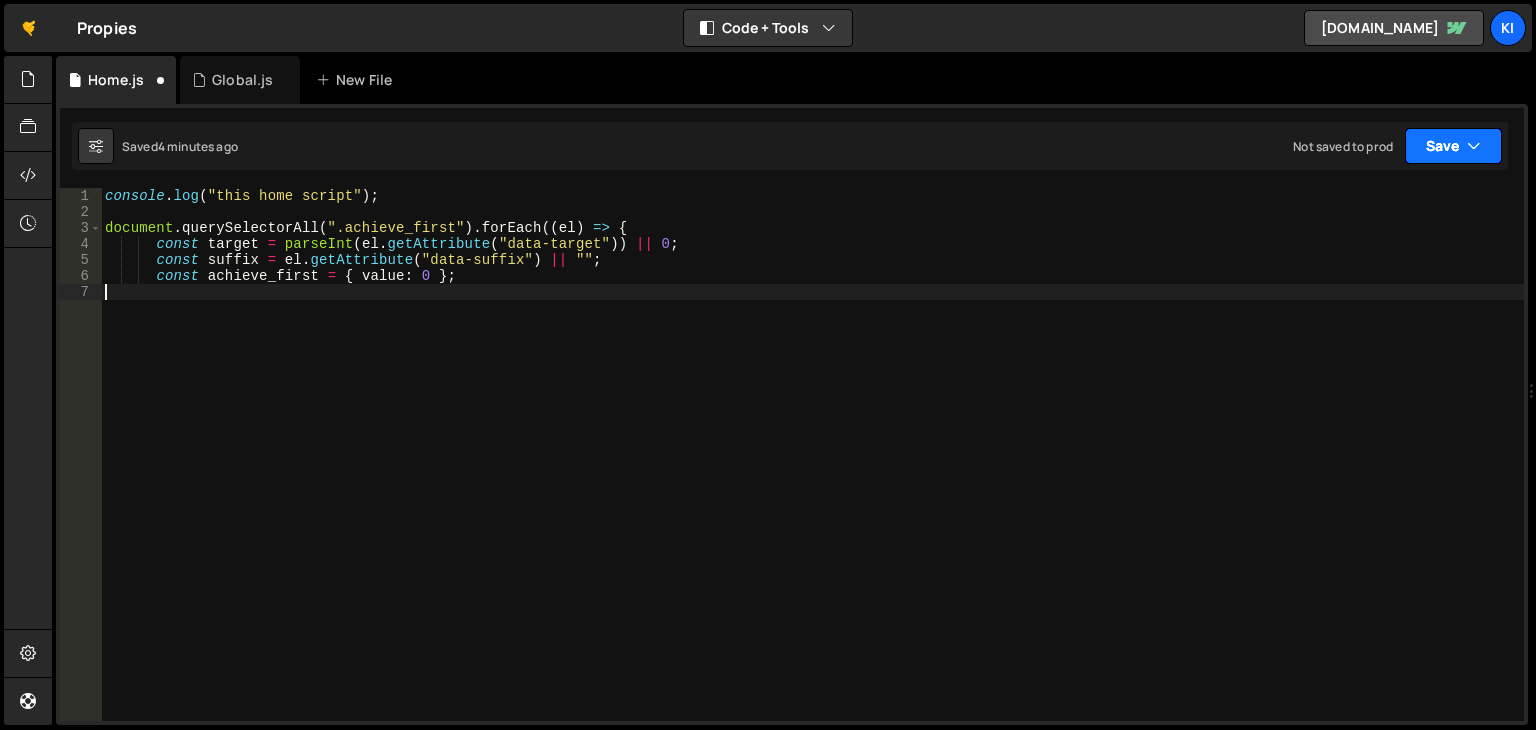 click on "Save" at bounding box center [1453, 146] 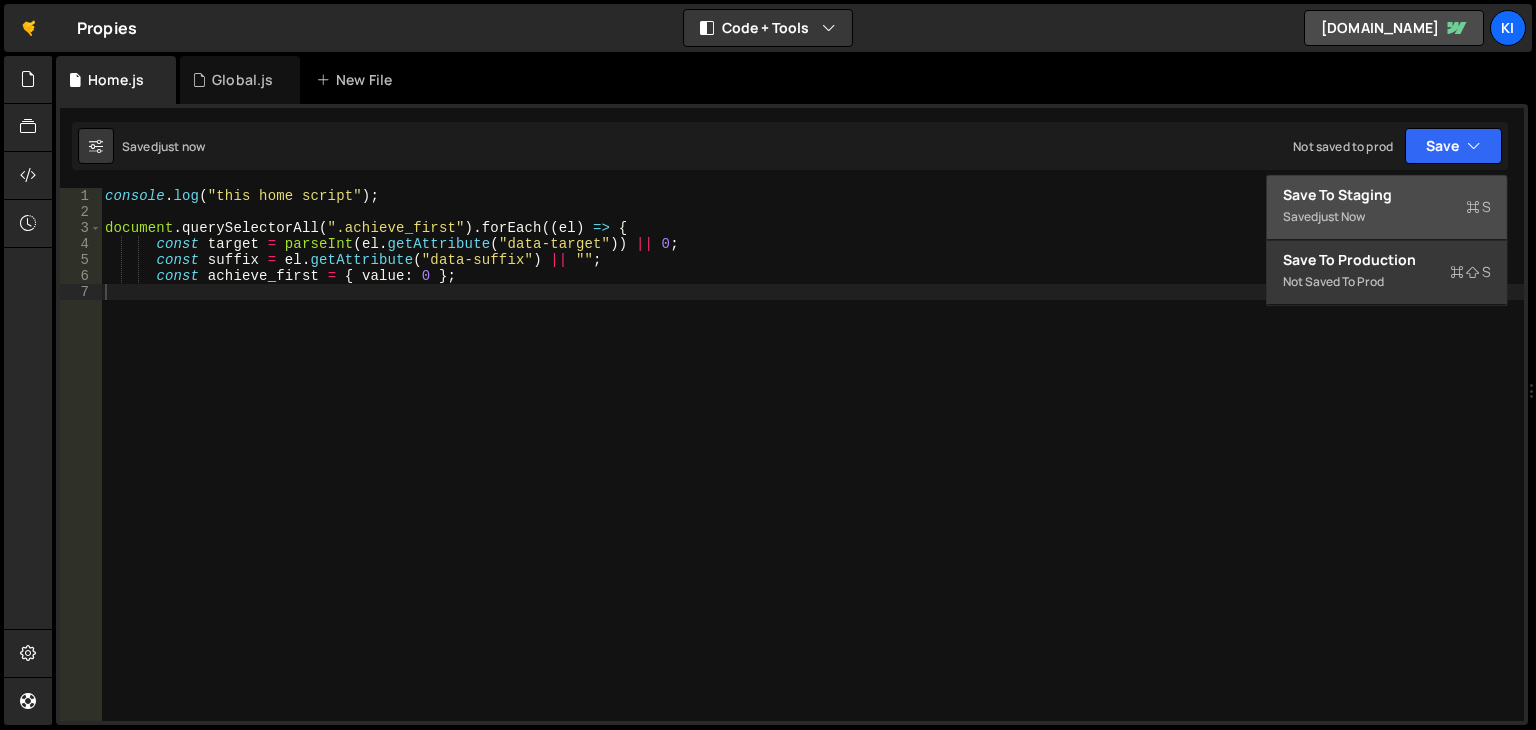 click on "Save to Staging
S" at bounding box center [1387, 195] 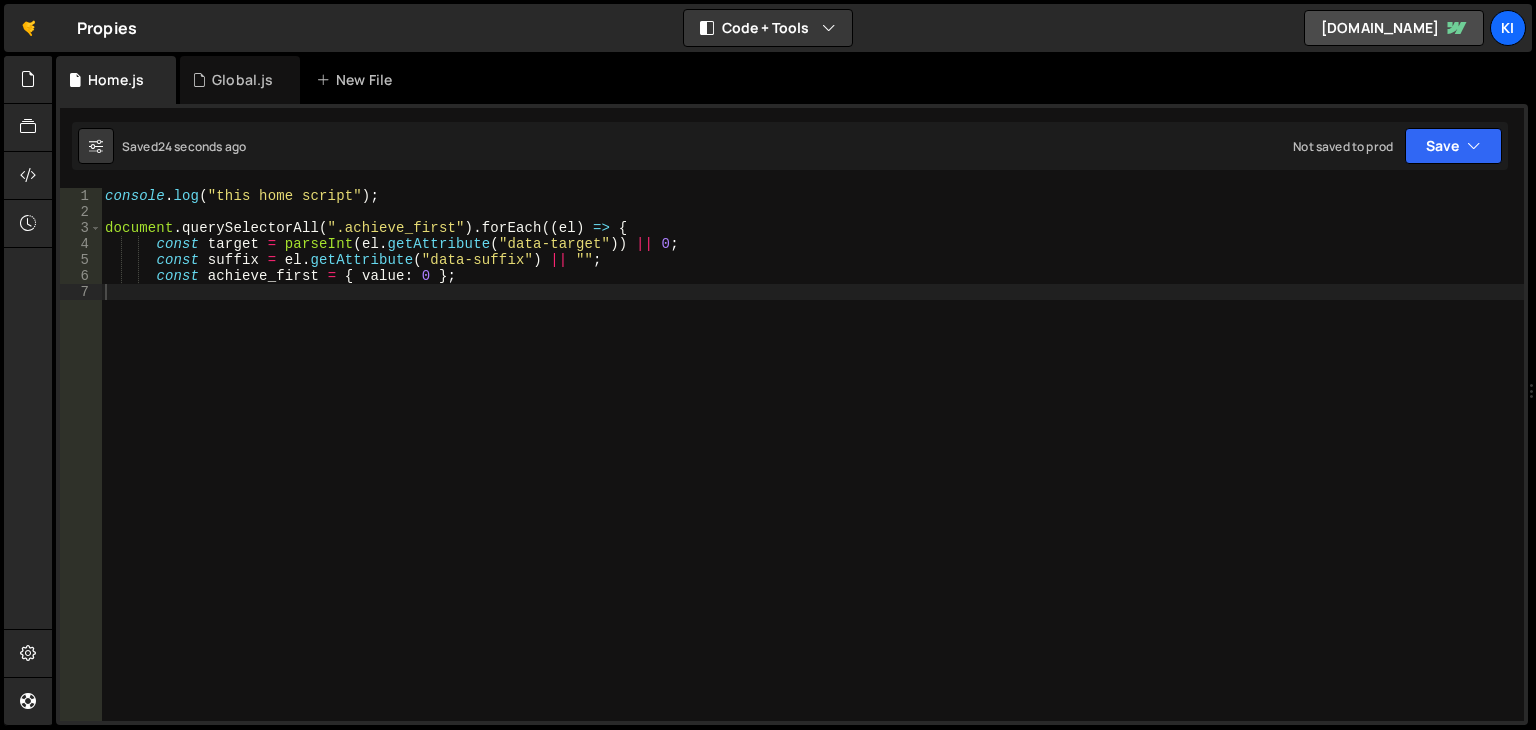 click on "console . log ( "this home script" ) ; document . querySelectorAll ( ".achieve_first" ) . forEach (( el )   =>   {          const   target   =   parseInt ( el . getAttribute ( "data-target" ))   ||   0 ;          const   suffix   =   el . getAttribute ( "data-suffix" )   ||   "" ;          const   achieve_first   =   {   value :   0   } ;" at bounding box center (812, 470) 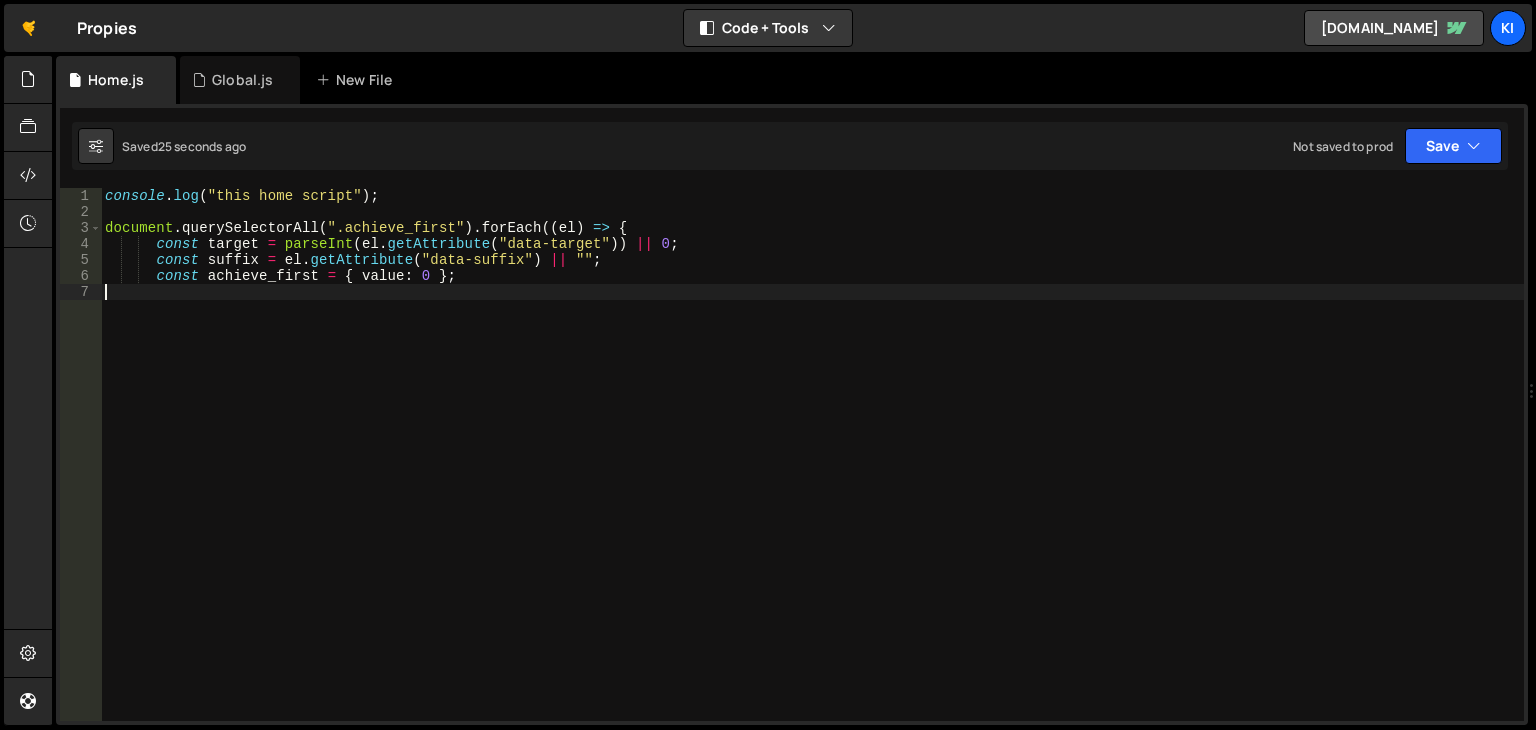 type on "const achieve_first = { value: 0 };" 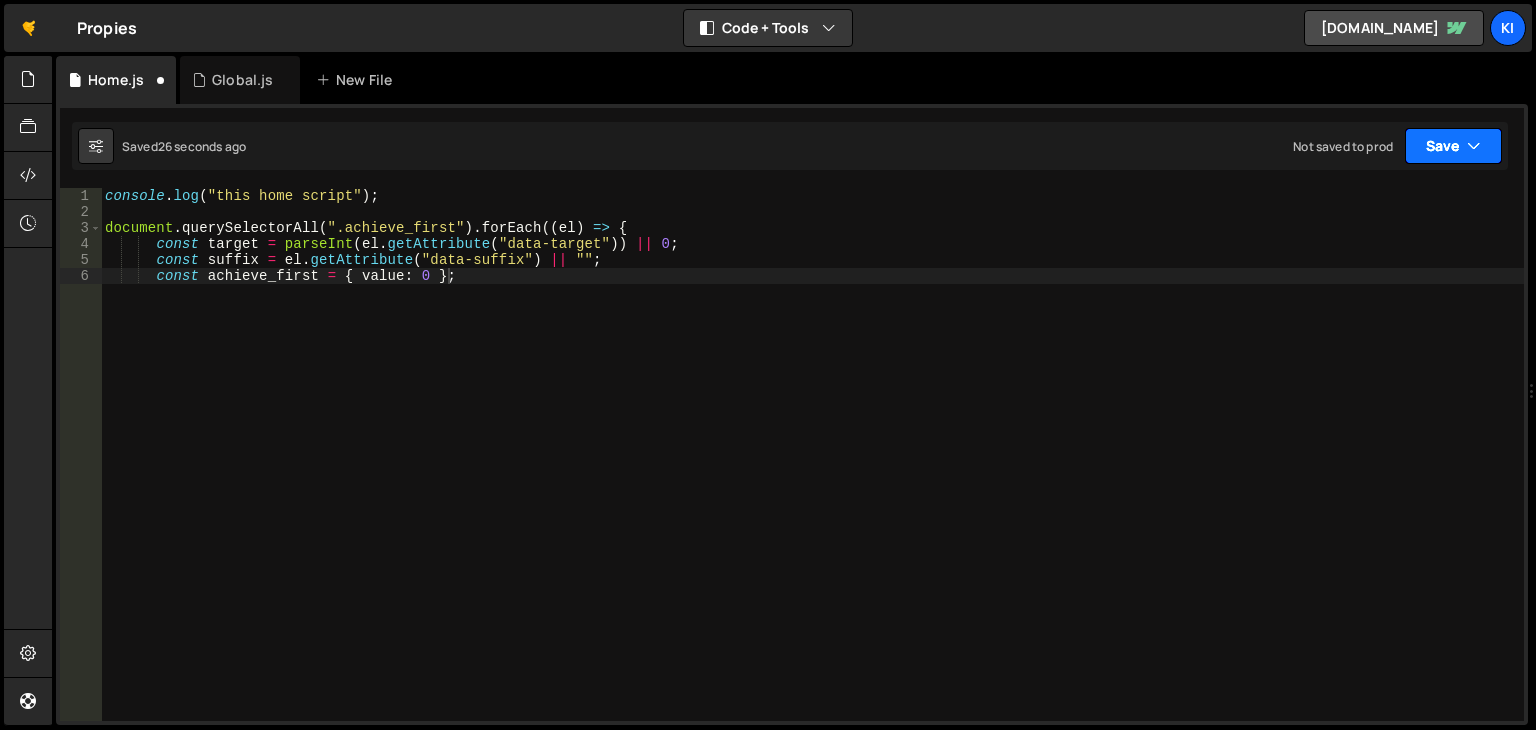 click on "Save" at bounding box center (1453, 146) 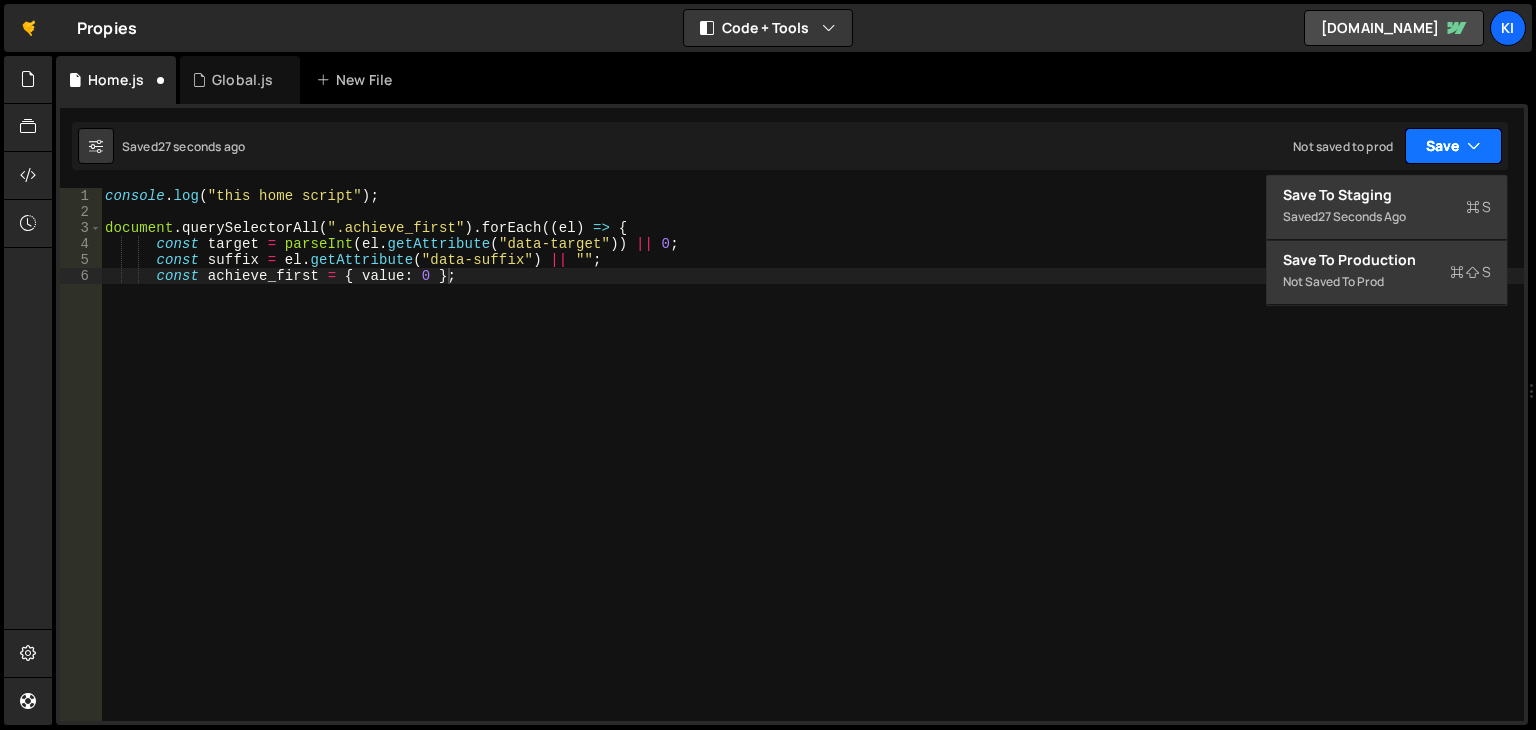 click on "Save" at bounding box center (1453, 146) 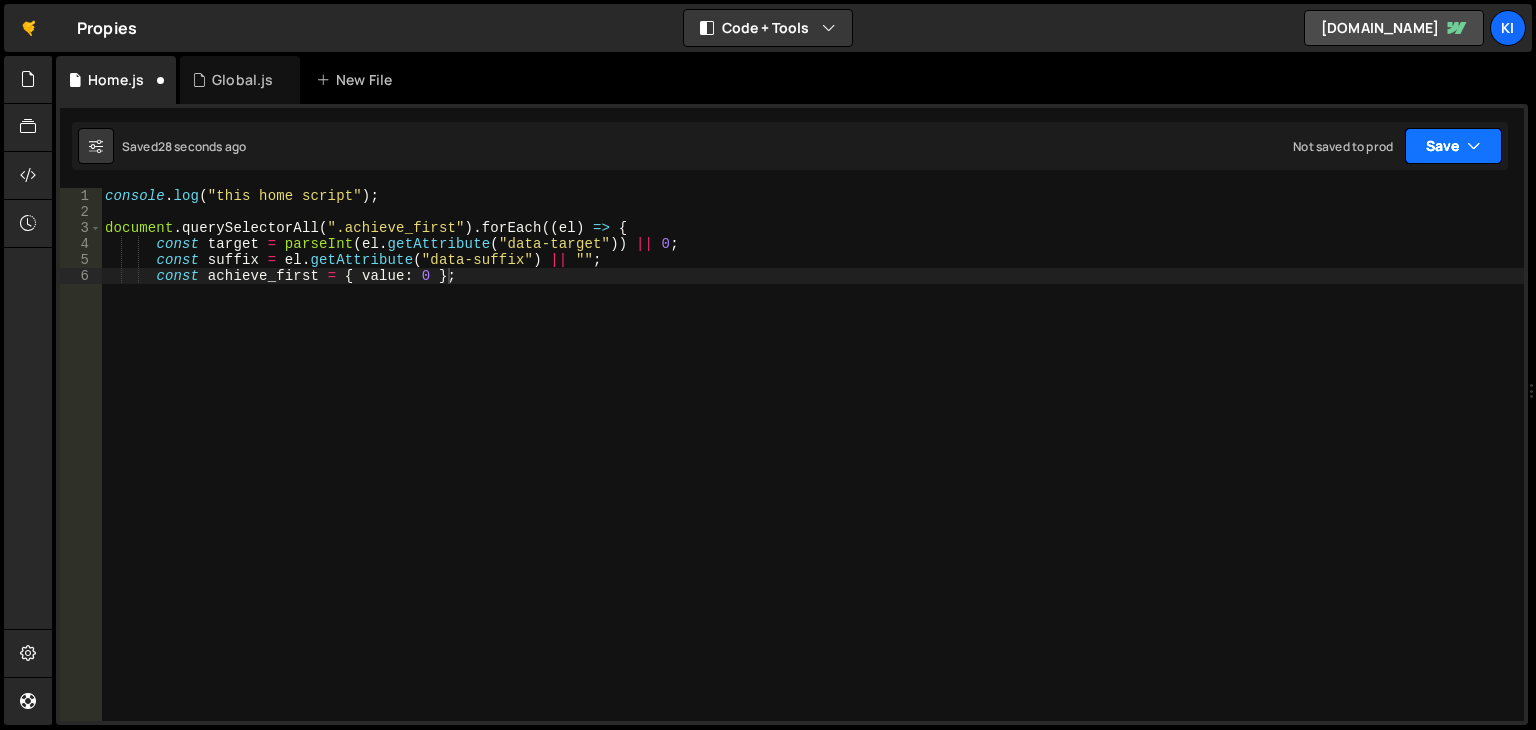 click on "Save" at bounding box center (1453, 146) 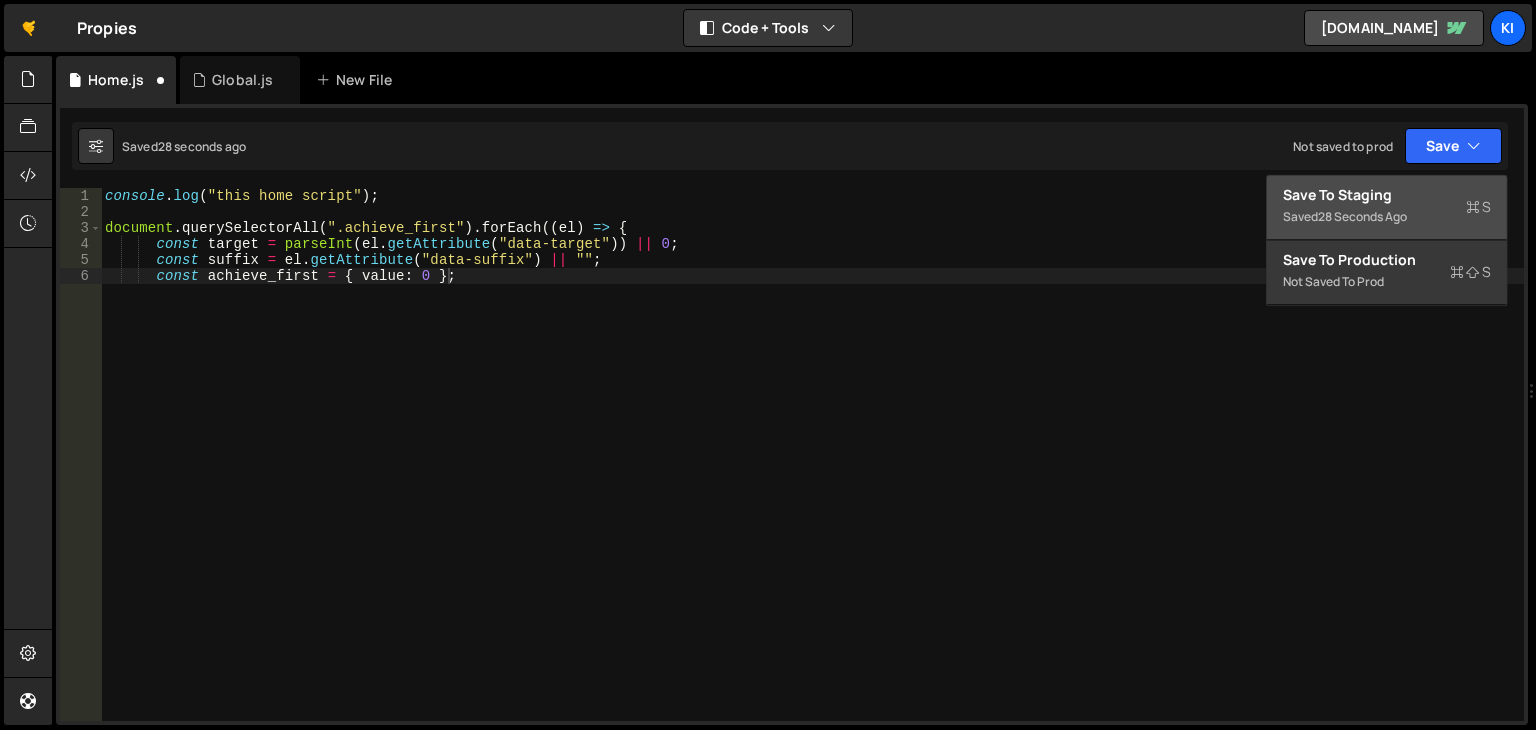 click on "Save to Staging
S" at bounding box center (1387, 195) 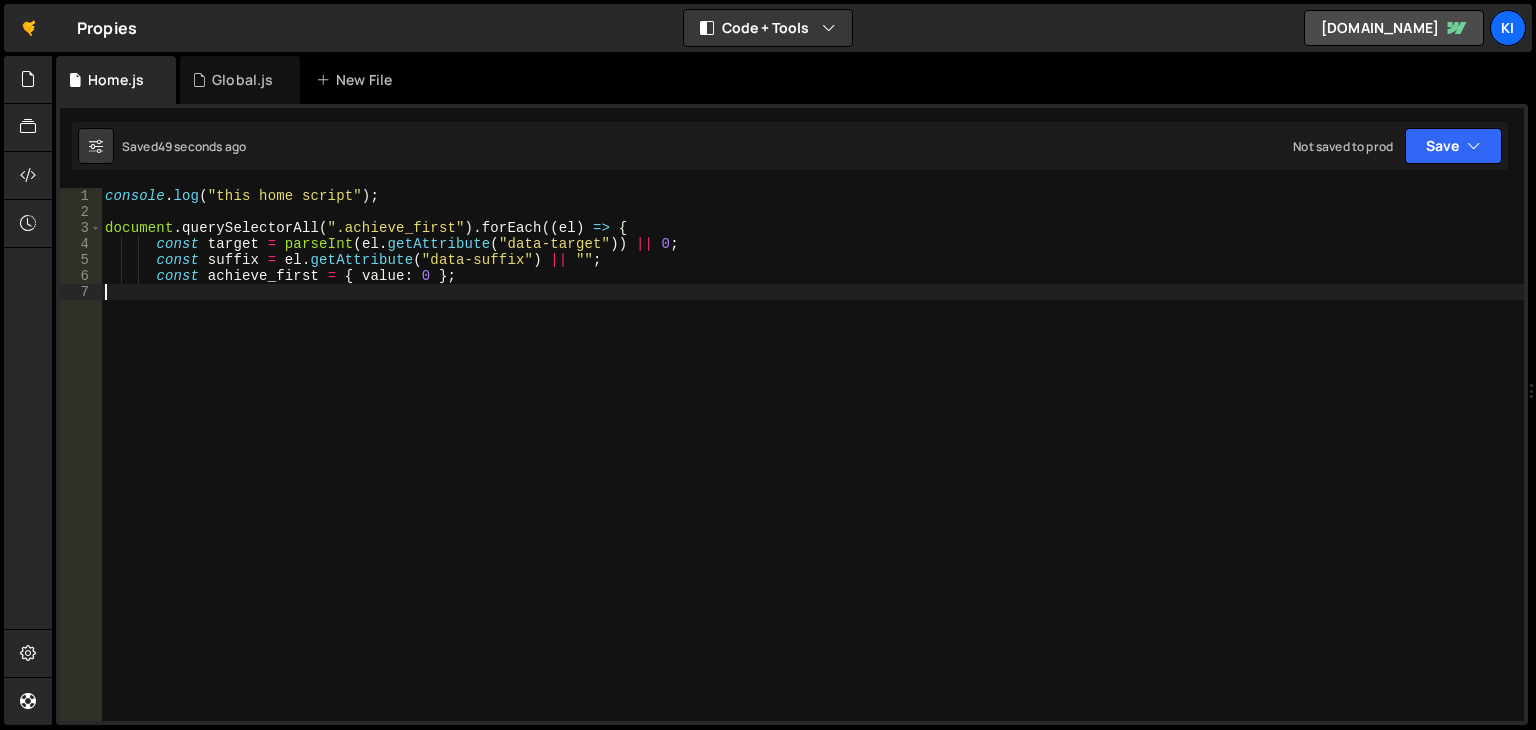 click on "console . log ( "this home script" ) ; document . querySelectorAll ( ".achieve_first" ) . forEach (( el )   =>   {          const   target   =   parseInt ( el . getAttribute ( "data-target" ))   ||   0 ;          const   suffix   =   el . getAttribute ( "data-suffix" )   ||   "" ;          const   achieve_first   =   {   value :   0   } ;" at bounding box center (812, 470) 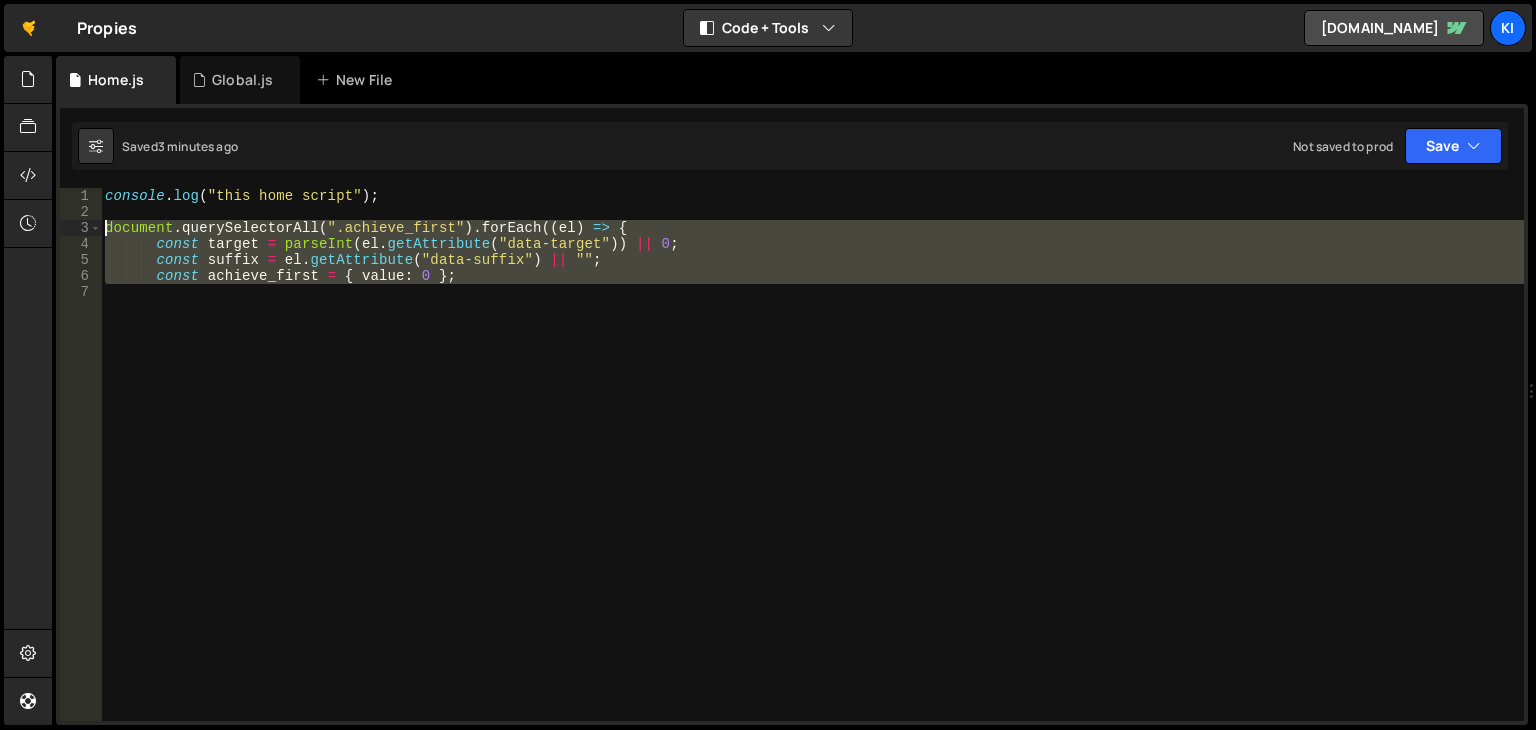 drag, startPoint x: 408, startPoint y: 333, endPoint x: 58, endPoint y: 225, distance: 366.28406 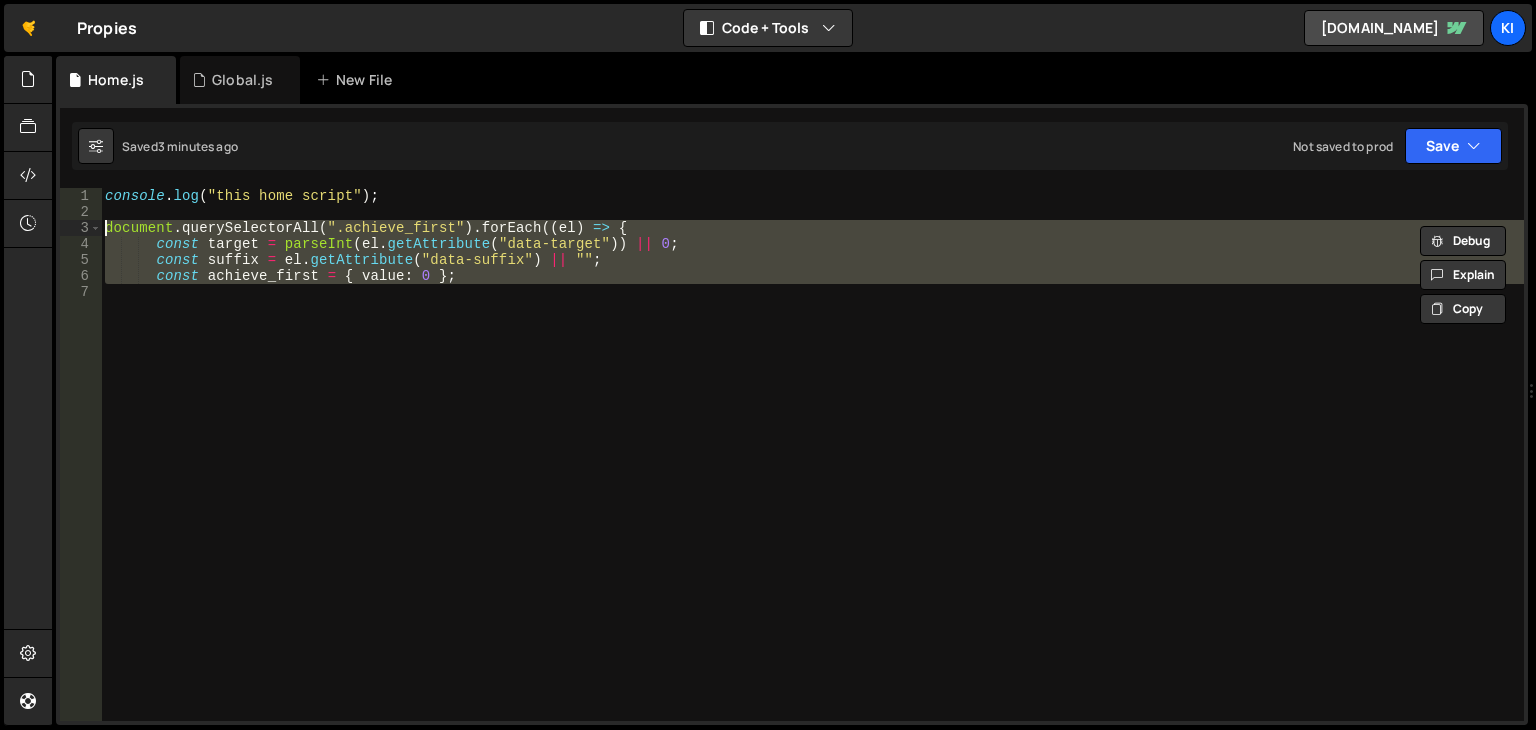 paste on "})" 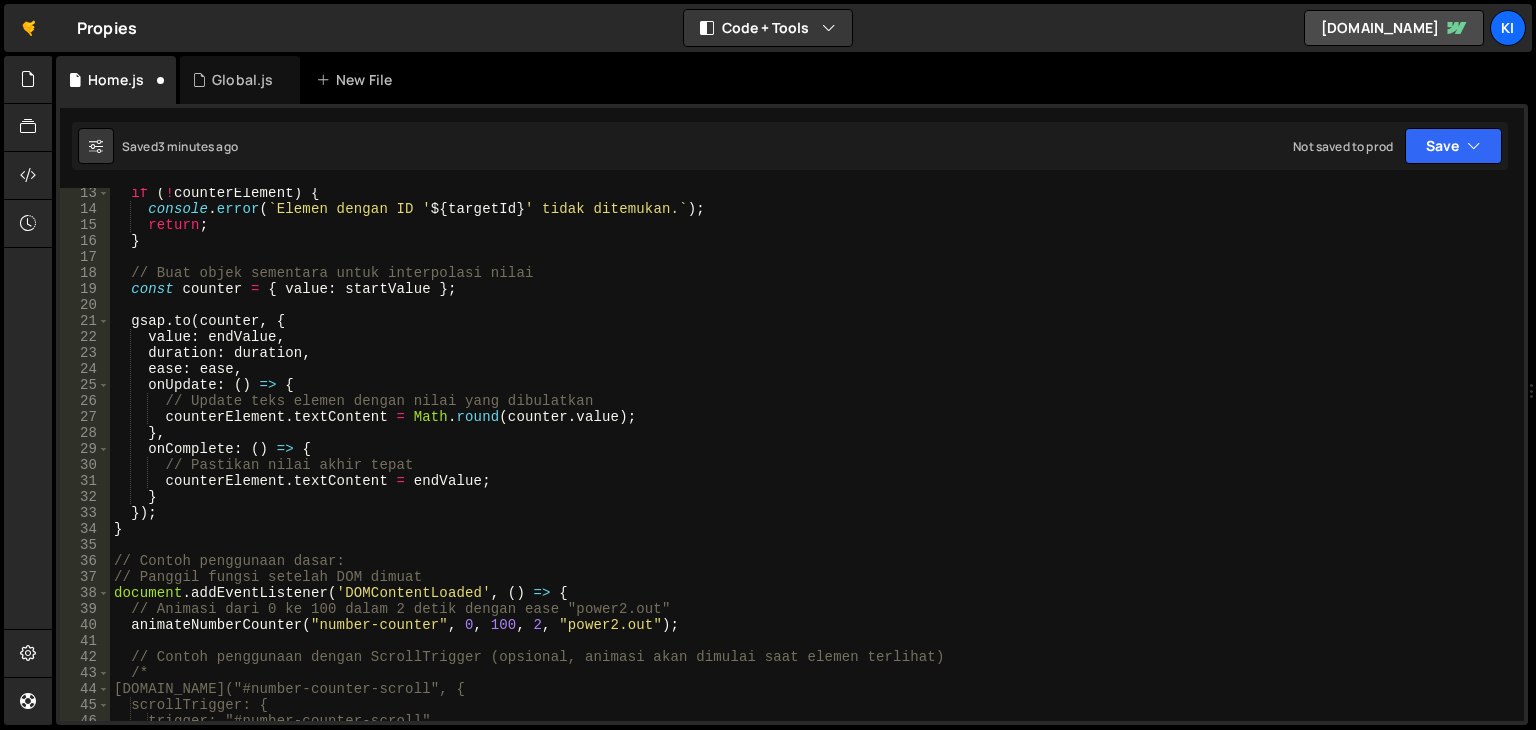 scroll, scrollTop: 75, scrollLeft: 0, axis: vertical 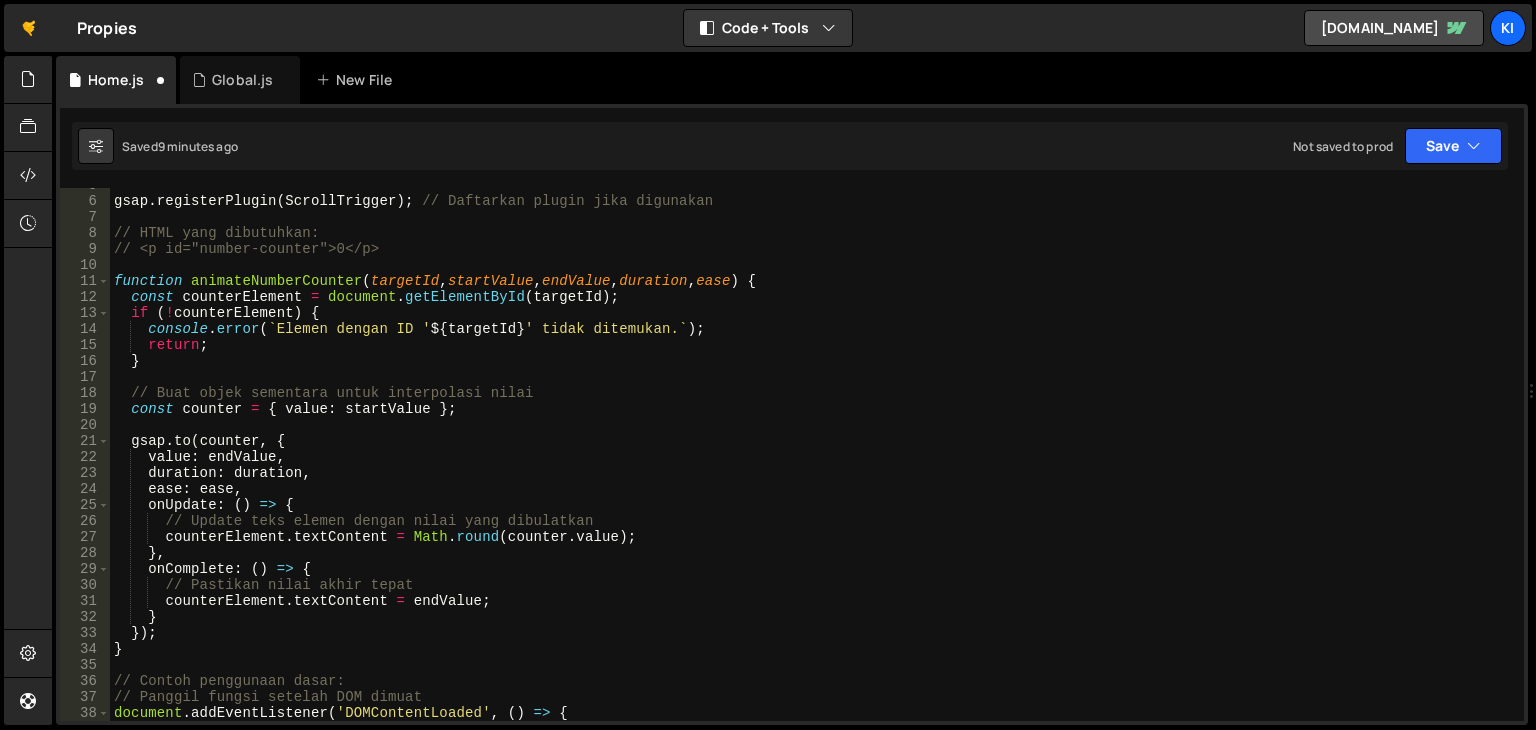 click on "gsap . registerPlugin ( ScrollTrigger ) ;   // Daftarkan plugin jika digunakan // HTML yang dibutuhkan: // <p id="number-counter">0</p> function   animateNumberCounter ( targetId ,  startValue ,  endValue ,  duration ,  ease )   {    const   counterElement   =   document . getElementById ( targetId ) ;    if   ( ! counterElement )   {       console . error ( ` Elemen dengan ID ' ${ targetId } ' tidak ditemukan. ` ) ;       return ;    }    // Buat objek sementara untuk interpolasi nilai    const   counter   =   {   value :   startValue   } ;    gsap . to ( counter ,   {       value :   endValue ,       duration :   duration ,       ease :   ease ,       onUpdate :   ( )   =>   {          // Update teks elemen dengan nilai yang dibulatkan          counterElement . textContent   =   Math . round ( counter . value ) ;       } ,       onComplete :   ( )   =>   {          // Pastikan nilai akhir tepat          counterElement . textContent   =   endValue ;       }    }) ; } // Contoh penggunaan dasar: document . (" at bounding box center [813, 459] 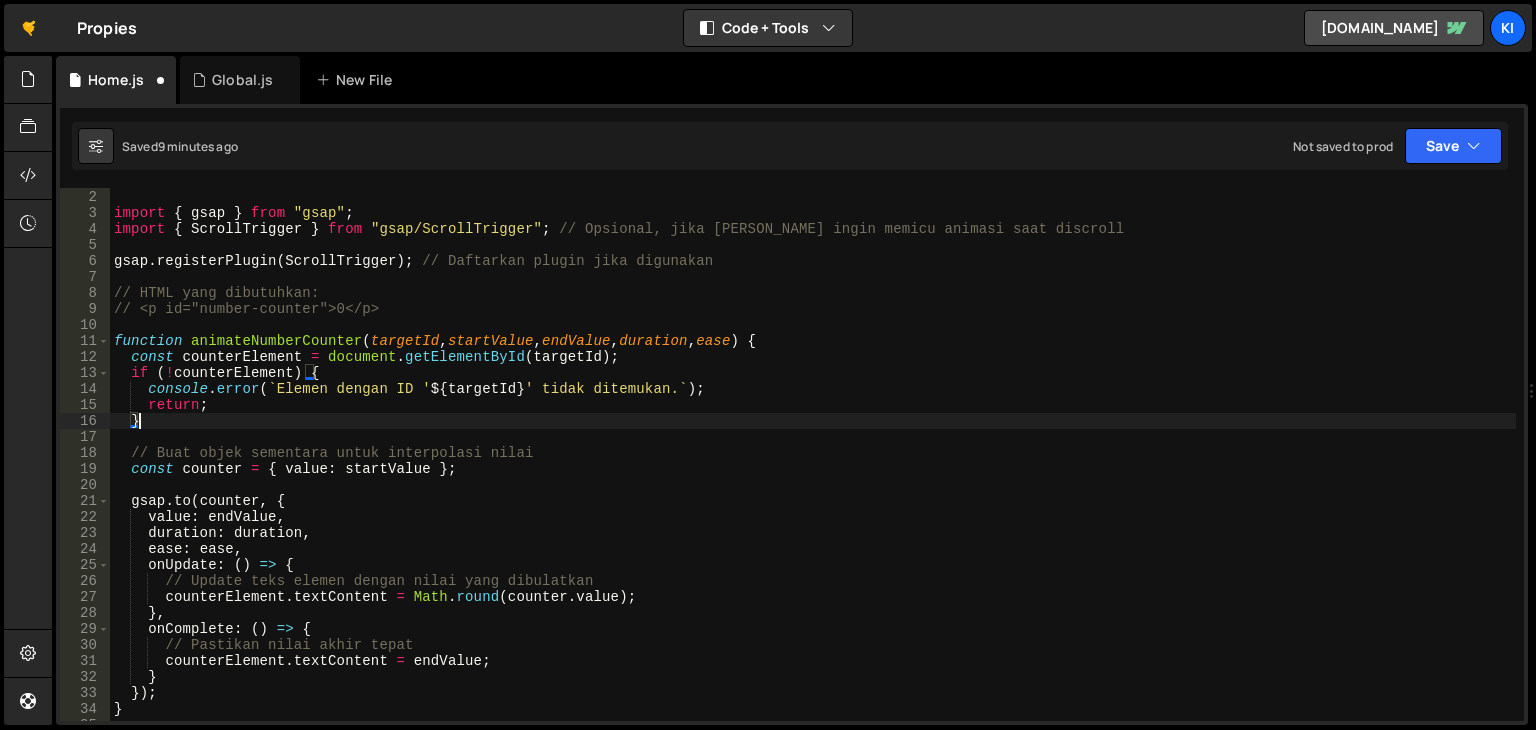 scroll, scrollTop: 0, scrollLeft: 0, axis: both 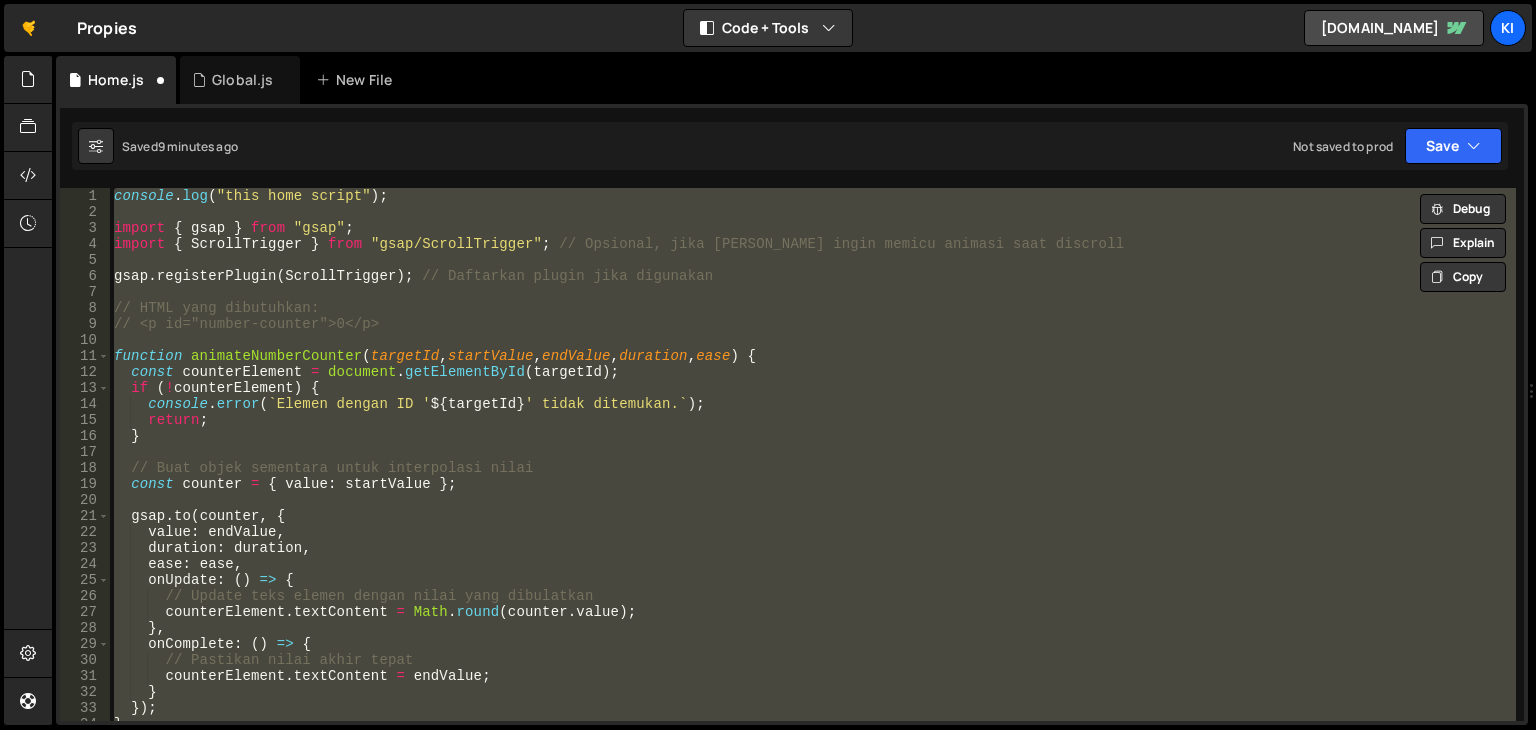 paste 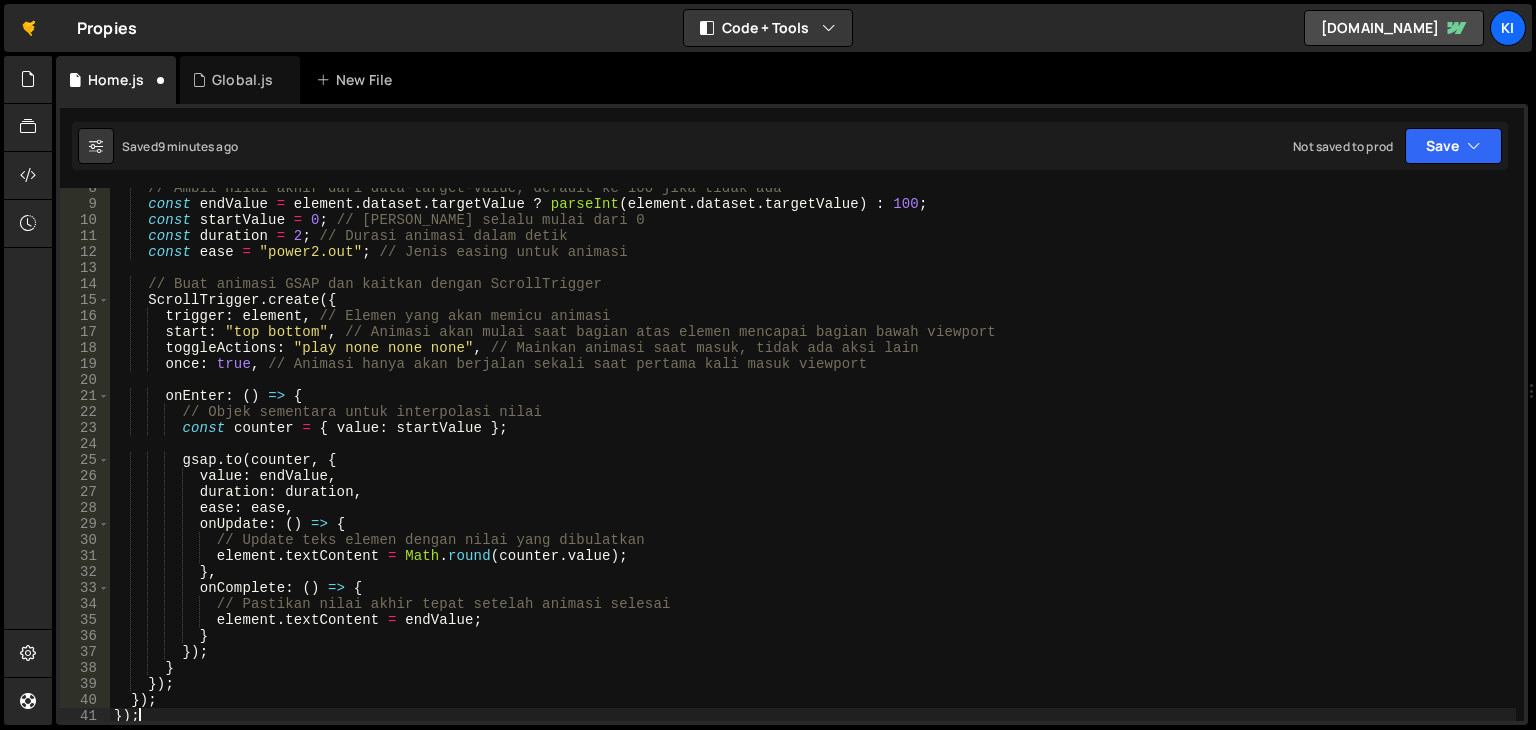 scroll, scrollTop: 120, scrollLeft: 0, axis: vertical 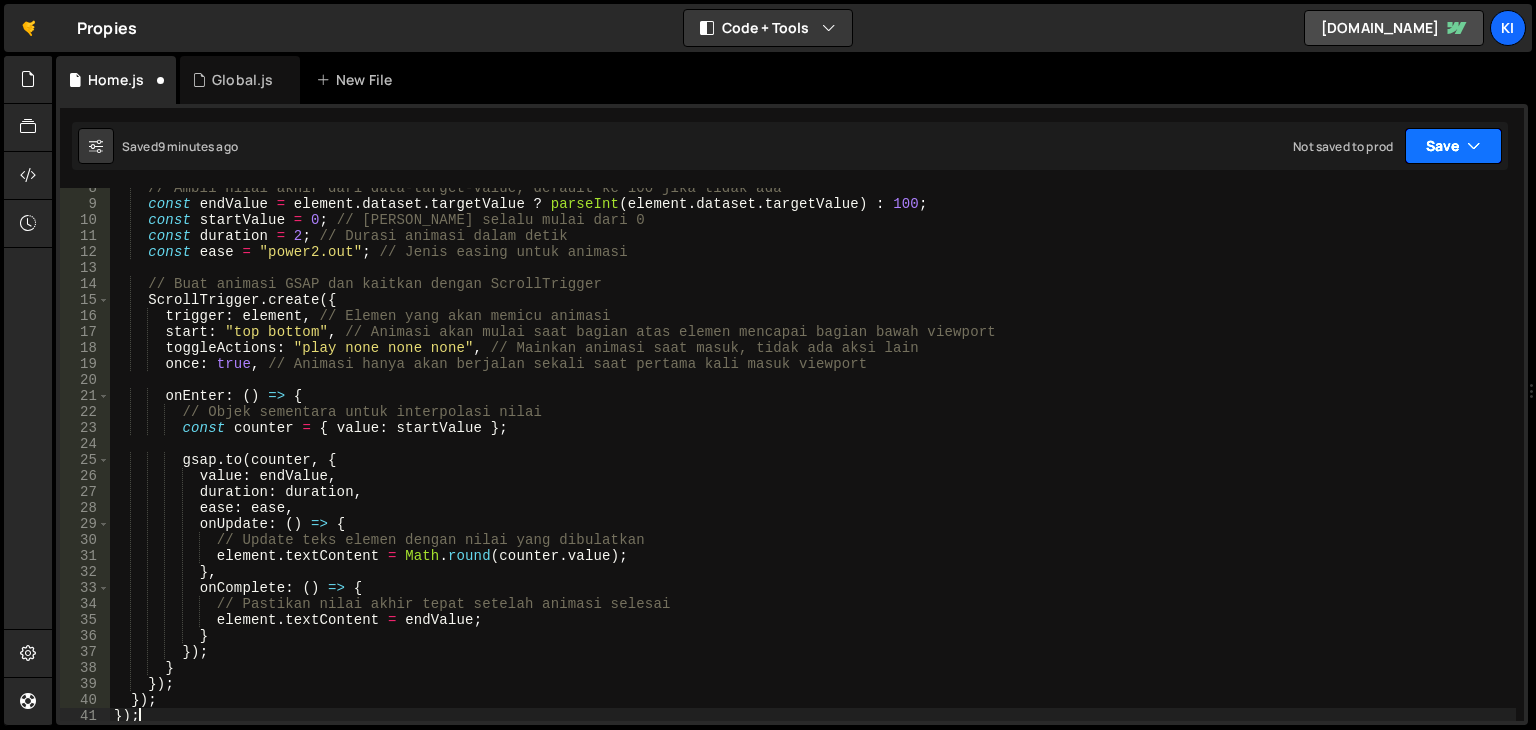 click on "Save" at bounding box center [1453, 146] 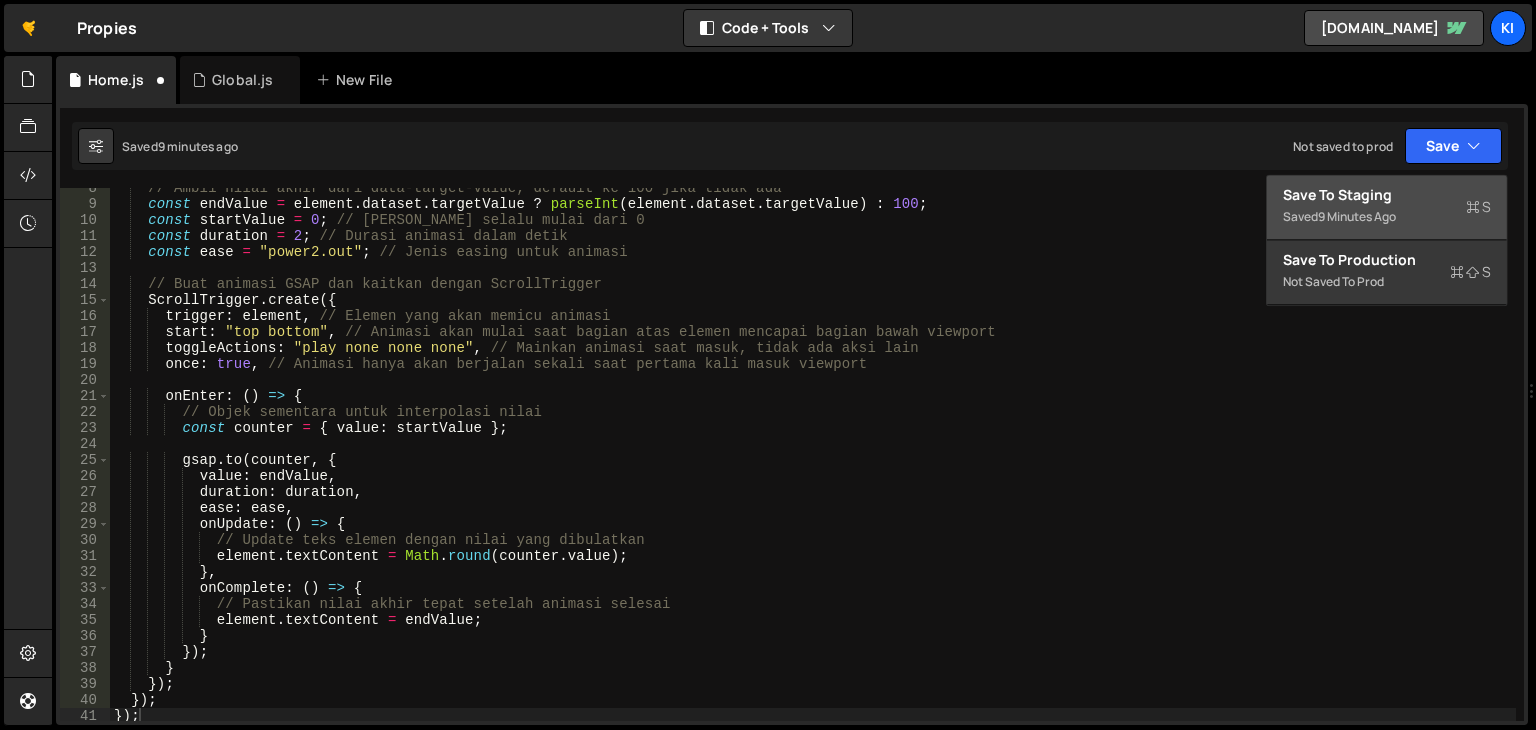 click on "Save to Staging
S" at bounding box center [1387, 195] 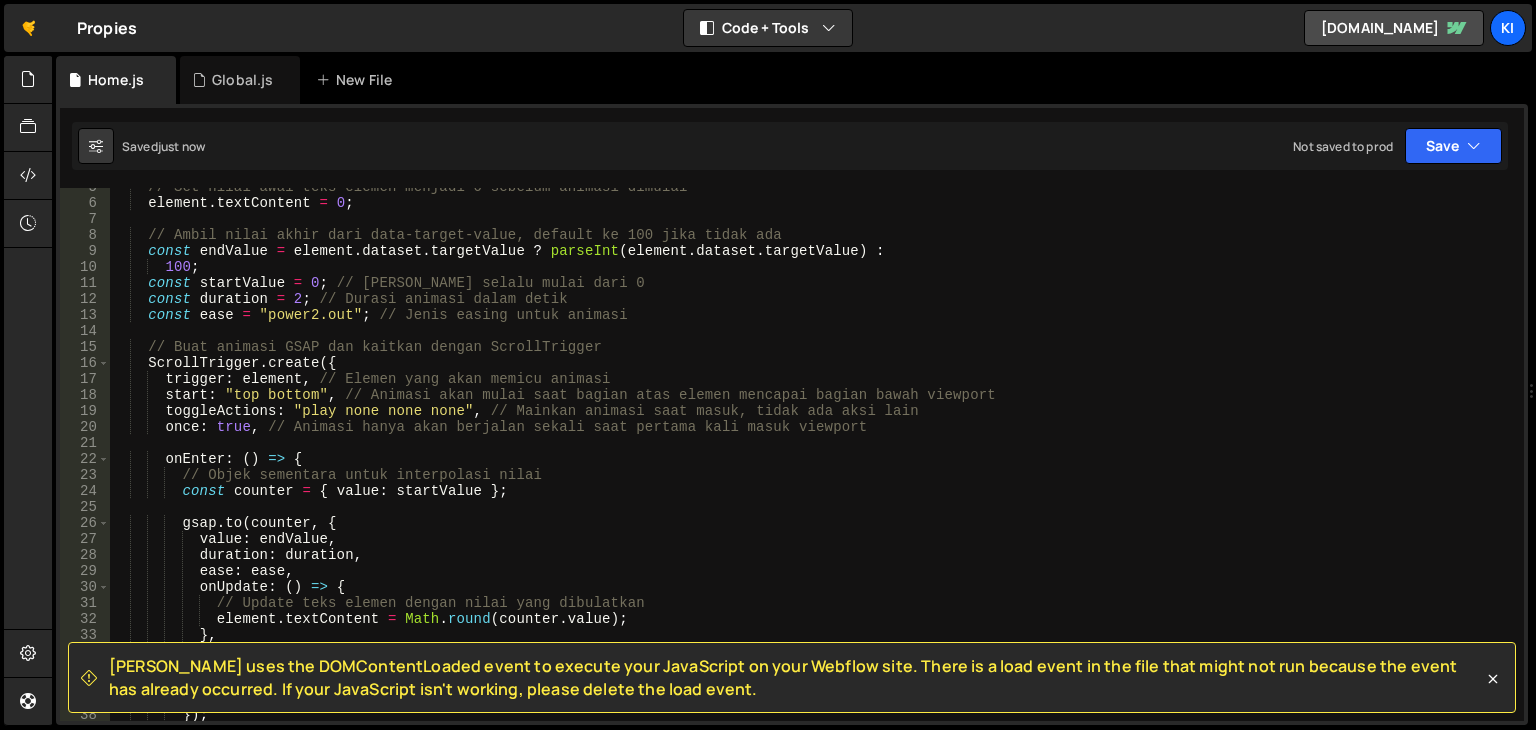 scroll, scrollTop: 0, scrollLeft: 0, axis: both 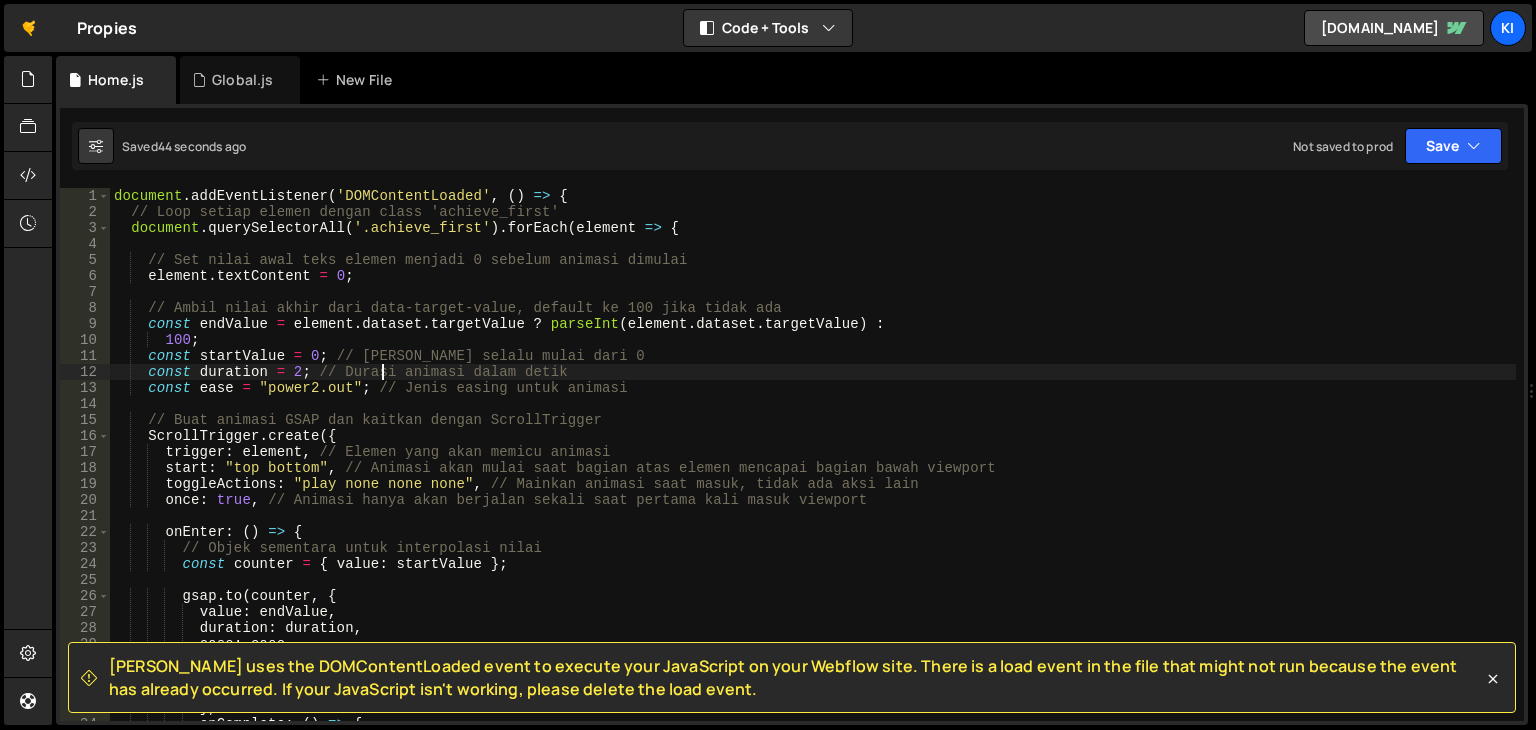 click on "document . addEventListener ( 'DOMContentLoaded' ,   ( )   =>   {    // Loop setiap elemen dengan class 'achieve_first'    document . querySelectorAll ( '.achieve_first' ) . forEach ( element   =>   {       // Set nilai awal teks elemen menjadi 0 sebelum animasi dimulai       element . textContent   =   0 ;       // Ambil nilai akhir dari data-target-value, default ke 100 jika tidak ada       const   endValue   =   element . dataset . targetValue   ?   parseInt ( element . dataset . targetValue )   :          100 ;       const   startValue   =   0 ;   // Animasi selalu mulai dari 0       const   duration   =   2 ;   // Durasi animasi dalam detik       const   ease   =   "power2.out" ;   // Jenis easing untuk animasi       // Buat animasi GSAP dan kaitkan dengan ScrollTrigger       ScrollTrigger . create ({          trigger :   element ,   // Elemen yang akan memicu animasi          start :   "top bottom" ,   // Animasi akan mulai saat bagian atas elemen mencapai bagian bawah viewport          toggleActions :" at bounding box center [813, 470] 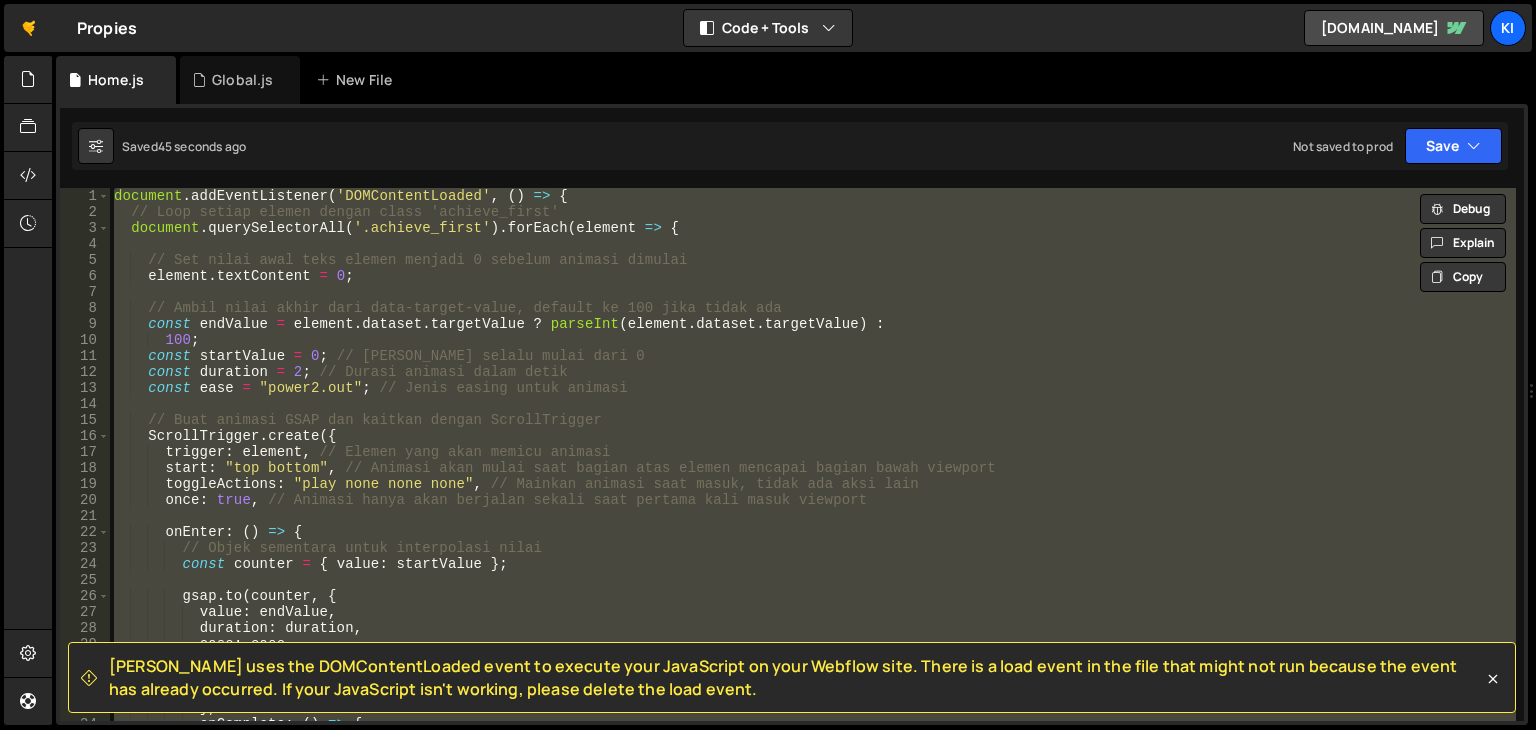 paste on "const counter = { value: 0 };" 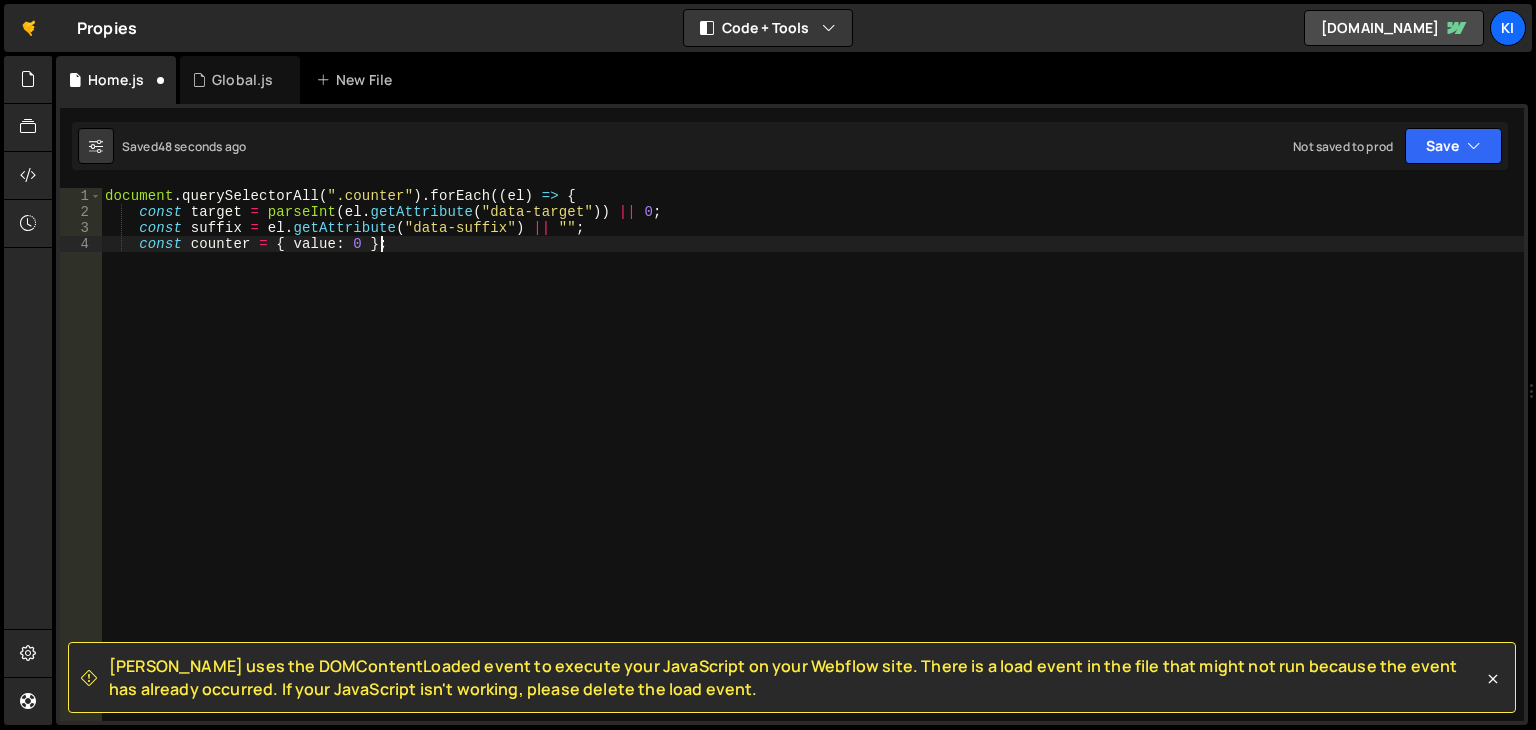 click on "document . querySelectorAll ( ".counter" ) . forEach (( el )   =>   {       const   target   =   parseInt ( el . getAttribute ( "data-target" ))   ||   0 ;       const   suffix   =   el . getAttribute ( "data-suffix" )   ||   "" ;       const   counter   =   {   value :   0   } ;" at bounding box center [812, 470] 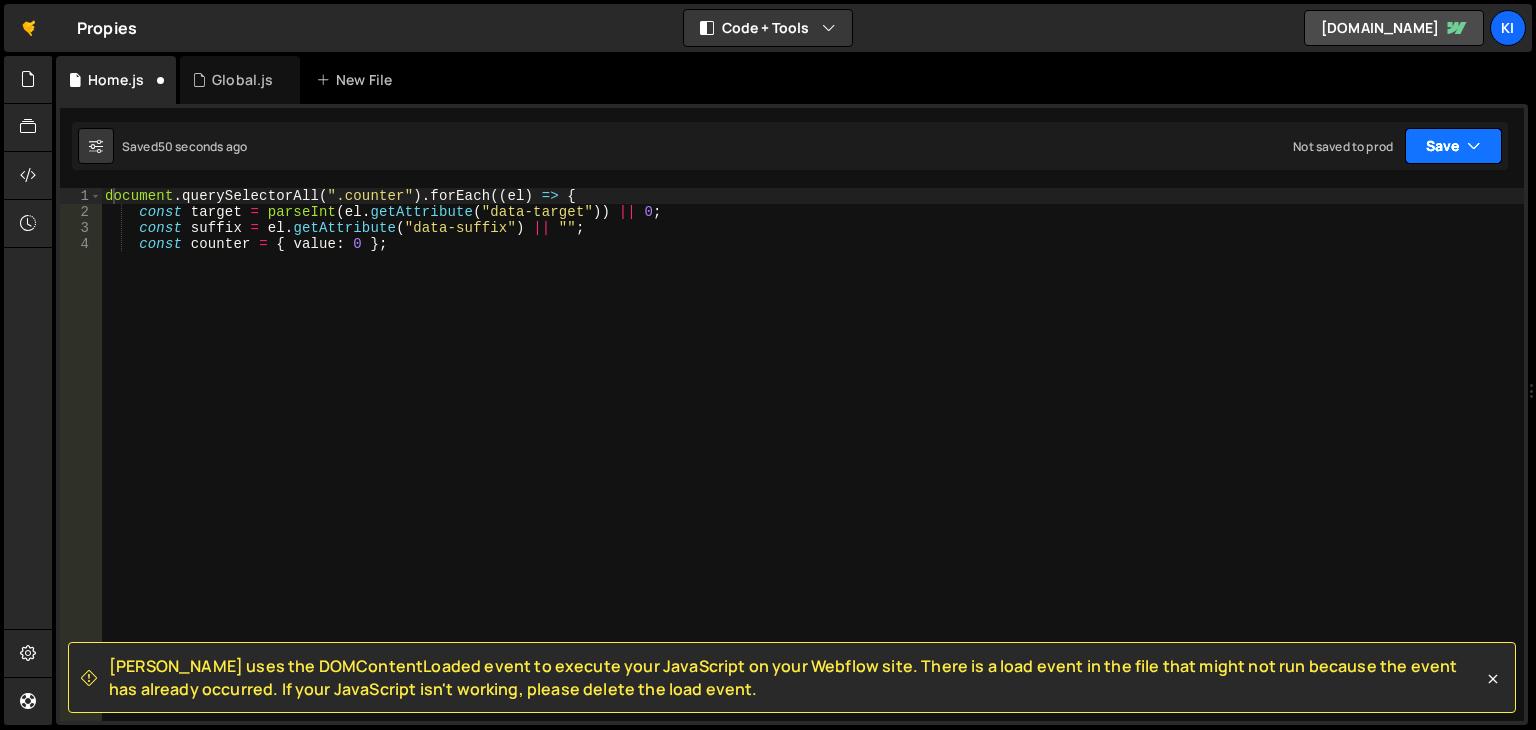 click on "Save" at bounding box center (1453, 146) 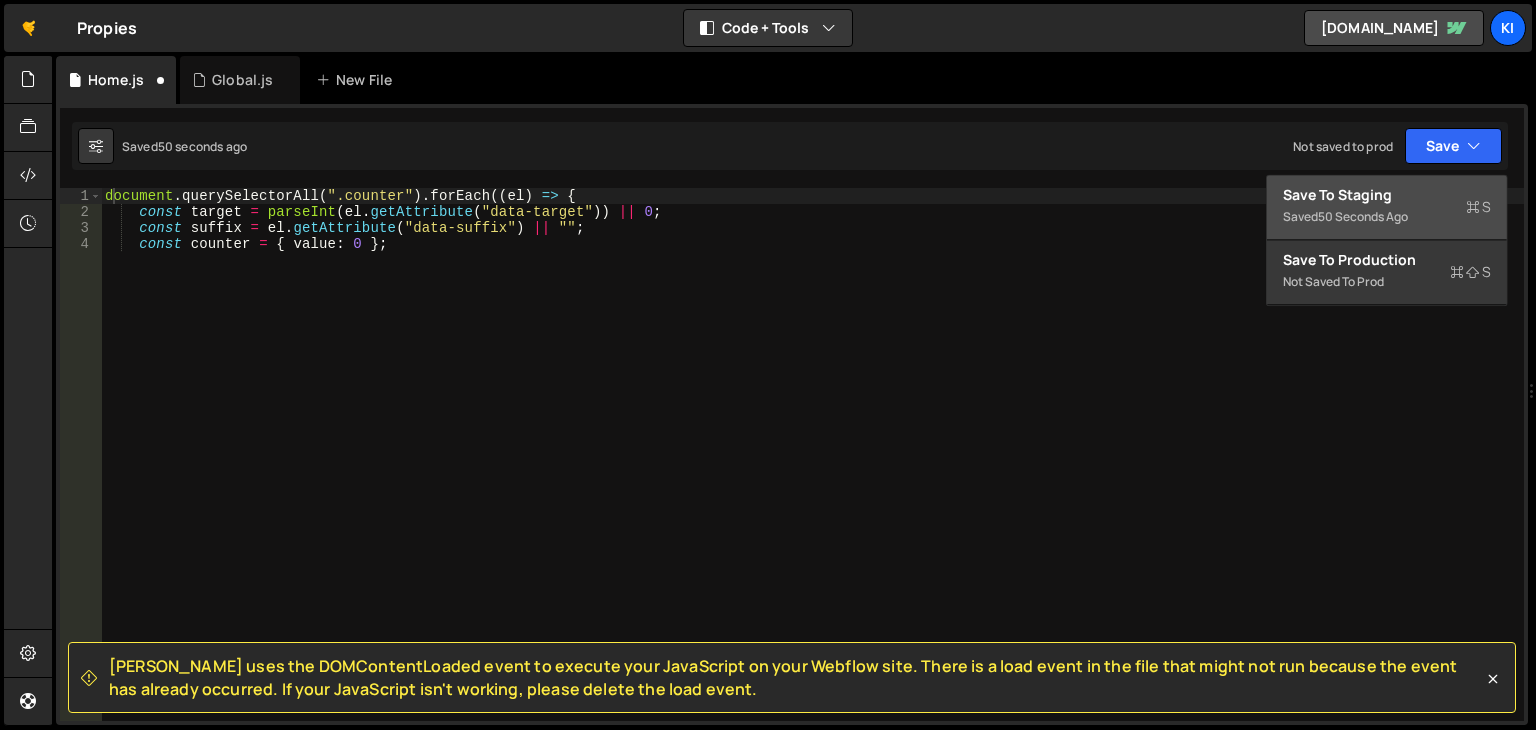 click on "Save to Staging
S" at bounding box center (1387, 195) 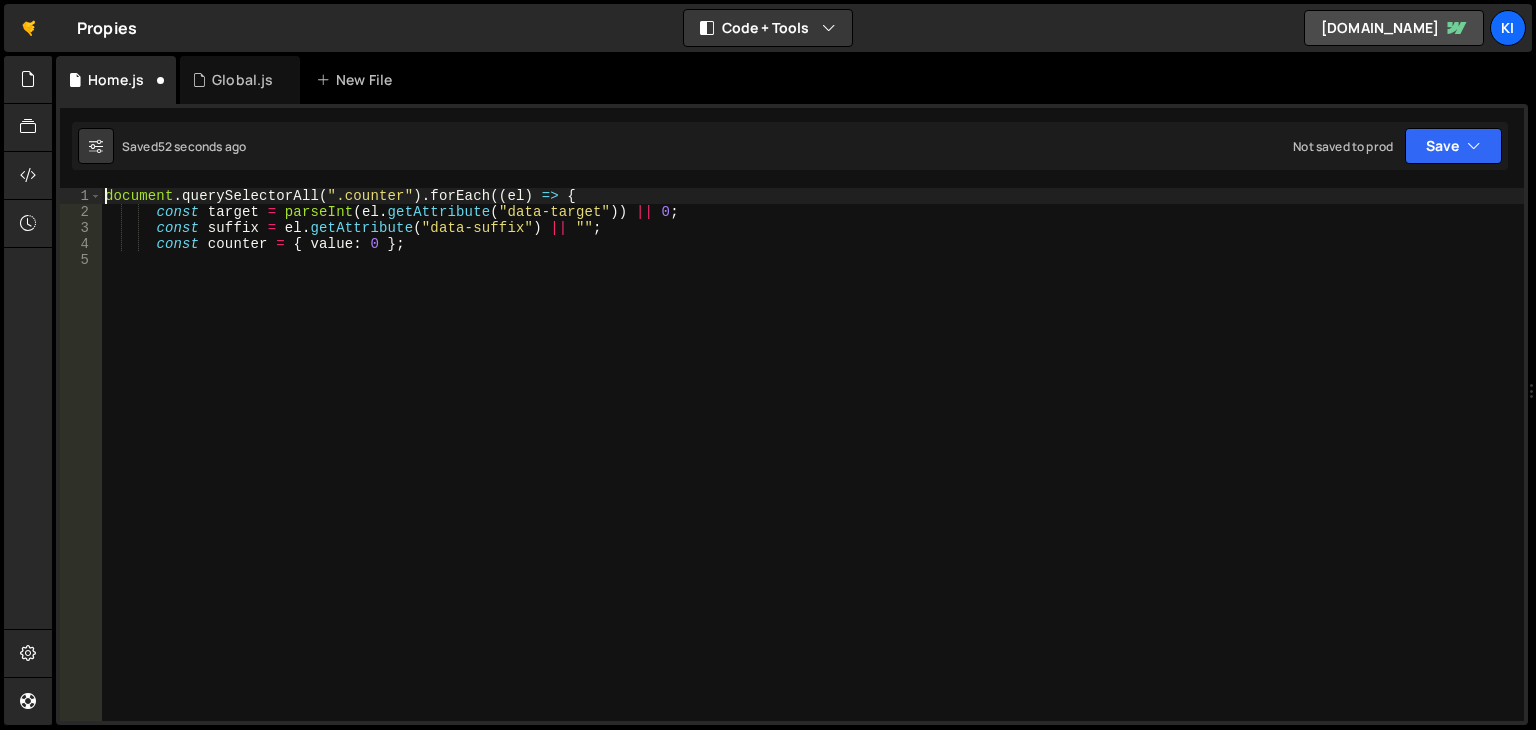 click on "document . querySelectorAll ( ".counter" ) . forEach (( el )   =>   {          const   target   =   parseInt ( el . getAttribute ( "data-target" ))   ||   0 ;          const   suffix   =   el . getAttribute ( "data-suffix" )   ||   "" ;          const   counter   =   {   value :   0   } ;" at bounding box center (812, 470) 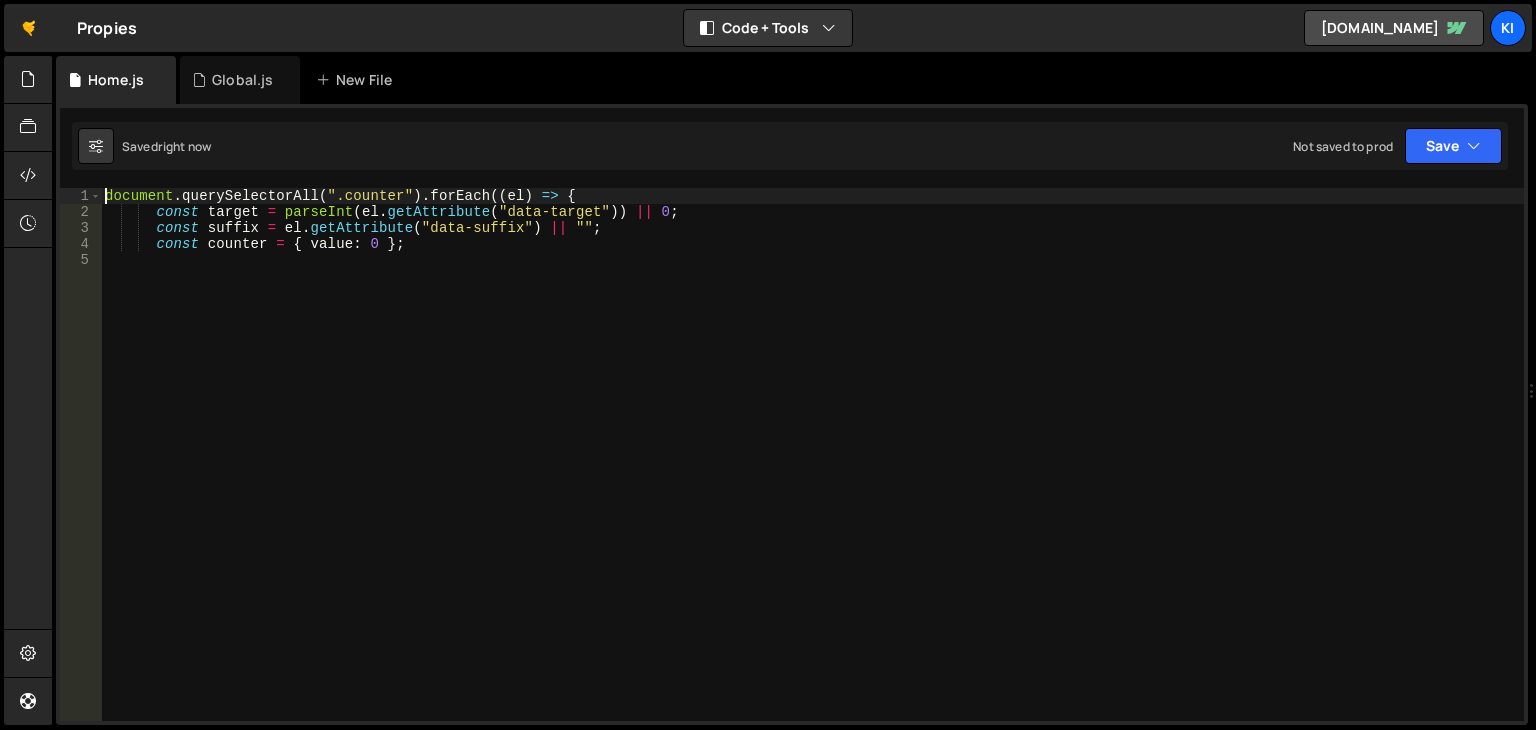 type on "document.querySelectorAll(".counter").forEach((el) => {" 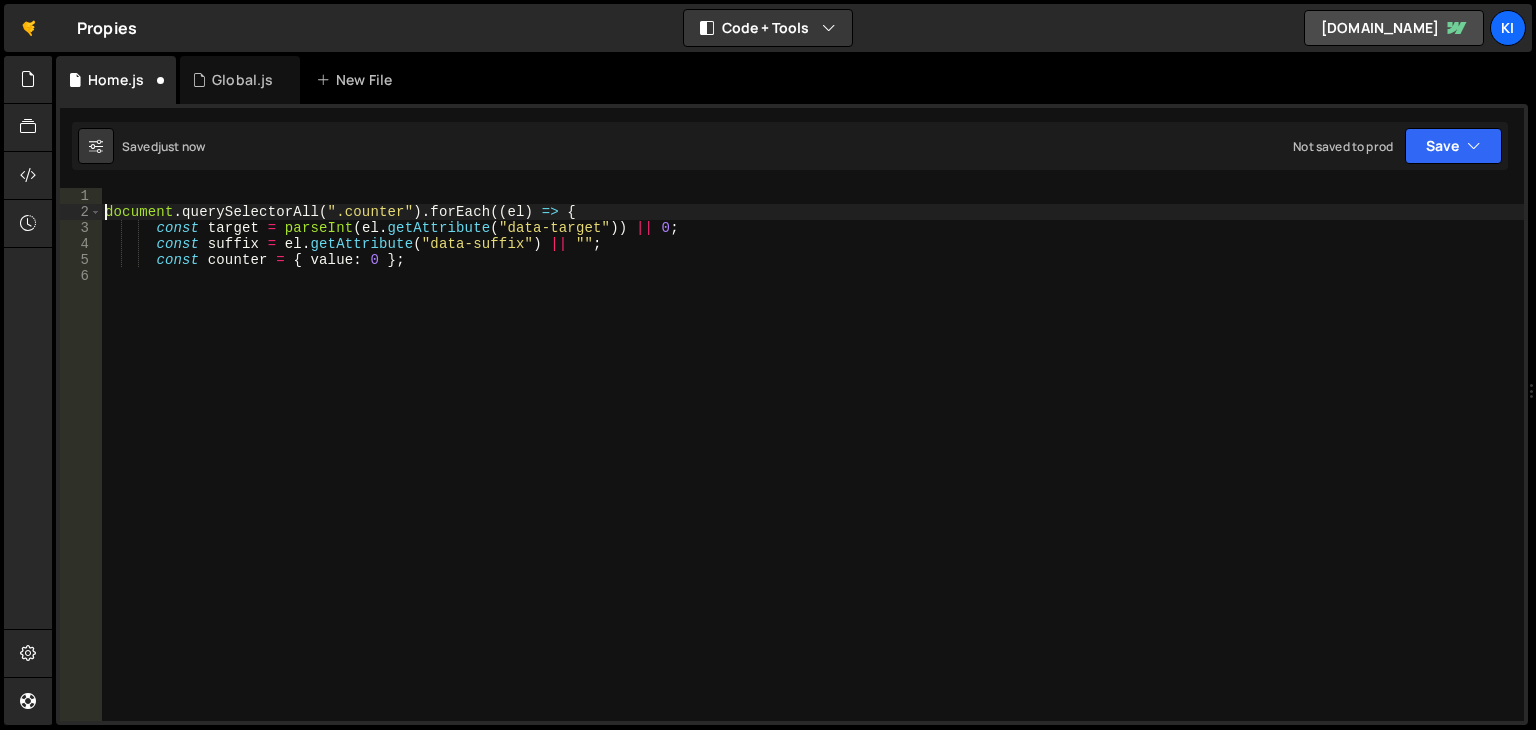 scroll, scrollTop: 0, scrollLeft: 0, axis: both 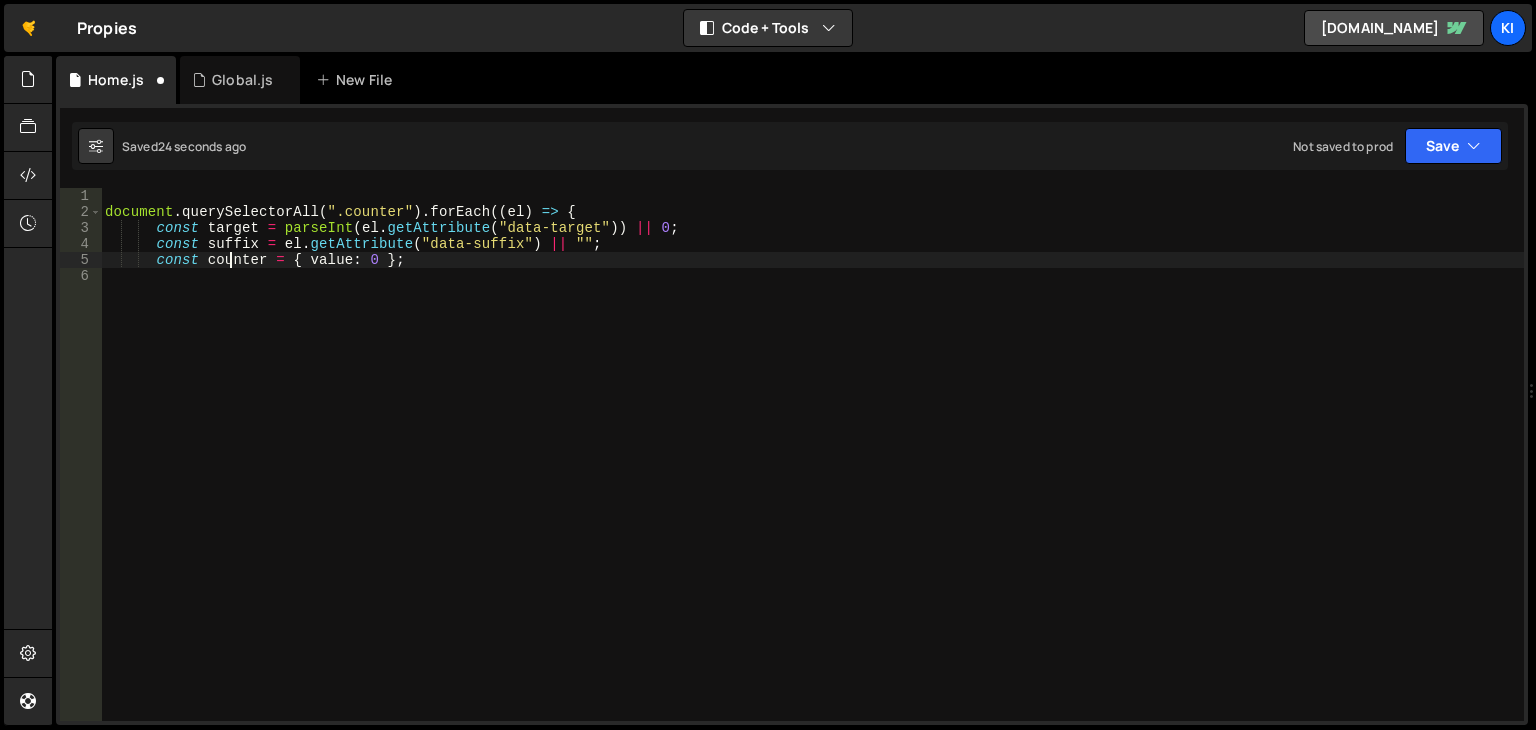 click on "document . querySelectorAll ( ".counter" ) . forEach (( el )   =>   {          const   target   =   parseInt ( el . getAttribute ( "data-target" ))   ||   0 ;          const   suffix   =   el . getAttribute ( "data-suffix" )   ||   "" ;          const   counter   =   {   value :   0   } ;" at bounding box center (812, 470) 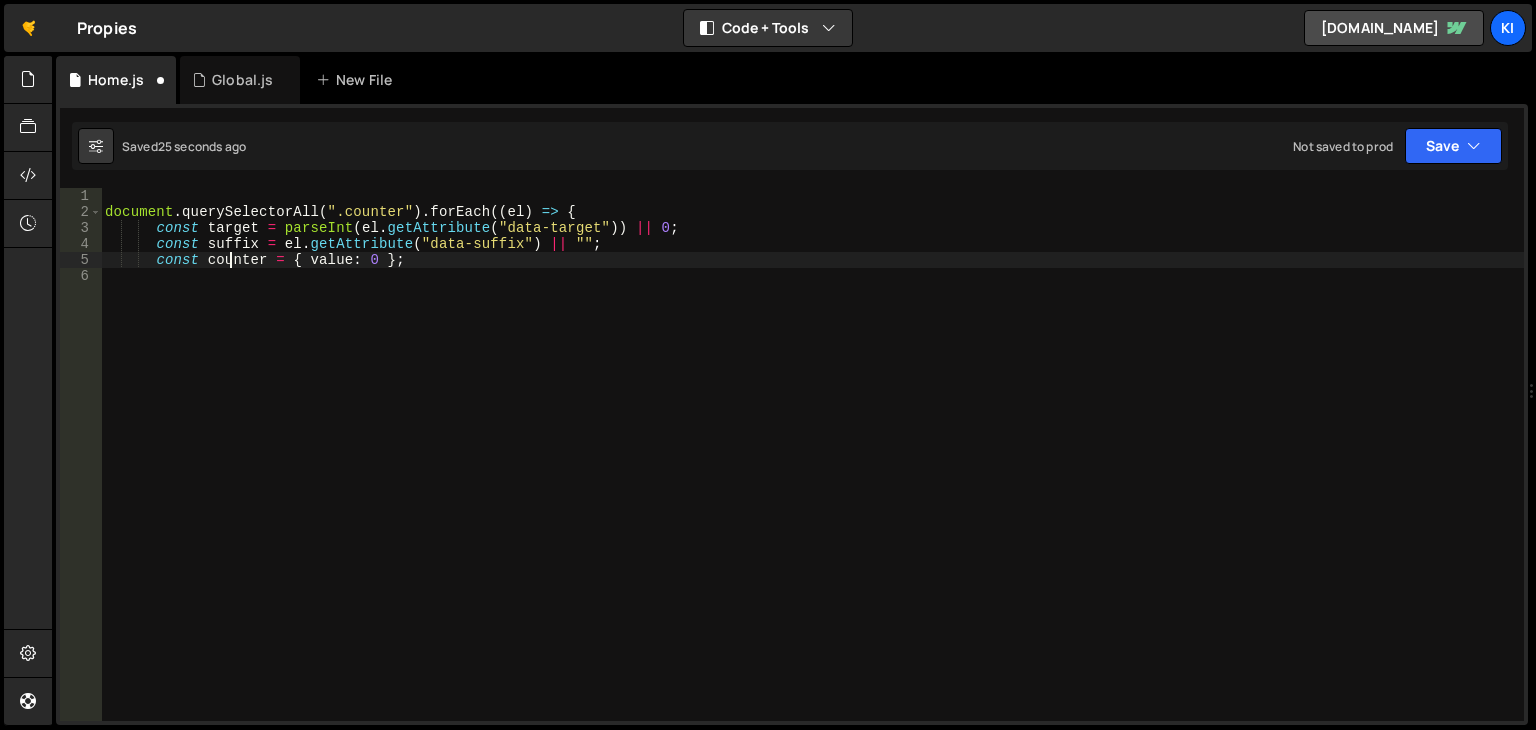 click on "document . querySelectorAll ( ".counter" ) . forEach (( el )   =>   {          const   target   =   parseInt ( el . getAttribute ( "data-target" ))   ||   0 ;          const   suffix   =   el . getAttribute ( "data-suffix" )   ||   "" ;          const   counter   =   {   value :   0   } ;" at bounding box center [812, 470] 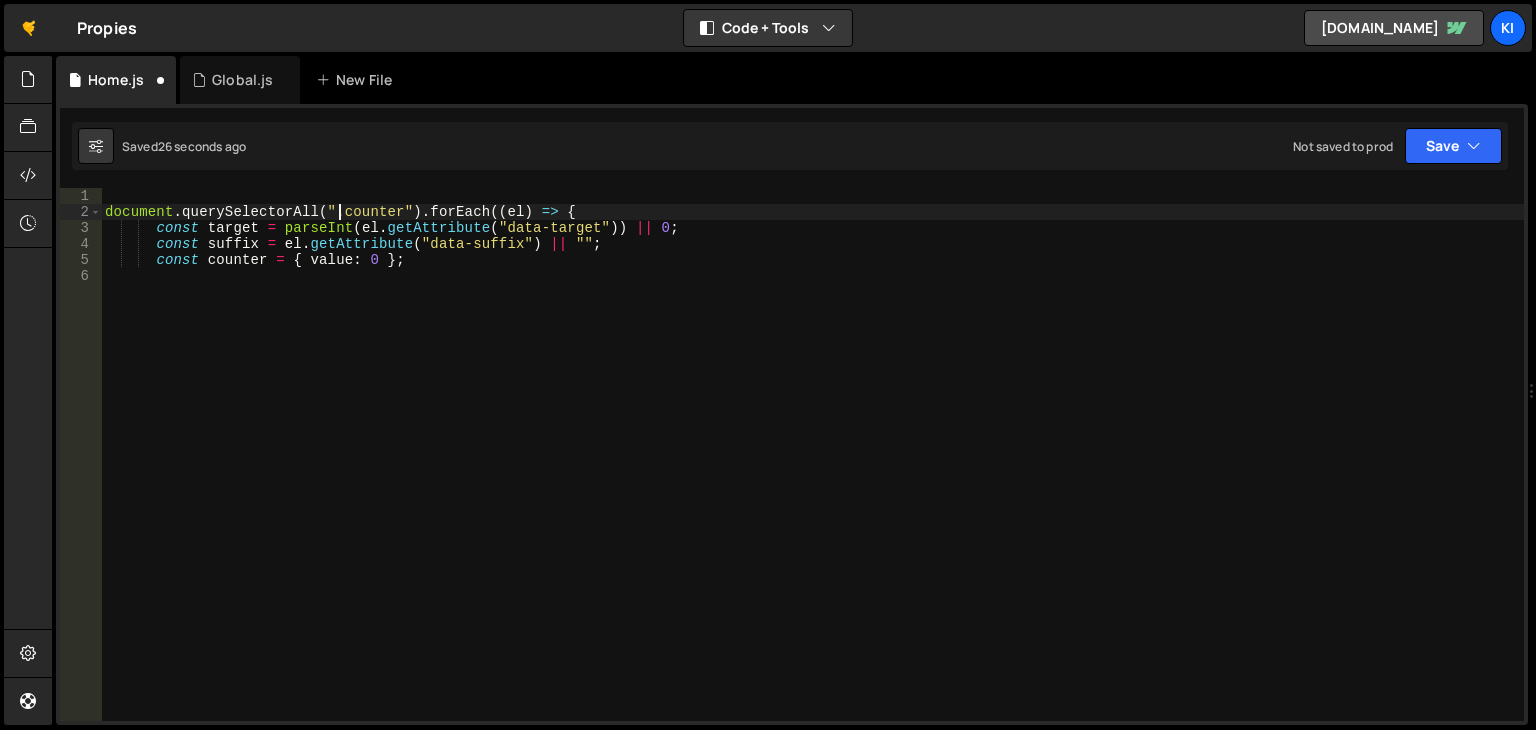 click on "document . querySelectorAll ( ".counter" ) . forEach (( el )   =>   {          const   target   =   parseInt ( el . getAttribute ( "data-target" ))   ||   0 ;          const   suffix   =   el . getAttribute ( "data-suffix" )   ||   "" ;          const   counter   =   {   value :   0   } ;" at bounding box center (812, 470) 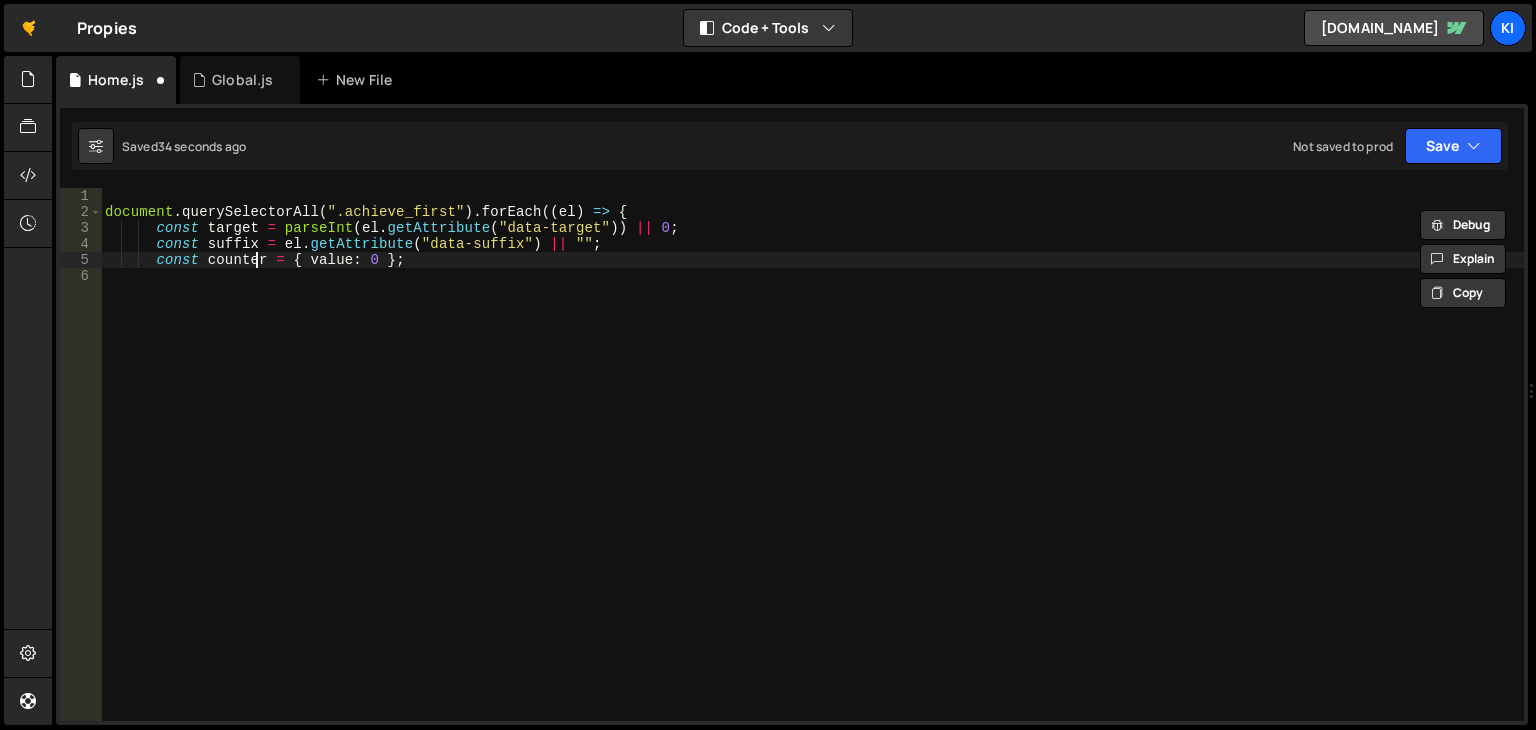 scroll, scrollTop: 0, scrollLeft: 19, axis: horizontal 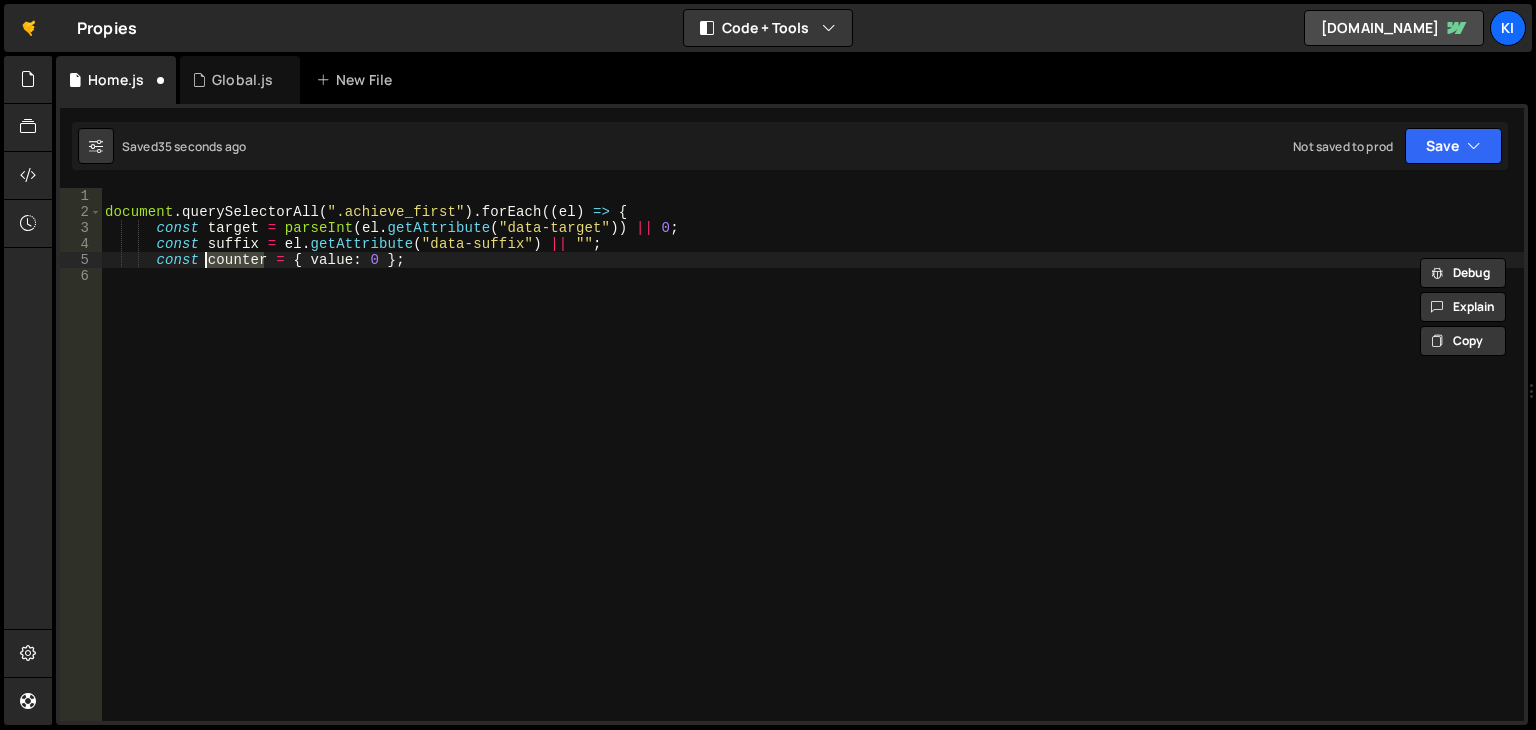 paste on "achieve_first" 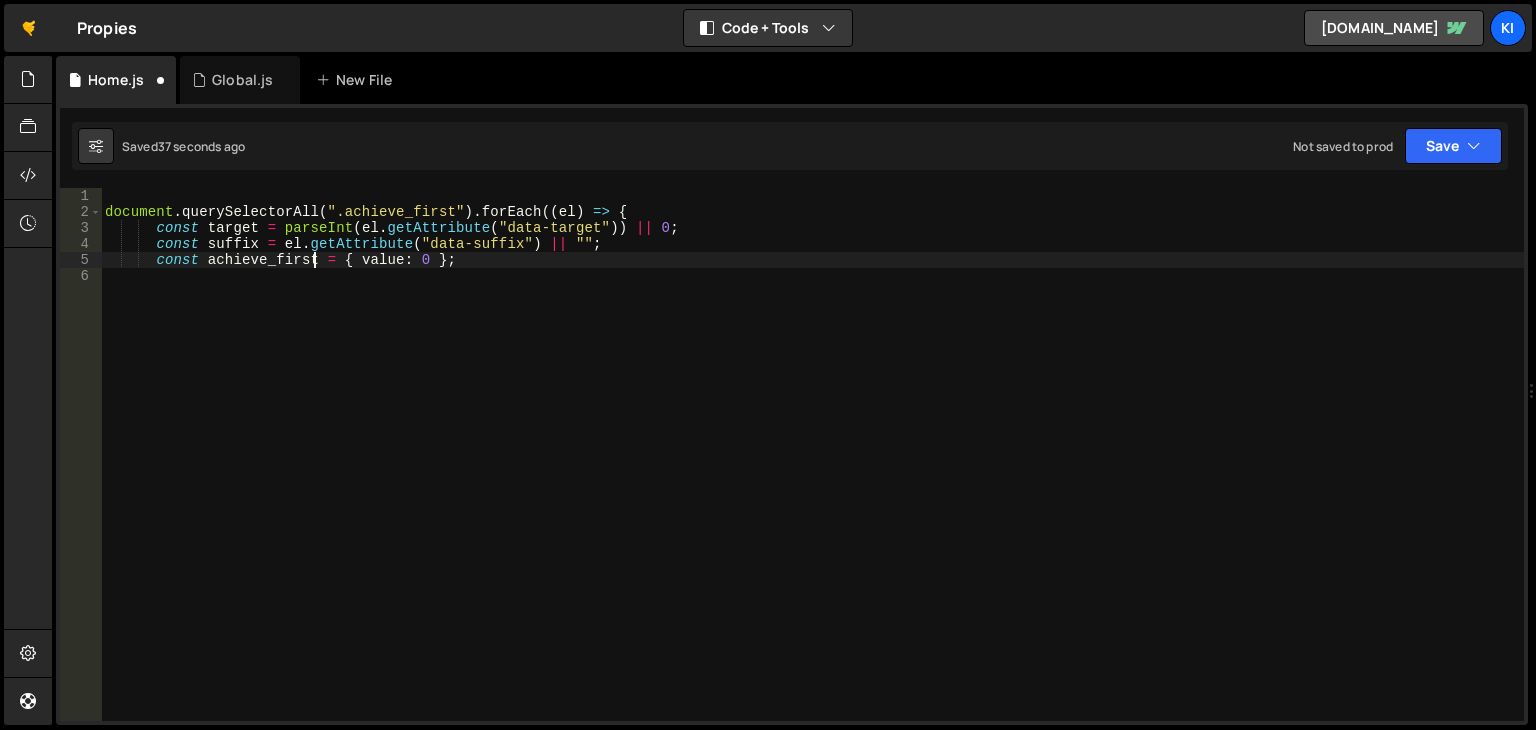 type on "const counter = { value: 0 };" 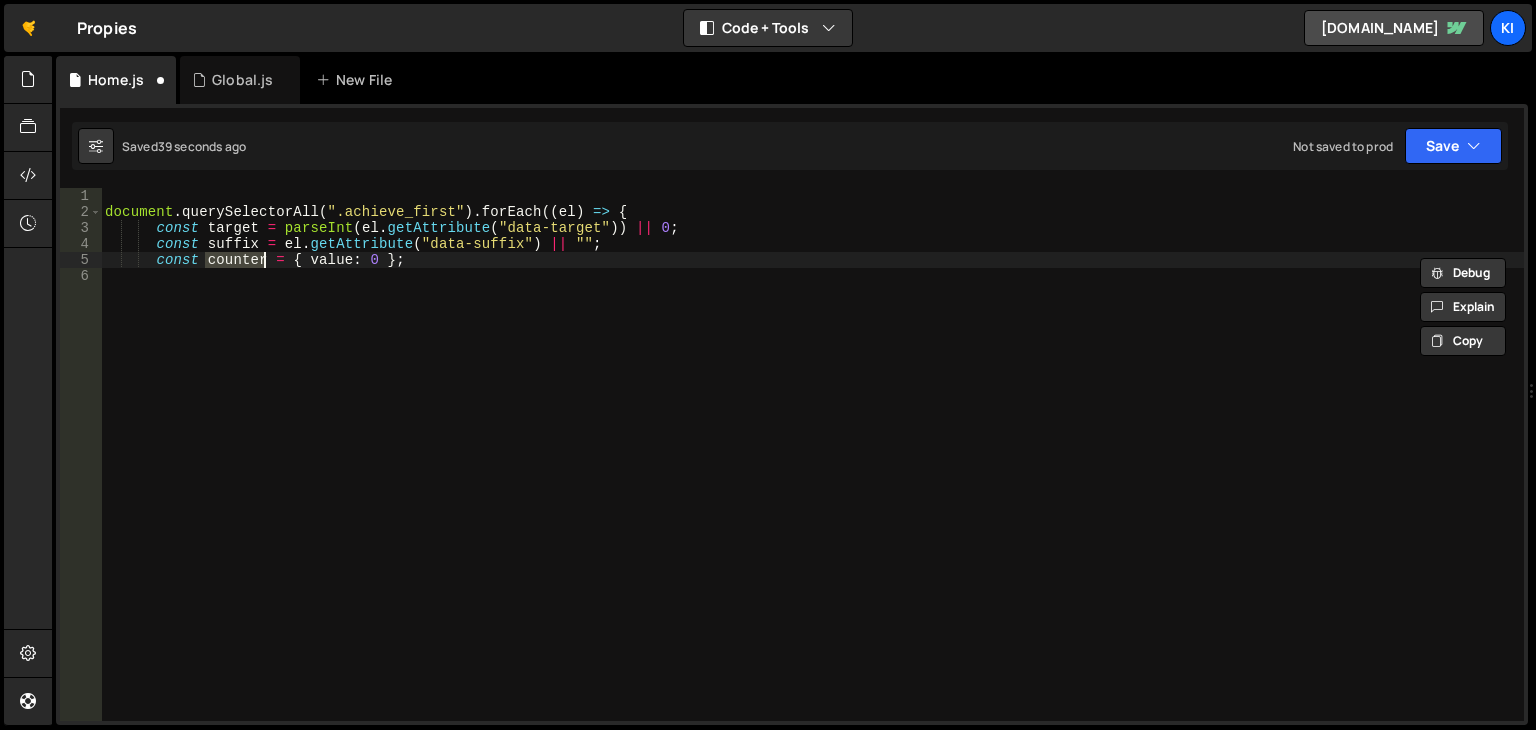 click on "document . querySelectorAll ( ".achieve_first" ) . forEach (( el )   =>   {          const   target   =   parseInt ( el . getAttribute ( "data-target" ))   ||   0 ;          const   suffix   =   el . getAttribute ( "data-suffix" )   ||   "" ;          const   counter   =   {   value :   0   } ;" at bounding box center (812, 470) 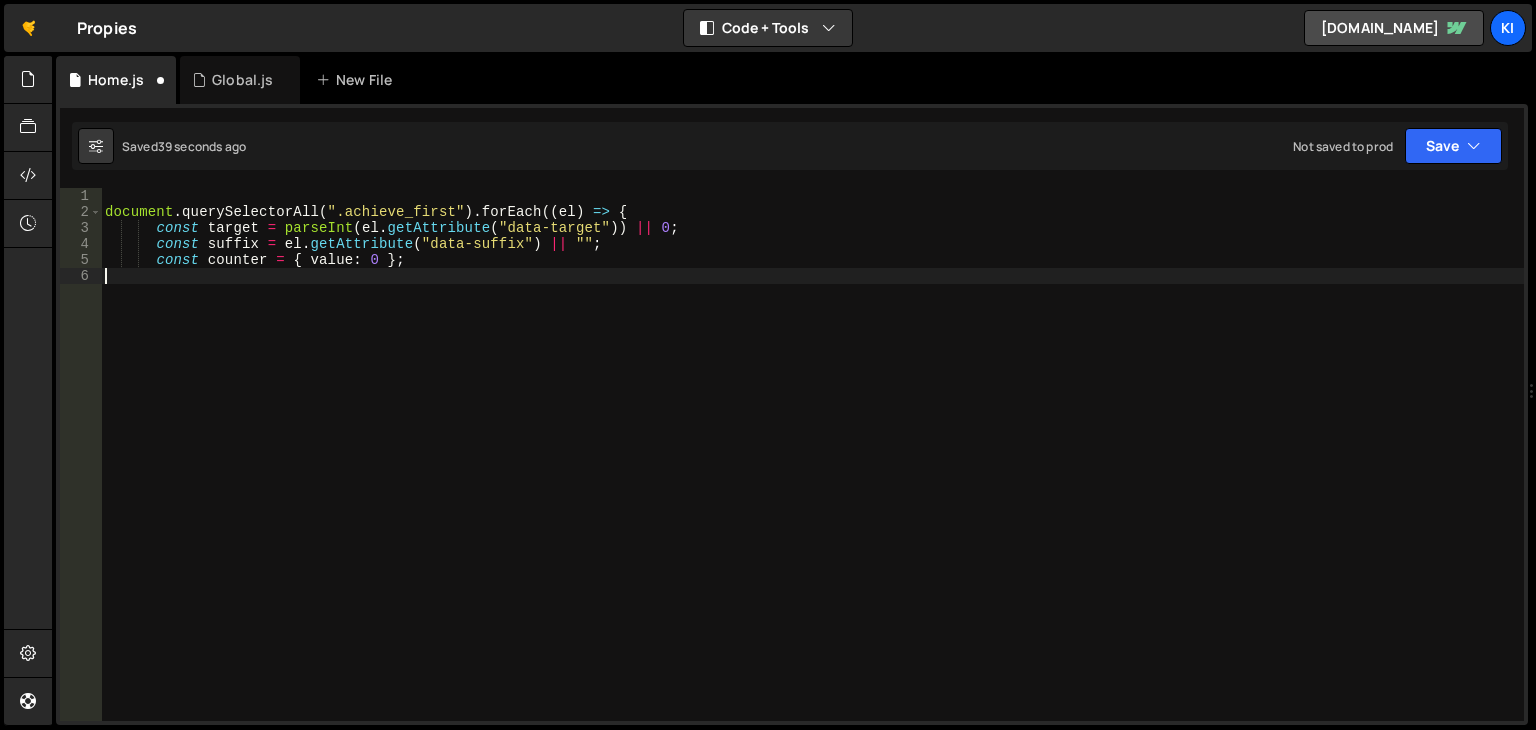 scroll, scrollTop: 0, scrollLeft: 0, axis: both 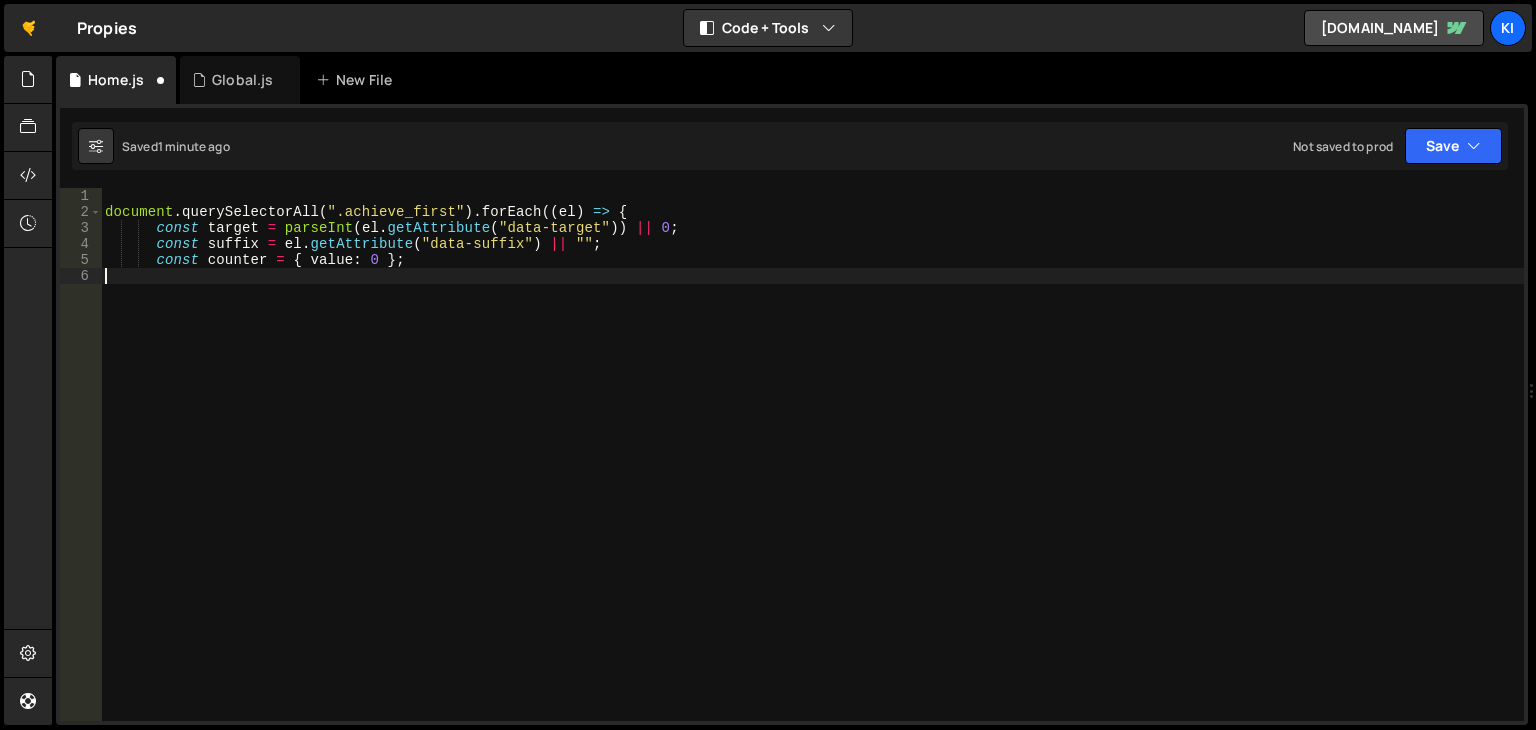 click on "document . querySelectorAll ( ".achieve_first" ) . forEach (( el )   =>   {          const   target   =   parseInt ( el . getAttribute ( "data-target" ))   ||   0 ;          const   suffix   =   el . getAttribute ( "data-suffix" )   ||   "" ;          const   counter   =   {   value :   0   } ;" at bounding box center [812, 470] 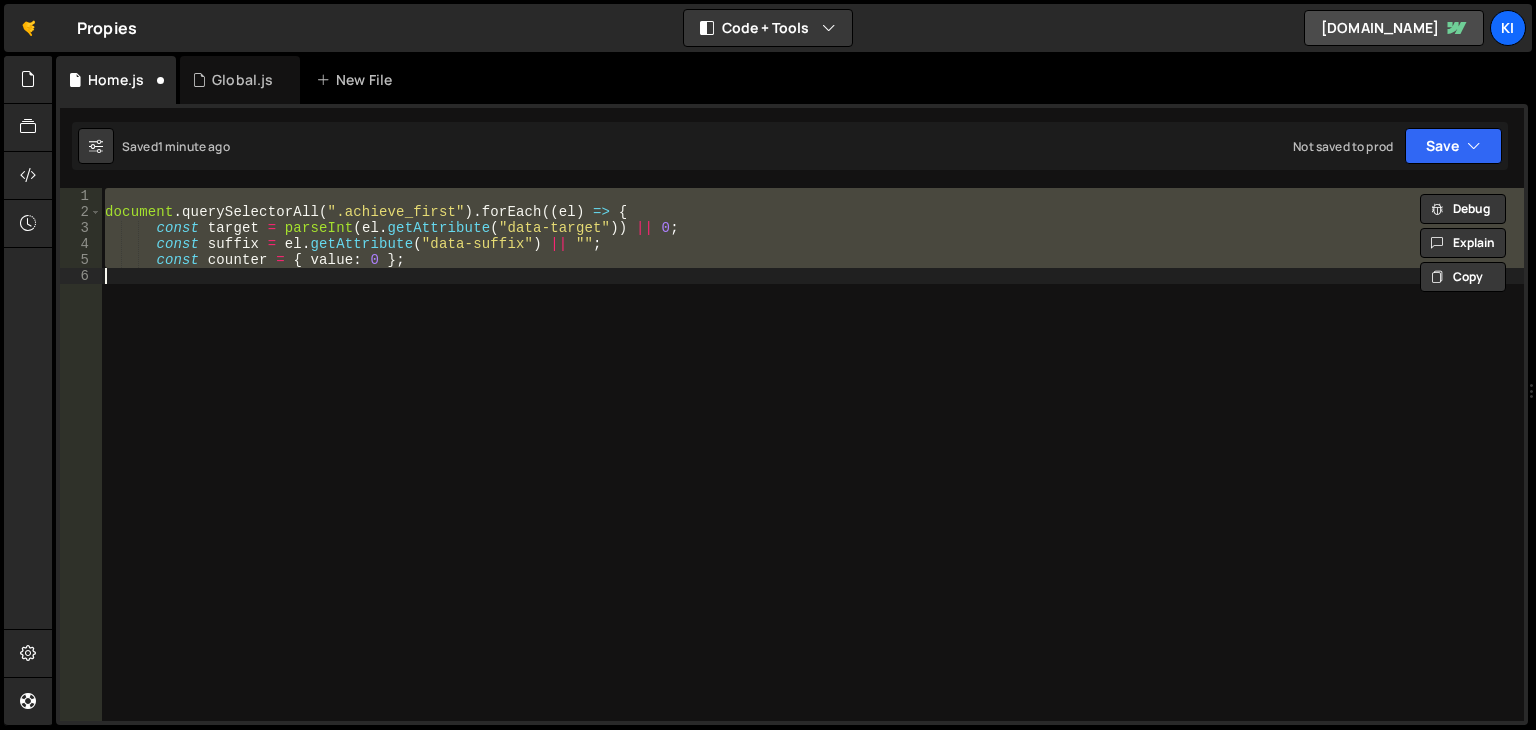 paste on "});" 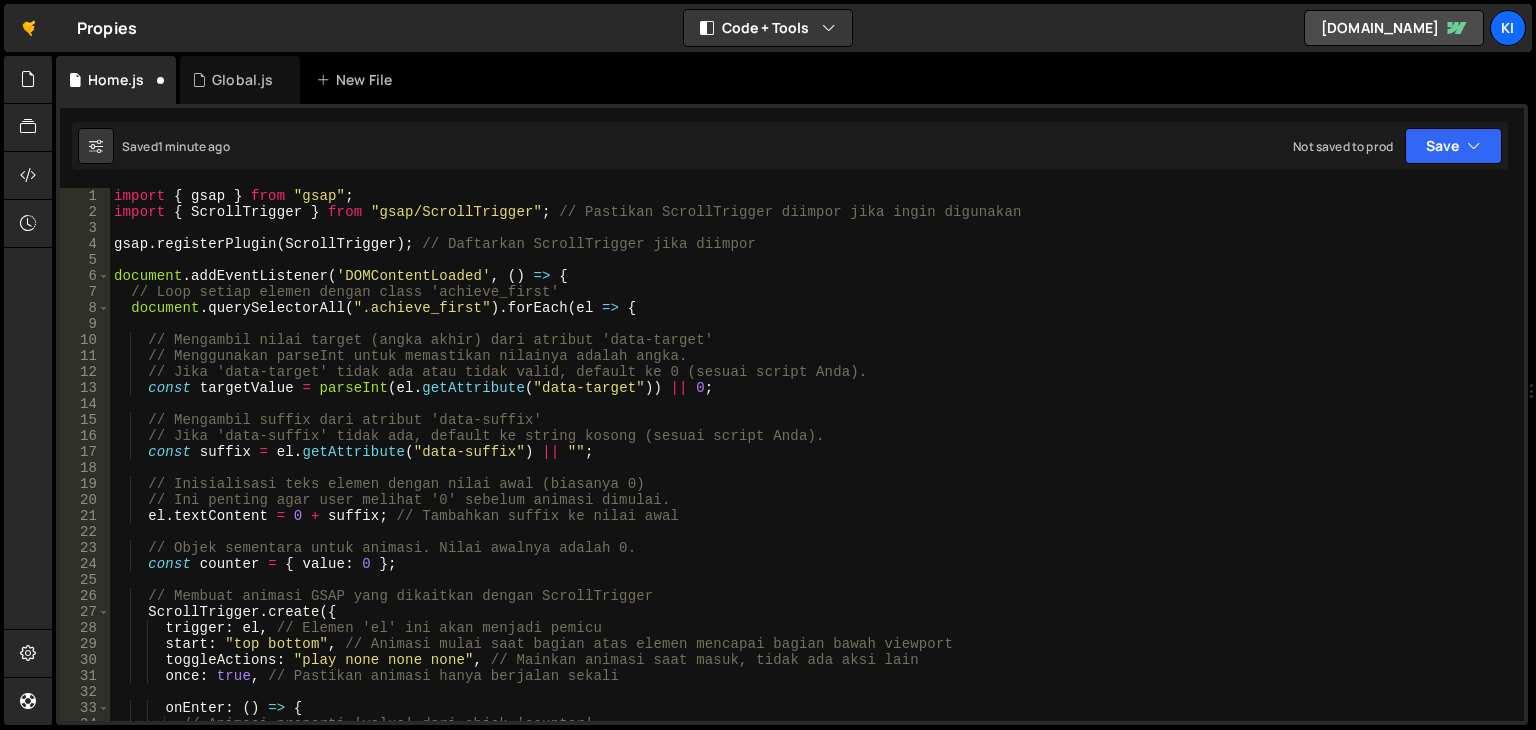 scroll, scrollTop: 0, scrollLeft: 0, axis: both 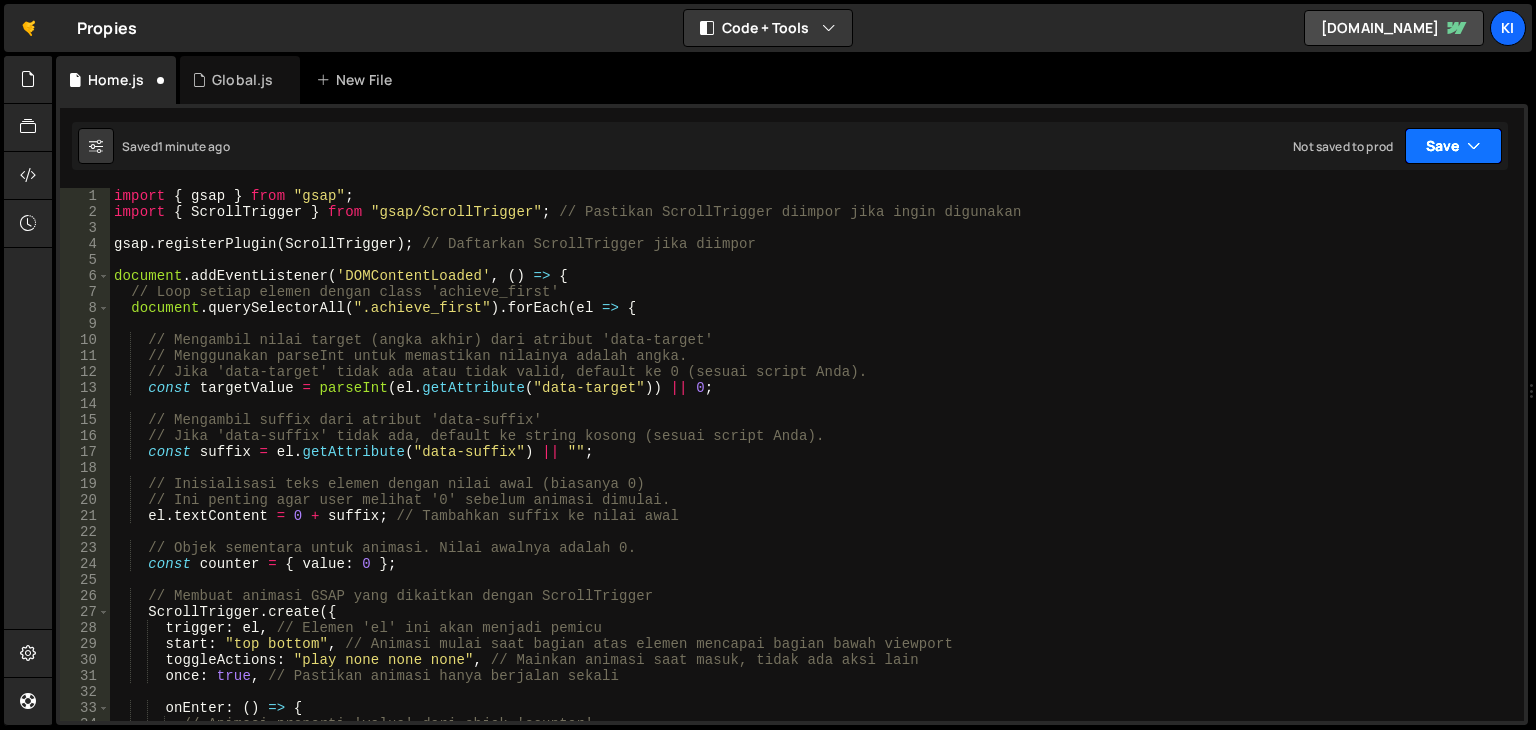 click on "Save" at bounding box center (1453, 146) 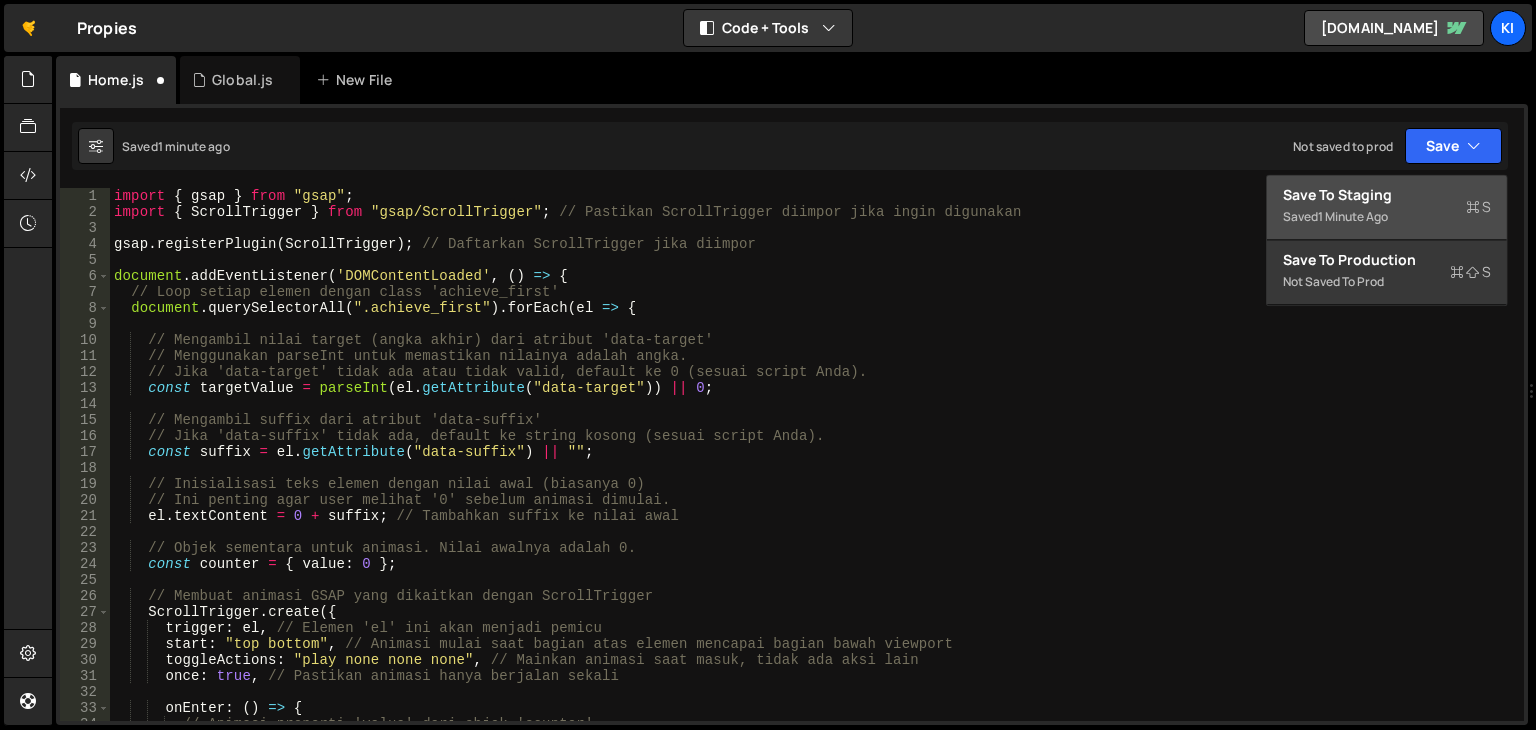 click on "Saved  1 minute ago" at bounding box center [1387, 217] 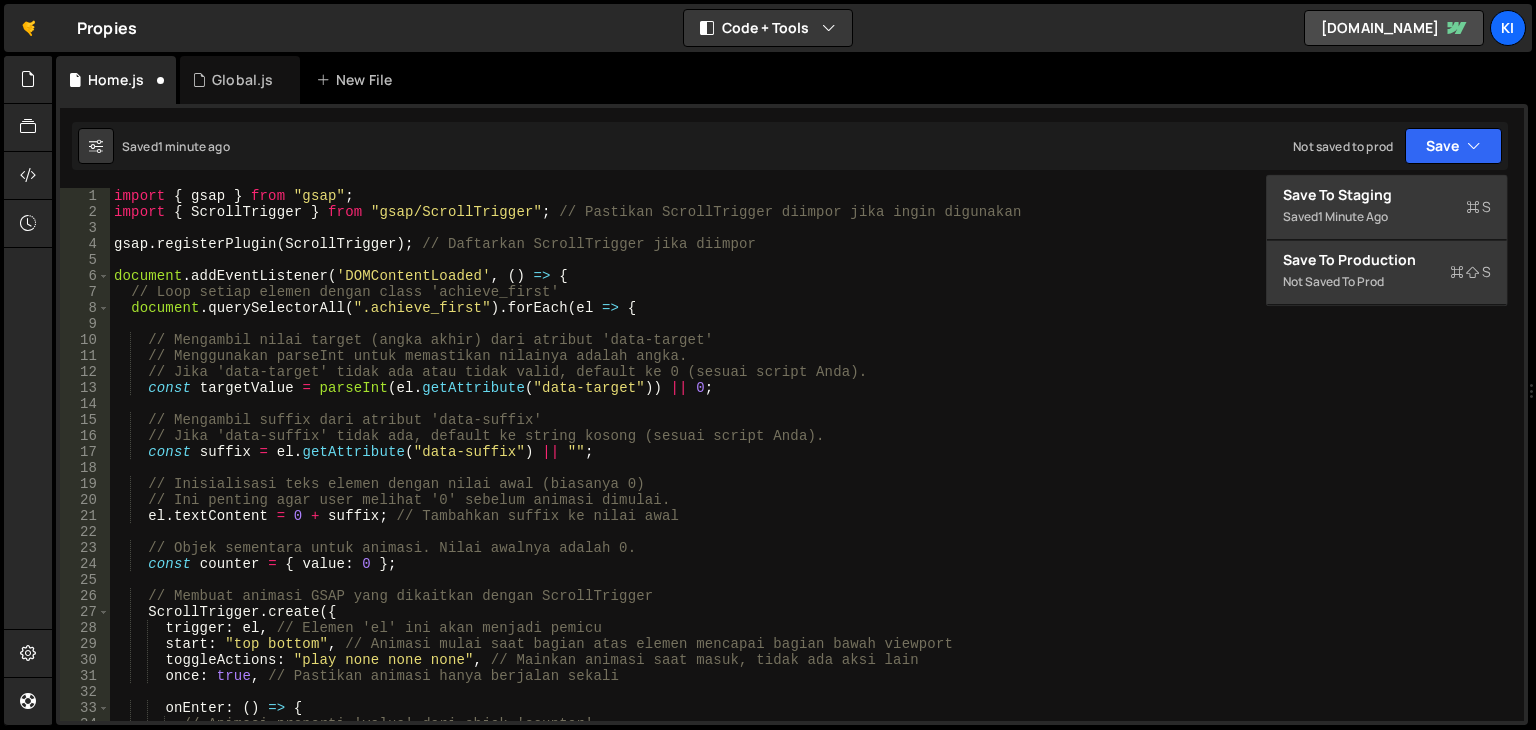 scroll, scrollTop: 533, scrollLeft: 0, axis: vertical 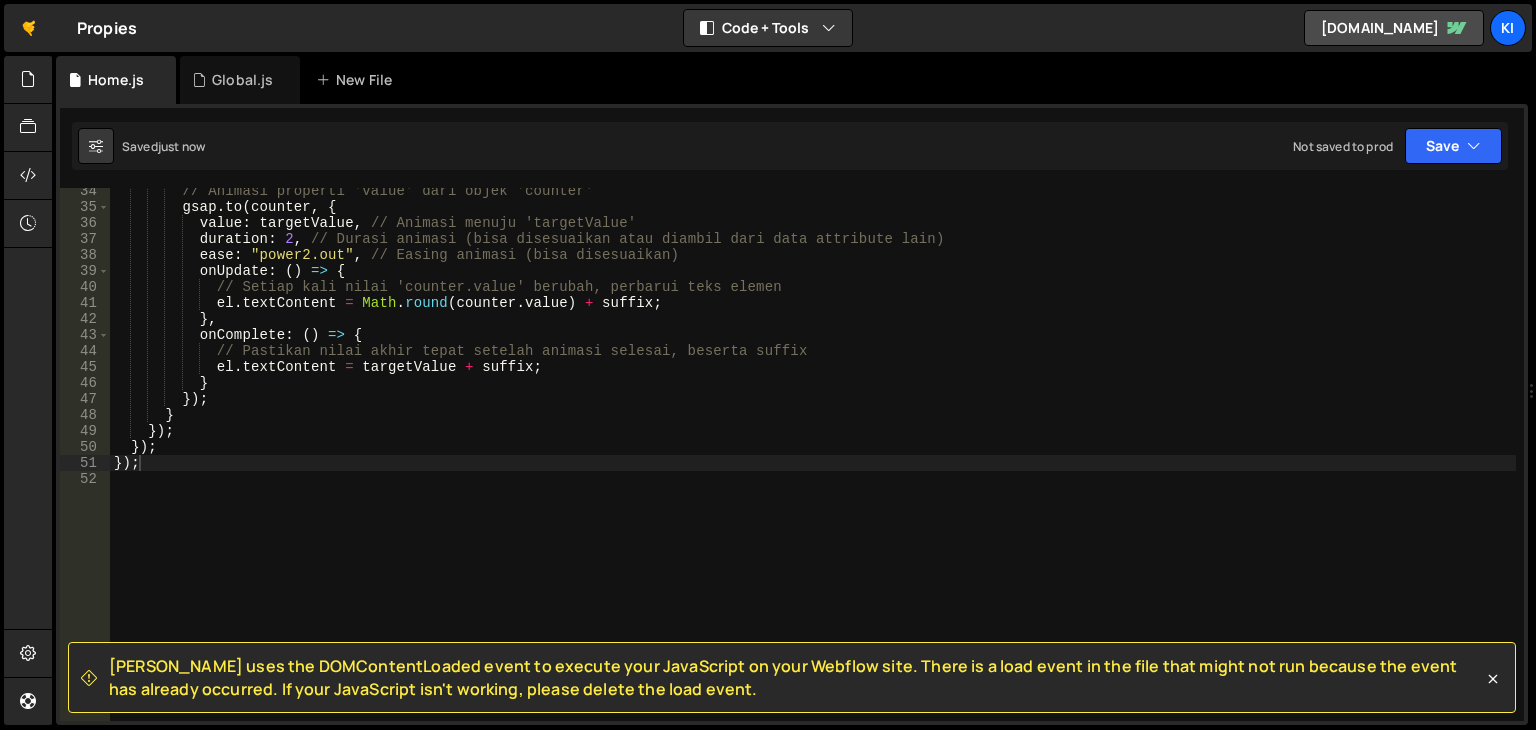 type on "onComplete: () => {" 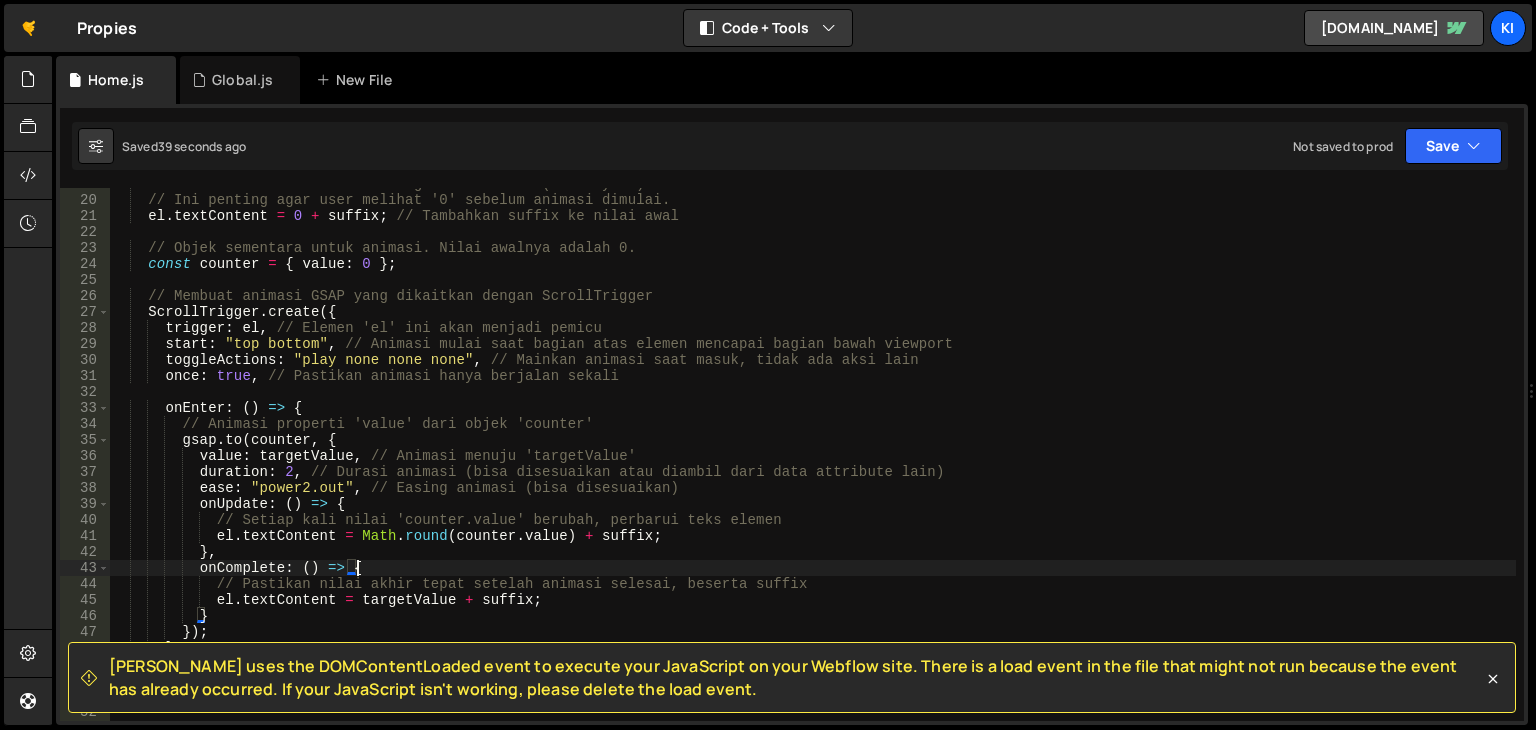 scroll, scrollTop: 360, scrollLeft: 0, axis: vertical 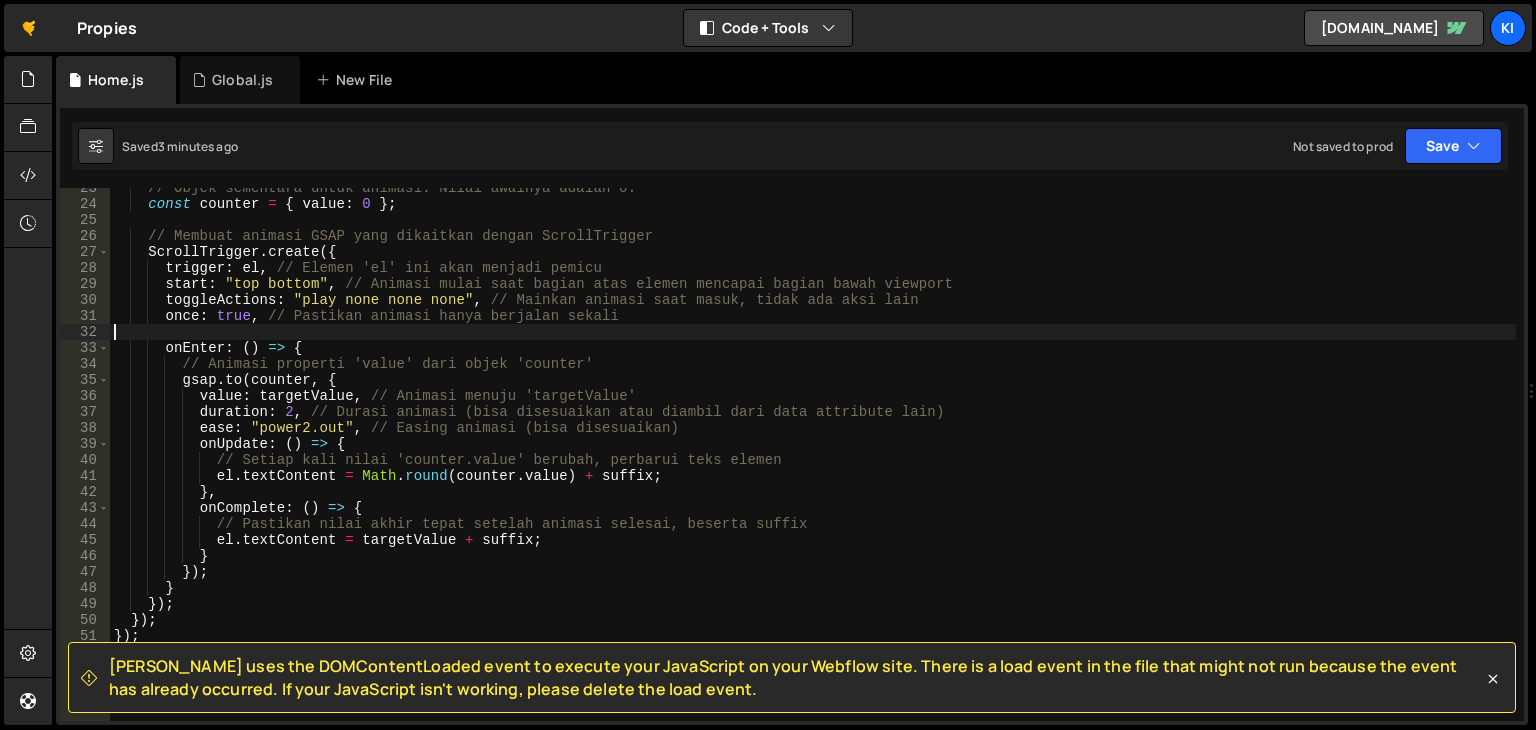 click on "// Objek sementara untuk animasi. Nilai awalnya adalah 0.       const   counter   =   {   value :   0   } ;       // Membuat animasi GSAP yang dikaitkan dengan ScrollTrigger       ScrollTrigger . create ({          trigger :   el ,   // Elemen 'el' ini akan menjadi pemicu          start :   "top bottom" ,   // Animasi mulai saat bagian atas elemen mencapai bagian bawah viewport          toggleActions :   "play none none none" ,   // Mainkan animasi saat masuk, tidak ada aksi lain          once :   true ,   // Pastikan animasi hanya berjalan sekali          onEnter :   ( )   =>   {             // Animasi properti 'value' dari objek 'counter'             gsap . to ( counter ,   {                value :   targetValue ,   // Animasi menuju 'targetValue'                duration :   2 ,   // Durasi animasi (bisa disesuaikan atau diambil dari data attribute lain)                ease :   "power2.out" ,   // Easing animasi (bisa disesuaikan)                onUpdate :   ( )   =>   {" at bounding box center (813, 462) 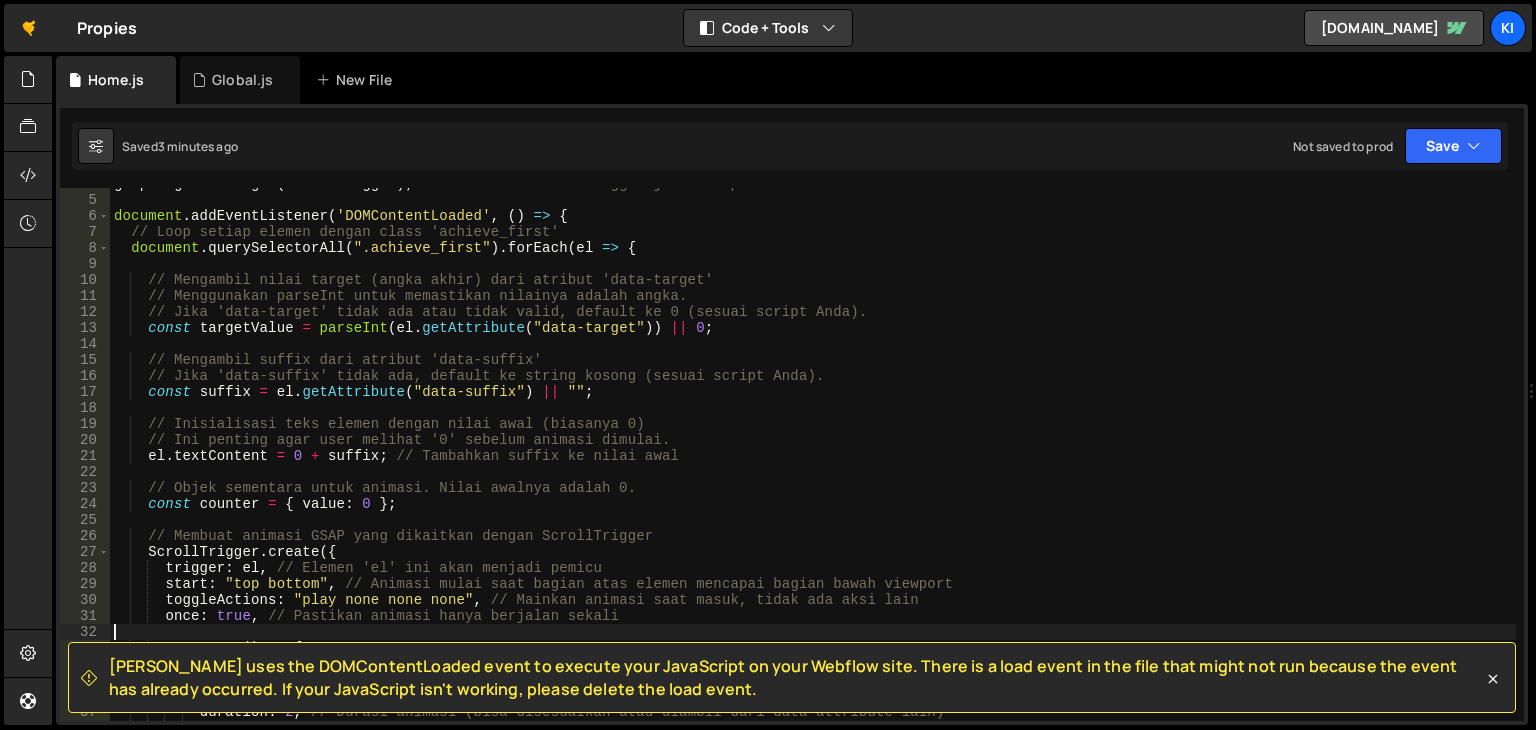 scroll, scrollTop: 0, scrollLeft: 0, axis: both 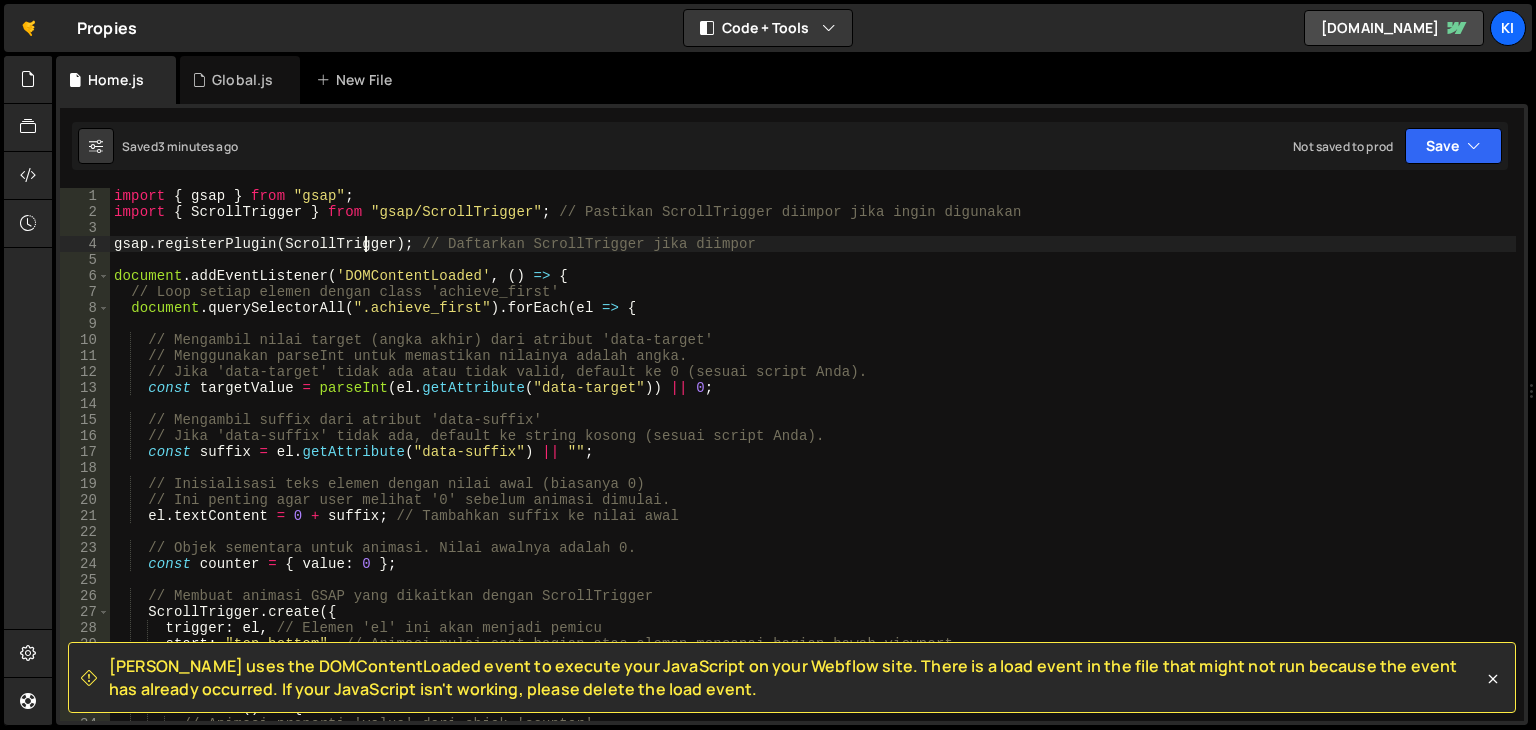 click on "import   {   gsap   }   from   "gsap" ; import   {   ScrollTrigger   }   from   "gsap/ScrollTrigger" ;   // Pastikan ScrollTrigger diimpor jika ingin digunakan gsap . registerPlugin ( ScrollTrigger ) ;   // Daftarkan ScrollTrigger jika diimpor document . addEventListener ( 'DOMContentLoaded' ,   ( )   =>   {    // Loop setiap elemen dengan class 'achieve_first'    document . querySelectorAll ( ".achieve_first" ) . forEach ( el   =>   {       // Mengambil nilai target (angka akhir) dari atribut 'data-target'       // Menggunakan parseInt untuk memastikan nilainya adalah angka.       // Jika 'data-target' tidak ada atau tidak valid, default ke 0 (sesuai script Anda).       const   targetValue   =   parseInt ( el . getAttribute ( "data-target" ))   ||   0 ;       // Mengambil suffix dari atribut 'data-suffix'       // Jika 'data-suffix' tidak ada, default ke string kosong (sesuai script Anda).       const   suffix   =   el . getAttribute ( "data-suffix" )   ||   "" ;                   el . textContent   =   0" at bounding box center (813, 470) 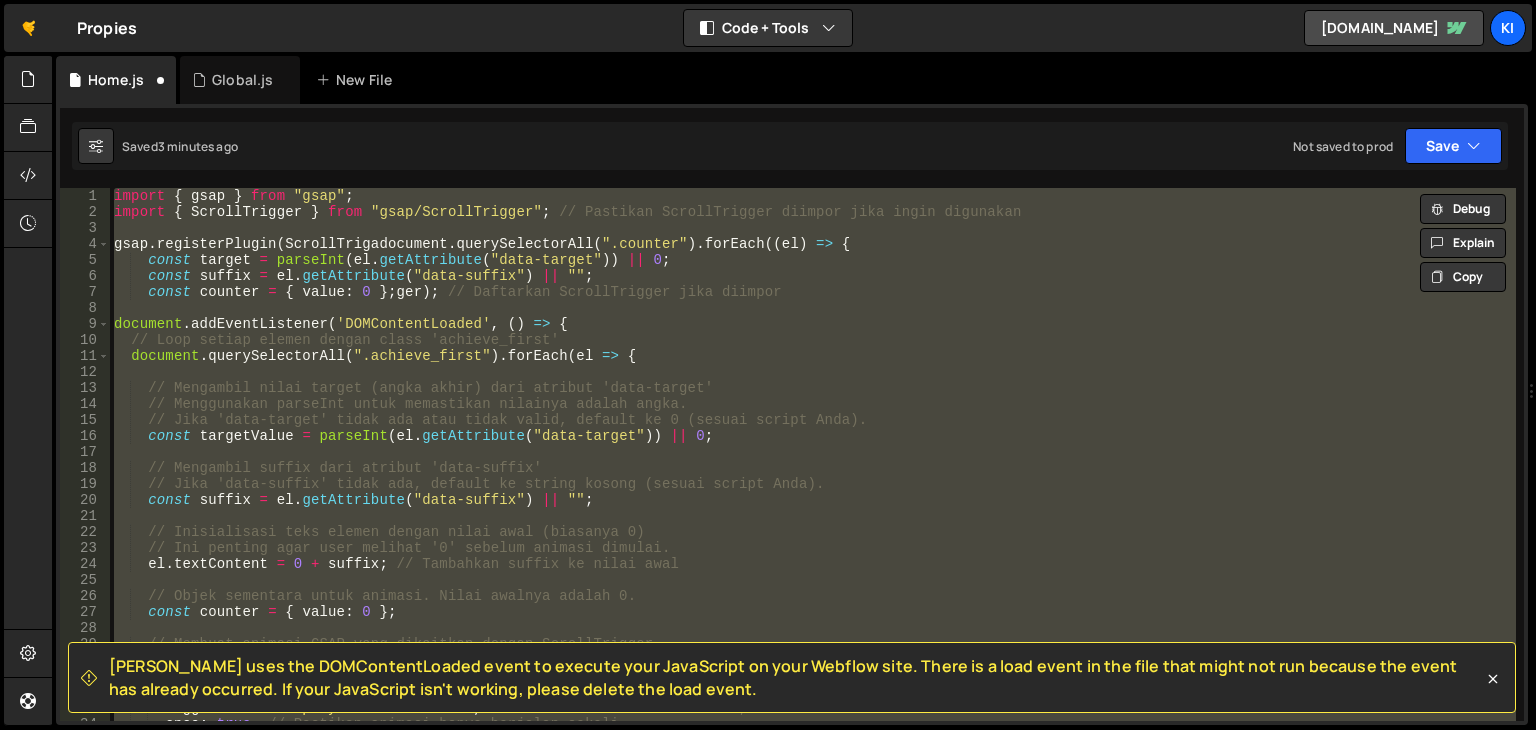 scroll, scrollTop: 0, scrollLeft: 0, axis: both 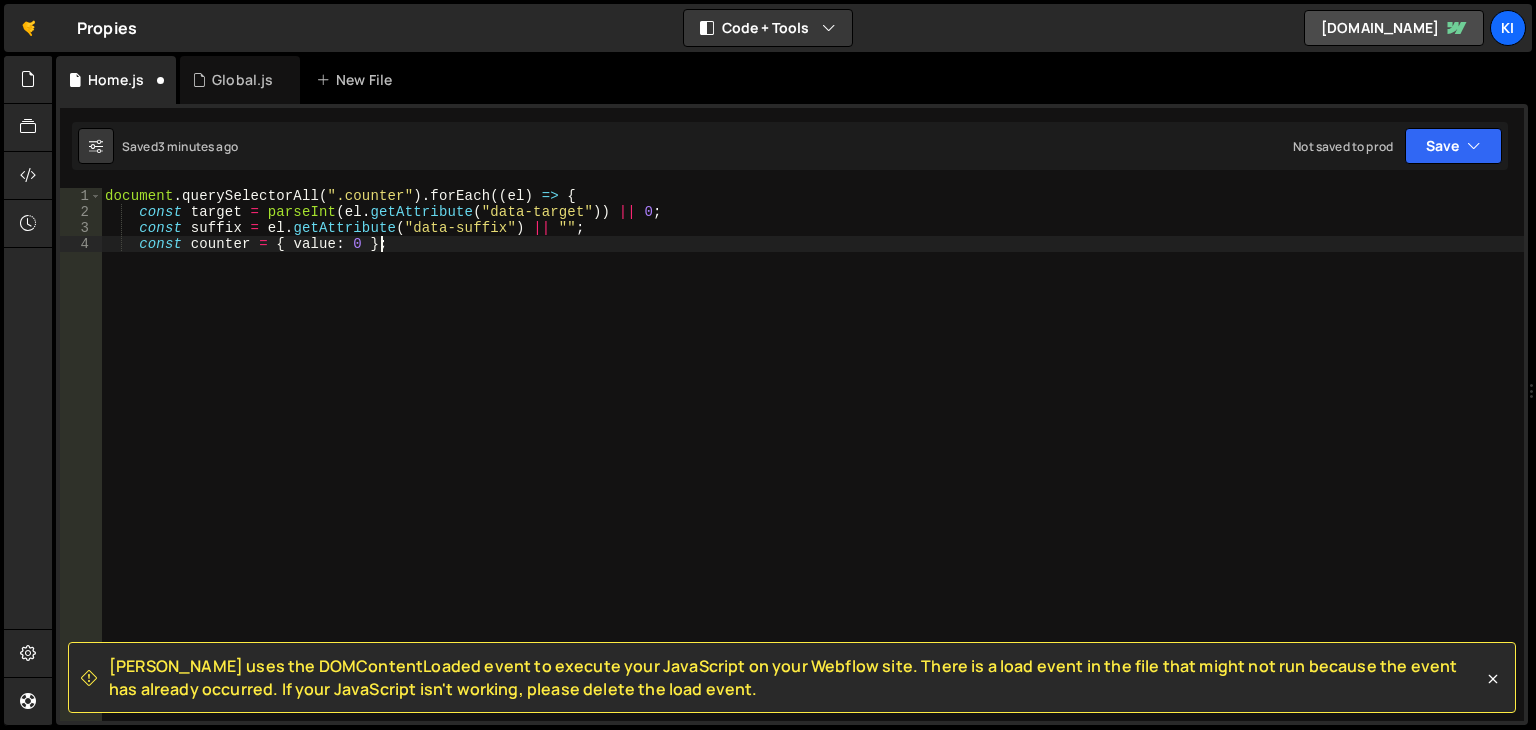 click on "document . querySelectorAll ( ".counter" ) . forEach (( el )   =>   {       const   target   =   parseInt ( el . getAttribute ( "data-target" ))   ||   0 ;       const   suffix   =   el . getAttribute ( "data-suffix" )   ||   "" ;       const   counter   =   {   value :   0   } ;" at bounding box center [812, 470] 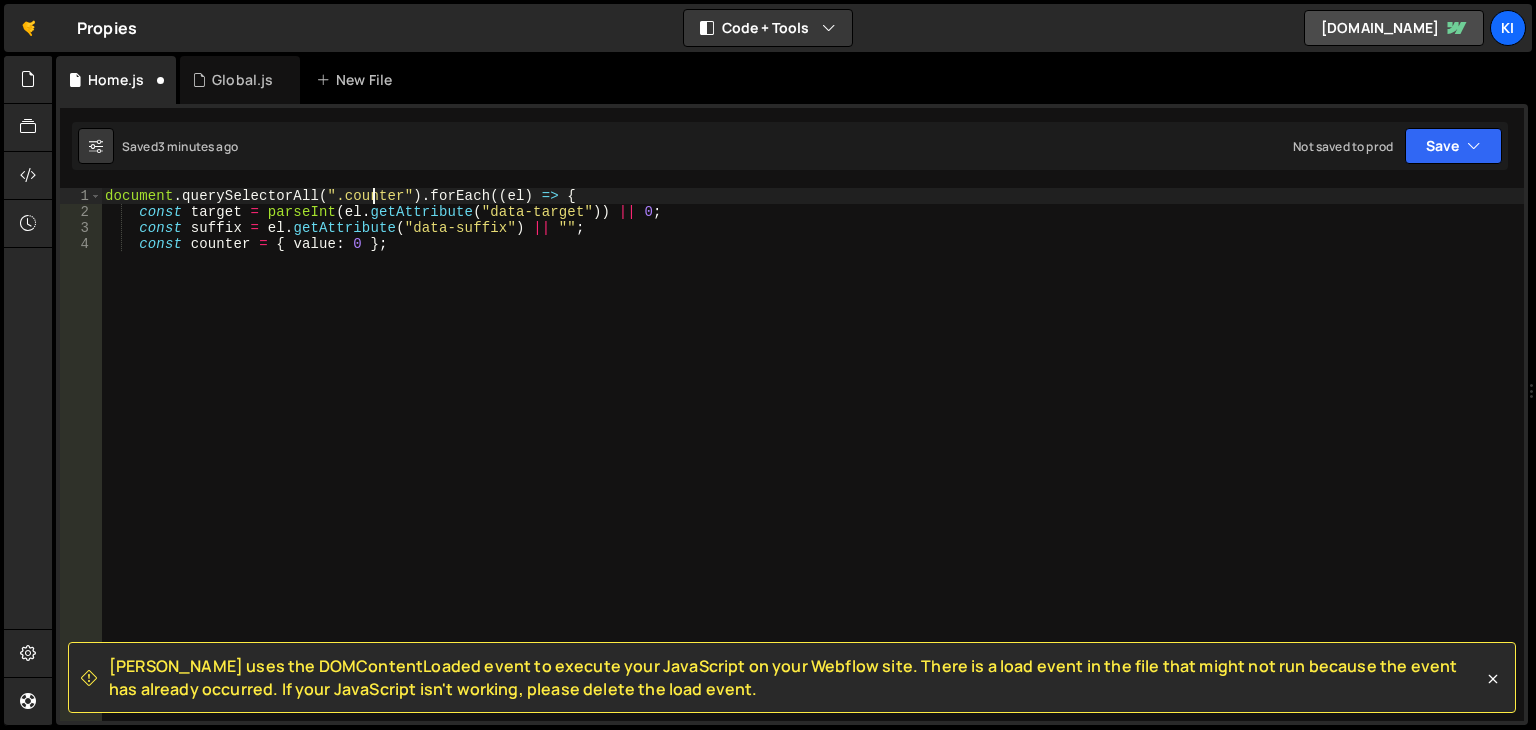 click on "document . querySelectorAll ( ".counter" ) . forEach (( el )   =>   {       const   target   =   parseInt ( el . getAttribute ( "data-target" ))   ||   0 ;       const   suffix   =   el . getAttribute ( "data-suffix" )   ||   "" ;       const   counter   =   {   value :   0   } ;" at bounding box center [812, 470] 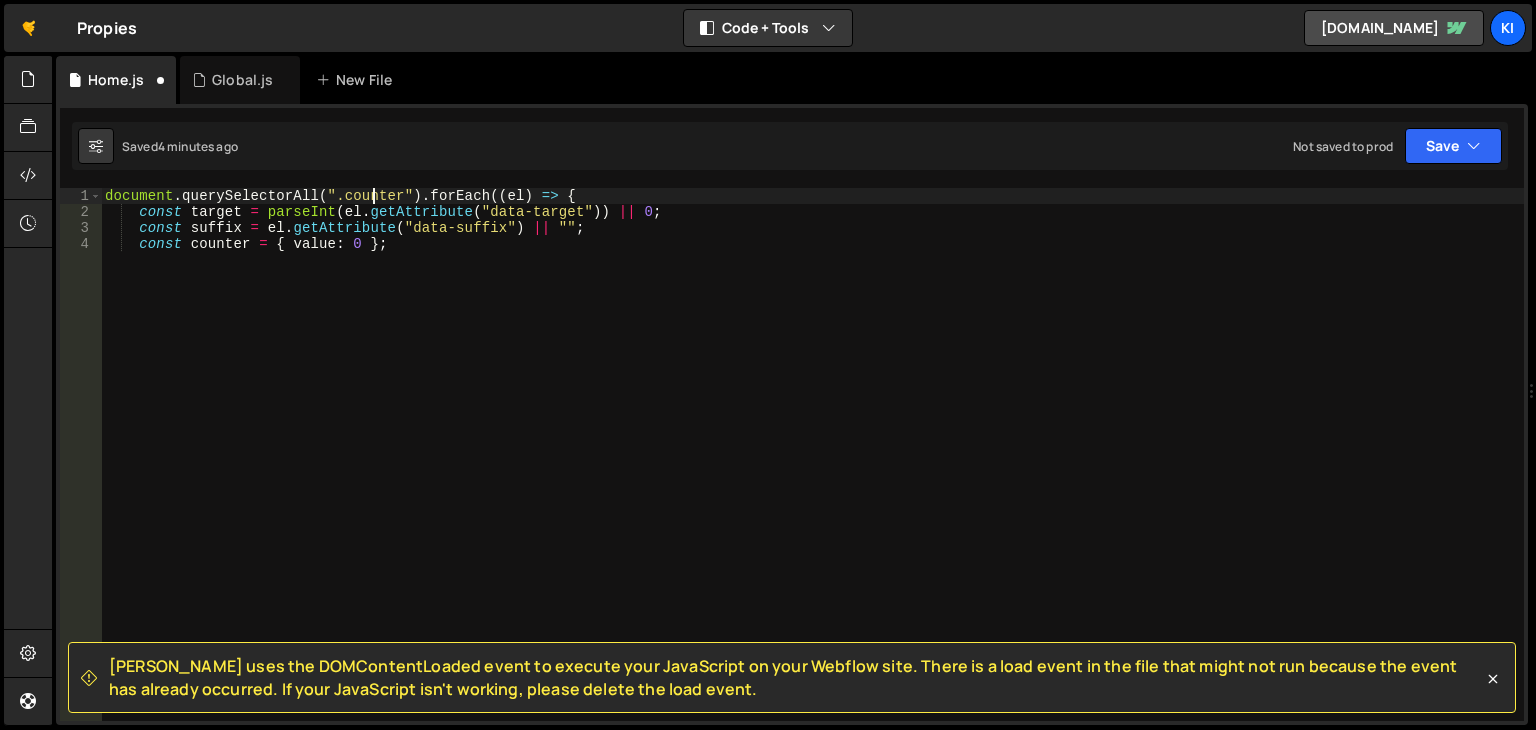 click on "document . querySelectorAll ( ".counter" ) . forEach (( el )   =>   {       const   target   =   parseInt ( el . getAttribute ( "data-target" ))   ||   0 ;       const   suffix   =   el . getAttribute ( "data-suffix" )   ||   "" ;       const   counter   =   {   value :   0   } ;" at bounding box center [812, 470] 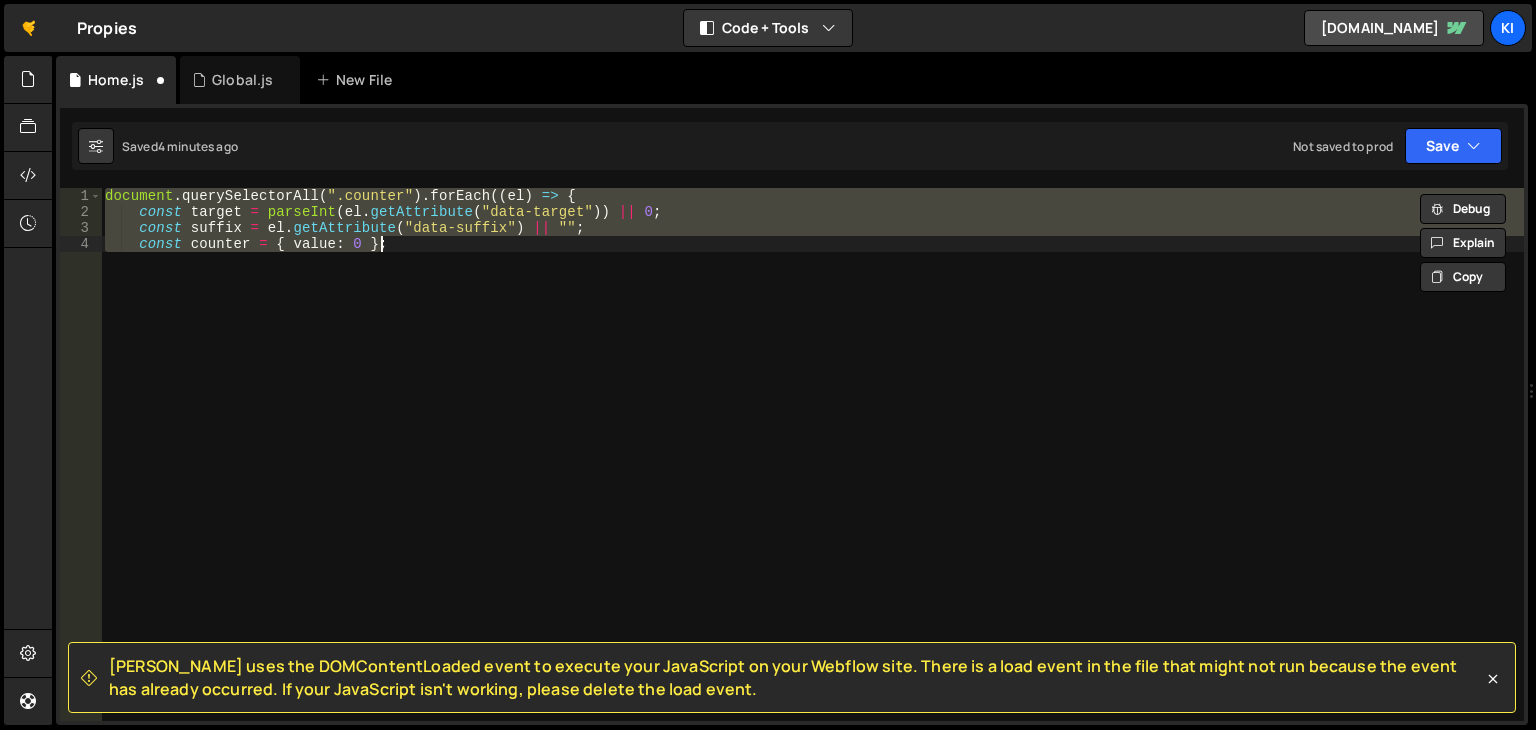 paste on "})" 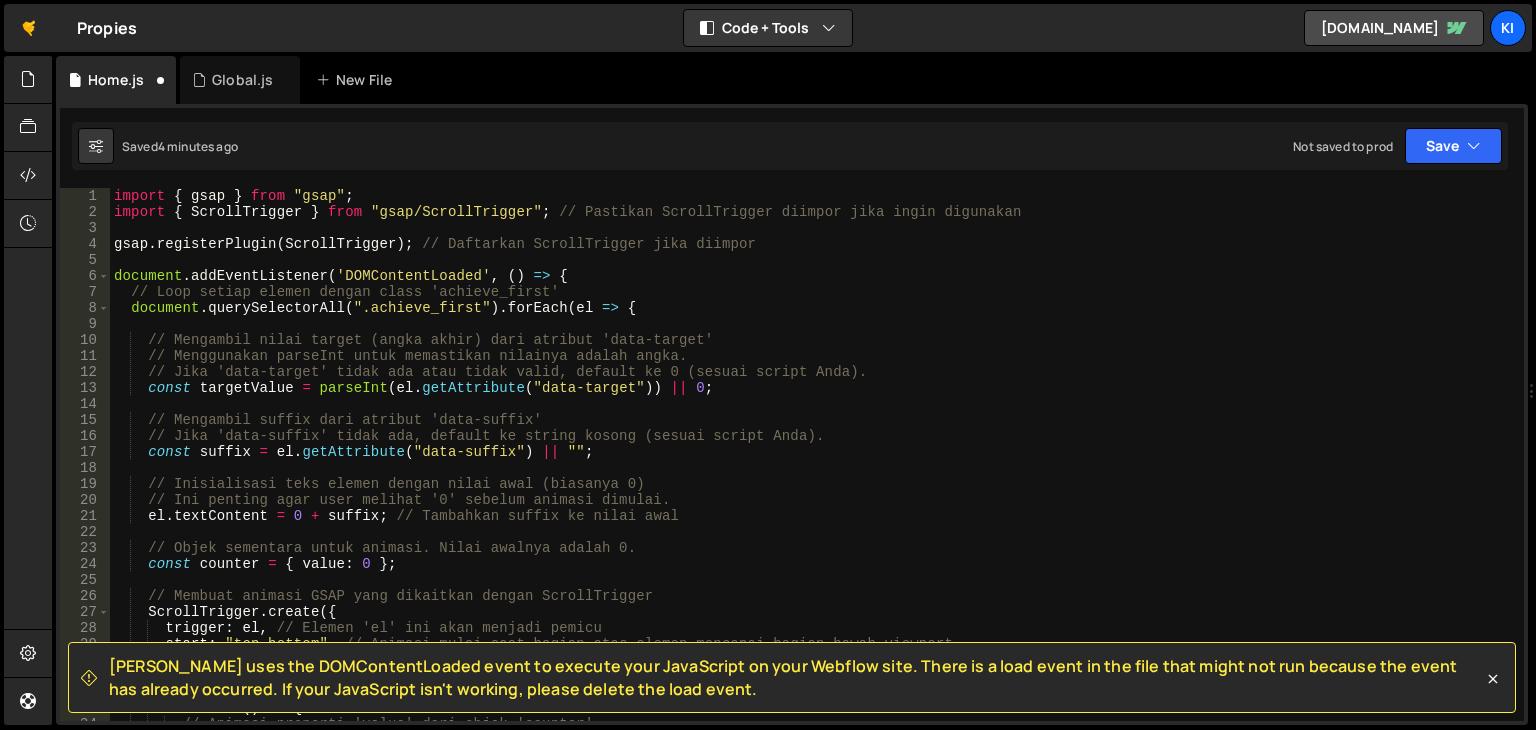 scroll, scrollTop: 0, scrollLeft: 0, axis: both 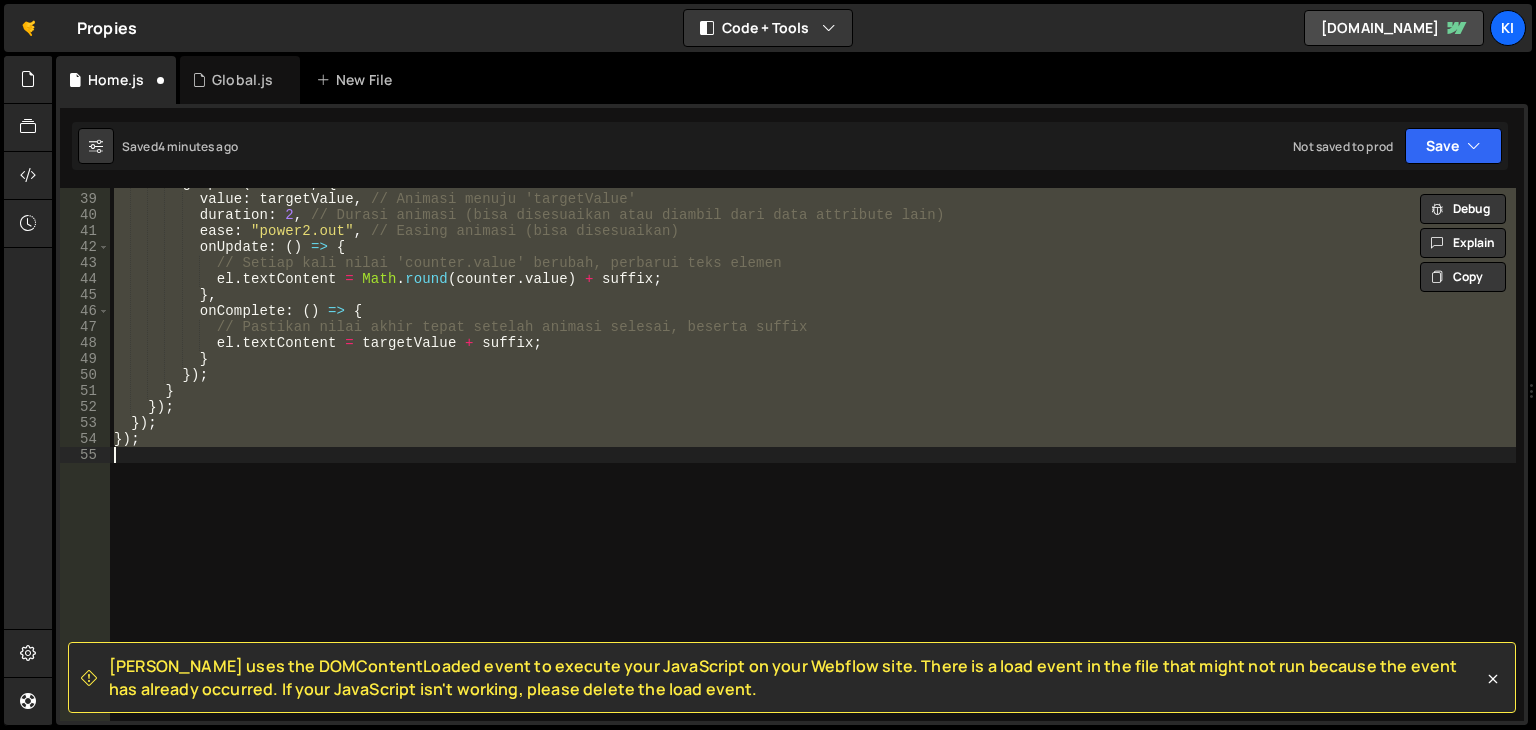 type on "Z" 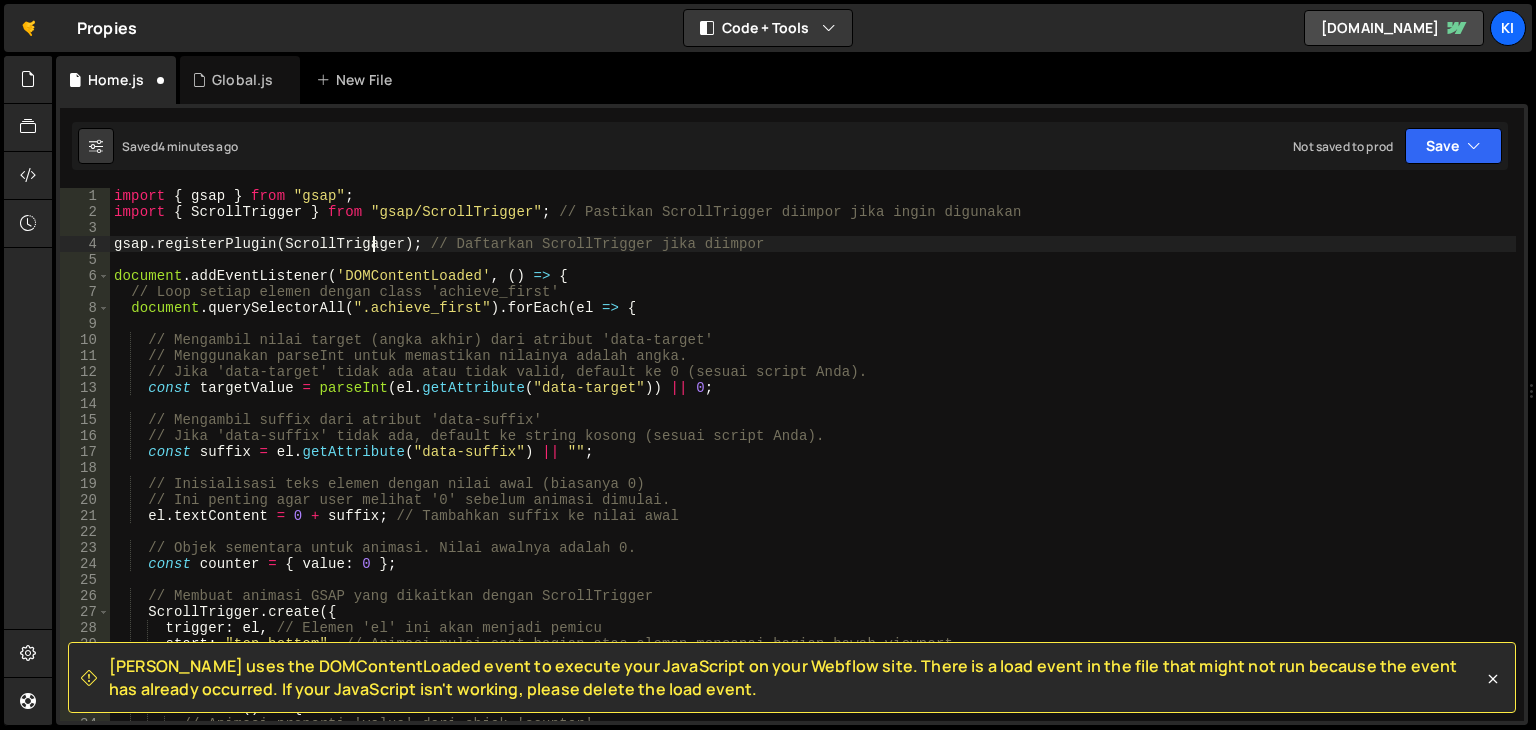 scroll, scrollTop: 0, scrollLeft: 0, axis: both 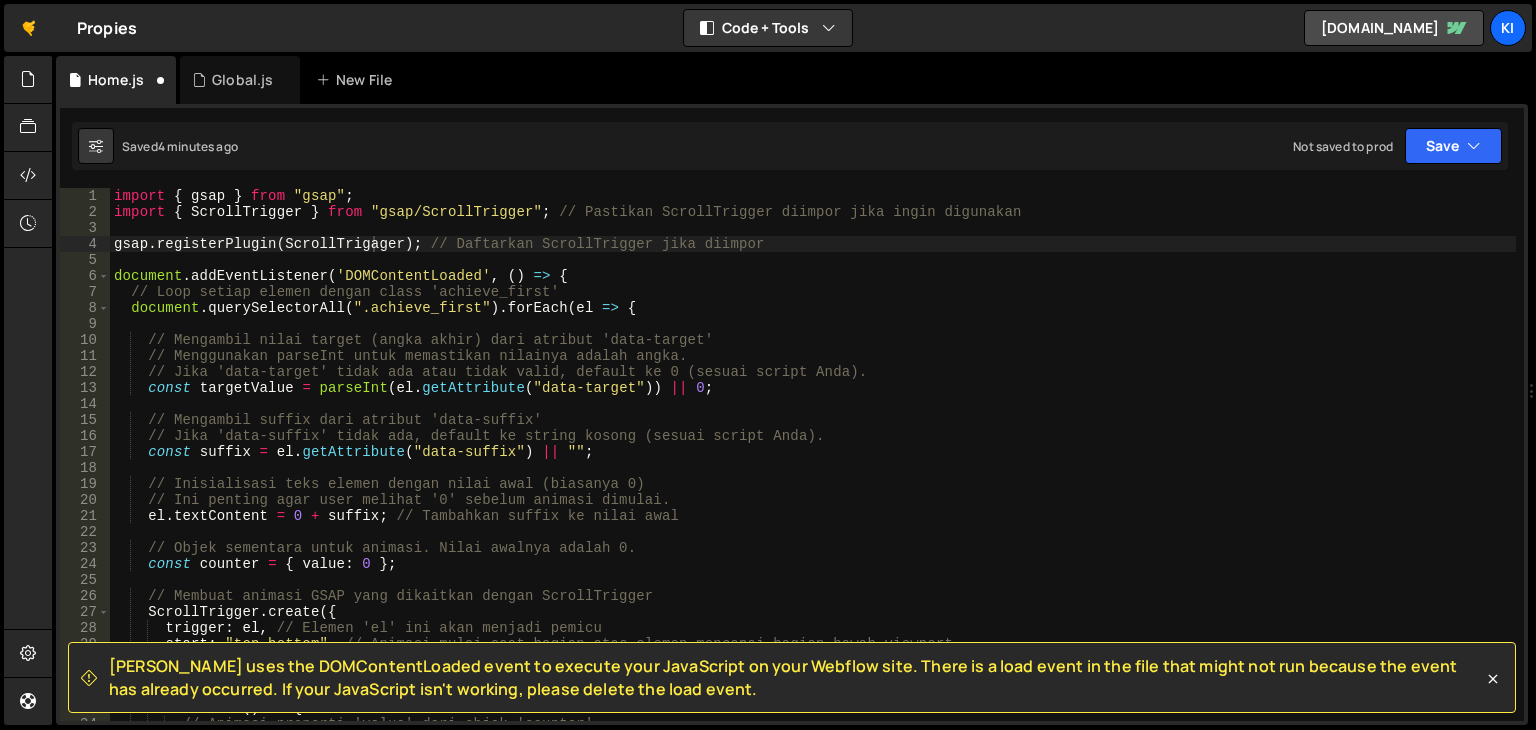 click on "import   {   gsap   }   from   "gsap" ; import   {   ScrollTrigger   }   from   "gsap/ScrollTrigger" ;   // Pastikan ScrollTrigger diimpor jika ingin digunakan gsap . registerPlugin ( ScrollTrigager ) ;   // Daftarkan ScrollTrigger jika diimpor document . addEventListener ( 'DOMContentLoaded' ,   ( )   =>   {    // Loop setiap elemen dengan class 'achieve_first'    document . querySelectorAll ( ".achieve_first" ) . forEach ( el   =>   {       // Mengambil nilai target (angka akhir) dari atribut 'data-target'       // Menggunakan parseInt untuk memastikan nilainya adalah angka.       // Jika 'data-target' tidak ada atau tidak valid, default ke 0 (sesuai script Anda).       const   targetValue   =   parseInt ( el . getAttribute ( "data-target" ))   ||   0 ;       // Mengambil suffix dari atribut 'data-suffix'       // Jika 'data-suffix' tidak ada, default ke string kosong (sesuai script Anda).       const   suffix   =   el . getAttribute ( "data-suffix" )   ||   "" ;                   el . textContent   =   0" at bounding box center [813, 470] 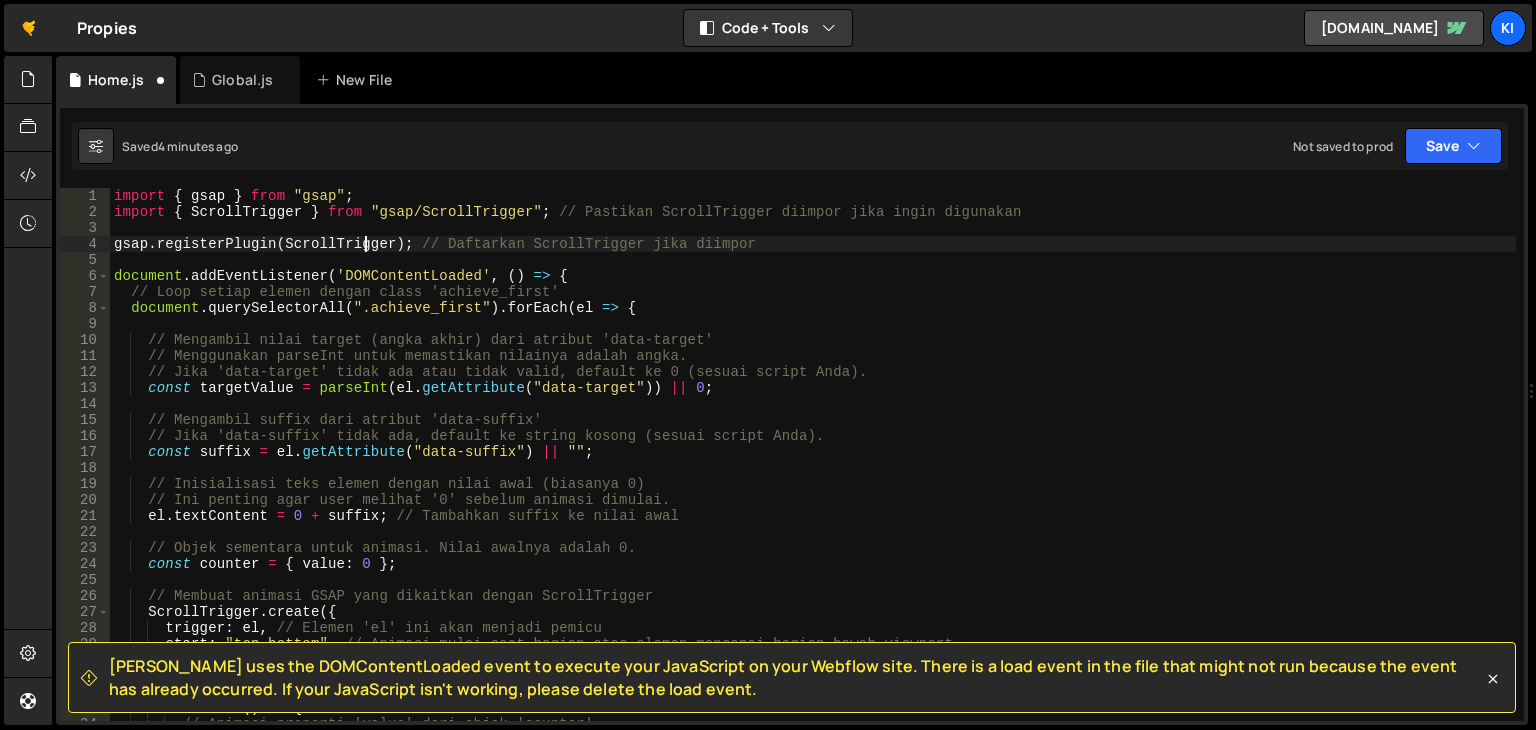 scroll, scrollTop: 541, scrollLeft: 0, axis: vertical 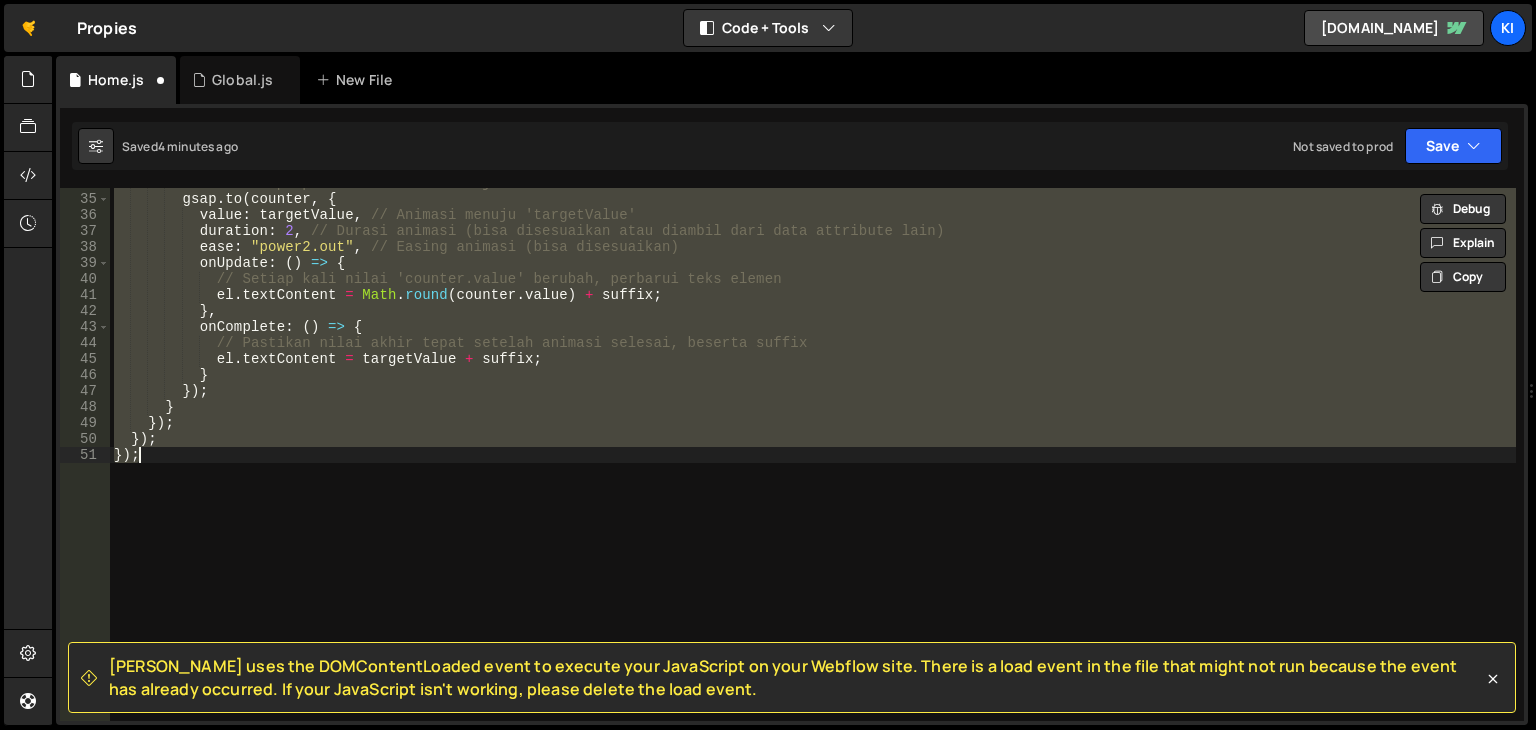 type on "const counter = { value: 0 };" 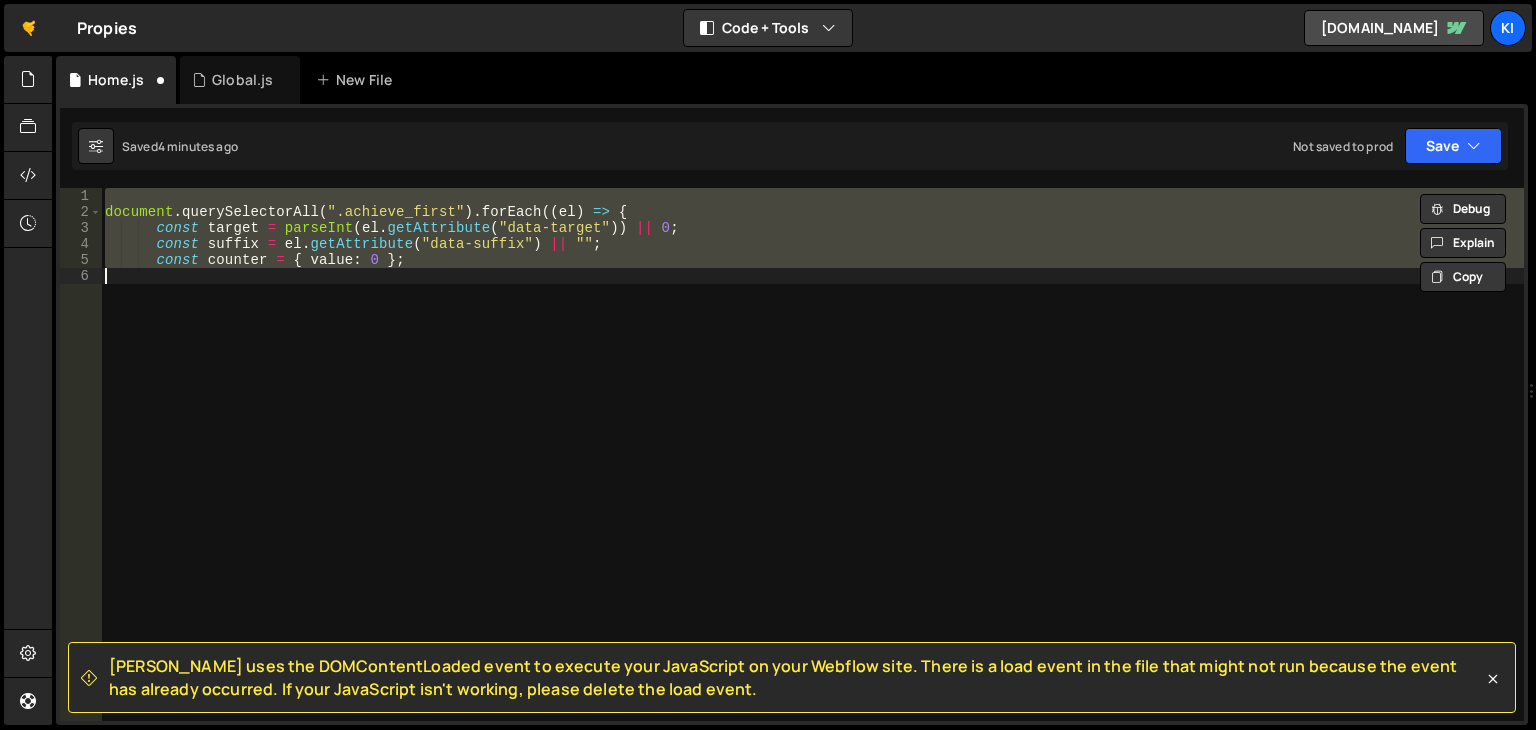 click on "document . querySelectorAll ( ".achieve_first" ) . forEach (( el )   =>   {          const   target   =   parseInt ( el . getAttribute ( "data-target" ))   ||   0 ;          const   suffix   =   el . getAttribute ( "data-suffix" )   ||   "" ;          const   counter   =   {   value :   0   } ;" at bounding box center (812, 454) 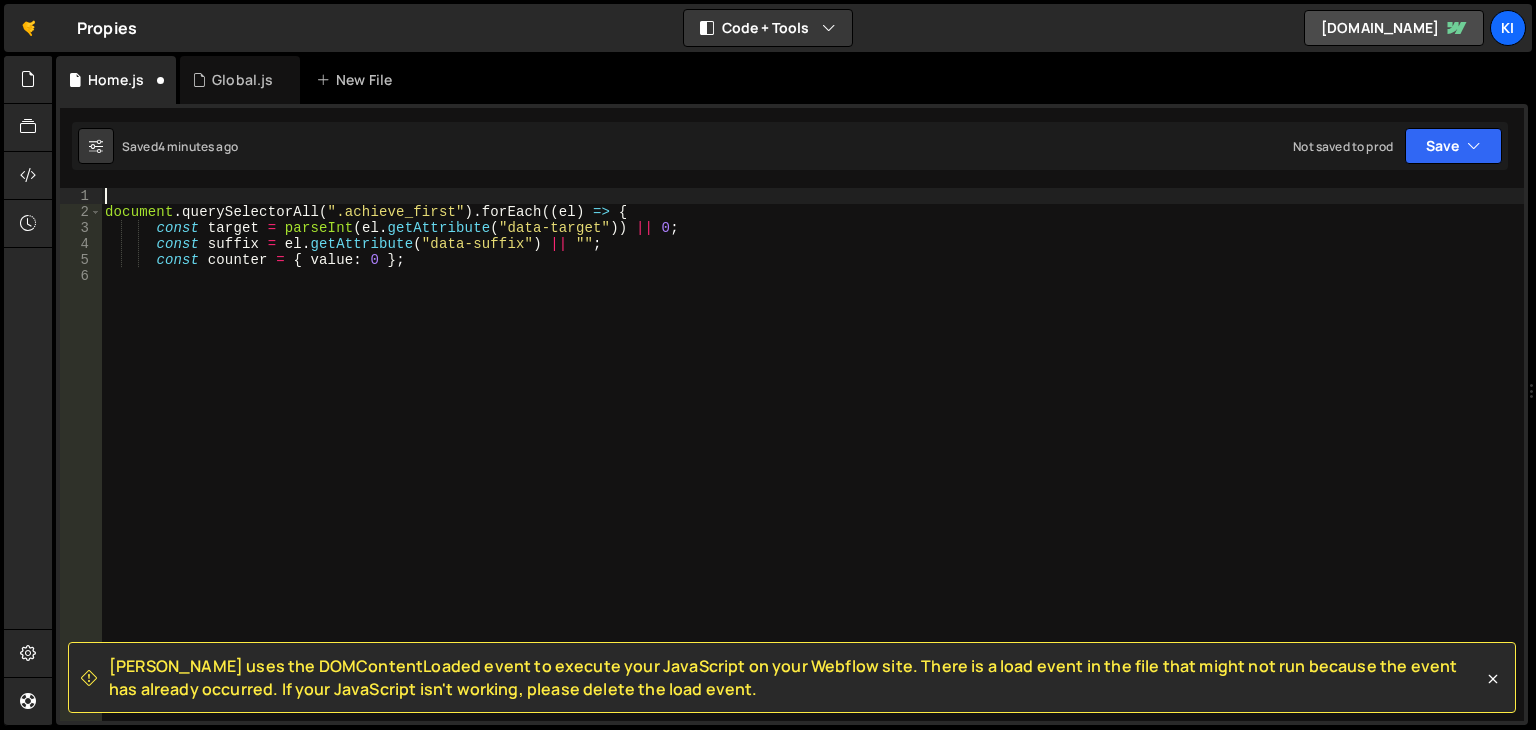 click on "document . querySelectorAll ( ".achieve_first" ) . forEach (( el )   =>   {          const   target   =   parseInt ( el . getAttribute ( "data-target" ))   ||   0 ;          const   suffix   =   el . getAttribute ( "data-suffix" )   ||   "" ;          const   counter   =   {   value :   0   } ;" at bounding box center (812, 470) 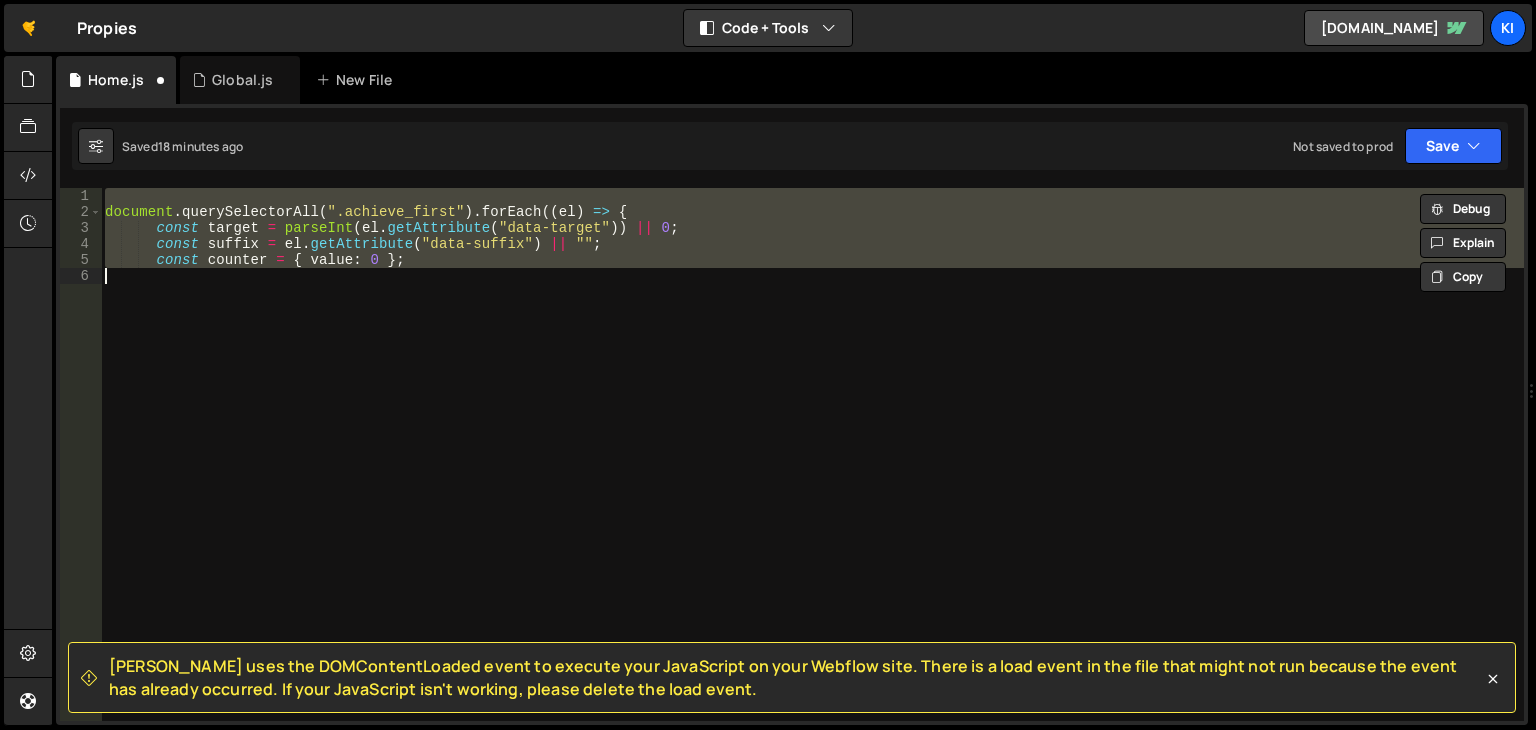 paste on "});" 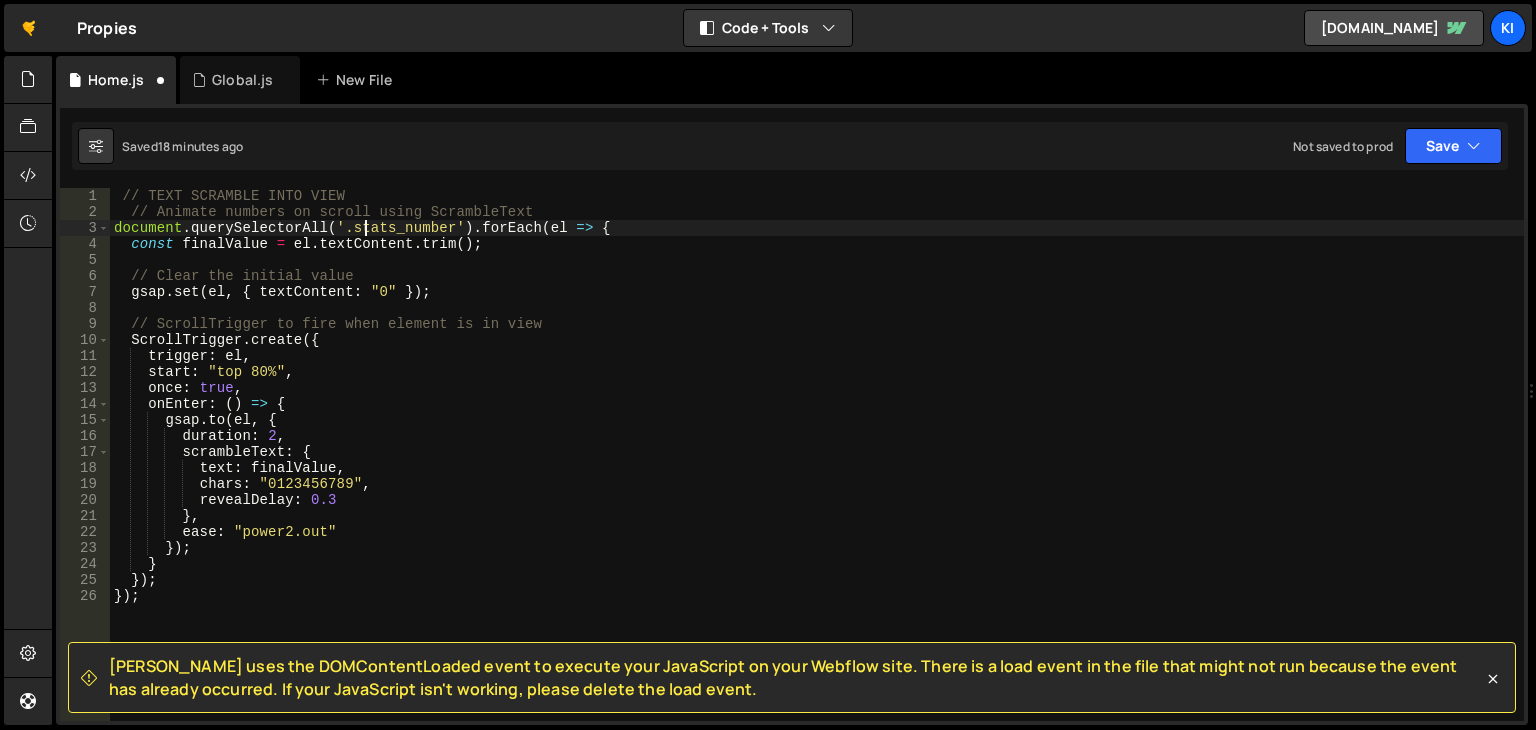 click on "// TEXT SCRAMBLE INTO VIEW    // Animate numbers on scroll using ScrambleText document . querySelectorAll ( '.stats_number' ) . forEach ( el   =>   {    const   finalValue   =   el . textContent . trim ( ) ;    // Clear the initial value    gsap . set ( el ,   {   textContent :   "0"   }) ;    // ScrollTrigger to fire when element is in view    ScrollTrigger . create ({       trigger :   el ,       start :   "top 80%" ,       once :   true ,       onEnter :   ( )   =>   {          gsap . to ( el ,   {             duration :   2 ,             scrambleText :   {                text :   finalValue ,                chars :   "0123456789" ,                revealDelay :   0.3             } ,             ease :   "power2.out"          }) ;       }    }) ; }) ;" at bounding box center [817, 470] 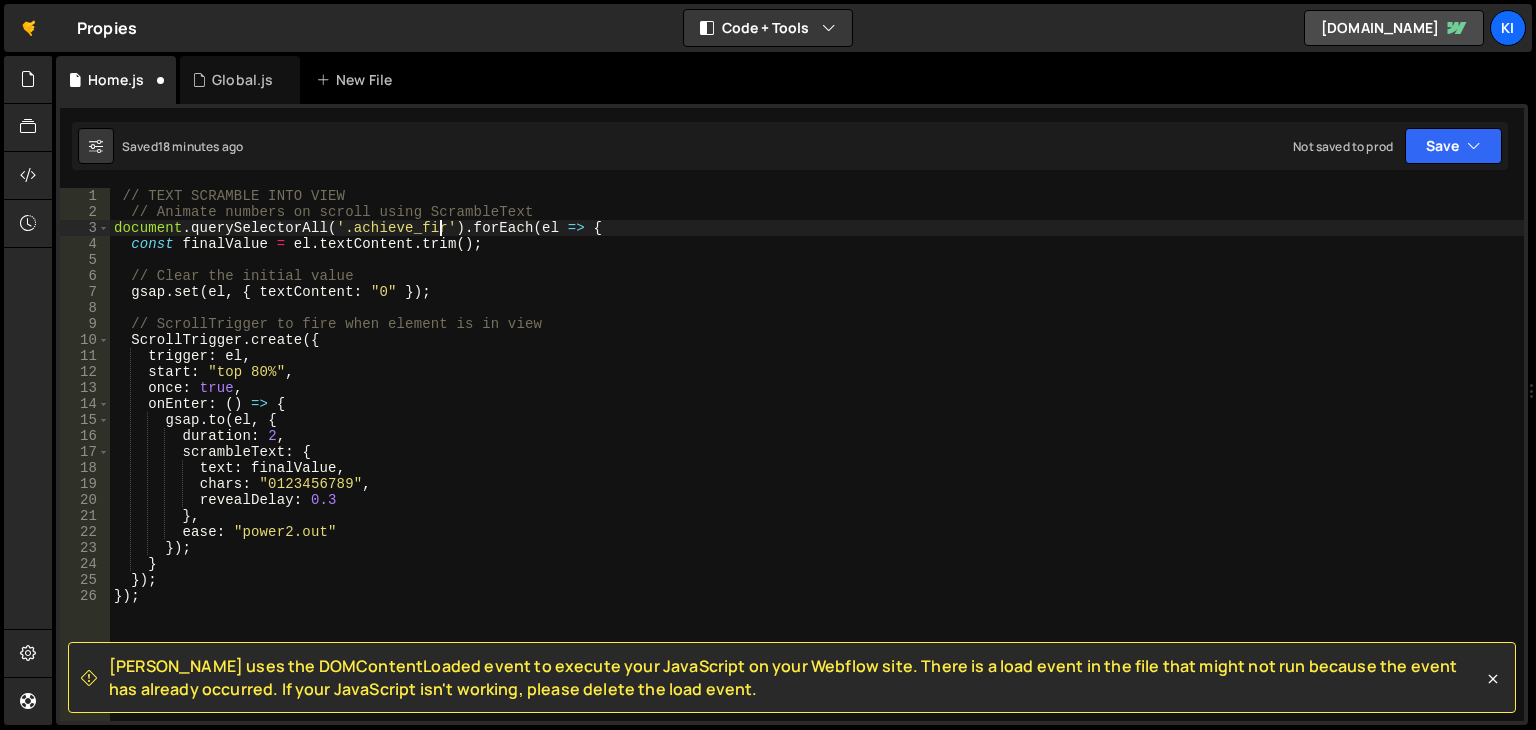 scroll, scrollTop: 0, scrollLeft: 24, axis: horizontal 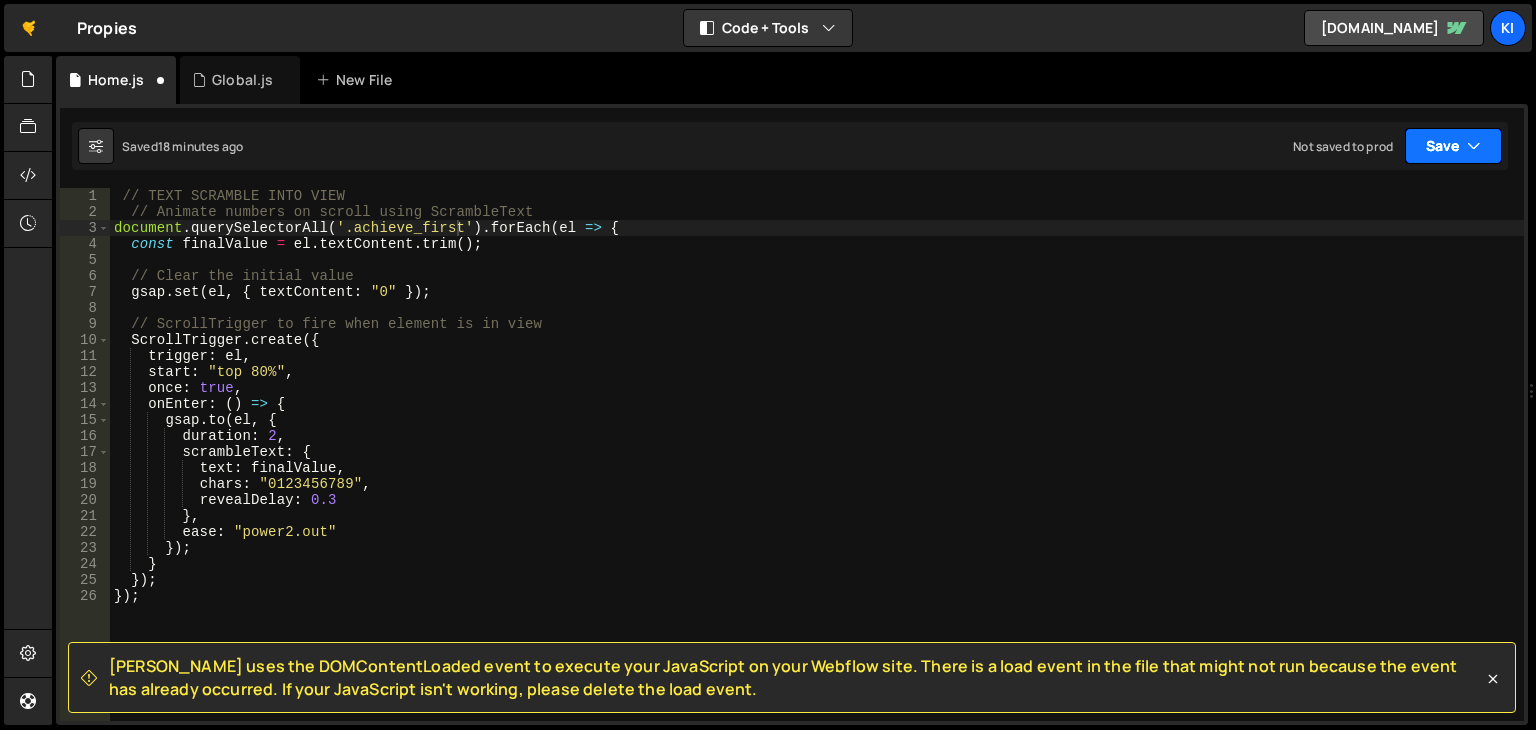 click on "Save" at bounding box center [1453, 146] 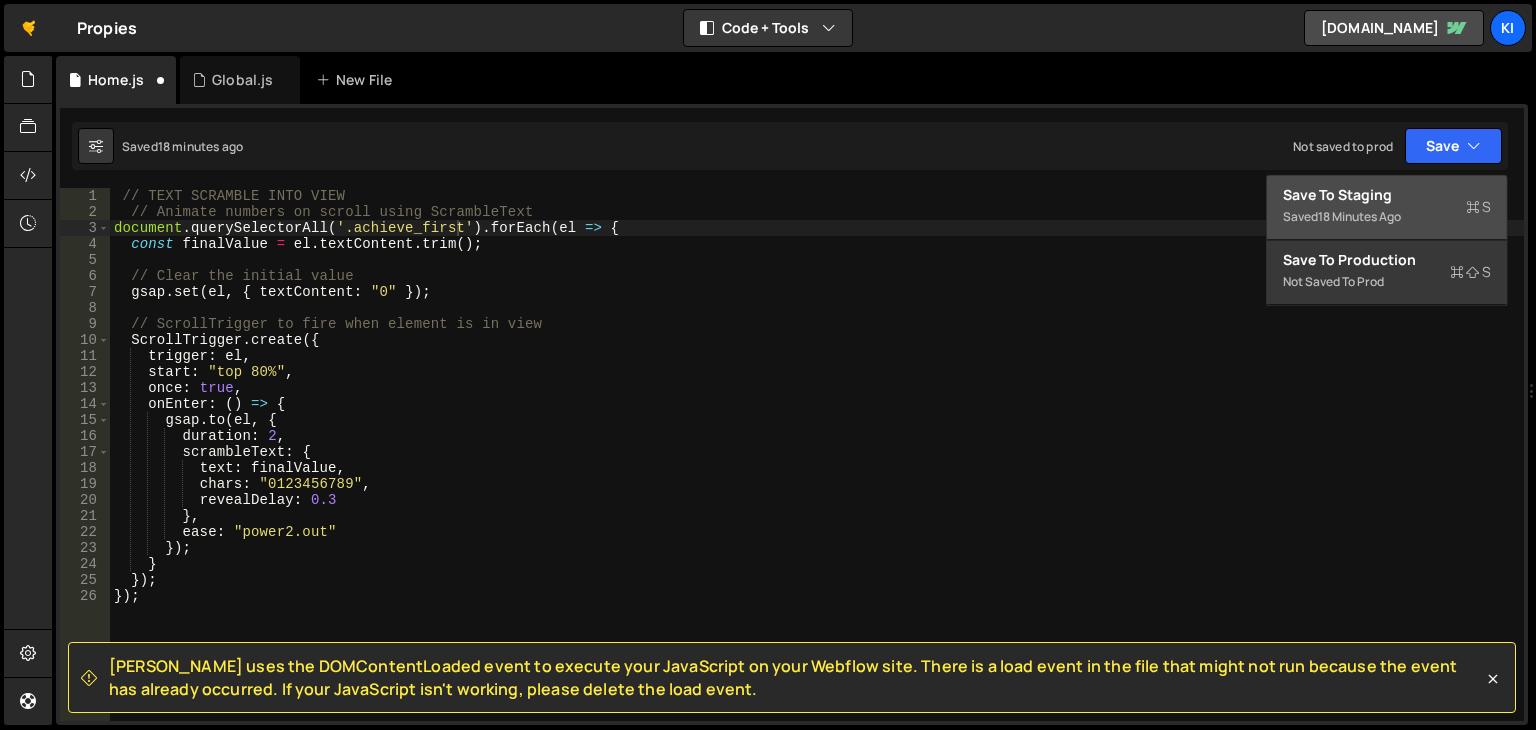 click on "18 minutes ago" at bounding box center [1359, 216] 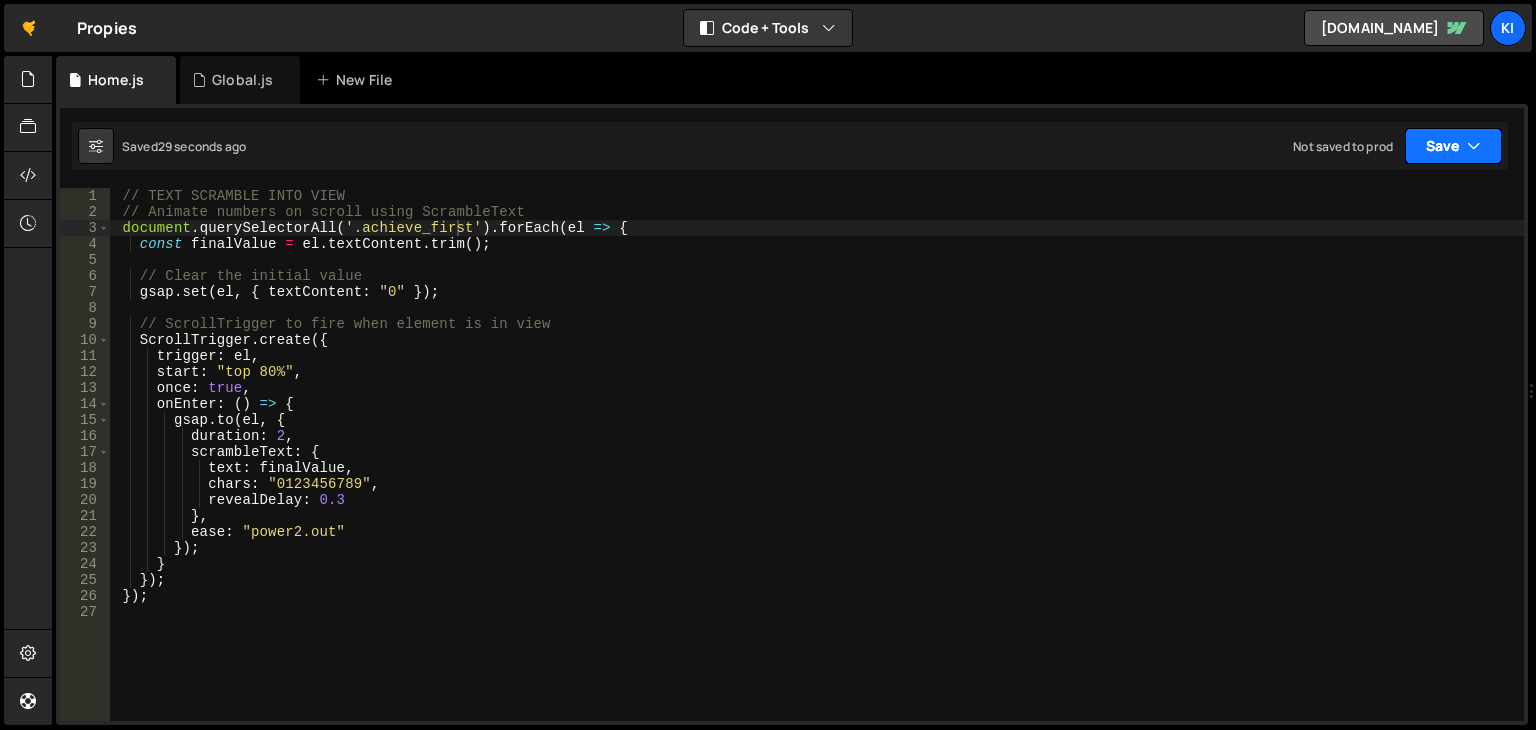 click on "Save" at bounding box center (1453, 146) 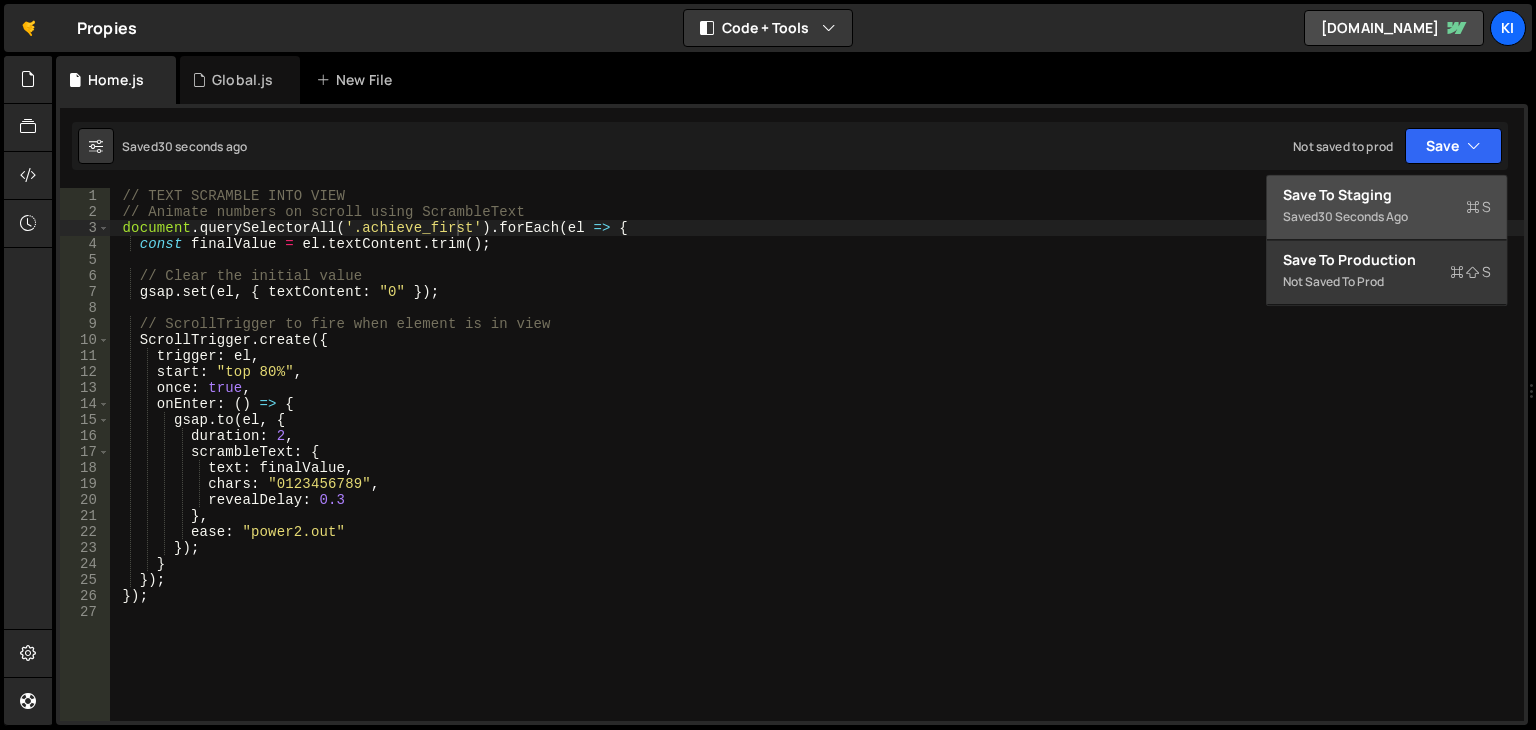 click on "30 seconds ago" at bounding box center (1363, 216) 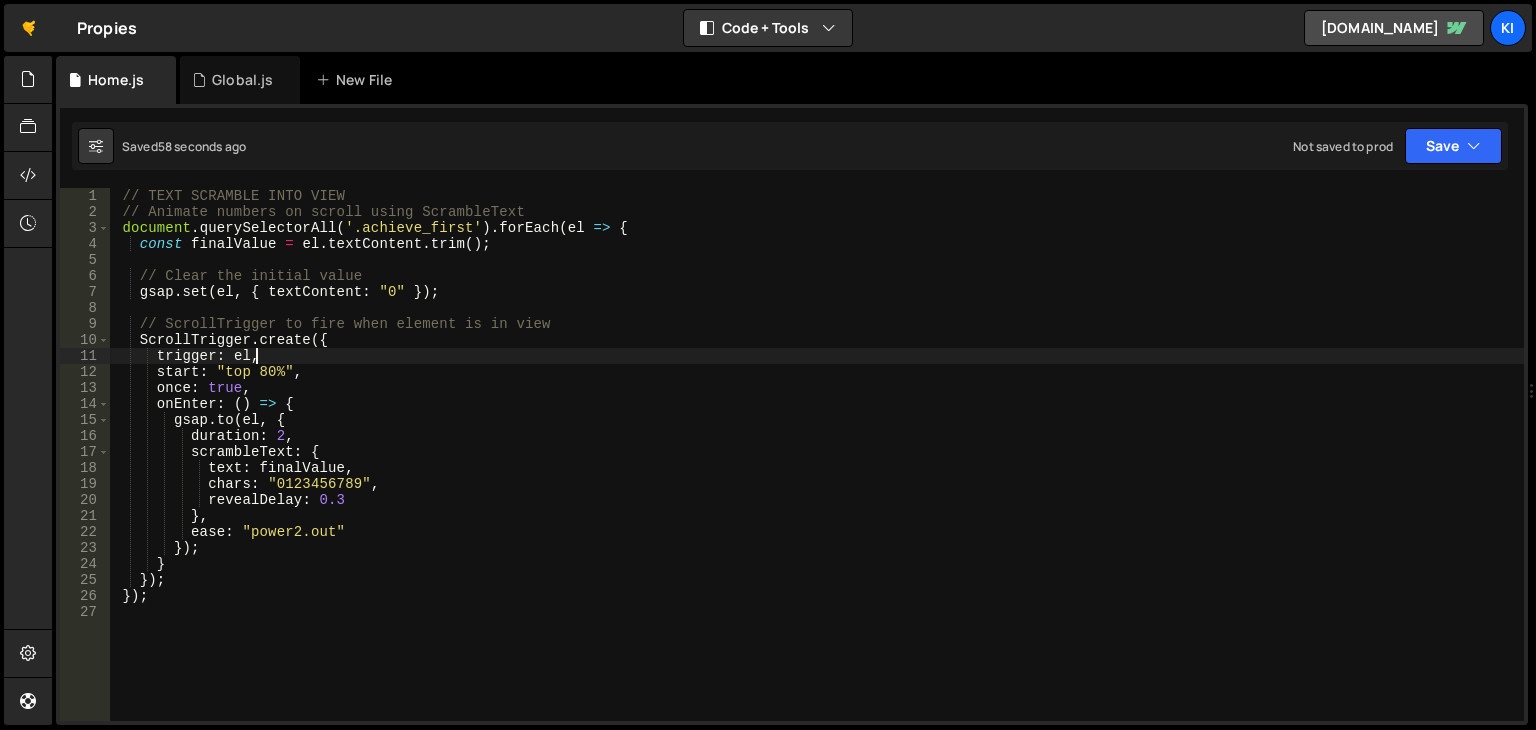 click on "// TEXT SCRAMBLE INTO VIEW   // Animate numbers on scroll using ScrambleText   document . querySelectorAll ( '.achieve_first' ) . forEach ( el   =>   {      const   finalValue   =   el . textContent . trim ( ) ;      // Clear the initial value      gsap . set ( el ,   {   textContent :   "0"   }) ;      // ScrollTrigger to fire when element is in view      ScrollTrigger . create ({         trigger :   el ,         start :   "top 80%" ,         once :   true ,         onEnter :   ( )   =>   {            gsap . to ( el ,   {               duration :   2 ,               scrambleText :   {                  text :   finalValue ,                  chars :   "0123456789" ,                  revealDelay :   0.3               } ,               ease :   "power2.out"            }) ;         }      }) ;   }) ;" at bounding box center (817, 470) 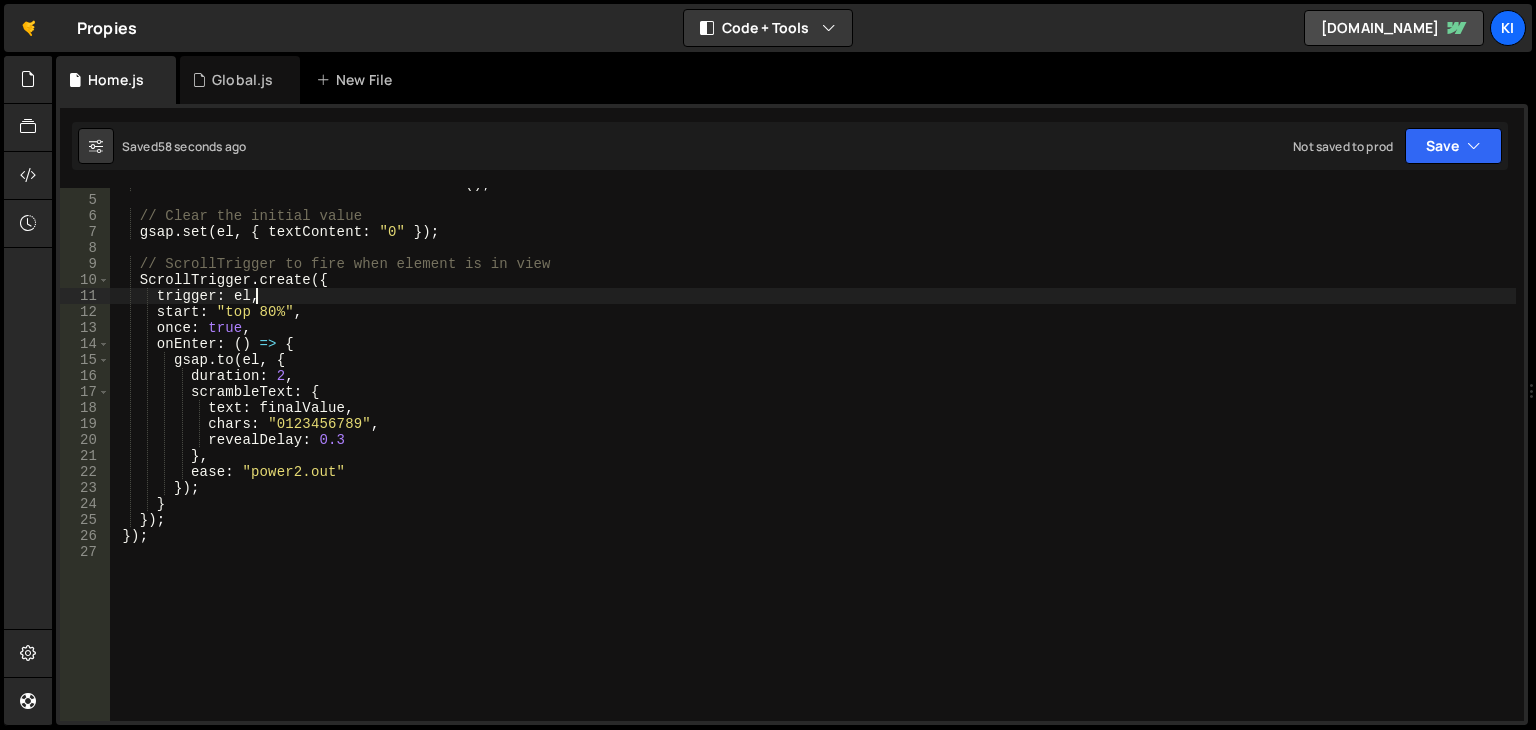 scroll, scrollTop: 120, scrollLeft: 0, axis: vertical 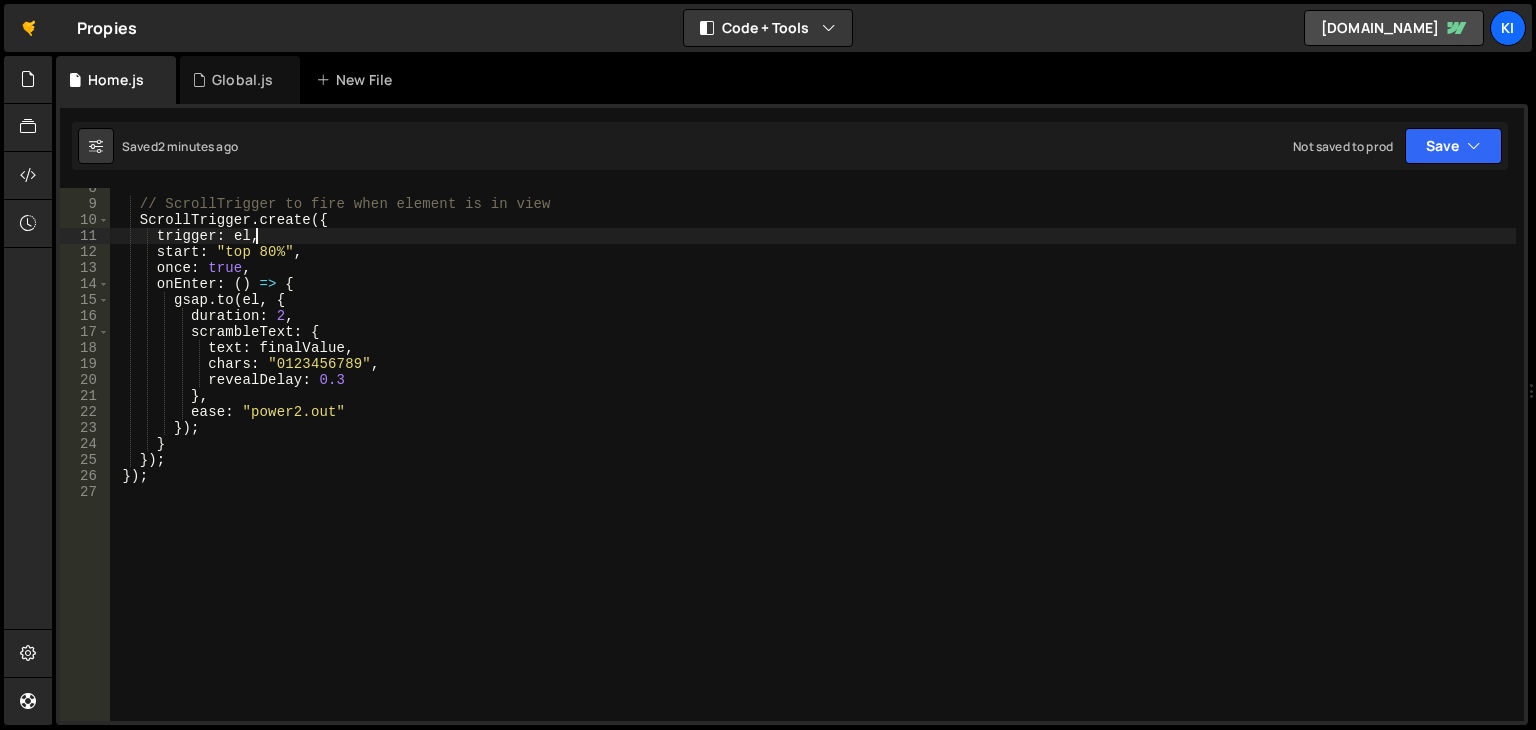 click on "// ScrollTrigger to fire when element is in view      ScrollTrigger . create ({         trigger :   el ,         start :   "top 80%" ,         once :   true ,         onEnter :   ( )   =>   {            gsap . to ( el ,   {               duration :   2 ,               scrambleText :   {                  text :   finalValue ,                  chars :   "0123456789" ,                  revealDelay :   0.3               } ,               ease :   "power2.out"            }) ;         }      }) ;   }) ;" at bounding box center (813, 462) 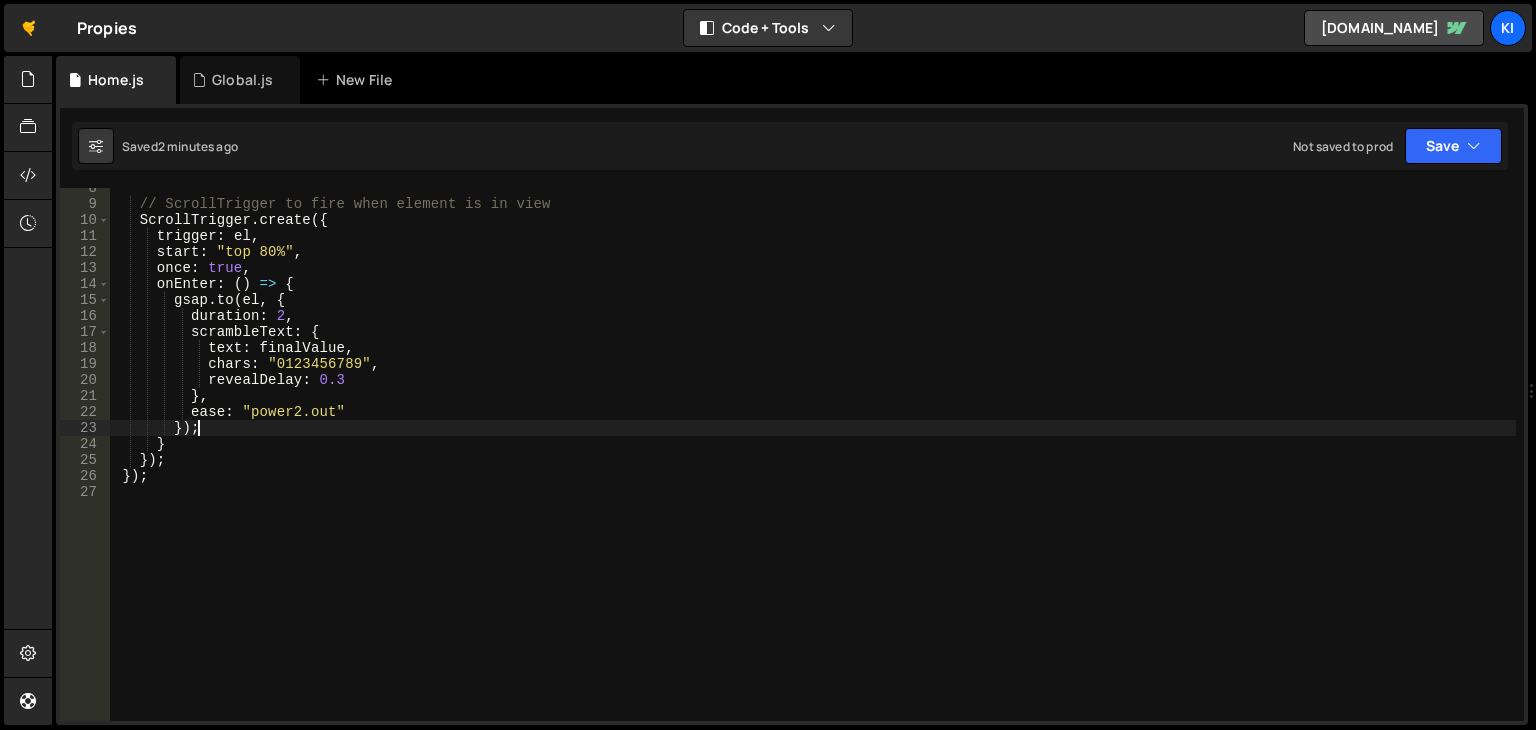 drag, startPoint x: 221, startPoint y: 428, endPoint x: 221, endPoint y: 292, distance: 136 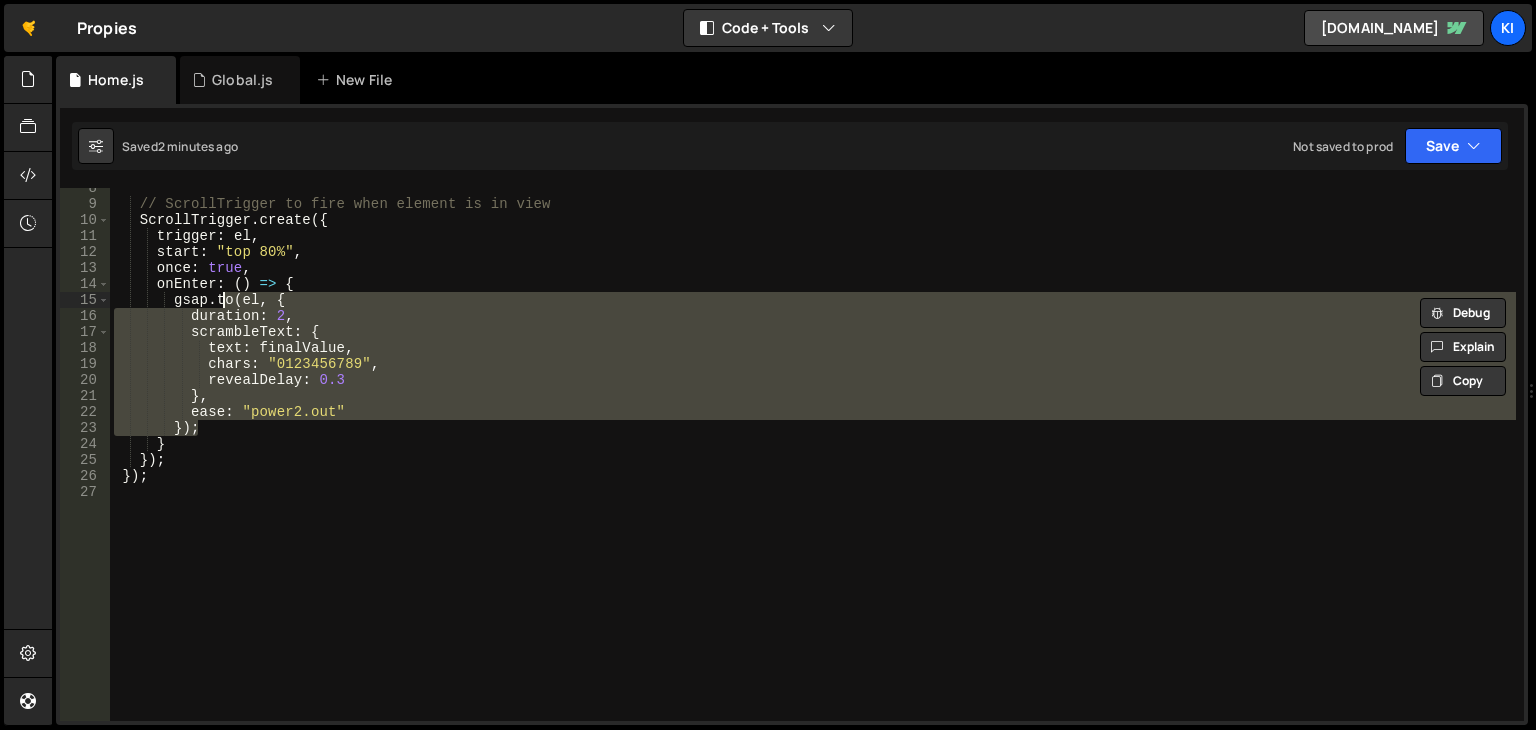 click on "// ScrollTrigger to fire when element is in view      ScrollTrigger . create ({         trigger :   el ,         start :   "top 80%" ,         once :   true ,         onEnter :   ( )   =>   {            gsap . to ( el ,   {               duration :   2 ,               scrambleText :   {                  text :   finalValue ,                  chars :   "0123456789" ,                  revealDelay :   0.3               } ,               ease :   "power2.out"            }) ;         }      }) ;   }) ;" at bounding box center [813, 462] 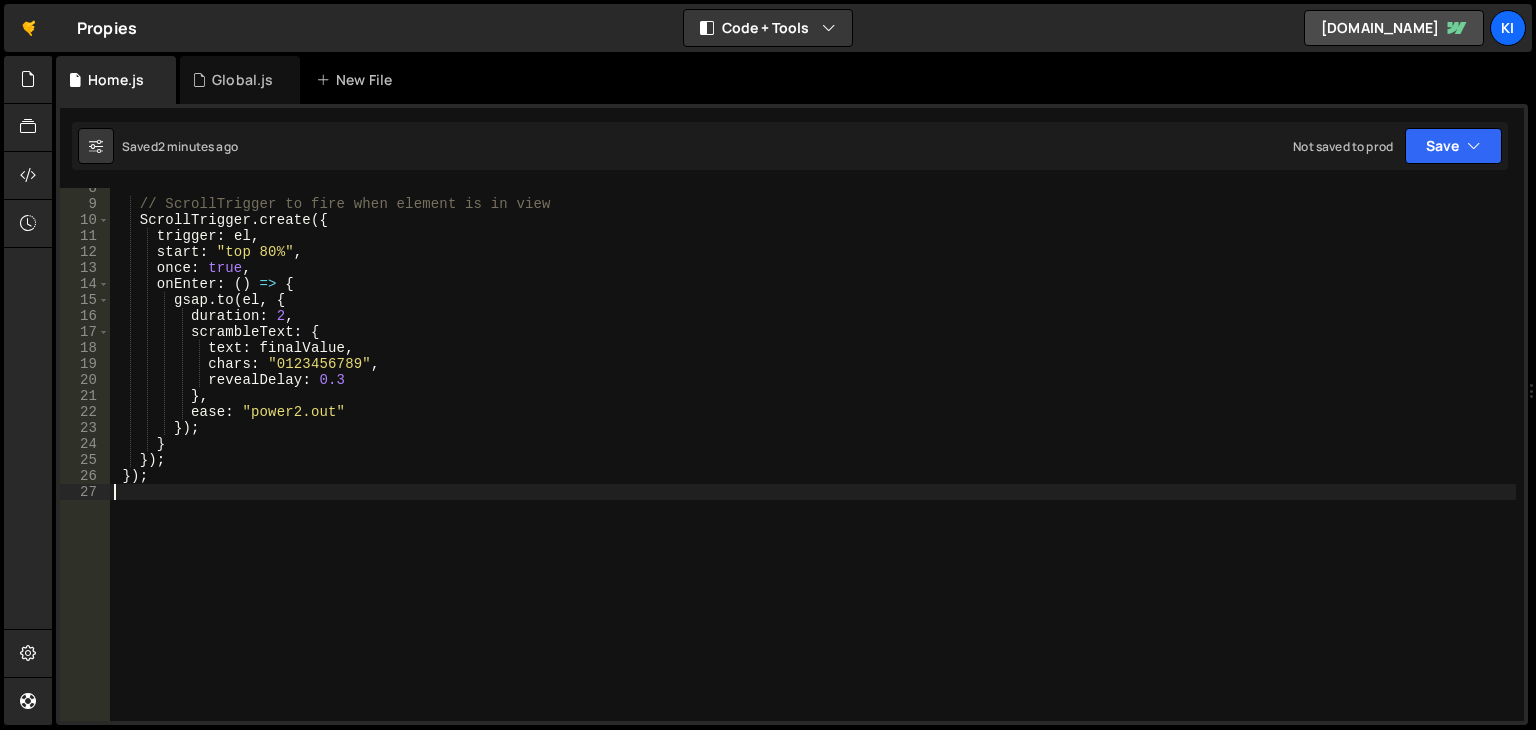 scroll, scrollTop: 0, scrollLeft: 0, axis: both 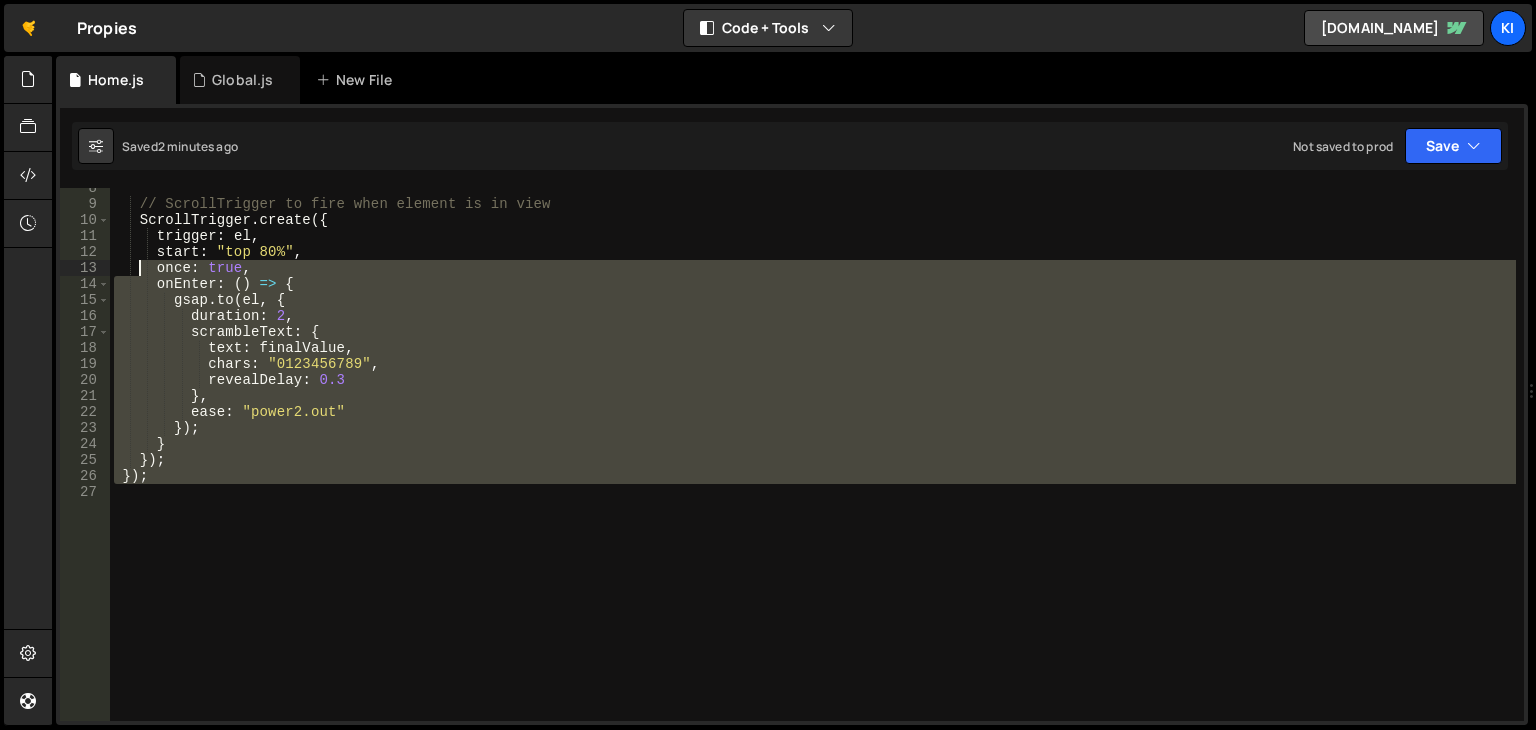 drag, startPoint x: 212, startPoint y: 439, endPoint x: 138, endPoint y: 251, distance: 202.0396 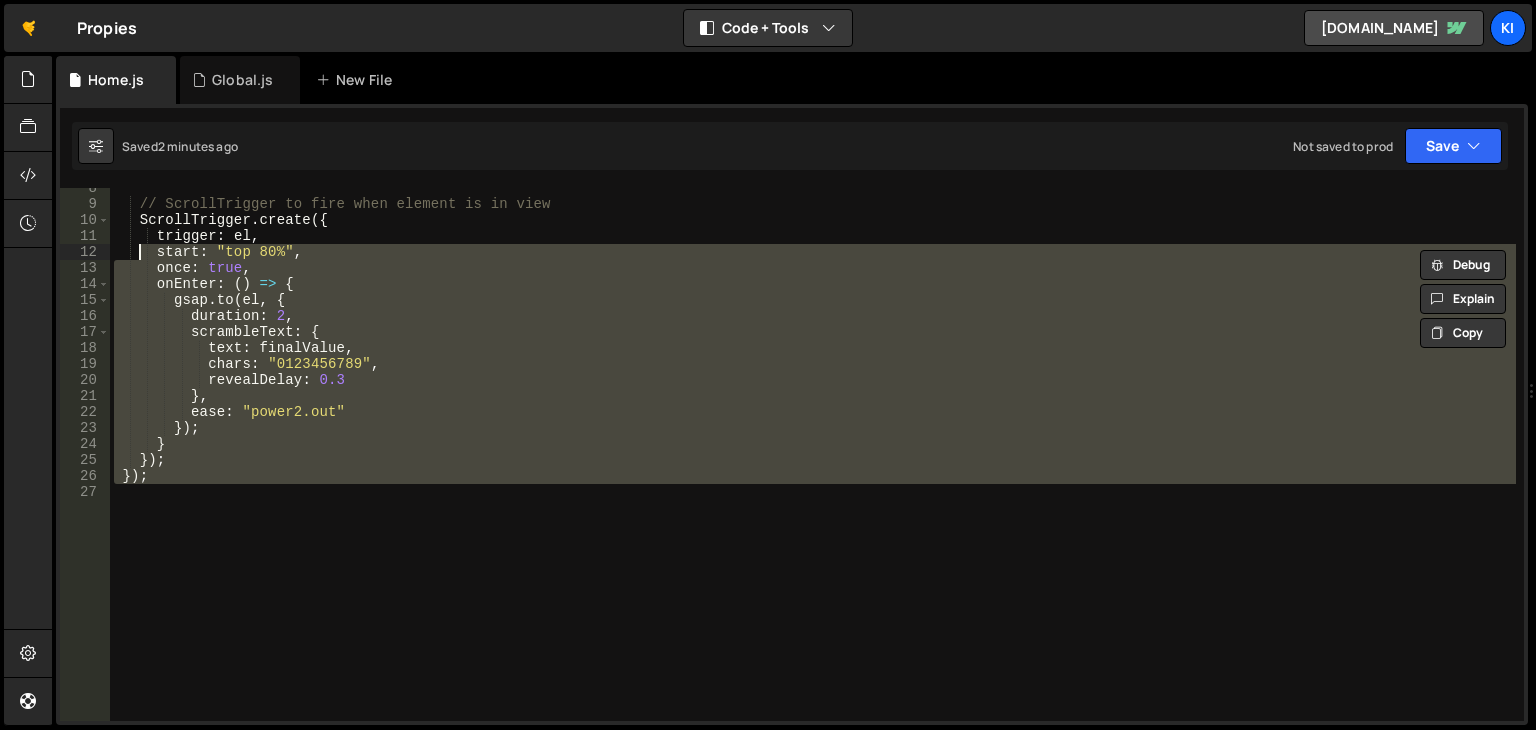 scroll, scrollTop: 0, scrollLeft: 0, axis: both 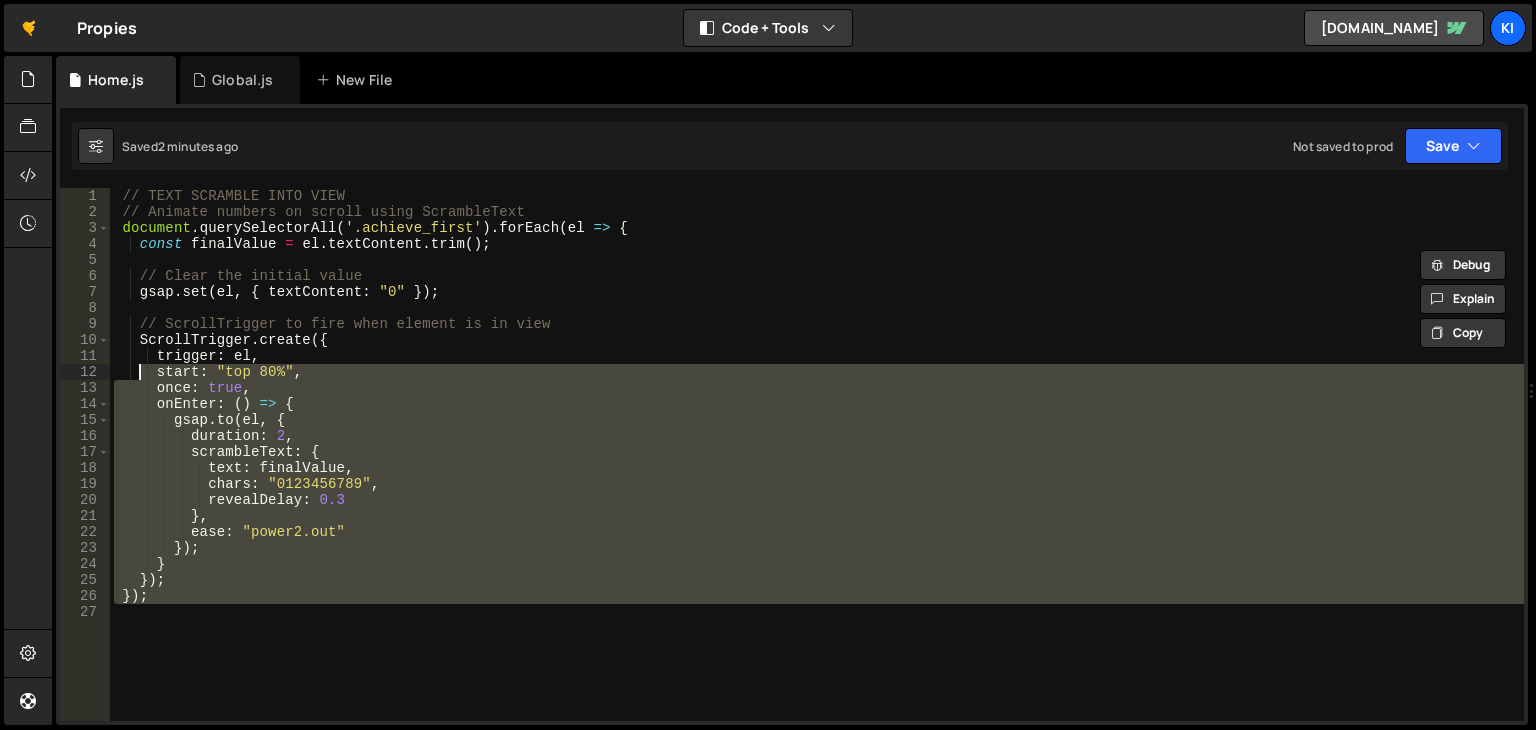 click on "// TEXT SCRAMBLE INTO VIEW   // Animate numbers on scroll using ScrambleText   document . querySelectorAll ( '.achieve_first' ) . forEach ( el   =>   {      const   finalValue   =   el . textContent . trim ( ) ;      // Clear the initial value      gsap . set ( el ,   {   textContent :   "0"   }) ;      // ScrollTrigger to fire when element is in view      ScrollTrigger . create ({         trigger :   el ,         start :   "top 80%" ,         once :   true ,         onEnter :   ( )   =>   {            gsap . to ( el ,   {               duration :   2 ,               scrambleText :   {                  text :   finalValue ,                  chars :   "0123456789" ,                  revealDelay :   0.3               } ,               ease :   "power2.out"            }) ;         }      }) ;   }) ;" at bounding box center (817, 470) 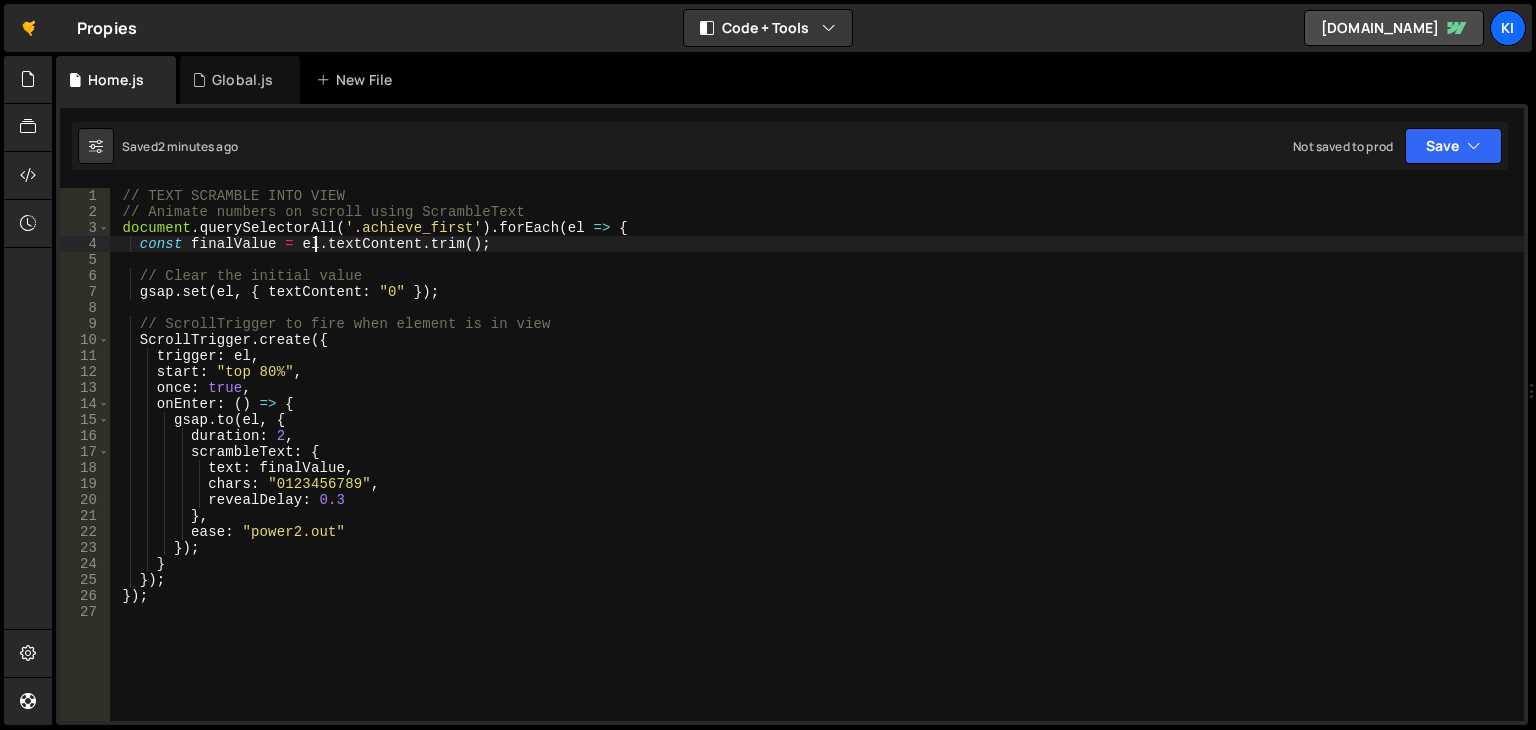 click on "// TEXT SCRAMBLE INTO VIEW   // Animate numbers on scroll using ScrambleText   document . querySelectorAll ( '.achieve_first' ) . forEach ( el   =>   {      const   finalValue   =   el . textContent . trim ( ) ;      // Clear the initial value      gsap . set ( el ,   {   textContent :   "0"   }) ;      // ScrollTrigger to fire when element is in view      ScrollTrigger . create ({         trigger :   el ,         start :   "top 80%" ,         once :   true ,         onEnter :   ( )   =>   {            gsap . to ( el ,   {               duration :   2 ,               scrambleText :   {                  text :   finalValue ,                  chars :   "0123456789" ,                  revealDelay :   0.3               } ,               ease :   "power2.out"            }) ;         }      }) ;   }) ;" at bounding box center (817, 470) 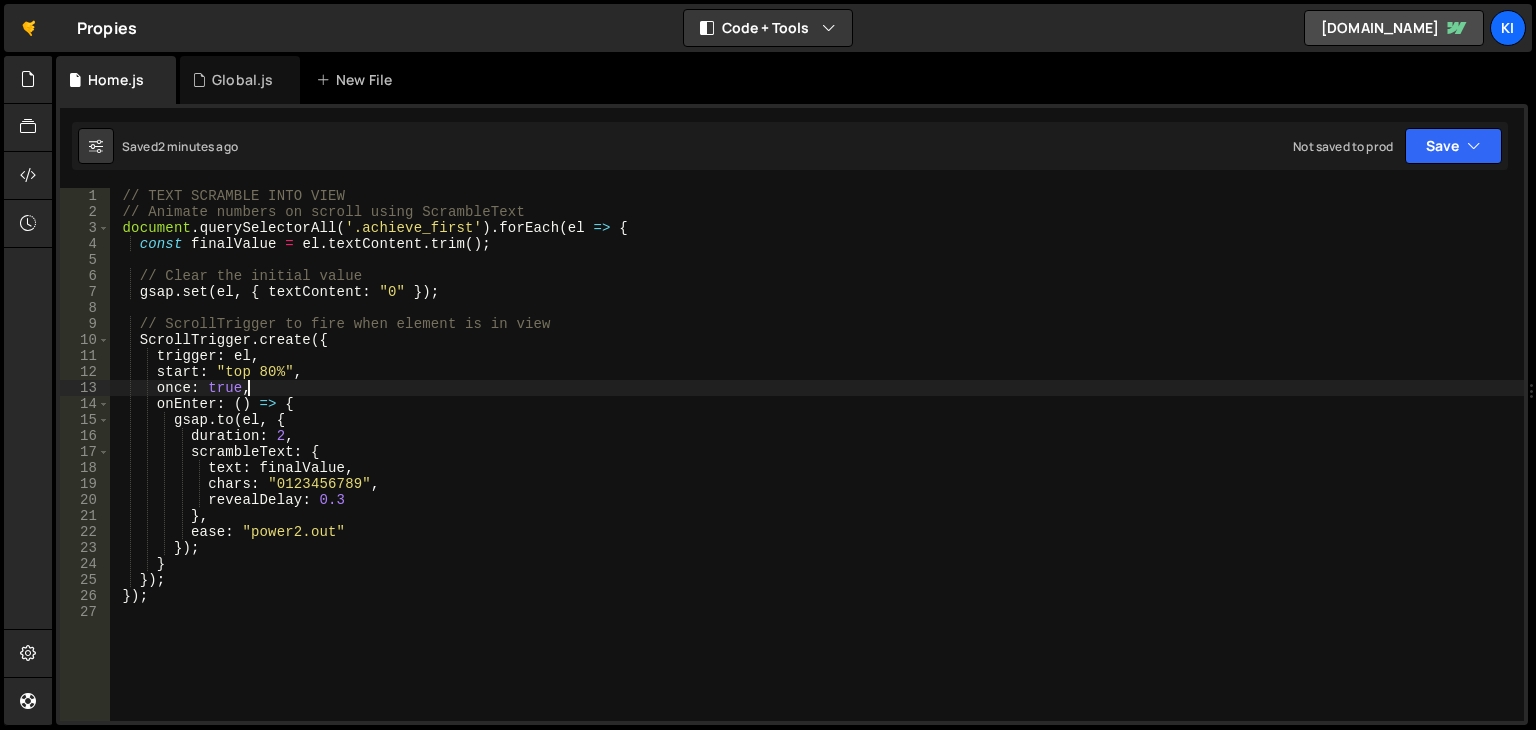 click on "// TEXT SCRAMBLE INTO VIEW   // Animate numbers on scroll using ScrambleText   document . querySelectorAll ( '.achieve_first' ) . forEach ( el   =>   {      const   finalValue   =   el . textContent . trim ( ) ;      // Clear the initial value      gsap . set ( el ,   {   textContent :   "0"   }) ;      // ScrollTrigger to fire when element is in view      ScrollTrigger . create ({         trigger :   el ,         start :   "top 80%" ,         once :   true ,         onEnter :   ( )   =>   {            gsap . to ( el ,   {               duration :   2 ,               scrambleText :   {                  text :   finalValue ,                  chars :   "0123456789" ,                  revealDelay :   0.3               } ,               ease :   "power2.out"            }) ;         }      }) ;   }) ;" at bounding box center (817, 470) 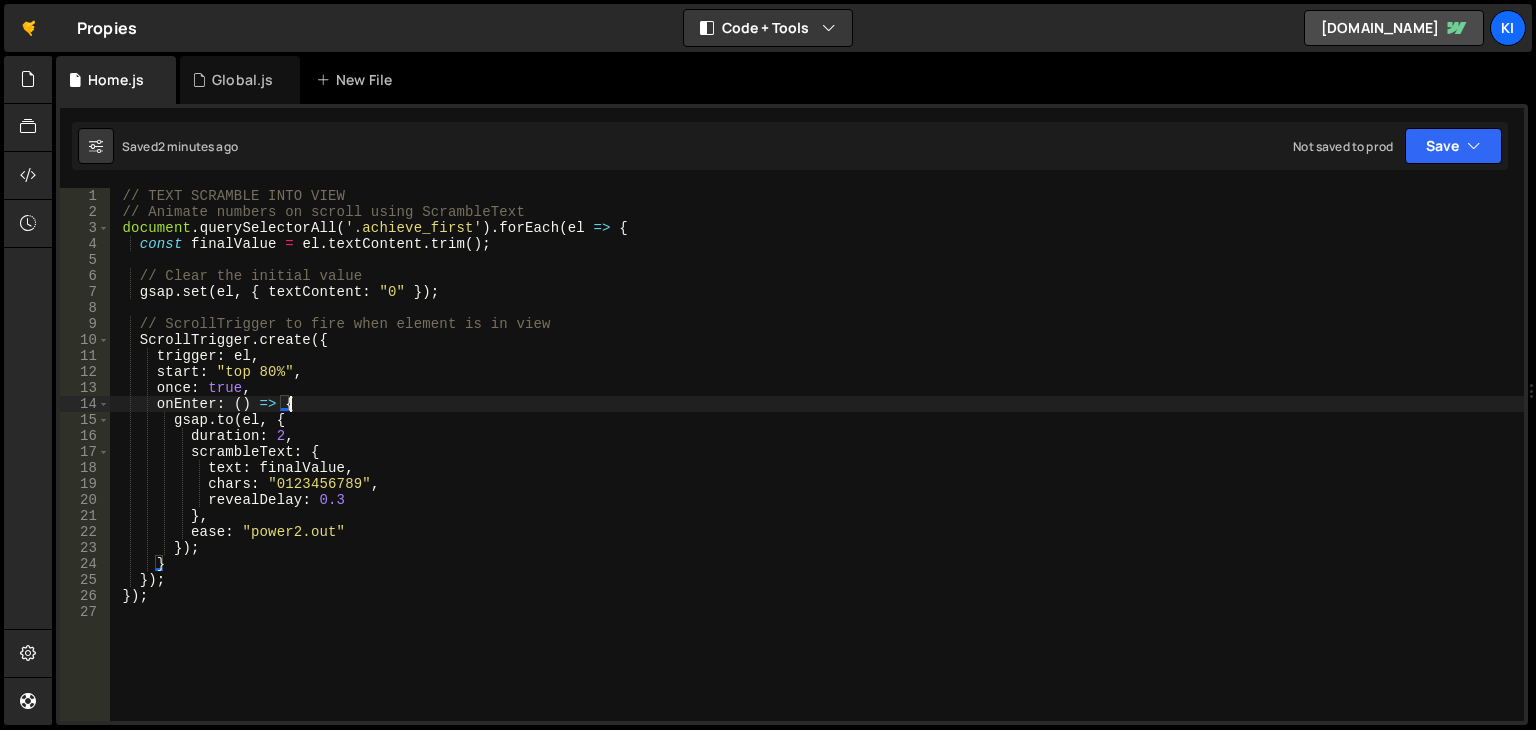 click on "// TEXT SCRAMBLE INTO VIEW   // Animate numbers on scroll using ScrambleText   document . querySelectorAll ( '.achieve_first' ) . forEach ( el   =>   {      const   finalValue   =   el . textContent . trim ( ) ;      // Clear the initial value      gsap . set ( el ,   {   textContent :   "0"   }) ;      // ScrollTrigger to fire when element is in view      ScrollTrigger . create ({         trigger :   el ,         start :   "top 80%" ,         once :   true ,         onEnter :   ( )   =>   {            gsap . to ( el ,   {               duration :   2 ,               scrambleText :   {                  text :   finalValue ,                  chars :   "0123456789" ,                  revealDelay :   0.3               } ,               ease :   "power2.out"            }) ;         }      }) ;   }) ;" at bounding box center [817, 470] 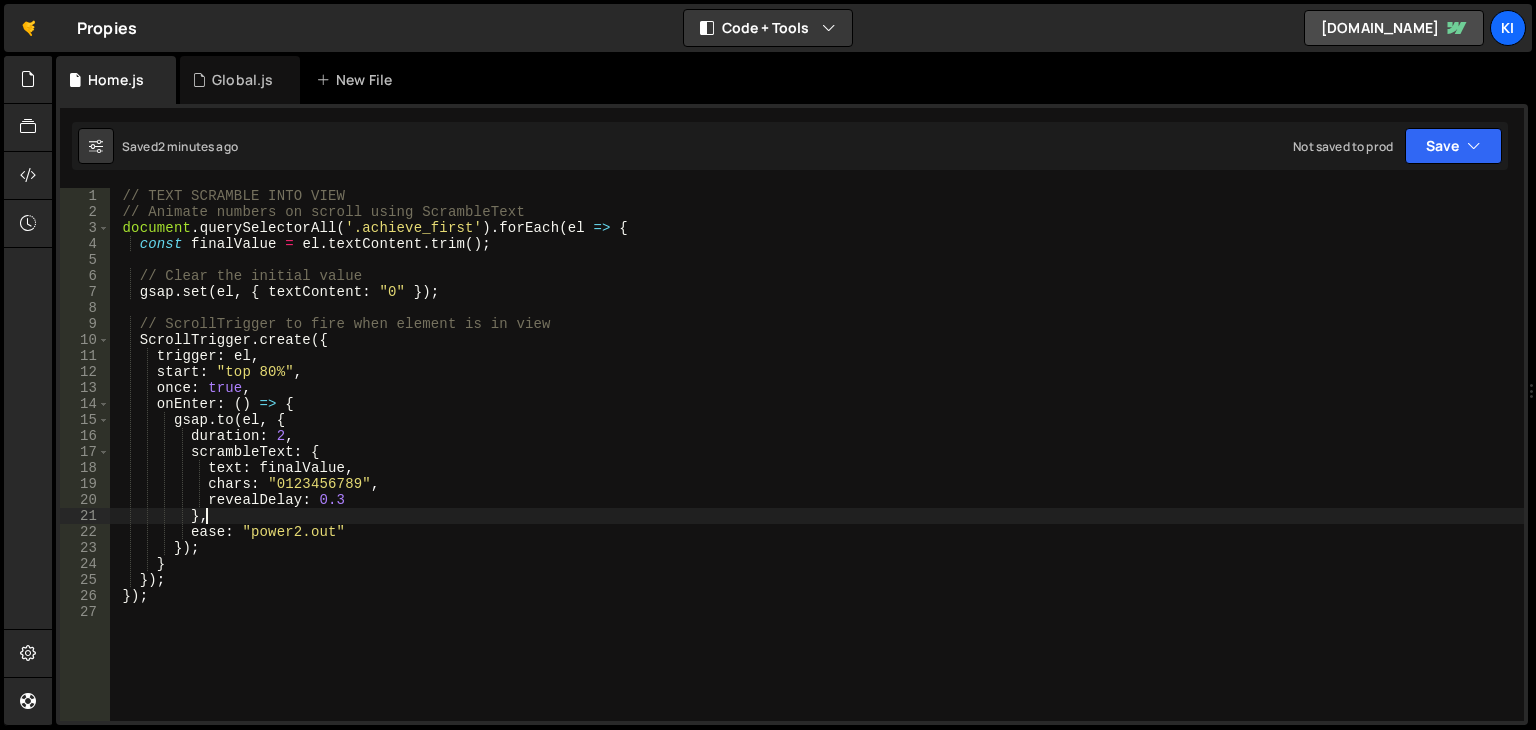 click on "// TEXT SCRAMBLE INTO VIEW   // Animate numbers on scroll using ScrambleText   document . querySelectorAll ( '.achieve_first' ) . forEach ( el   =>   {      const   finalValue   =   el . textContent . trim ( ) ;      // Clear the initial value      gsap . set ( el ,   {   textContent :   "0"   }) ;      // ScrollTrigger to fire when element is in view      ScrollTrigger . create ({         trigger :   el ,         start :   "top 80%" ,         once :   true ,         onEnter :   ( )   =>   {            gsap . to ( el ,   {               duration :   2 ,               scrambleText :   {                  text :   finalValue ,                  chars :   "0123456789" ,                  revealDelay :   0.3               } ,               ease :   "power2.out"            }) ;         }      }) ;   }) ;" at bounding box center [817, 470] 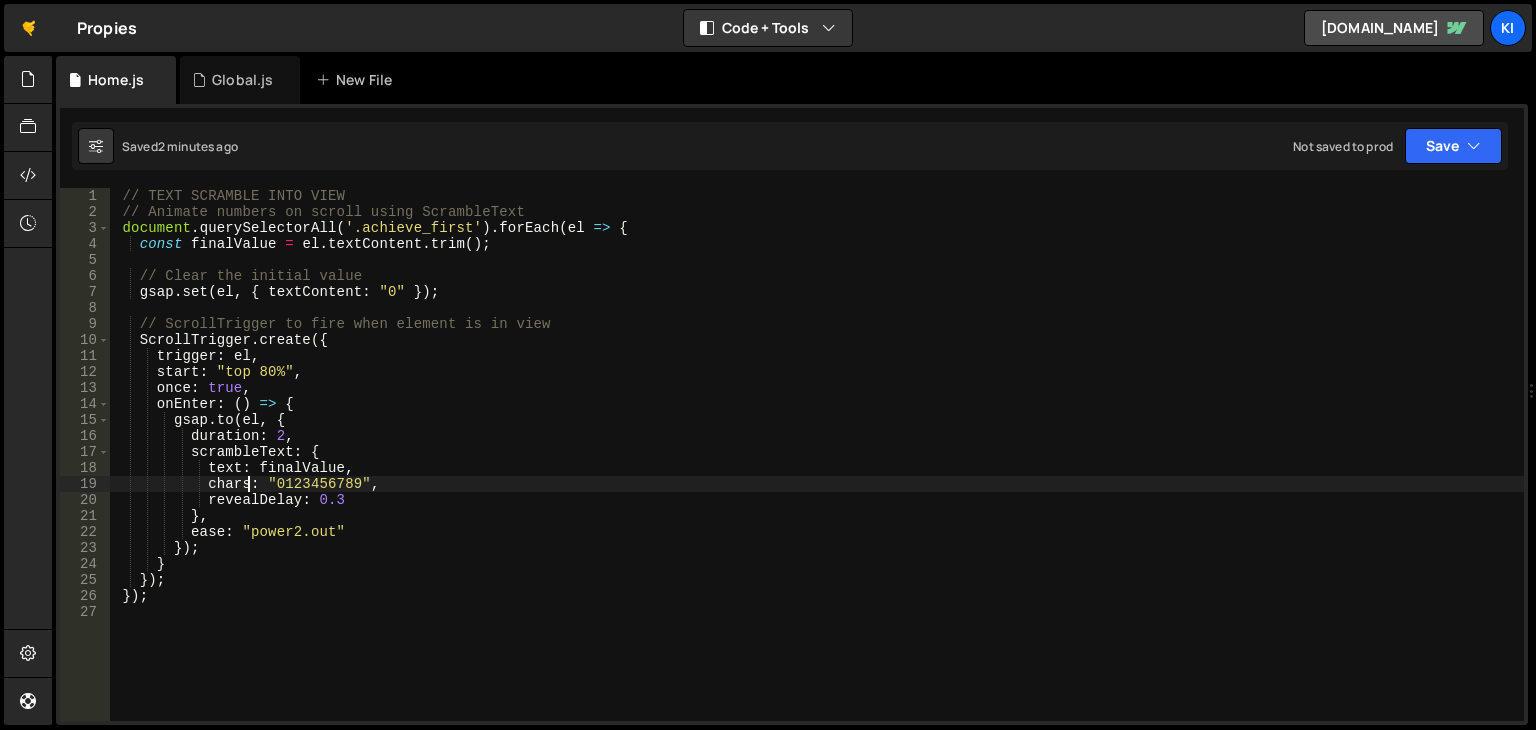 click on "// TEXT SCRAMBLE INTO VIEW   // Animate numbers on scroll using ScrambleText   document . querySelectorAll ( '.achieve_first' ) . forEach ( el   =>   {      const   finalValue   =   el . textContent . trim ( ) ;      // Clear the initial value      gsap . set ( el ,   {   textContent :   "0"   }) ;      // ScrollTrigger to fire when element is in view      ScrollTrigger . create ({         trigger :   el ,         start :   "top 80%" ,         once :   true ,         onEnter :   ( )   =>   {            gsap . to ( el ,   {               duration :   2 ,               scrambleText :   {                  text :   finalValue ,                  chars :   "0123456789" ,                  revealDelay :   0.3               } ,               ease :   "power2.out"            }) ;         }      }) ;   }) ;" at bounding box center (817, 470) 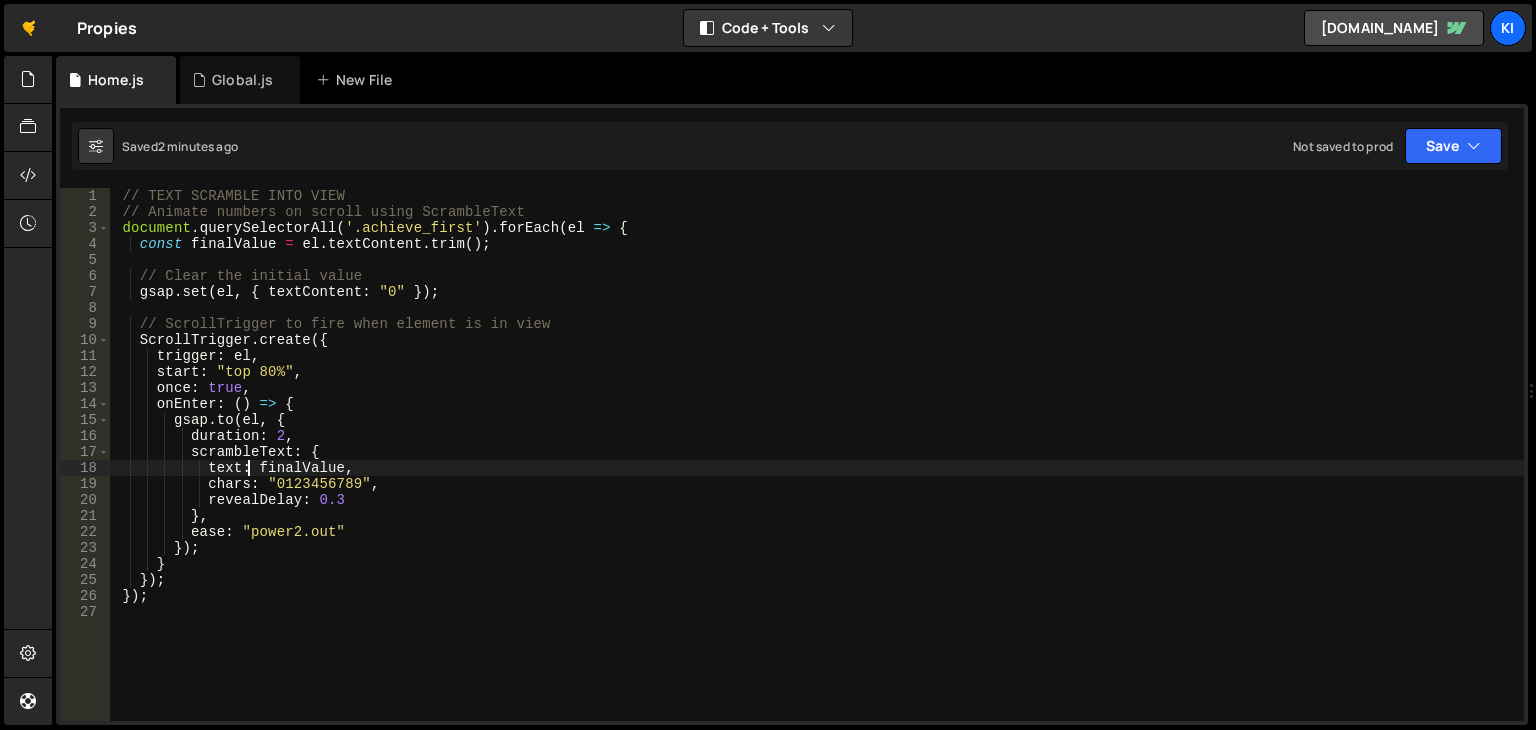 click on "// TEXT SCRAMBLE INTO VIEW   // Animate numbers on scroll using ScrambleText   document . querySelectorAll ( '.achieve_first' ) . forEach ( el   =>   {      const   finalValue   =   el . textContent . trim ( ) ;      // Clear the initial value      gsap . set ( el ,   {   textContent :   "0"   }) ;      // ScrollTrigger to fire when element is in view      ScrollTrigger . create ({         trigger :   el ,         start :   "top 80%" ,         once :   true ,         onEnter :   ( )   =>   {            gsap . to ( el ,   {               duration :   2 ,               scrambleText :   {                  text :   finalValue ,                  chars :   "0123456789" ,                  revealDelay :   0.3               } ,               ease :   "power2.out"            }) ;         }      }) ;   }) ;" at bounding box center [817, 470] 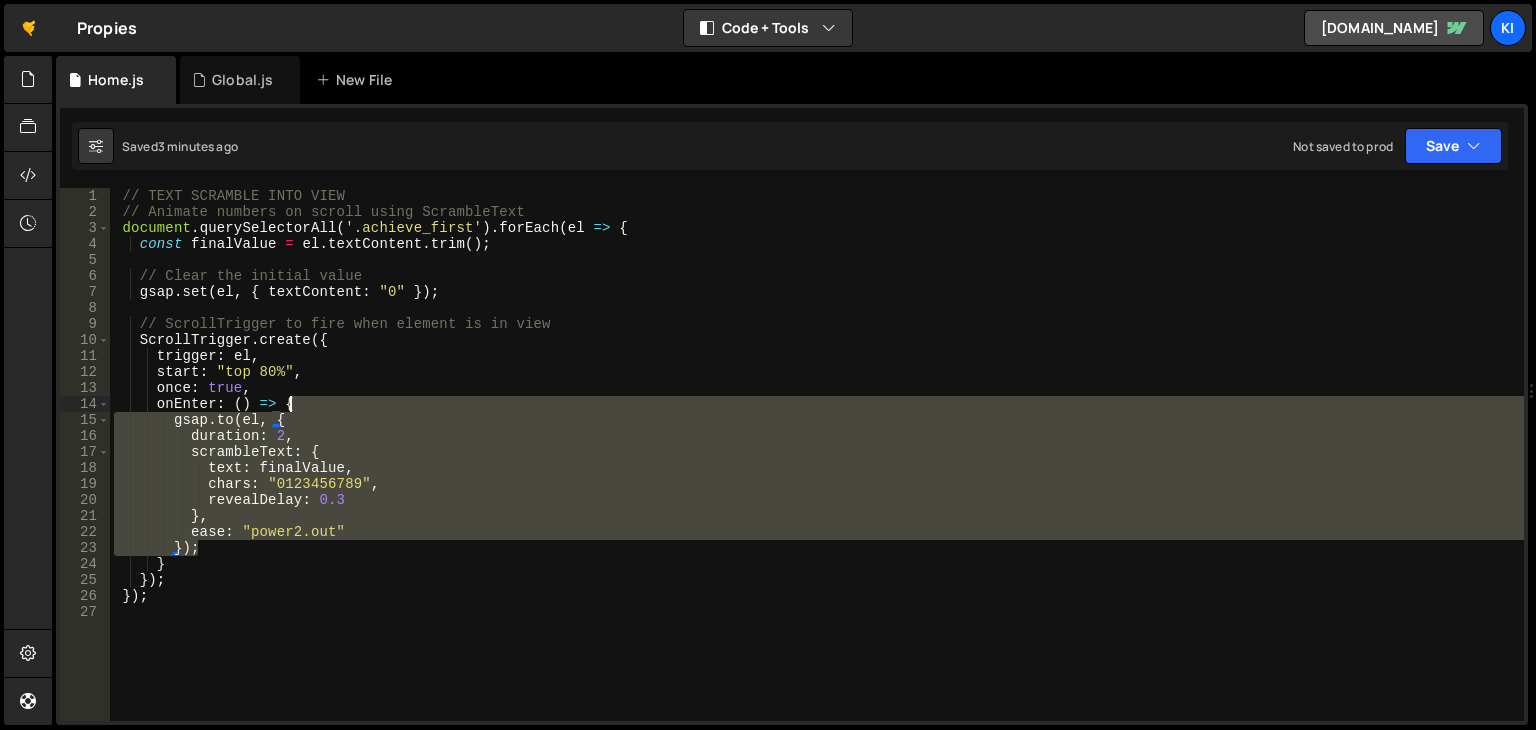 drag, startPoint x: 323, startPoint y: 544, endPoint x: 363, endPoint y: 279, distance: 268.00186 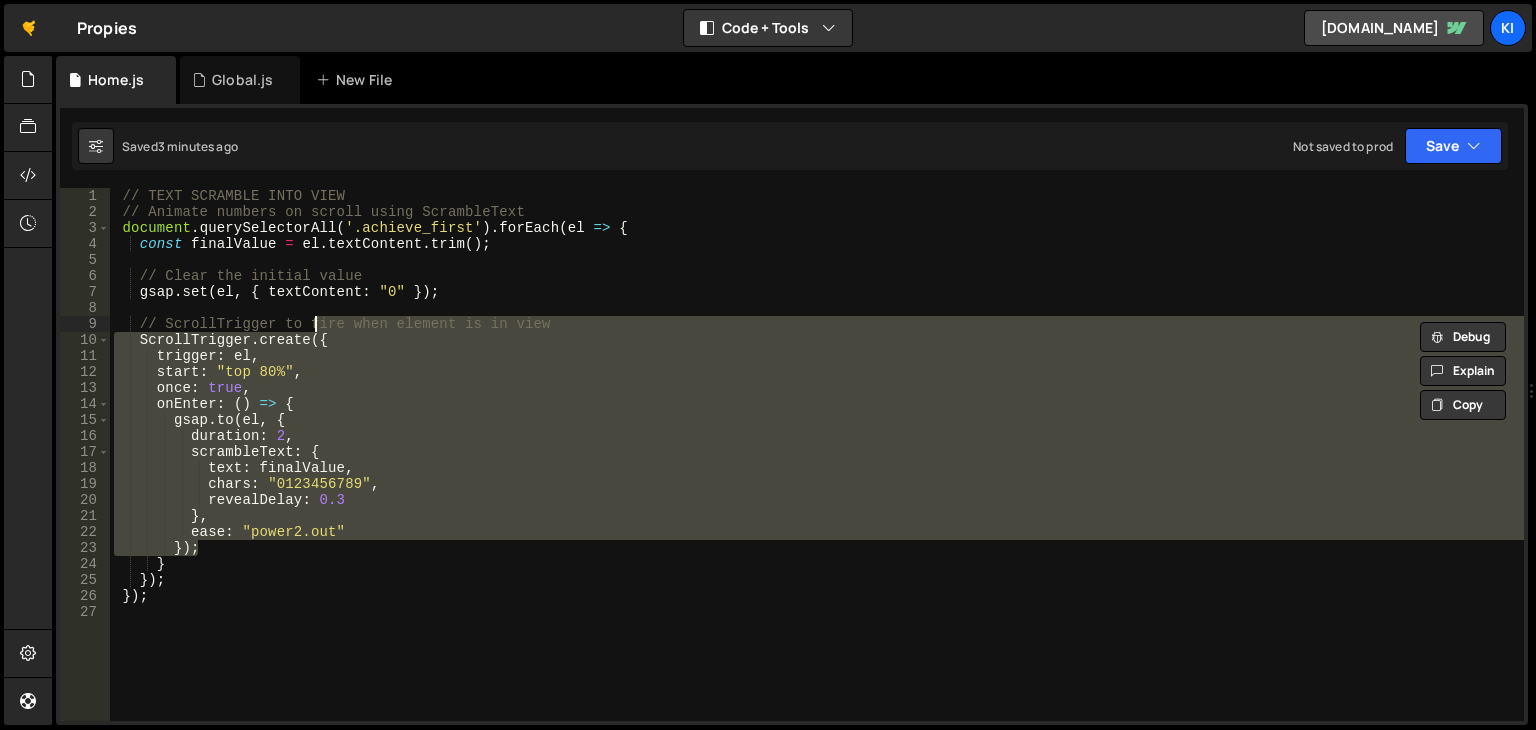 drag, startPoint x: 467, startPoint y: 301, endPoint x: 486, endPoint y: 333, distance: 37.215588 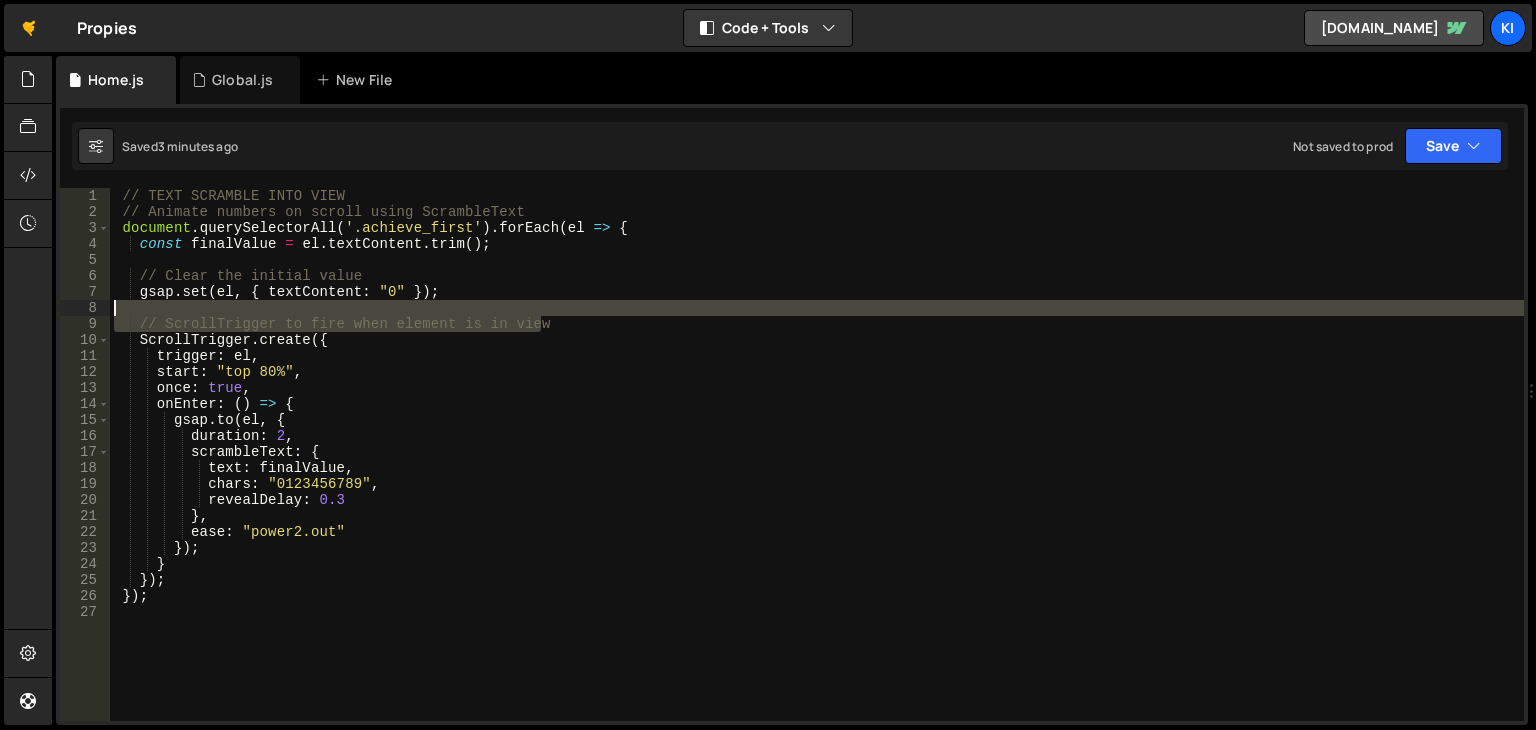 drag, startPoint x: 563, startPoint y: 319, endPoint x: 148, endPoint y: 313, distance: 415.04337 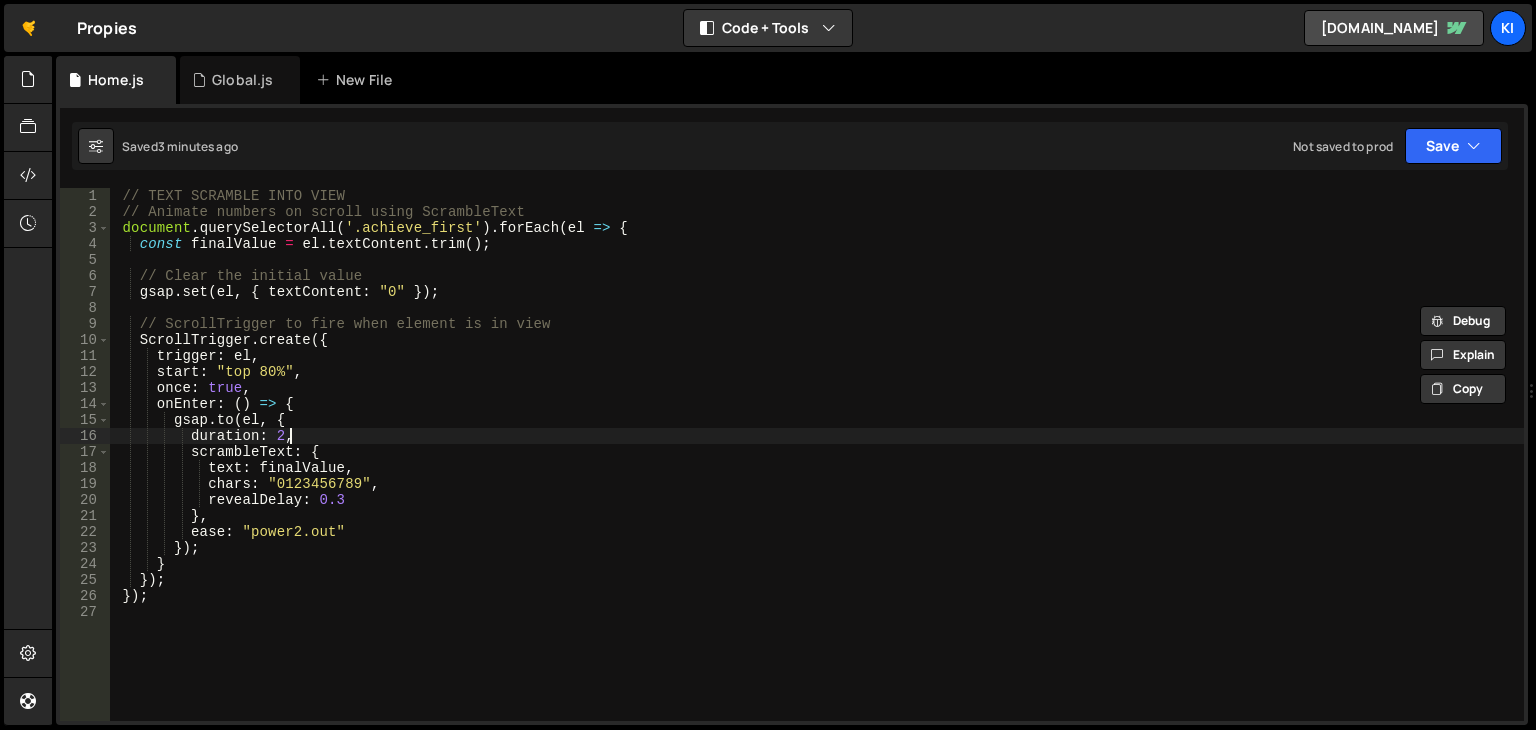 click on "// TEXT SCRAMBLE INTO VIEW   // Animate numbers on scroll using ScrambleText   document . querySelectorAll ( '.achieve_first' ) . forEach ( el   =>   {      const   finalValue   =   el . textContent . trim ( ) ;      // Clear the initial value      gsap . set ( el ,   {   textContent :   "0"   }) ;      // ScrollTrigger to fire when element is in view      ScrollTrigger . create ({         trigger :   el ,         start :   "top 80%" ,         once :   true ,         onEnter :   ( )   =>   {            gsap . to ( el ,   {               duration :   2 ,               scrambleText :   {                  text :   finalValue ,                  chars :   "0123456789" ,                  revealDelay :   0.3               } ,               ease :   "power2.out"            }) ;         }      }) ;   }) ;" at bounding box center (817, 470) 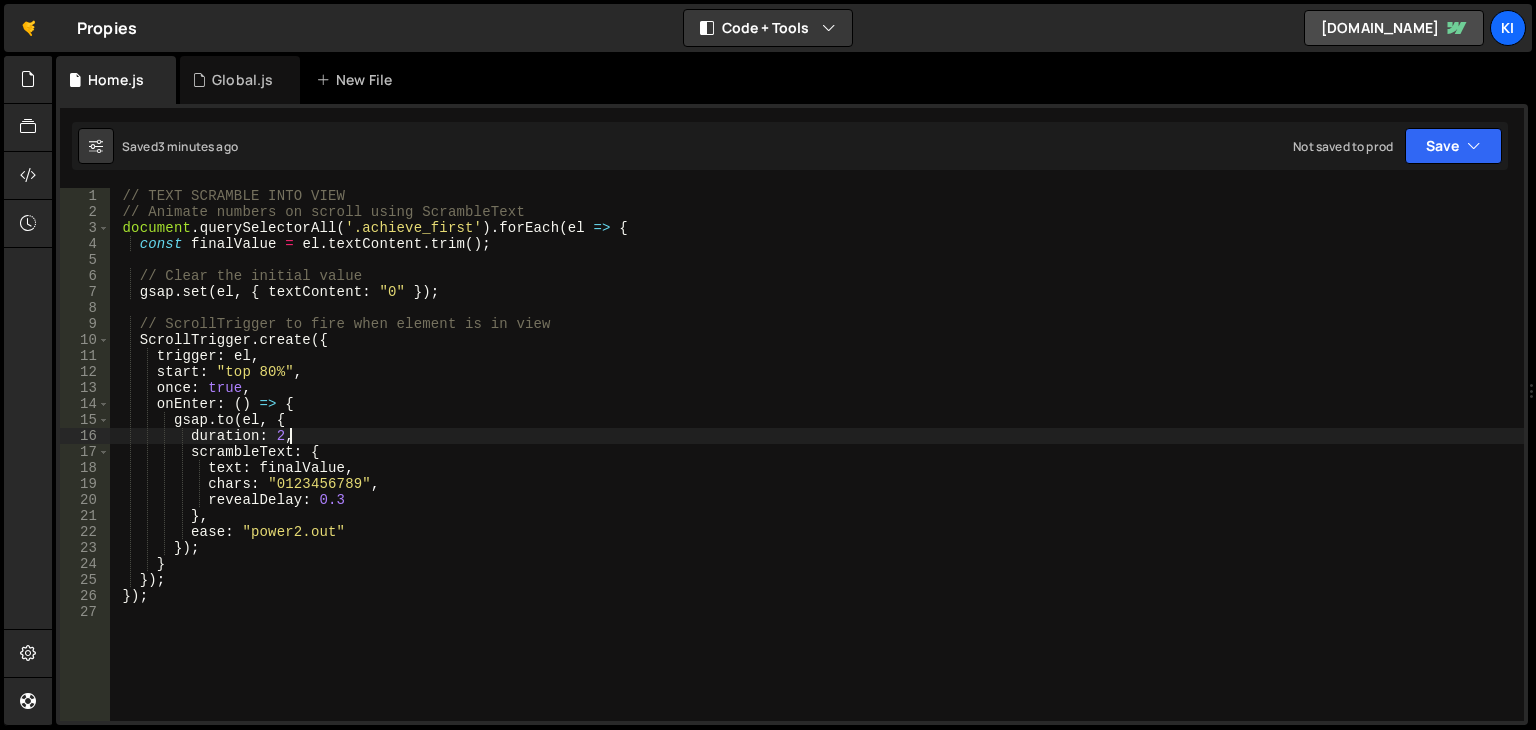 click on "// TEXT SCRAMBLE INTO VIEW   // Animate numbers on scroll using ScrambleText   document . querySelectorAll ( '.achieve_first' ) . forEach ( el   =>   {      const   finalValue   =   el . textContent . trim ( ) ;      // Clear the initial value      gsap . set ( el ,   {   textContent :   "0"   }) ;      // ScrollTrigger to fire when element is in view      ScrollTrigger . create ({         trigger :   el ,         start :   "top 80%" ,         once :   true ,         onEnter :   ( )   =>   {            gsap . to ( el ,   {               duration :   2 ,               scrambleText :   {                  text :   finalValue ,                  chars :   "0123456789" ,                  revealDelay :   0.3               } ,               ease :   "power2.out"            }) ;         }      }) ;   }) ;" at bounding box center (817, 470) 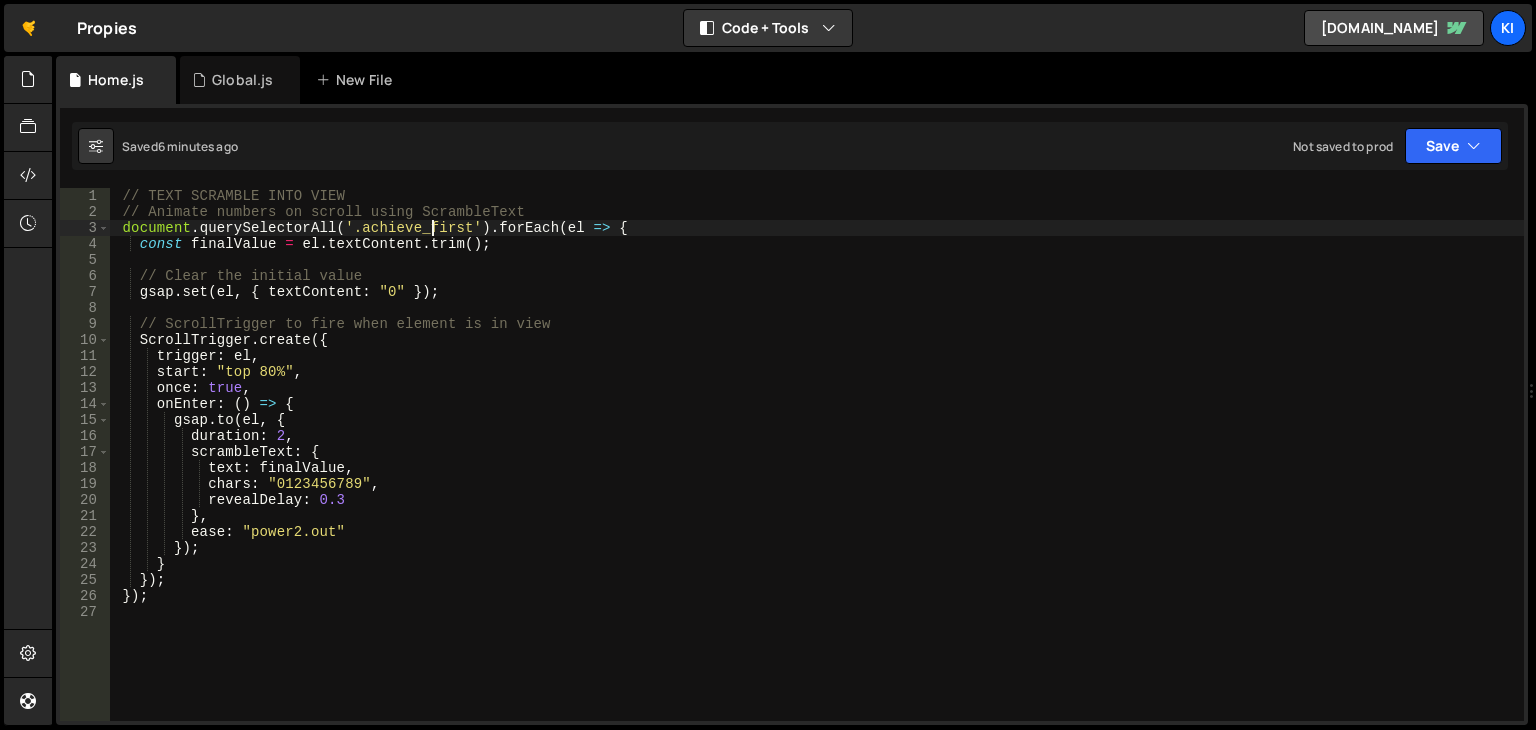 click on "// TEXT SCRAMBLE INTO VIEW   // Animate numbers on scroll using ScrambleText   document . querySelectorAll ( '.achieve_first' ) . forEach ( el   =>   {      const   finalValue   =   el . textContent . trim ( ) ;      // Clear the initial value      gsap . set ( el ,   {   textContent :   "0"   }) ;      // ScrollTrigger to fire when element is in view      ScrollTrigger . create ({         trigger :   el ,         start :   "top 80%" ,         once :   true ,         onEnter :   ( )   =>   {            gsap . to ( el ,   {               duration :   2 ,               scrambleText :   {                  text :   finalValue ,                  chars :   "0123456789" ,                  revealDelay :   0.3               } ,               ease :   "power2.out"            }) ;         }      }) ;   }) ;" at bounding box center (817, 470) 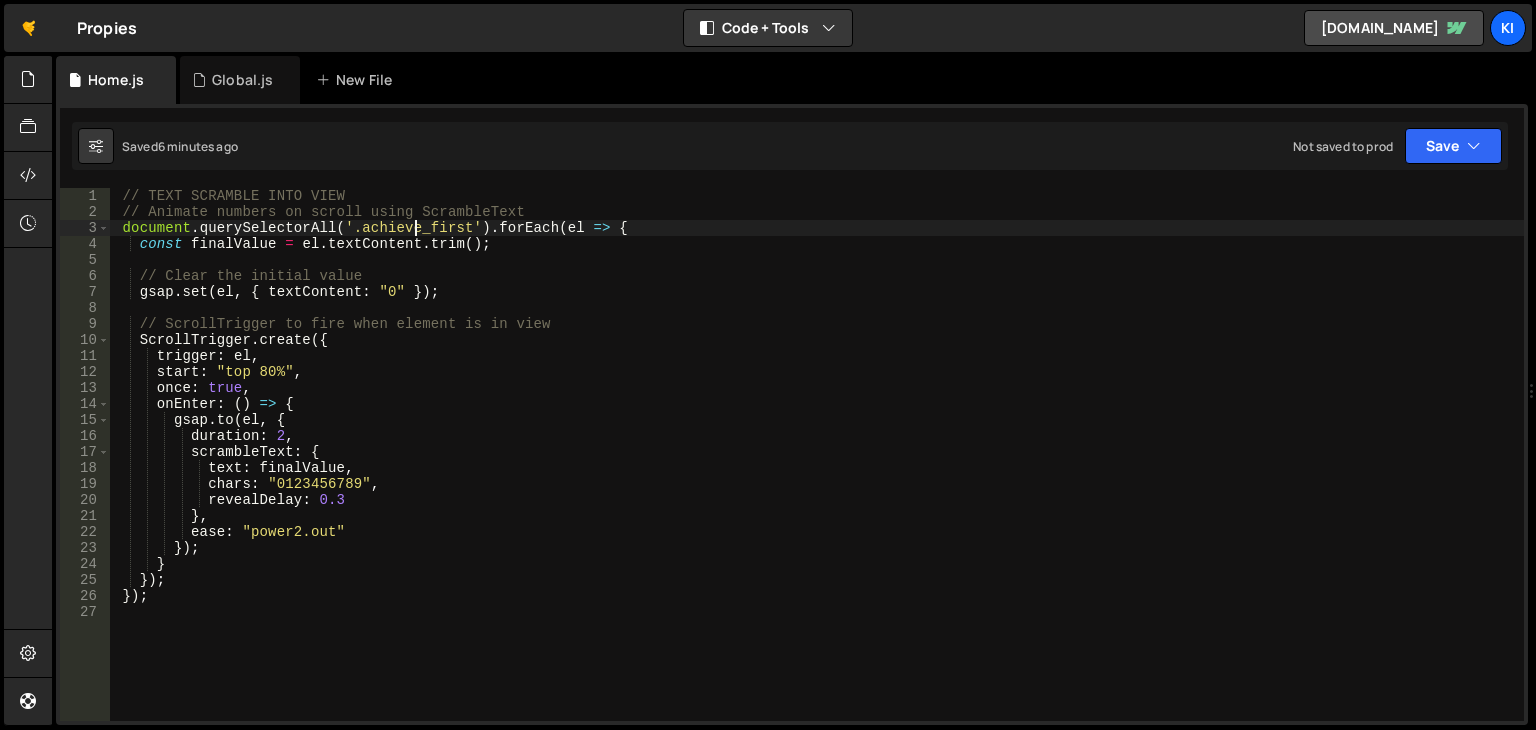 click on "// TEXT SCRAMBLE INTO VIEW   // Animate numbers on scroll using ScrambleText   document . querySelectorAll ( '.achieve_first' ) . forEach ( el   =>   {      const   finalValue   =   el . textContent . trim ( ) ;      // Clear the initial value      gsap . set ( el ,   {   textContent :   "0"   }) ;      // ScrollTrigger to fire when element is in view      ScrollTrigger . create ({         trigger :   el ,         start :   "top 80%" ,         once :   true ,         onEnter :   ( )   =>   {            gsap . to ( el ,   {               duration :   2 ,               scrambleText :   {                  text :   finalValue ,                  chars :   "0123456789" ,                  revealDelay :   0.3               } ,               ease :   "power2.out"            }) ;         }      }) ;   }) ;" at bounding box center [817, 470] 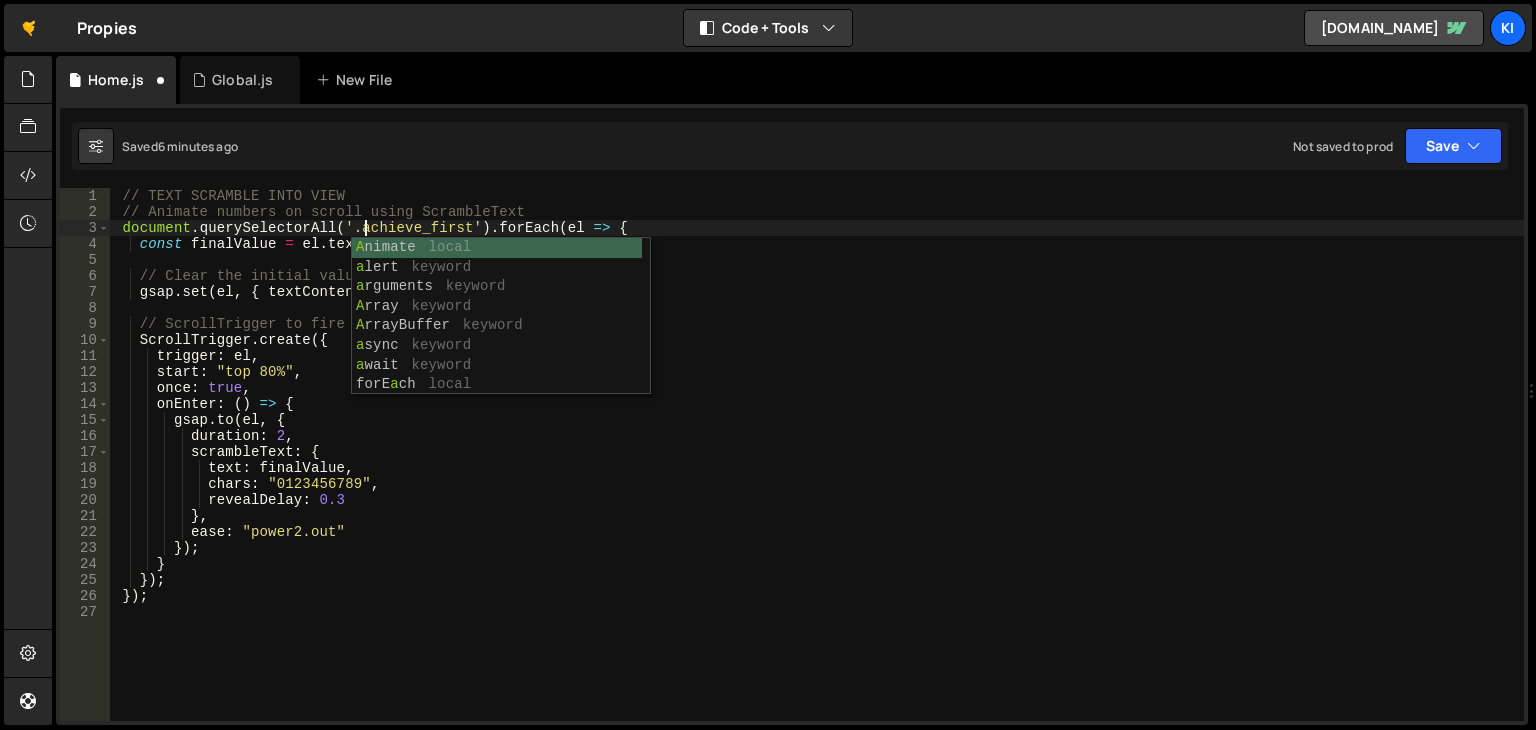 scroll, scrollTop: 0, scrollLeft: 17, axis: horizontal 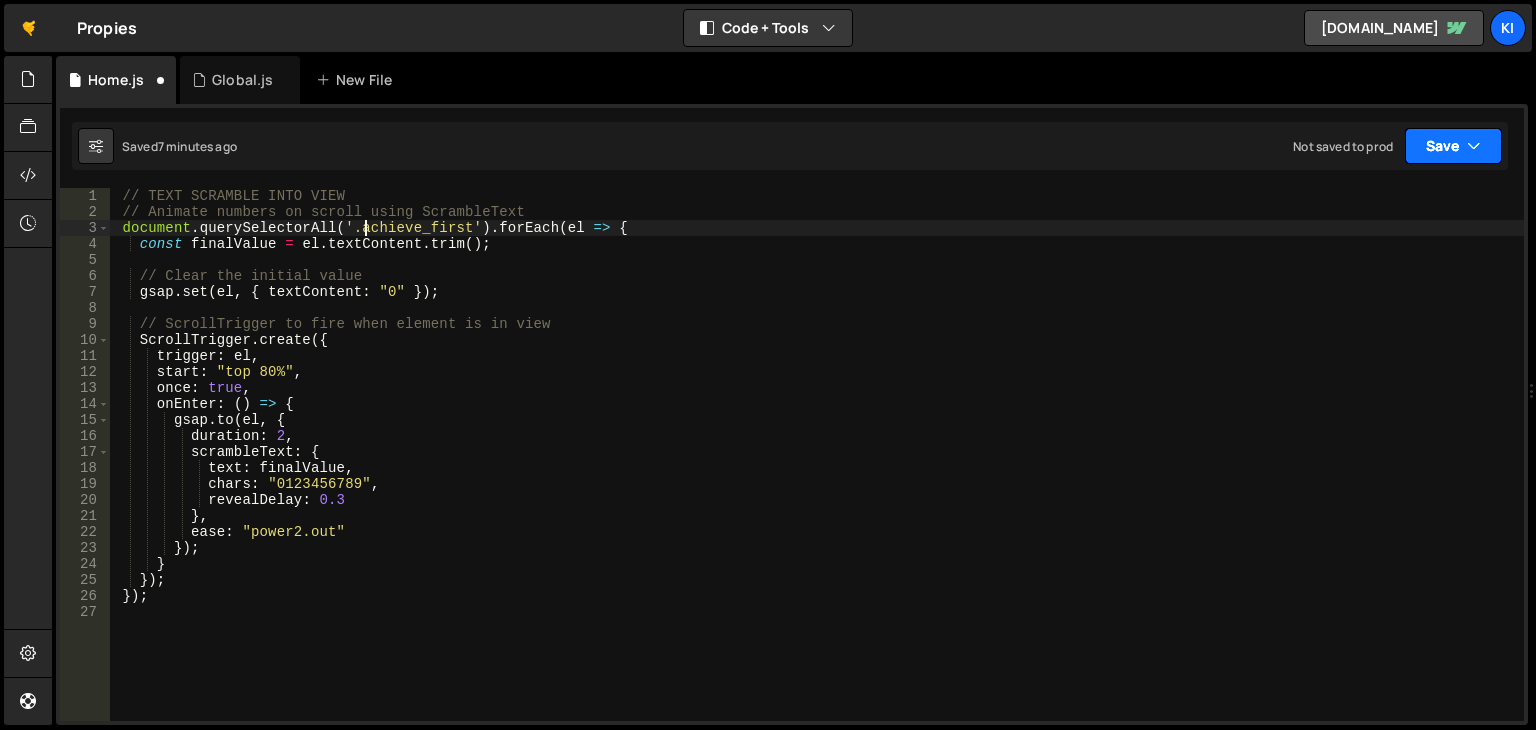 type on "document.querySelectorAll('.achieve_first').forEach(el => {" 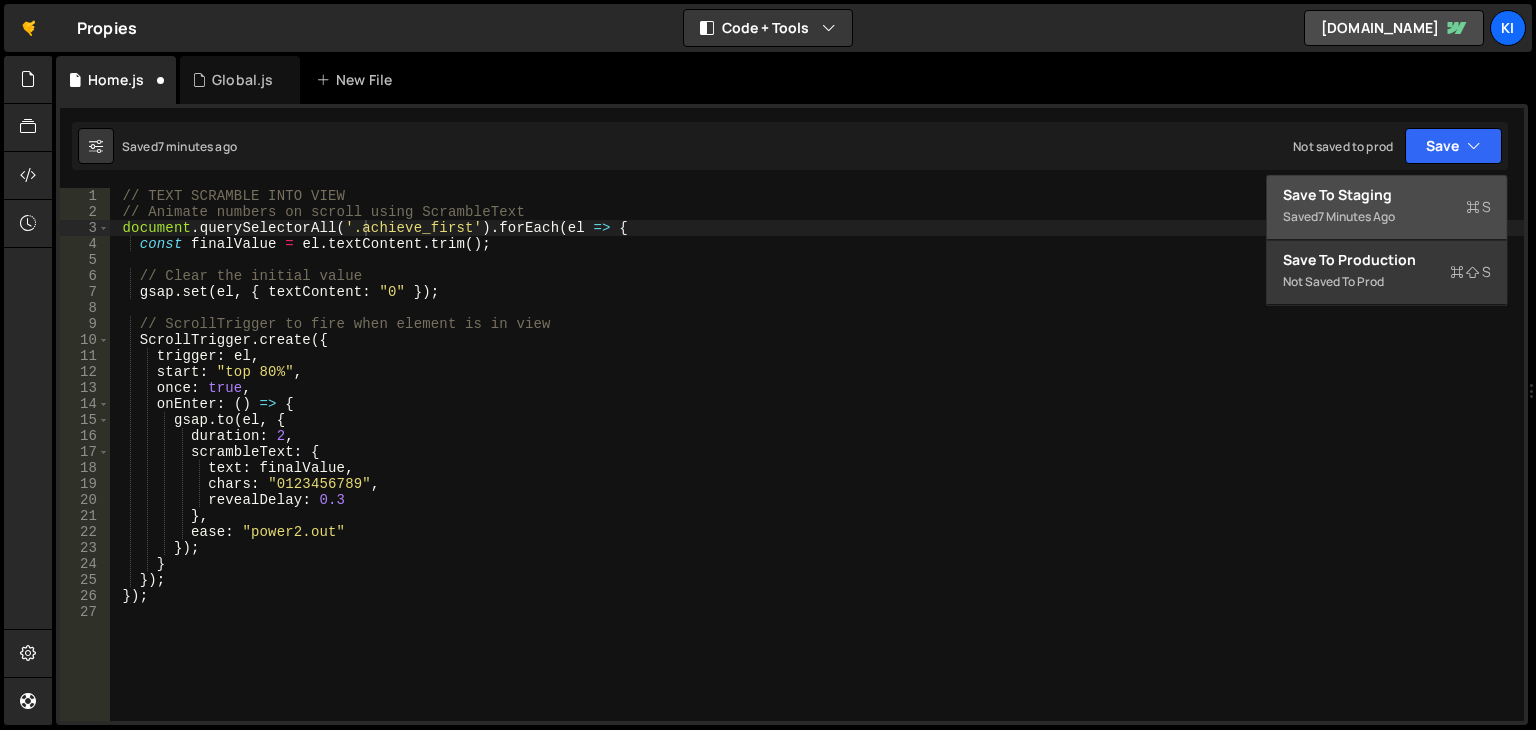 click on "7 minutes ago" at bounding box center (1356, 216) 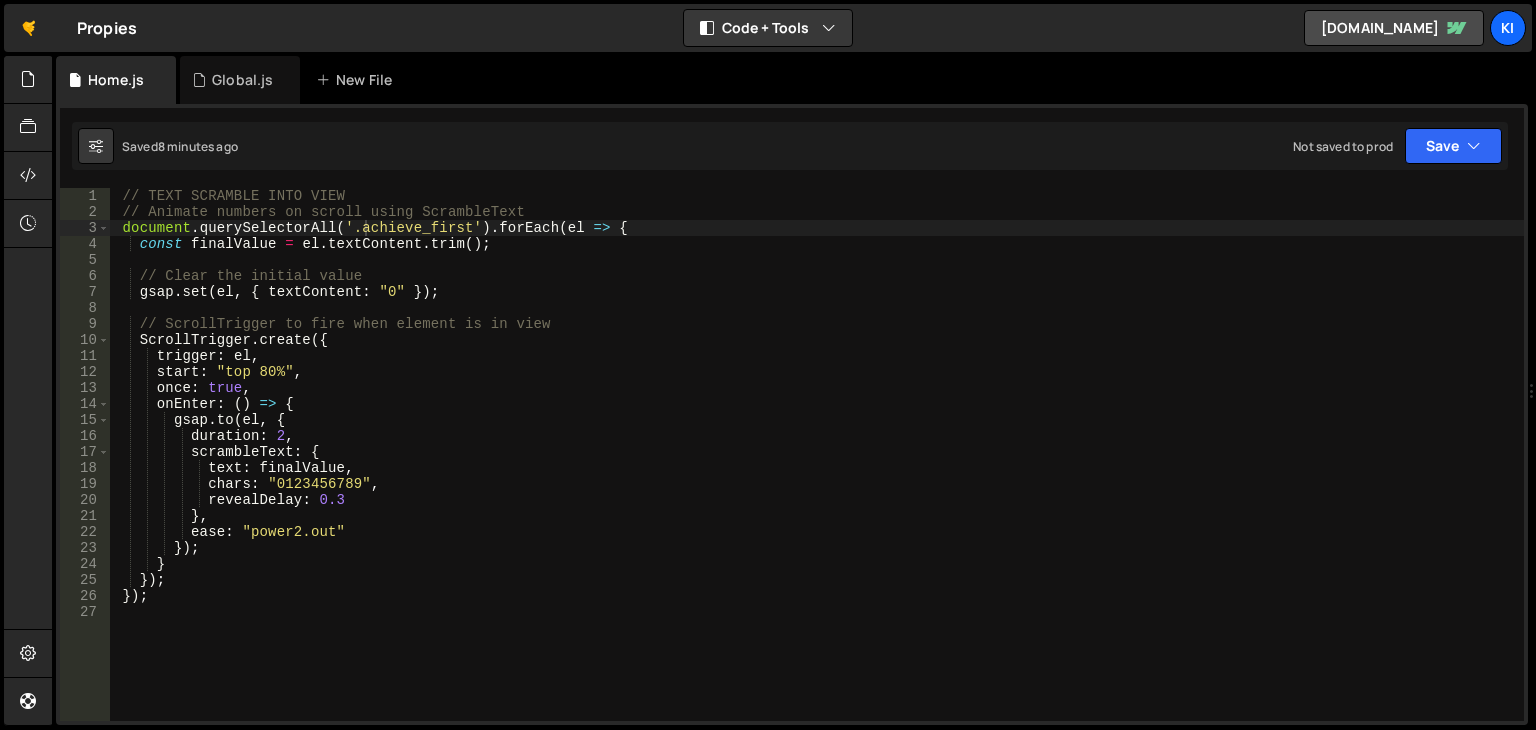click on "// TEXT SCRAMBLE INTO VIEW   // Animate numbers on scroll using ScrambleText   document . querySelectorAll ( '.achieve_first' ) . forEach ( el   =>   {      const   finalValue   =   el . textContent . trim ( ) ;      // Clear the initial value      gsap . set ( el ,   {   textContent :   "0"   }) ;      // ScrollTrigger to fire when element is in view      ScrollTrigger . create ({         trigger :   el ,         start :   "top 80%" ,         once :   true ,         onEnter :   ( )   =>   {            gsap . to ( el ,   {               duration :   2 ,               scrambleText :   {                  text :   finalValue ,                  chars :   "0123456789" ,                  revealDelay :   0.3               } ,               ease :   "power2.out"            }) ;         }      }) ;   }) ;" at bounding box center (817, 470) 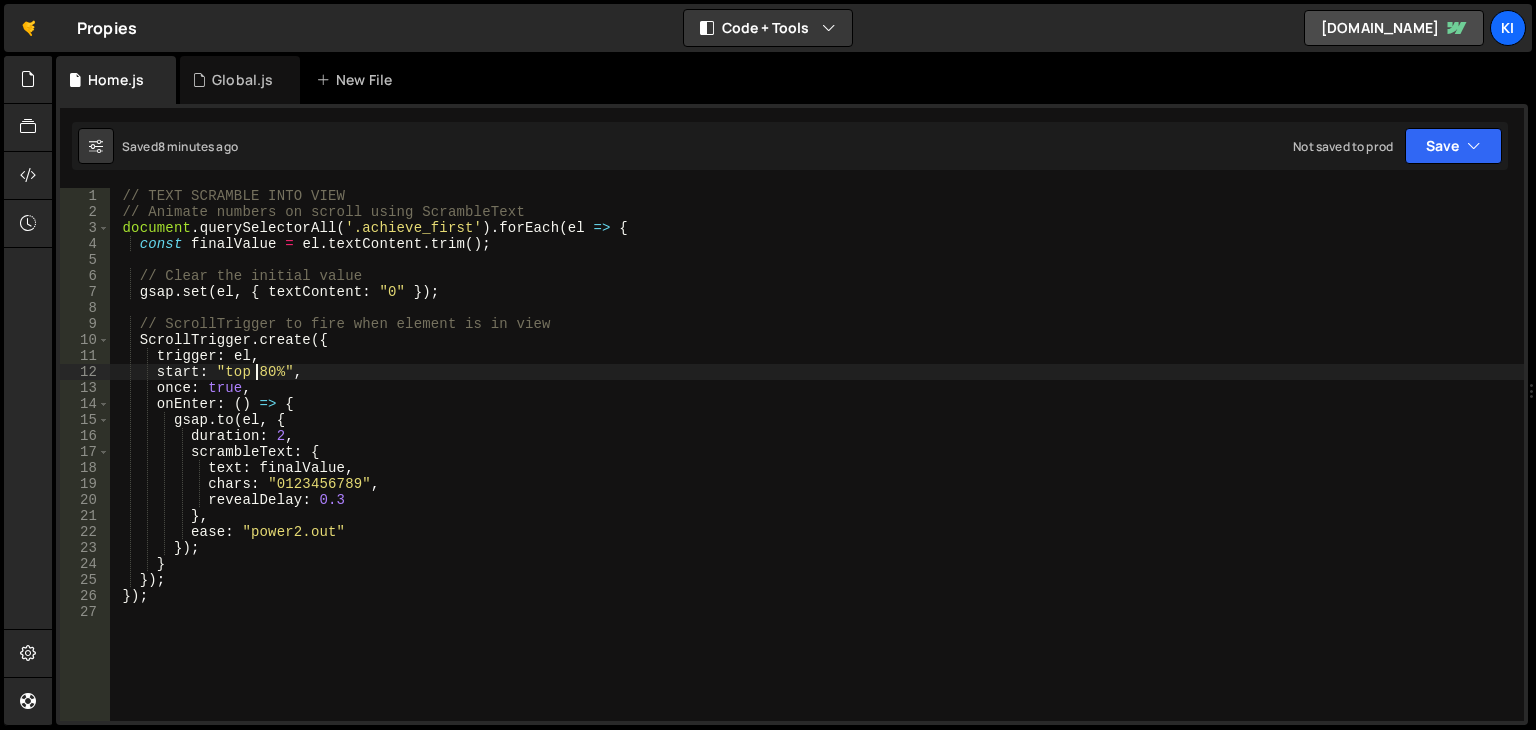 click on "// TEXT SCRAMBLE INTO VIEW   // Animate numbers on scroll using ScrambleText   document . querySelectorAll ( '.achieve_first' ) . forEach ( el   =>   {      const   finalValue   =   el . textContent . trim ( ) ;      // Clear the initial value      gsap . set ( el ,   {   textContent :   "0"   }) ;      // ScrollTrigger to fire when element is in view      ScrollTrigger . create ({         trigger :   el ,         start :   "top 80%" ,         once :   true ,         onEnter :   ( )   =>   {            gsap . to ( el ,   {               duration :   2 ,               scrambleText :   {                  text :   finalValue ,                  chars :   "0123456789" ,                  revealDelay :   0.3               } ,               ease :   "power2.out"            }) ;         }      }) ;   }) ;" at bounding box center [817, 470] 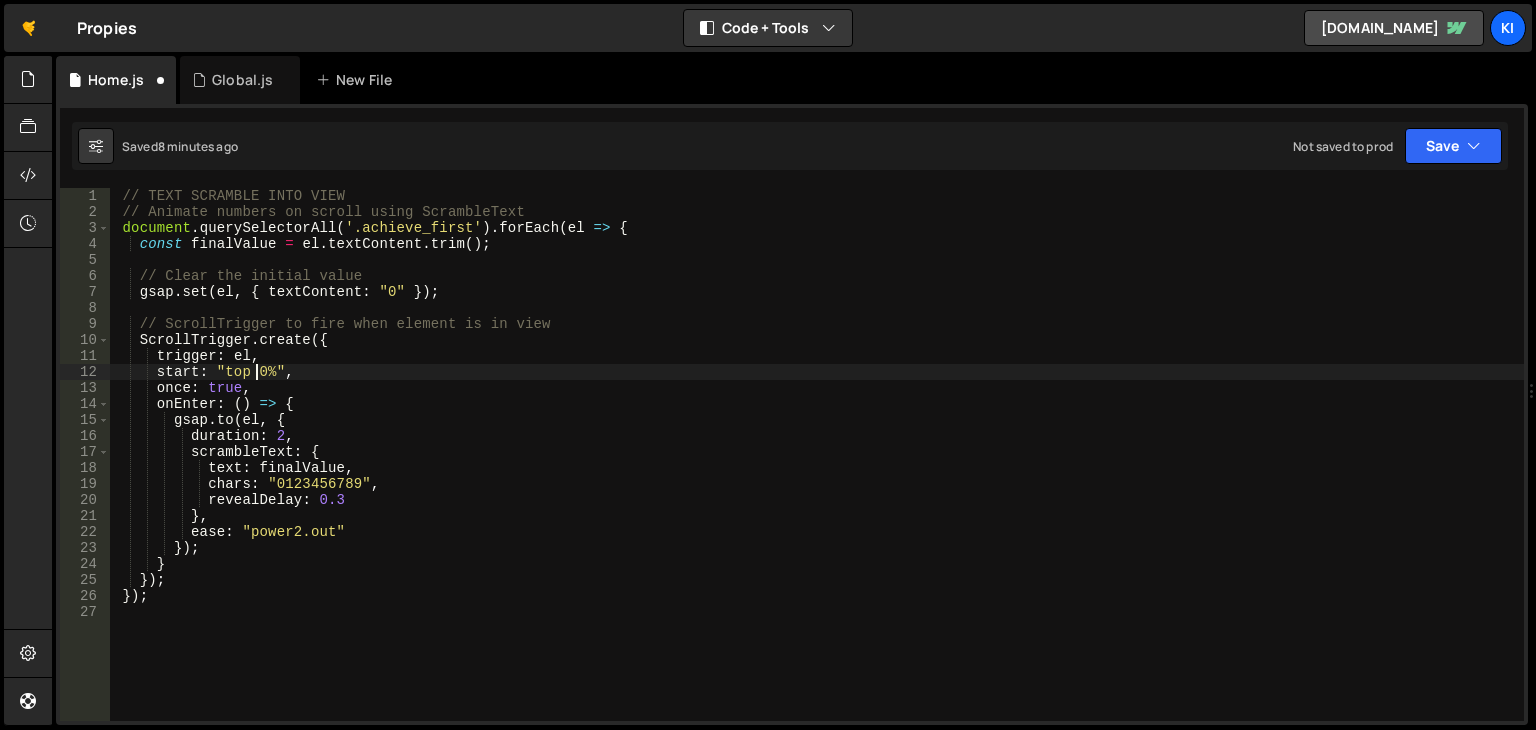scroll, scrollTop: 0, scrollLeft: 11, axis: horizontal 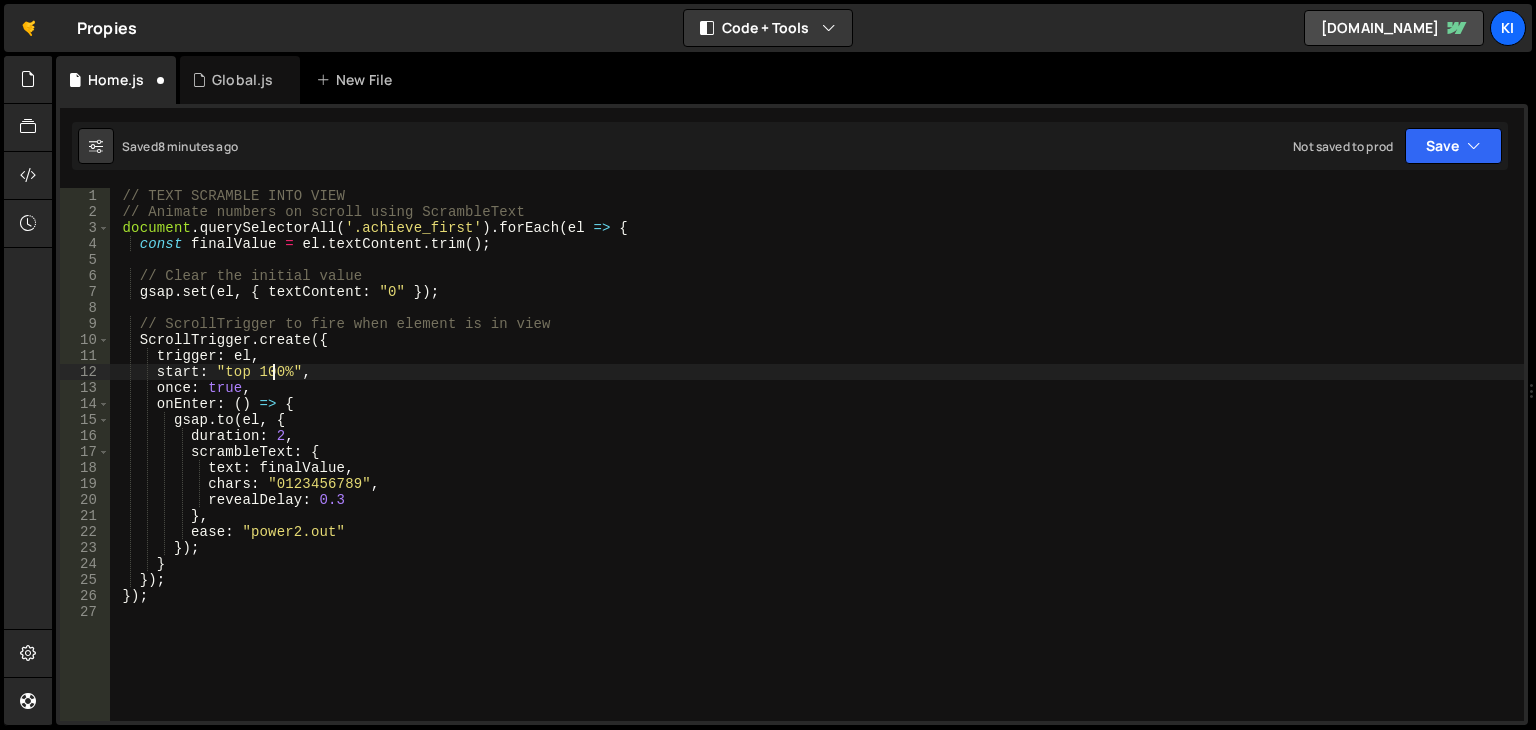 click on "// TEXT SCRAMBLE INTO VIEW   // Animate numbers on scroll using ScrambleText   document . querySelectorAll ( '.achieve_first' ) . forEach ( el   =>   {      const   finalValue   =   el . textContent . trim ( ) ;      // Clear the initial value      gsap . set ( el ,   {   textContent :   "0"   }) ;      // ScrollTrigger to fire when element is in view      ScrollTrigger . create ({         trigger :   el ,         start :   "top 100%" ,         once :   true ,         onEnter :   ( )   =>   {            gsap . to ( el ,   {               duration :   2 ,               scrambleText :   {                  text :   finalValue ,                  chars :   "0123456789" ,                  revealDelay :   0.3               } ,               ease :   "power2.out"            }) ;         }      }) ;   }) ;" at bounding box center (817, 470) 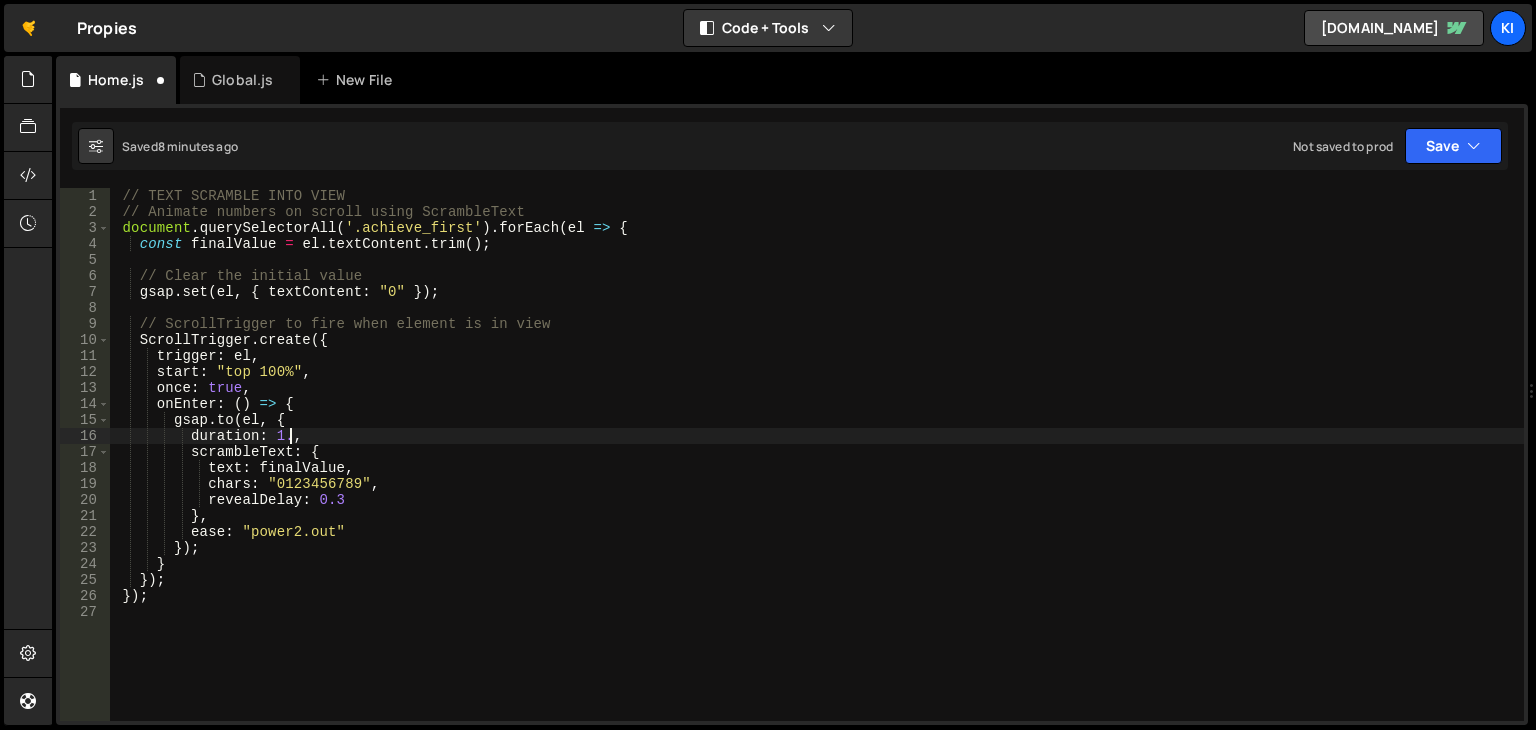 scroll, scrollTop: 0, scrollLeft: 12, axis: horizontal 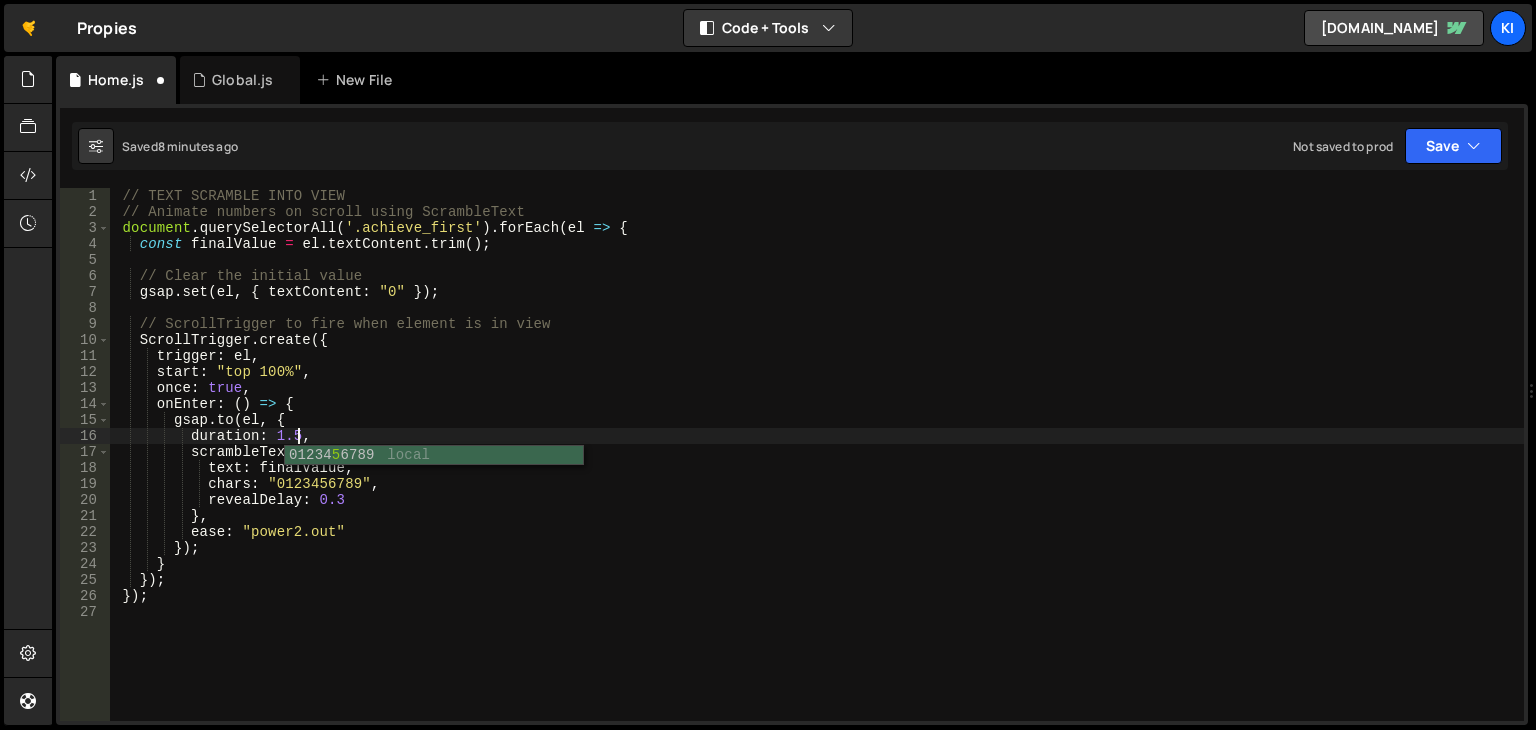 click on "// TEXT SCRAMBLE INTO VIEW   // Animate numbers on scroll using ScrambleText   document . querySelectorAll ( '.achieve_first' ) . forEach ( el   =>   {      const   finalValue   =   el . textContent . trim ( ) ;      // Clear the initial value      gsap . set ( el ,   {   textContent :   "0"   }) ;      // ScrollTrigger to fire when element is in view      ScrollTrigger . create ({         trigger :   el ,         start :   "top 100%" ,         once :   true ,         onEnter :   ( )   =>   {            gsap . to ( el ,   {               duration :   1.5 ,               scrambleText :   {                  text :   finalValue ,                  chars :   "0123456789" ,                  revealDelay :   0.3               } ,               ease :   "power2.out"            }) ;         }      }) ;   }) ;" at bounding box center (817, 470) 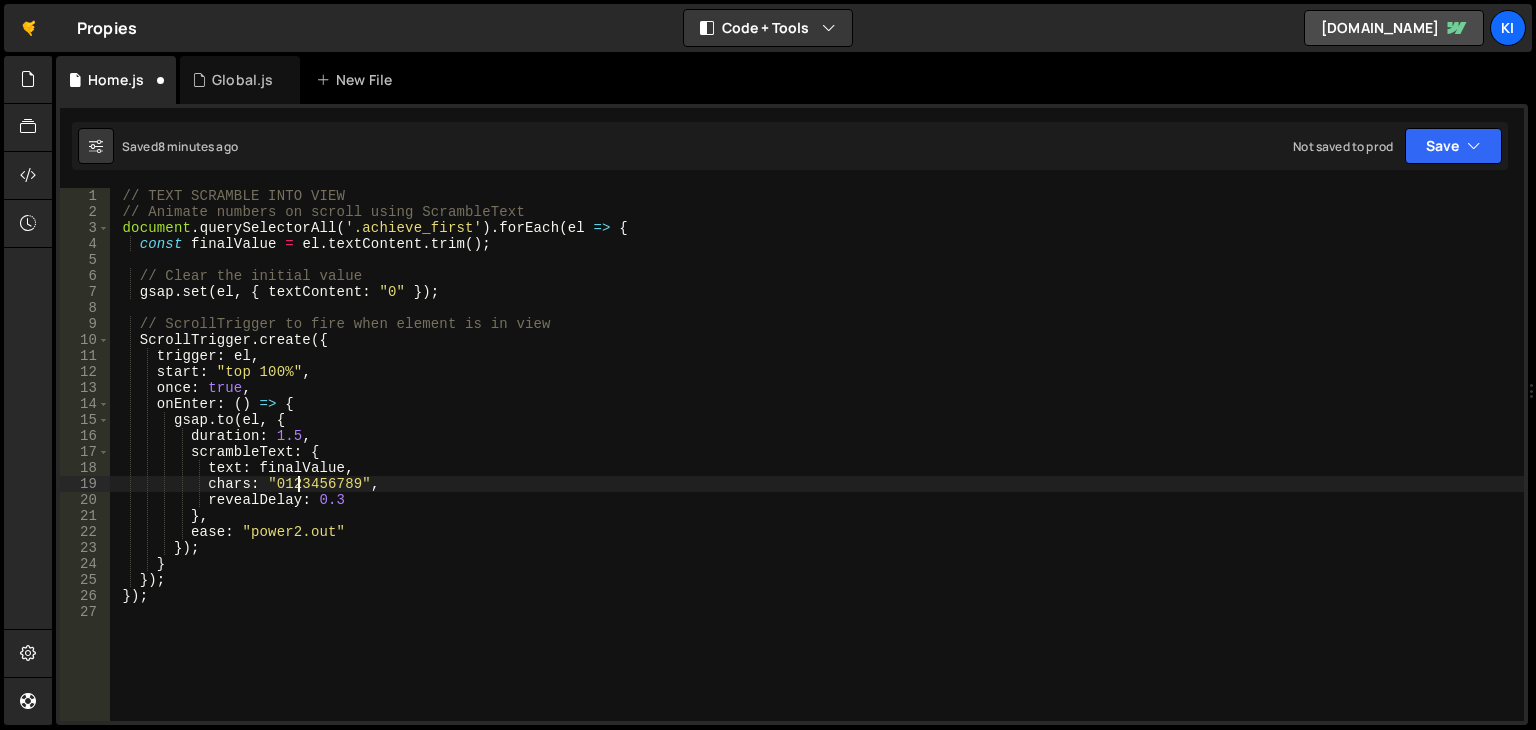 click on "// TEXT SCRAMBLE INTO VIEW   // Animate numbers on scroll using ScrambleText   document . querySelectorAll ( '.achieve_first' ) . forEach ( el   =>   {      const   finalValue   =   el . textContent . trim ( ) ;      // Clear the initial value      gsap . set ( el ,   {   textContent :   "0"   }) ;      // ScrollTrigger to fire when element is in view      ScrollTrigger . create ({         trigger :   el ,         start :   "top 100%" ,         once :   true ,         onEnter :   ( )   =>   {            gsap . to ( el ,   {               duration :   1.5 ,               scrambleText :   {                  text :   finalValue ,                  chars :   "0123456789" ,                  revealDelay :   0.3               } ,               ease :   "power2.out"            }) ;         }      }) ;   }) ;" at bounding box center (817, 470) 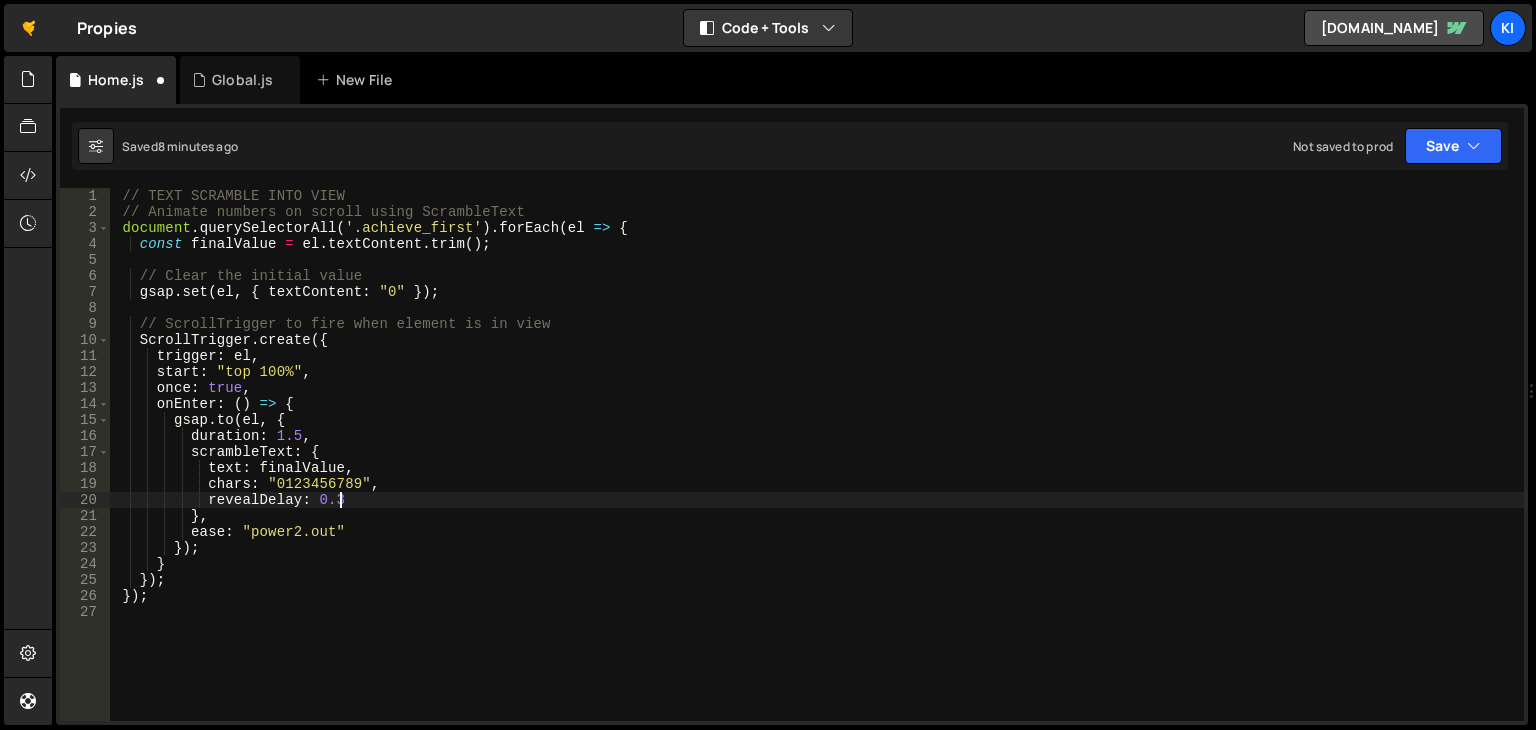 scroll, scrollTop: 0, scrollLeft: 14, axis: horizontal 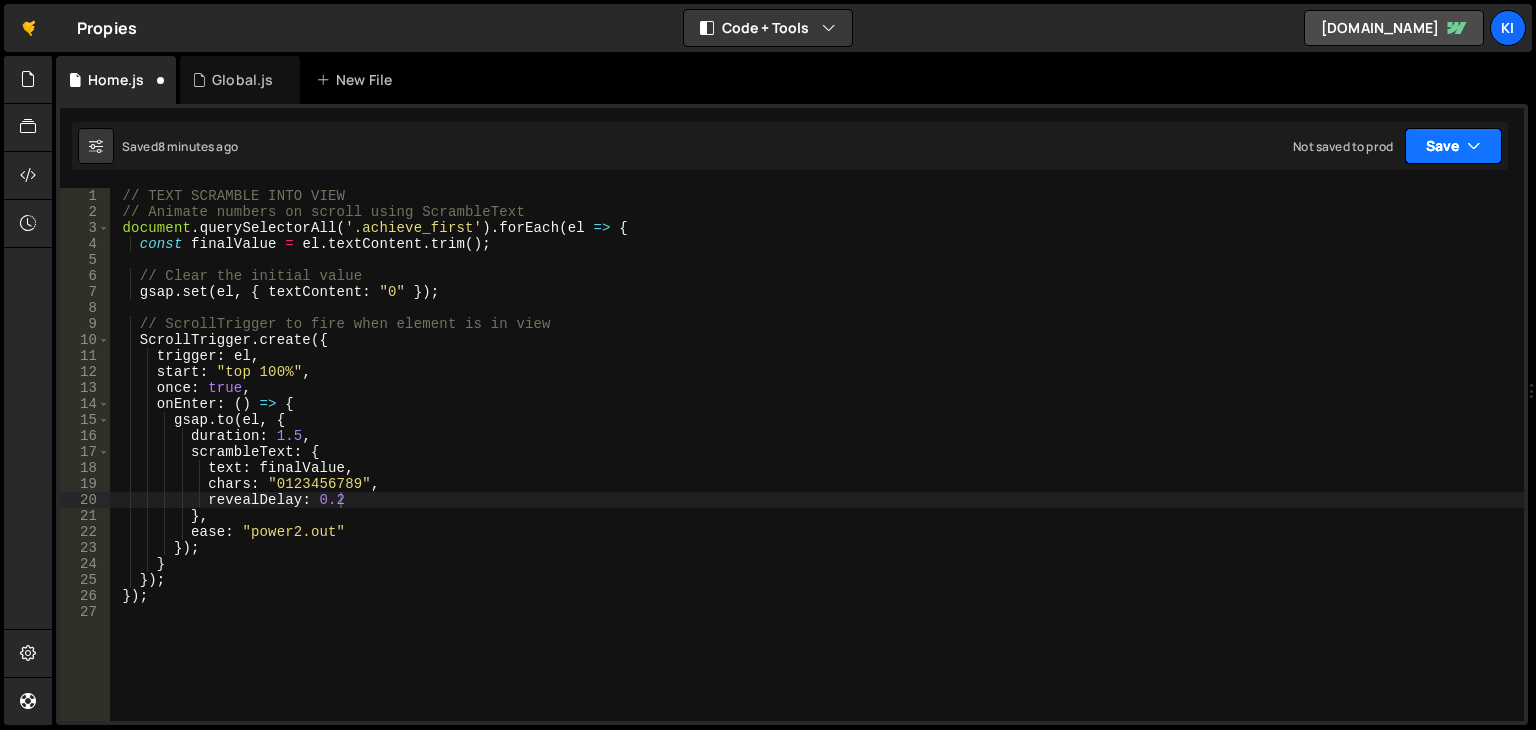 click on "Save" at bounding box center (1453, 146) 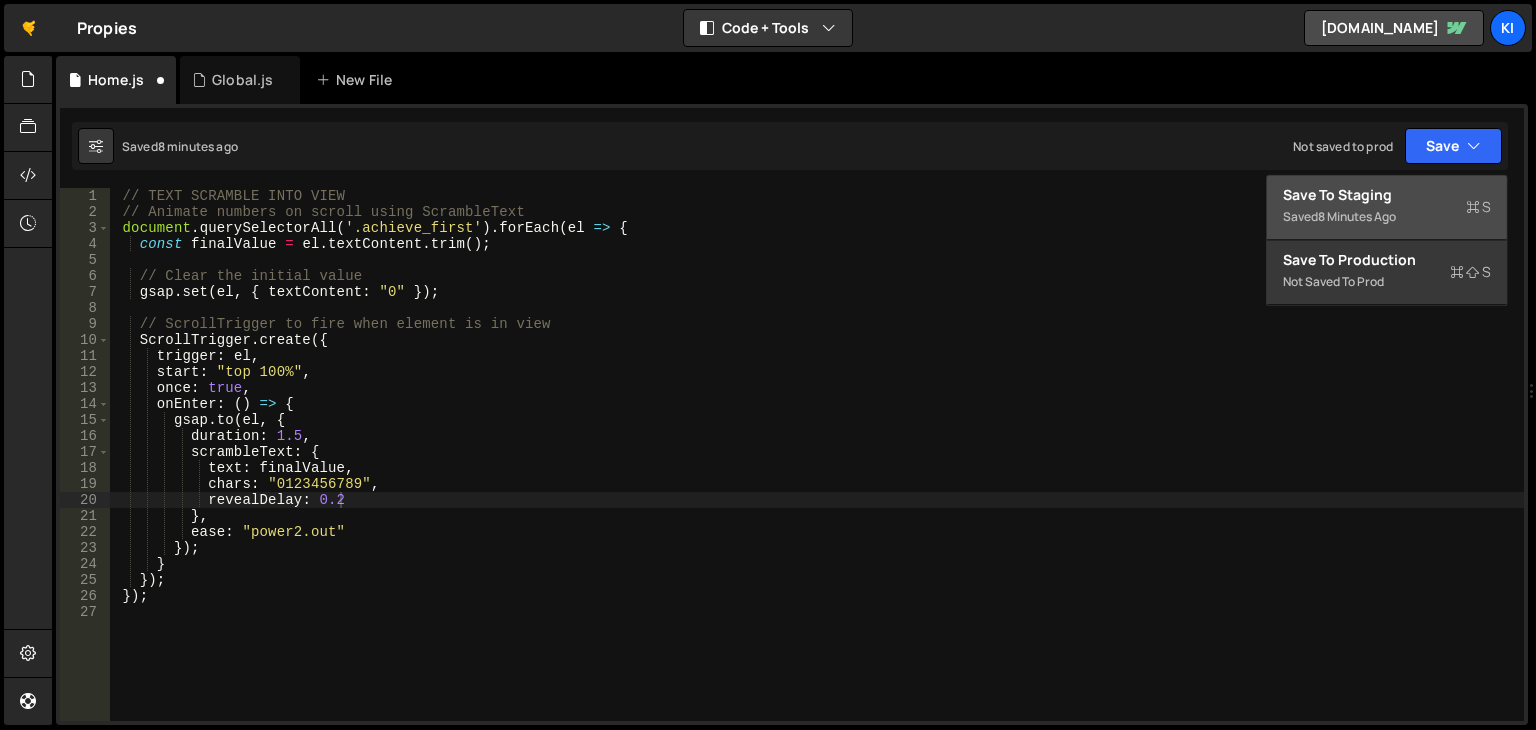 click on "Saved  8 minutes ago" at bounding box center (1387, 217) 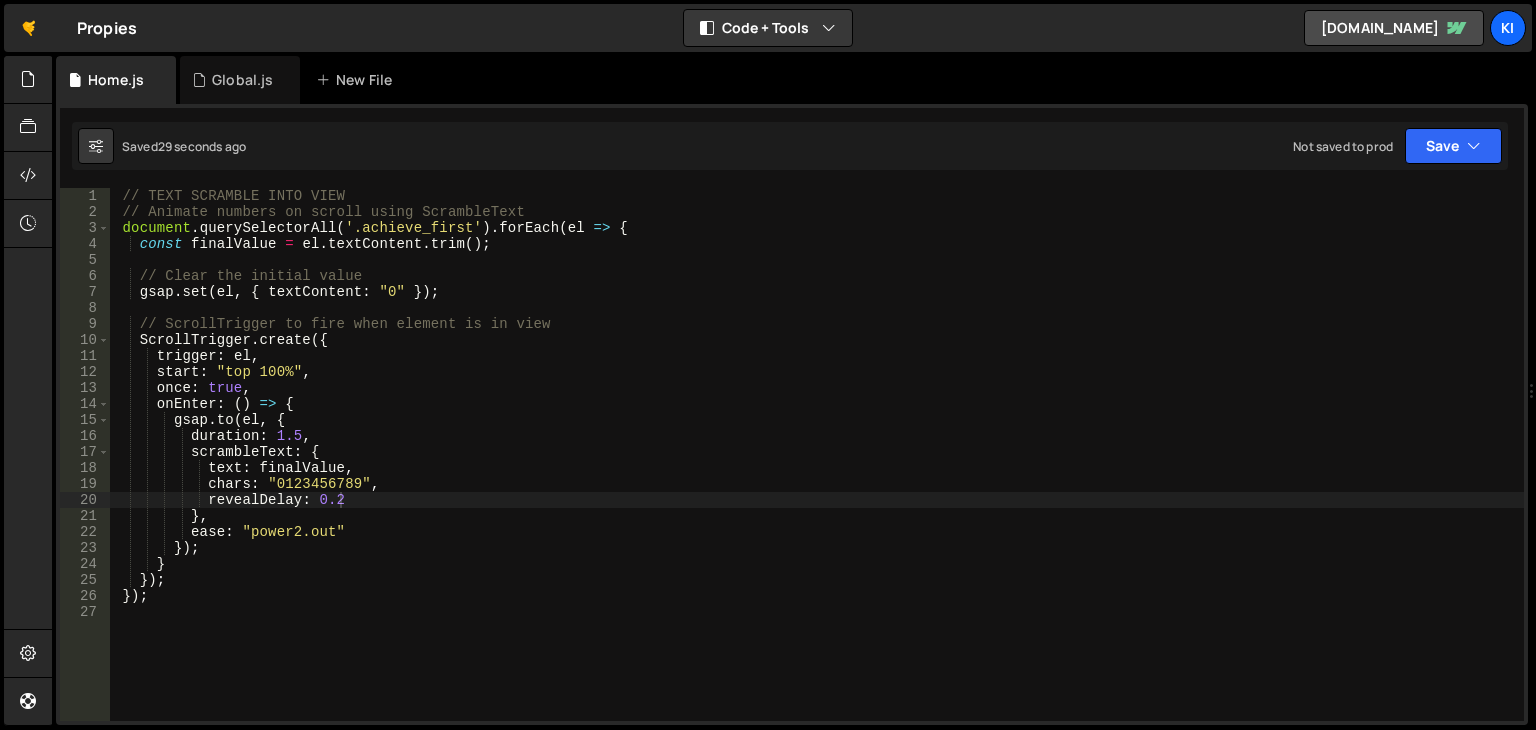 click on "// TEXT SCRAMBLE INTO VIEW   // Animate numbers on scroll using ScrambleText   document . querySelectorAll ( '.achieve_first' ) . forEach ( el   =>   {      const   finalValue   =   el . textContent . trim ( ) ;      // Clear the initial value      gsap . set ( el ,   {   textContent :   "0"   }) ;      // ScrollTrigger to fire when element is in view      ScrollTrigger . create ({         trigger :   el ,         start :   "top 100%" ,         once :   true ,         onEnter :   ( )   =>   {            gsap . to ( el ,   {               duration :   1.5 ,               scrambleText :   {                  text :   finalValue ,                  chars :   "0123456789" ,                  revealDelay :   0.2               } ,               ease :   "power2.out"            }) ;         }      }) ;   }) ;" at bounding box center (817, 470) 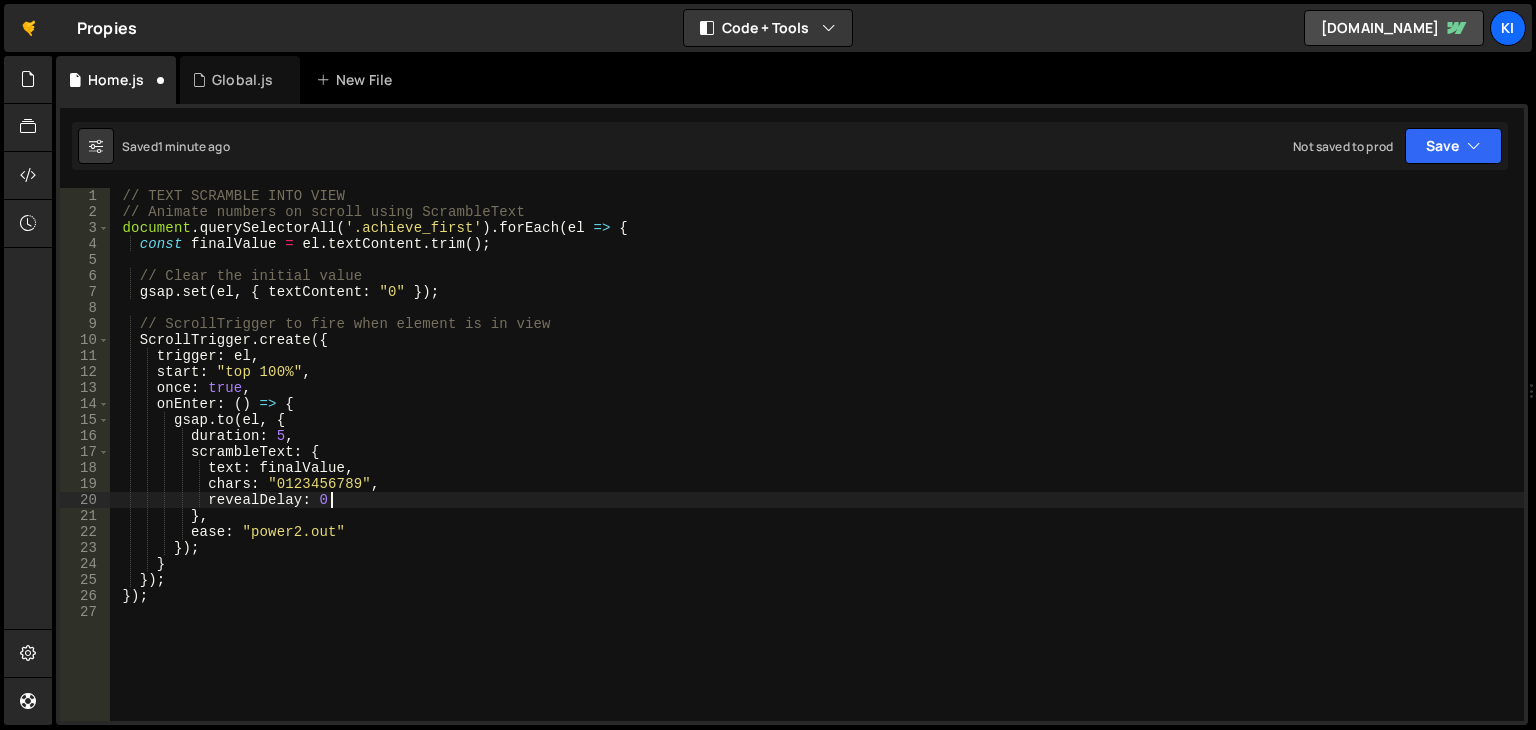 scroll, scrollTop: 0, scrollLeft: 14, axis: horizontal 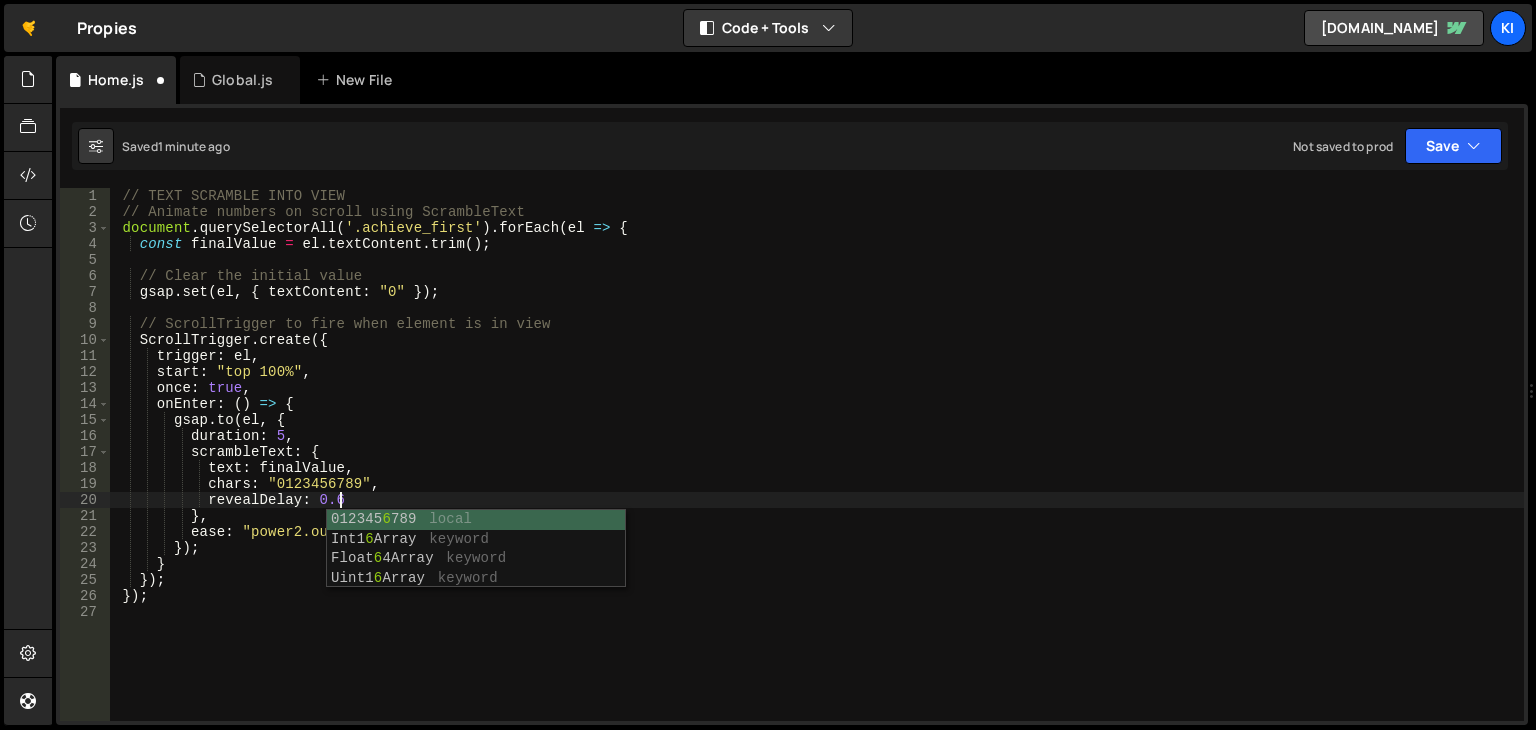 click on "// TEXT SCRAMBLE INTO VIEW   // Animate numbers on scroll using ScrambleText   document . querySelectorAll ( '.achieve_first' ) . forEach ( el   =>   {      const   finalValue   =   el . textContent . trim ( ) ;      // Clear the initial value      gsap . set ( el ,   {   textContent :   "0"   }) ;      // ScrollTrigger to fire when element is in view      ScrollTrigger . create ({         trigger :   el ,         start :   "top 100%" ,         once :   true ,         onEnter :   ( )   =>   {            gsap . to ( el ,   {               duration :   5 ,               scrambleText :   {                  text :   finalValue ,                  chars :   "0123456789" ,                  revealDelay :   0.6               } ,               ease :   "power2.out"            }) ;         }      }) ;   }) ;" at bounding box center (817, 470) 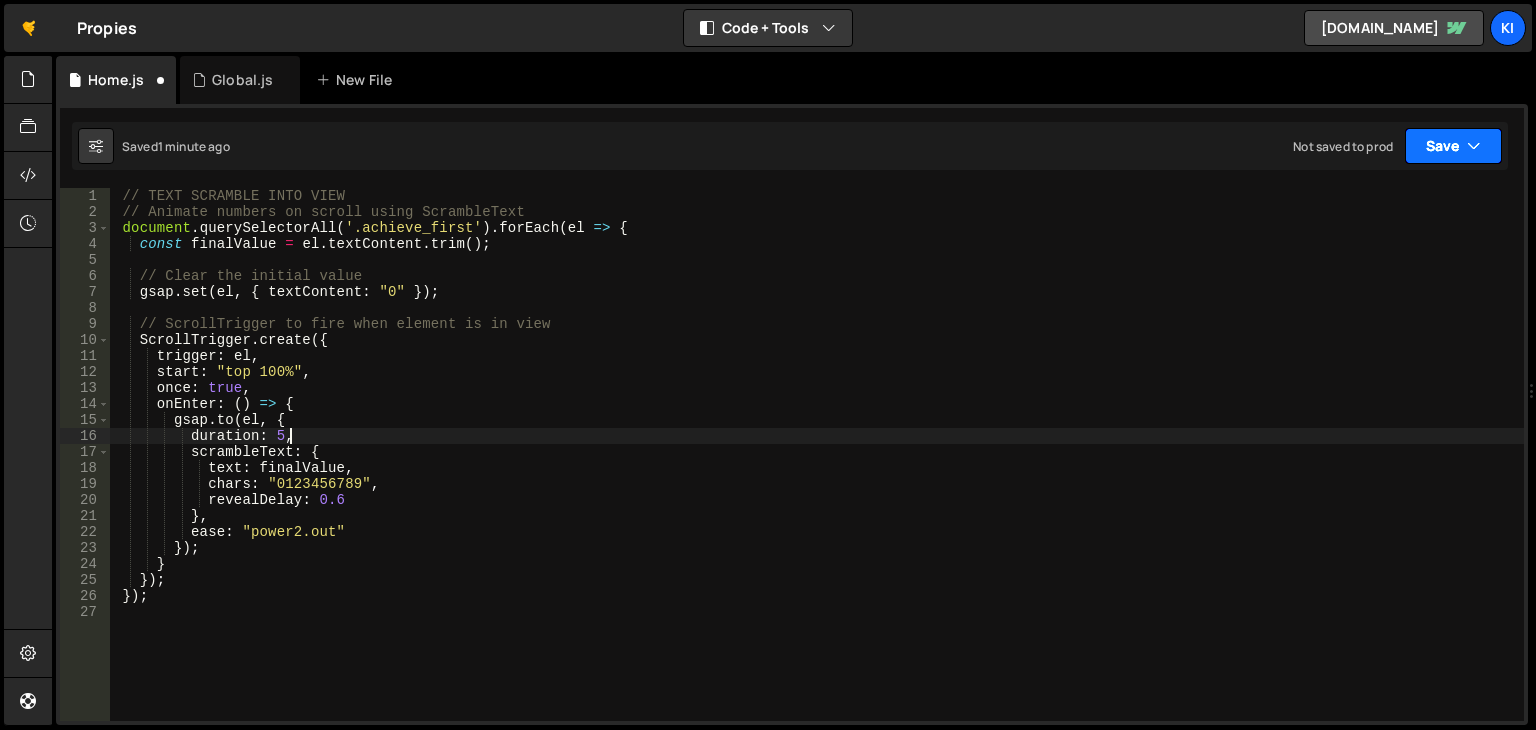 click on "Save" at bounding box center [1453, 146] 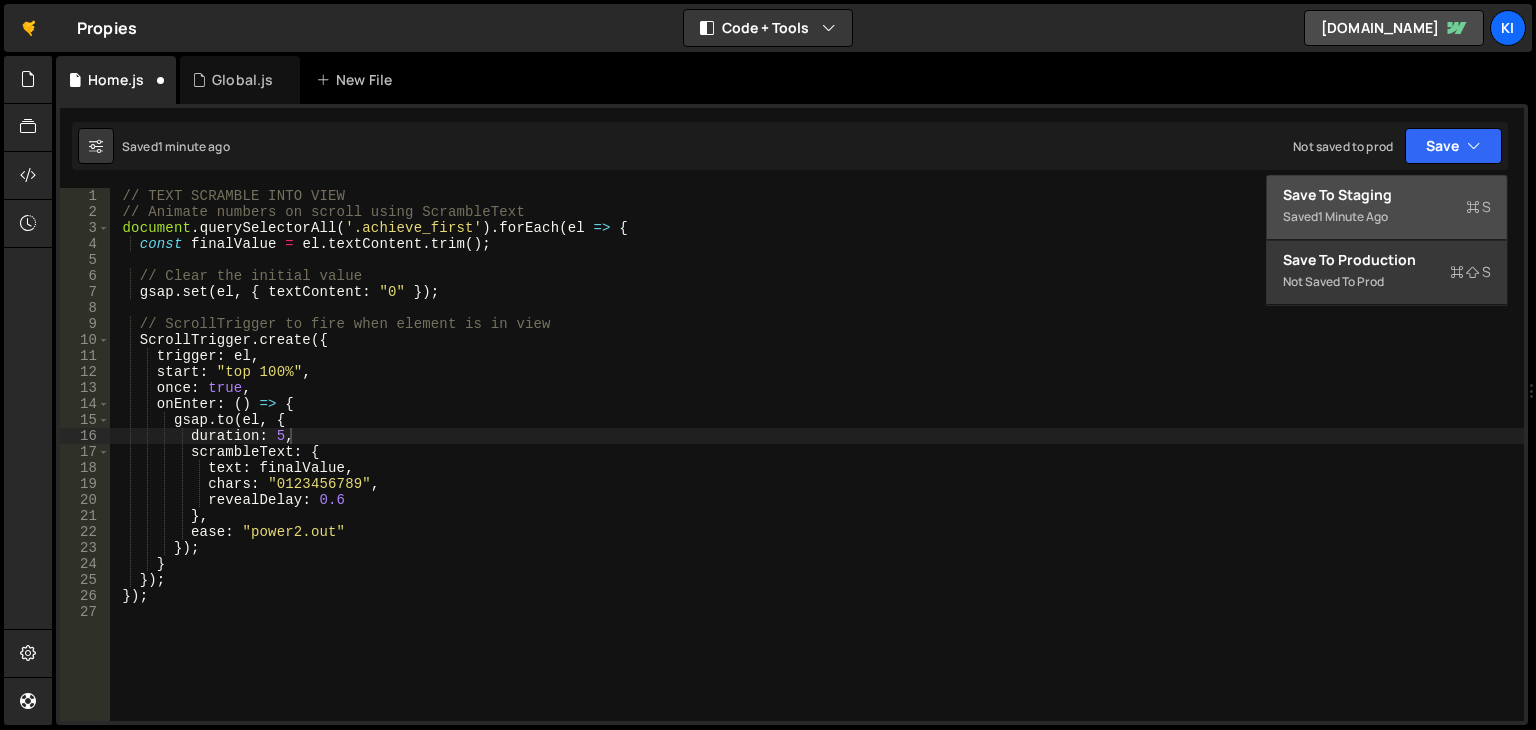 click on "Saved  1 minute ago" at bounding box center (1387, 217) 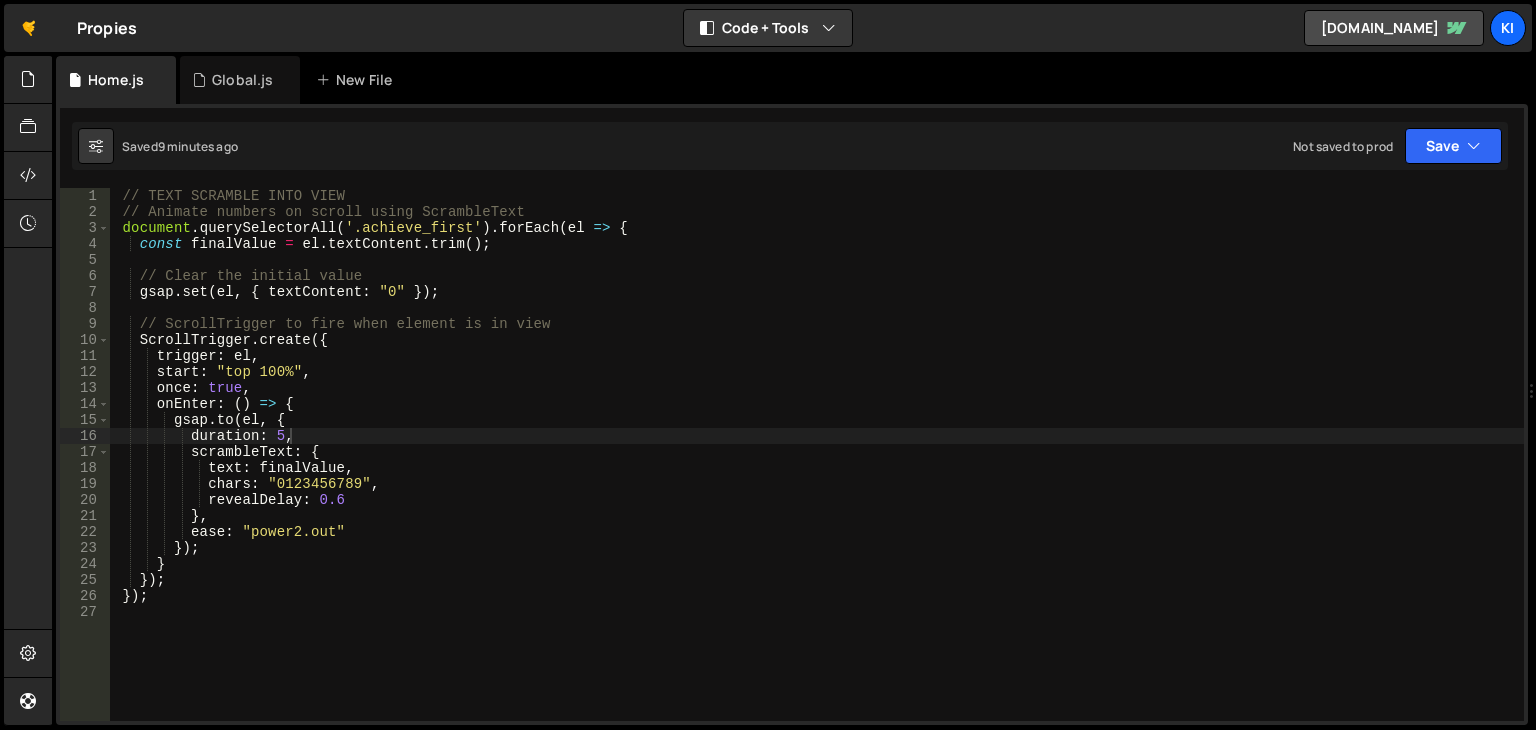 click on "// TEXT SCRAMBLE INTO VIEW   // Animate numbers on scroll using ScrambleText   document . querySelectorAll ( '.achieve_first' ) . forEach ( el   =>   {      const   finalValue   =   el . textContent . trim ( ) ;      // Clear the initial value      gsap . set ( el ,   {   textContent :   "0"   }) ;      // ScrollTrigger to fire when element is in view      ScrollTrigger . create ({         trigger :   el ,         start :   "top 100%" ,         once :   true ,         onEnter :   ( )   =>   {            gsap . to ( el ,   {               duration :   5 ,               scrambleText :   {                  text :   finalValue ,                  chars :   "0123456789" ,                  revealDelay :   0.6               } ,               ease :   "power2.out"            }) ;         }      }) ;   }) ;" at bounding box center (817, 470) 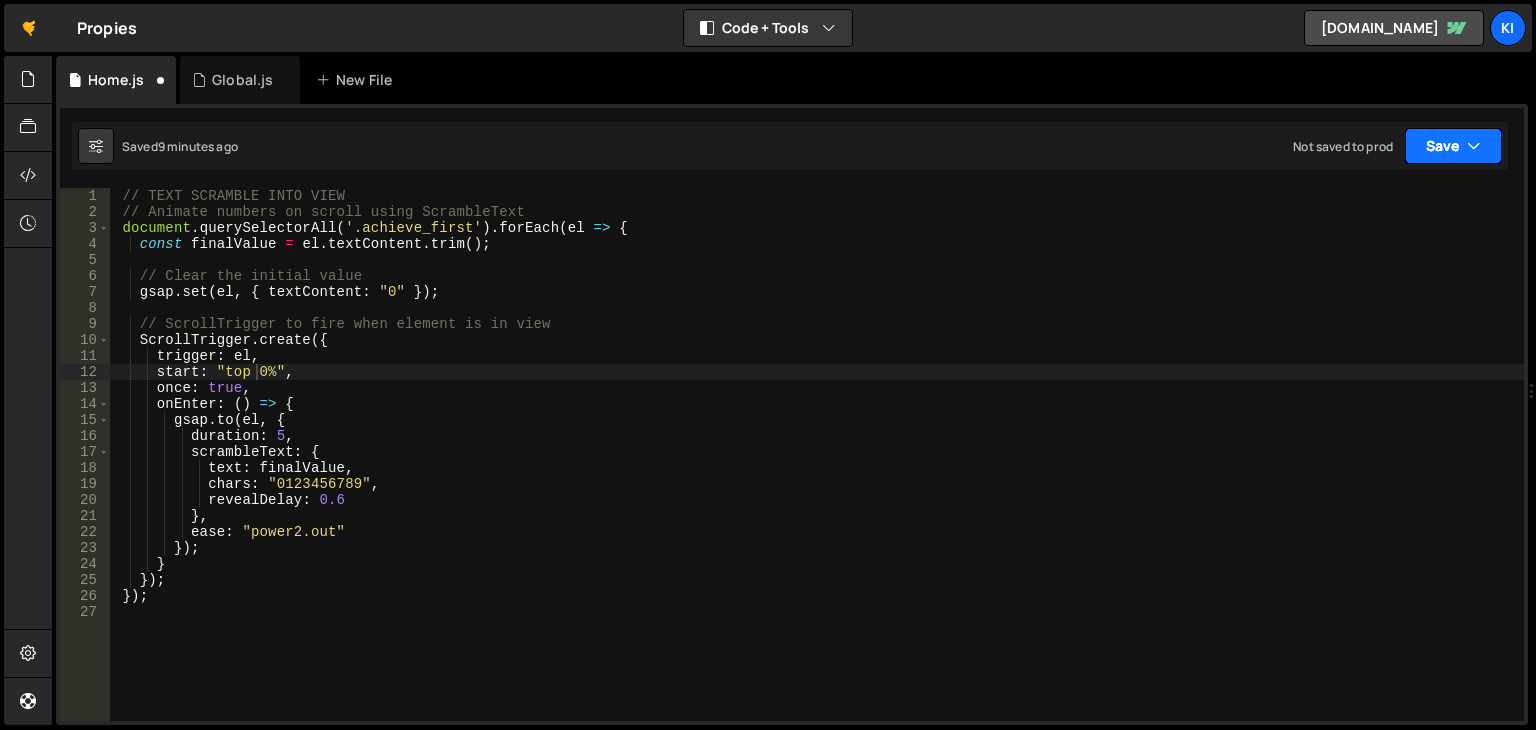 click on "Save" at bounding box center [1453, 146] 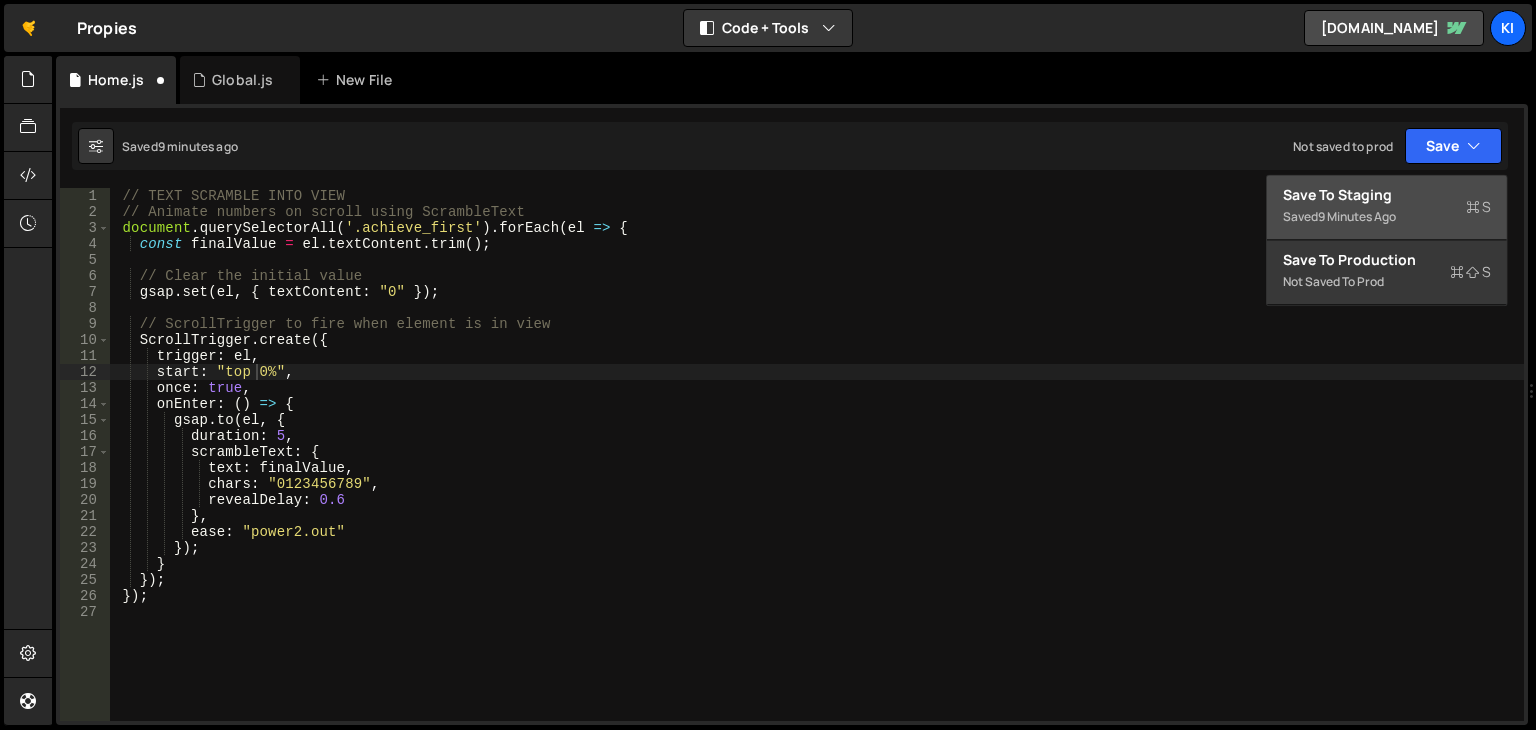 click on "9 minutes ago" at bounding box center [1357, 216] 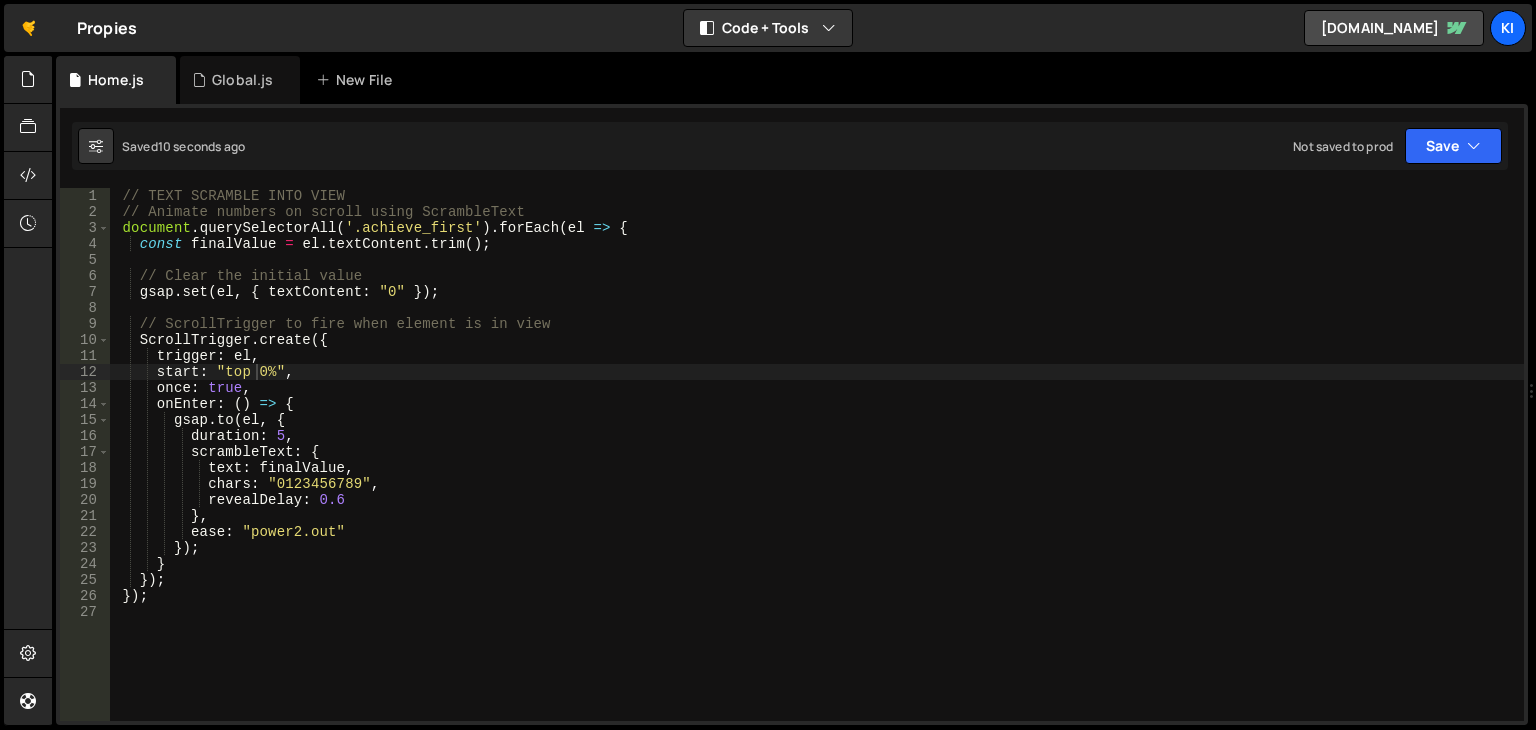 click on "// TEXT SCRAMBLE INTO VIEW   // Animate numbers on scroll using ScrambleText   document . querySelectorAll ( '.achieve_first' ) . forEach ( el   =>   {      const   finalValue   =   el . textContent . trim ( ) ;      // Clear the initial value      gsap . set ( el ,   {   textContent :   "0"   }) ;      // ScrollTrigger to fire when element is in view      ScrollTrigger . create ({         trigger :   el ,         start :   "top 0%" ,         once :   true ,         onEnter :   ( )   =>   {            gsap . to ( el ,   {               duration :   5 ,               scrambleText :   {                  text :   finalValue ,                  chars :   "0123456789" ,                  revealDelay :   0.6               } ,               ease :   "power2.out"            }) ;         }      }) ;   }) ;" at bounding box center (817, 470) 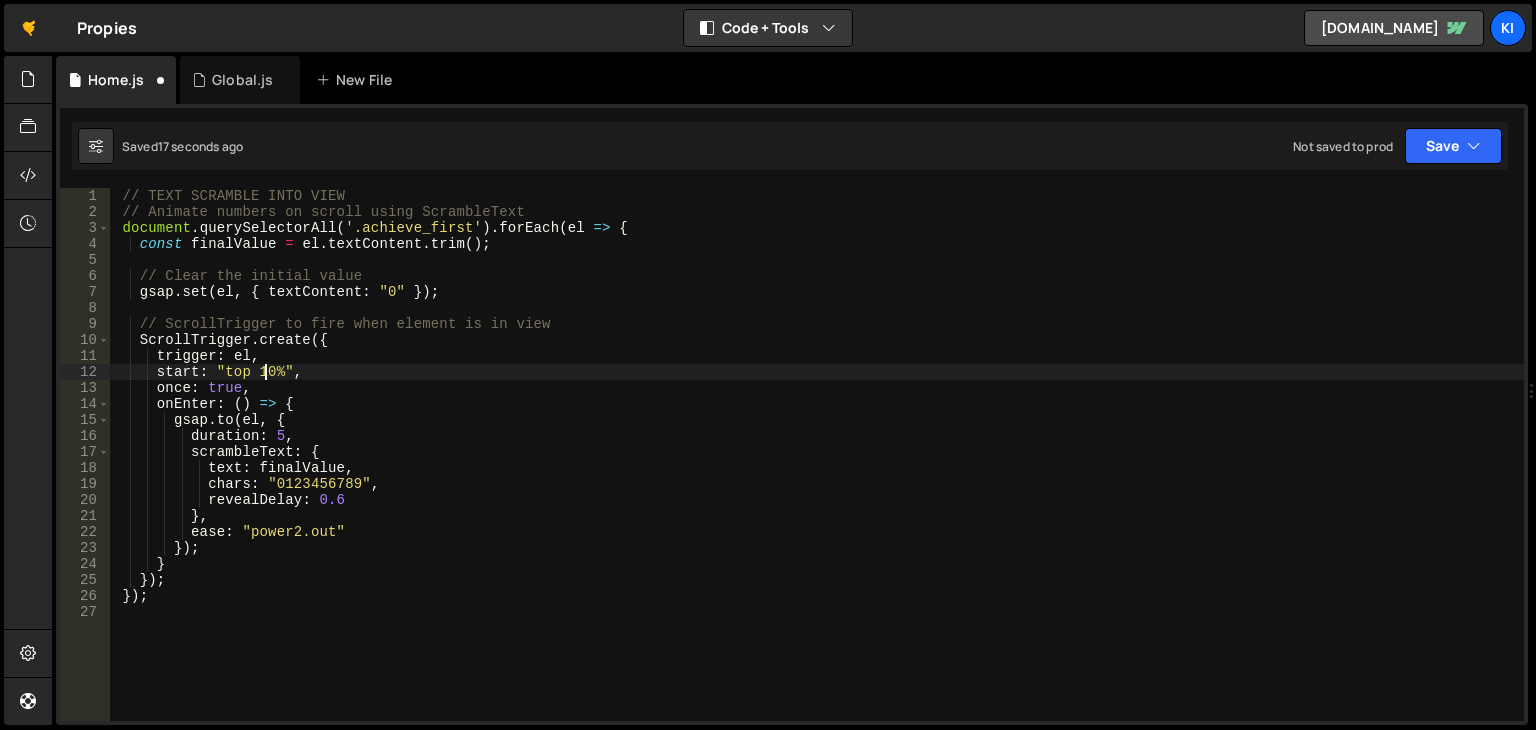 scroll, scrollTop: 0, scrollLeft: 3, axis: horizontal 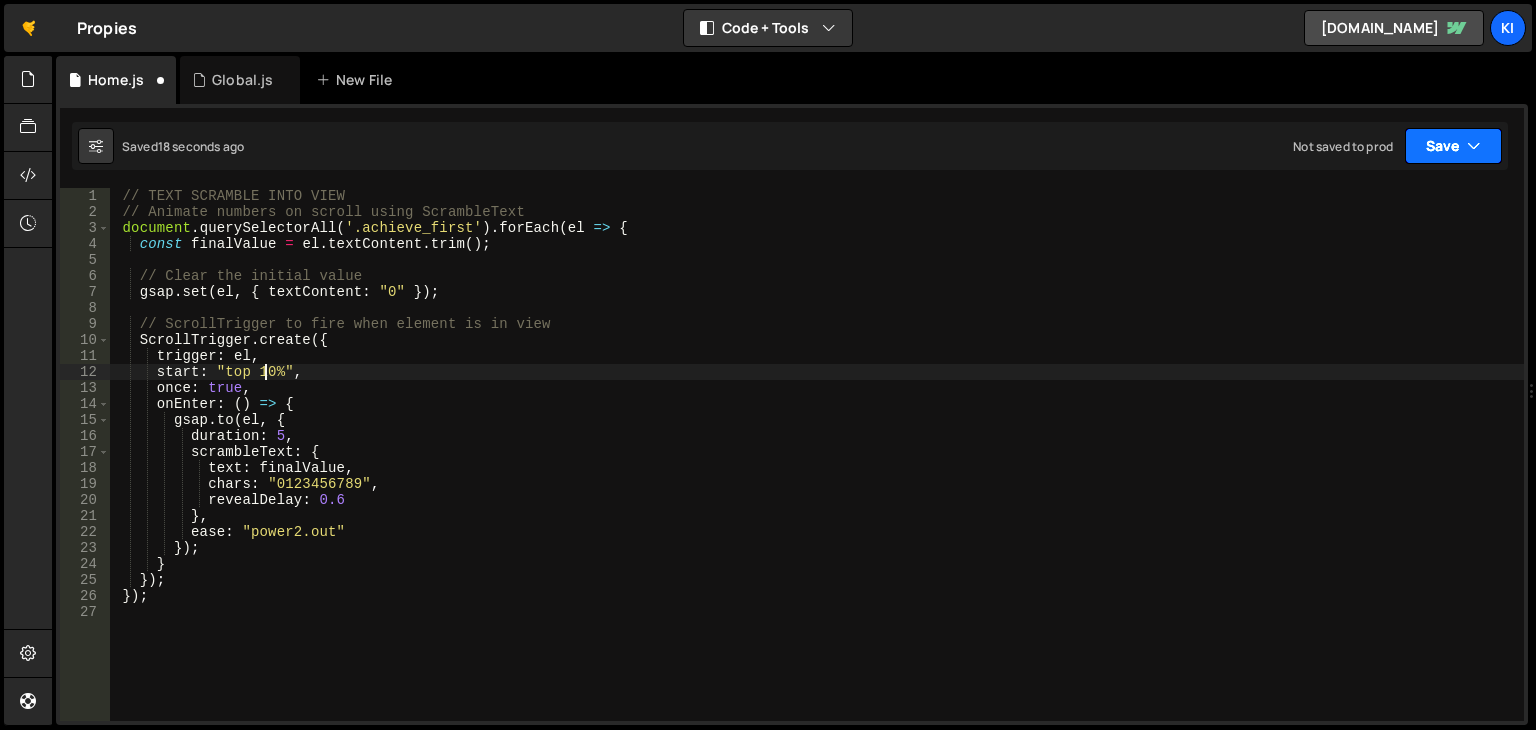 click on "Save" at bounding box center (1453, 146) 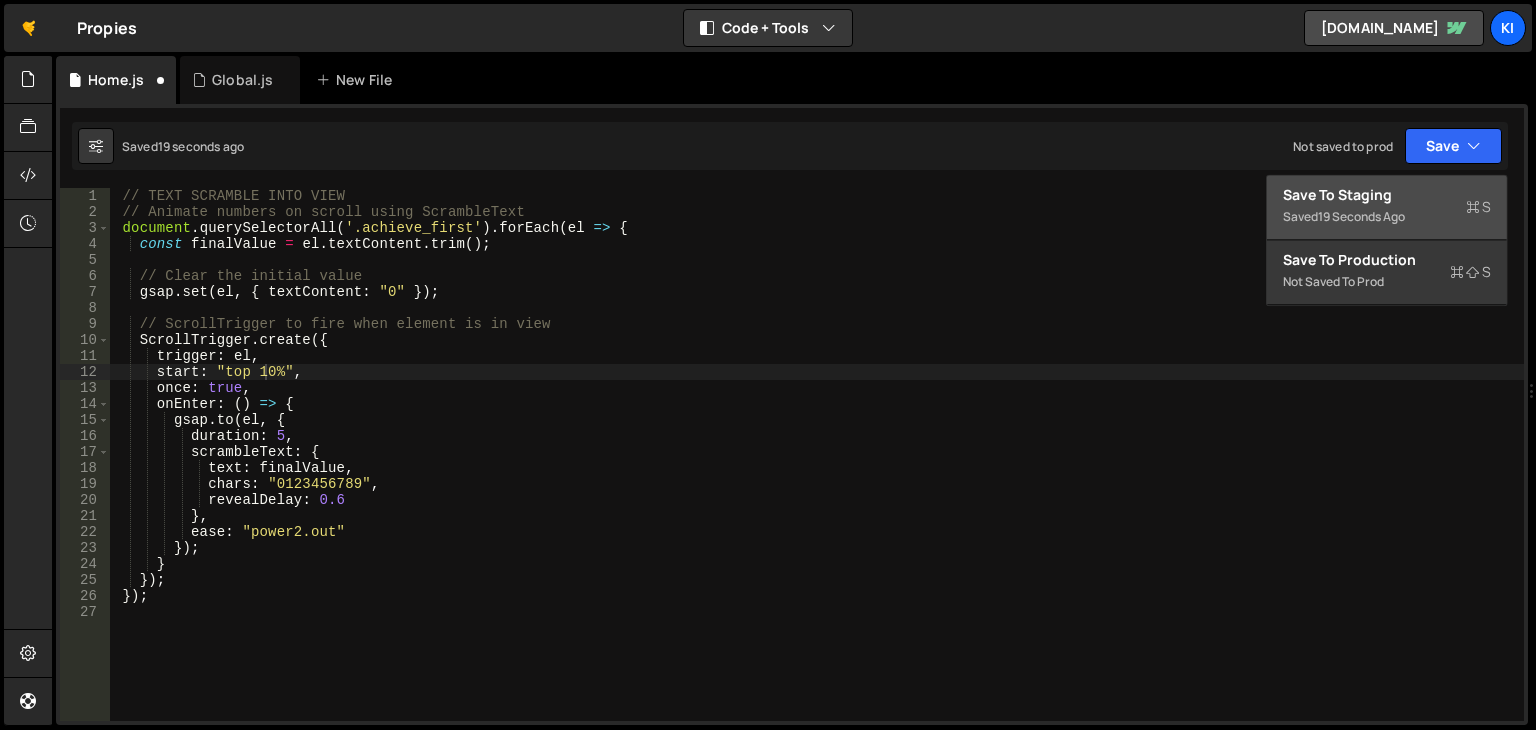 click on "Saved  19 seconds ago" at bounding box center [1387, 217] 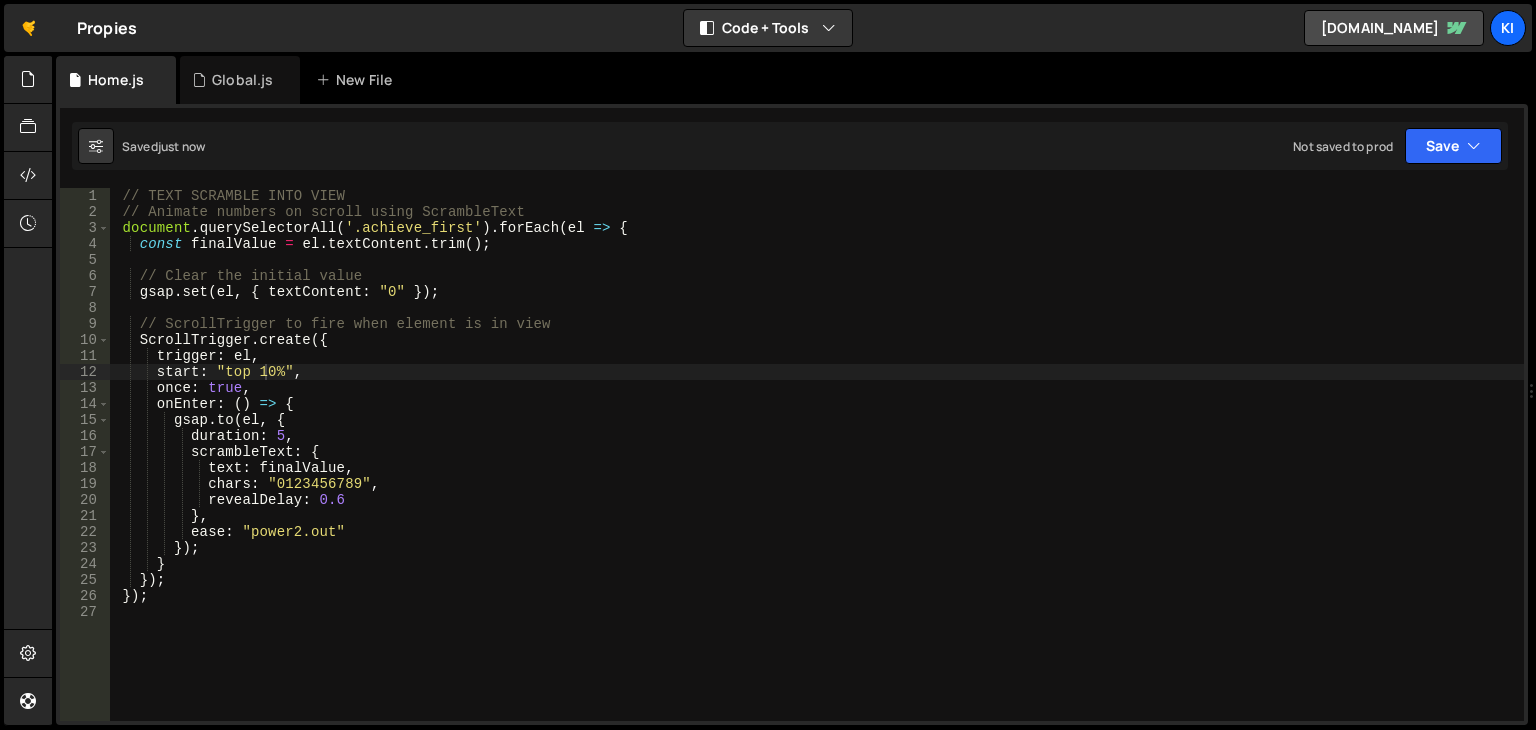 click on "// TEXT SCRAMBLE INTO VIEW   // Animate numbers on scroll using ScrambleText   document . querySelectorAll ( '.achieve_first' ) . forEach ( el   =>   {      const   finalValue   =   el . textContent . trim ( ) ;      // Clear the initial value      gsap . set ( el ,   {   textContent :   "0"   }) ;      // ScrollTrigger to fire when element is in view      ScrollTrigger . create ({         trigger :   el ,         start :   "top 10%" ,         once :   true ,         onEnter :   ( )   =>   {            gsap . to ( el ,   {               duration :   5 ,               scrambleText :   {                  text :   finalValue ,                  chars :   "0123456789" ,                  revealDelay :   0.6               } ,               ease :   "power2.out"            }) ;         }      }) ;   }) ;" at bounding box center [817, 470] 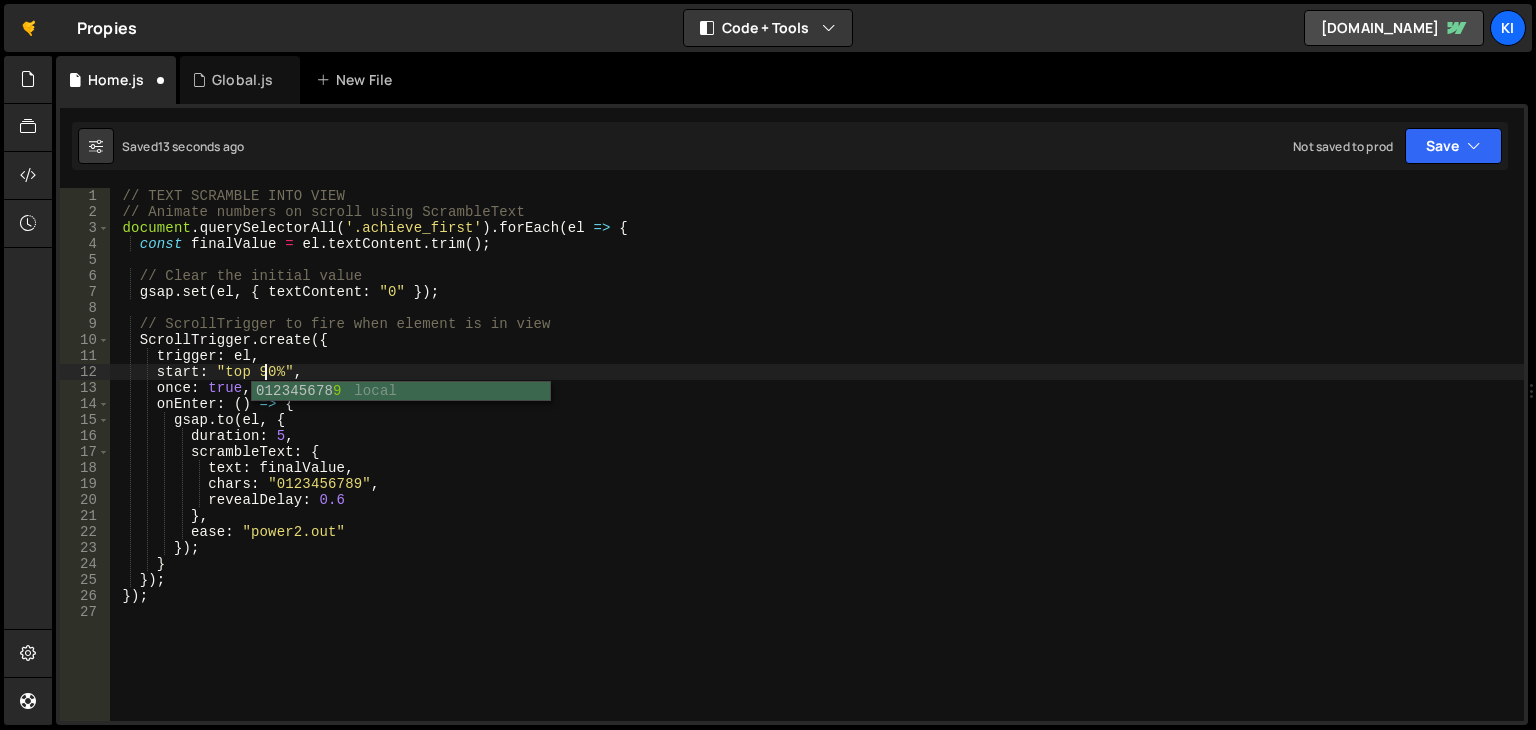 scroll, scrollTop: 0, scrollLeft: 11, axis: horizontal 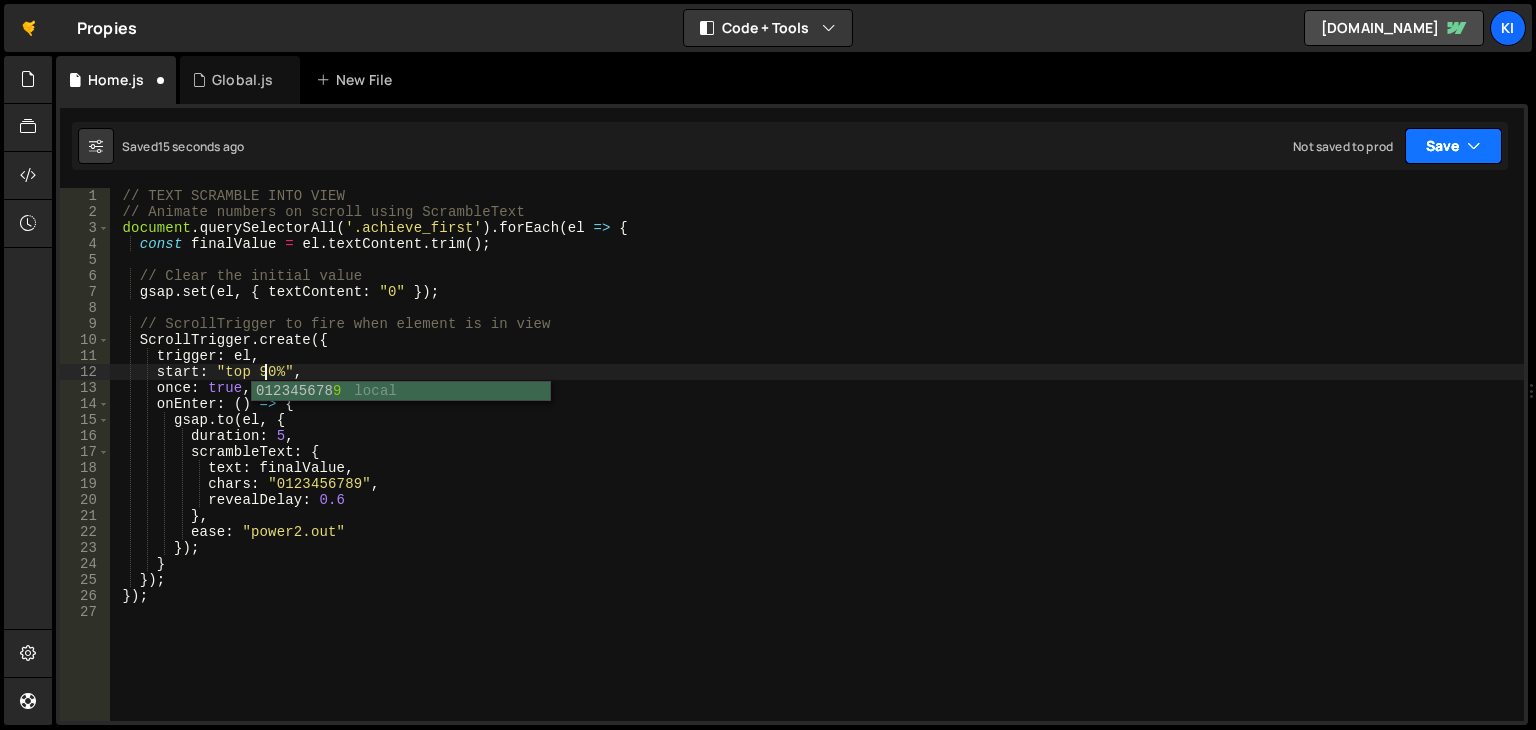 click on "Save" at bounding box center [1453, 146] 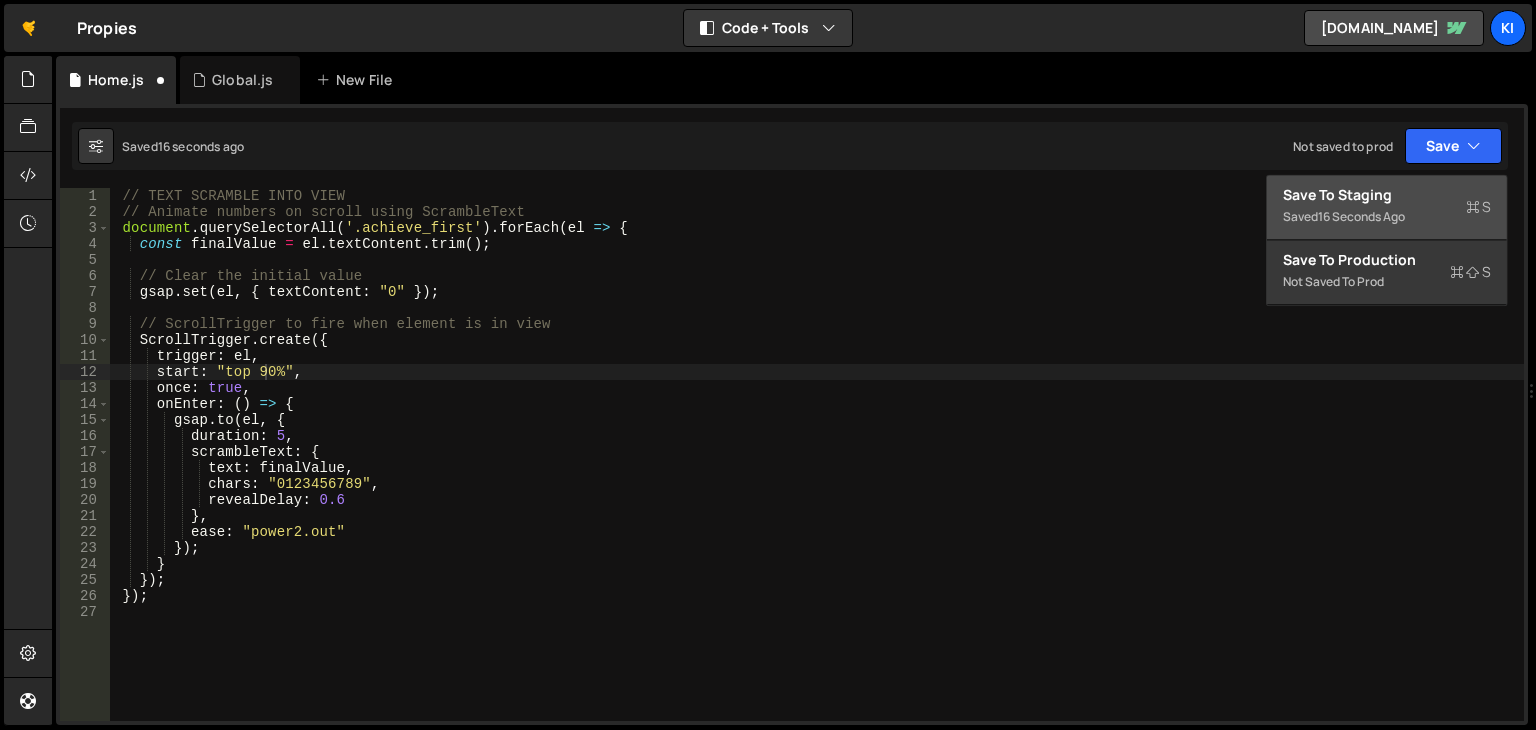click on "Saved  16 seconds ago" at bounding box center [1387, 217] 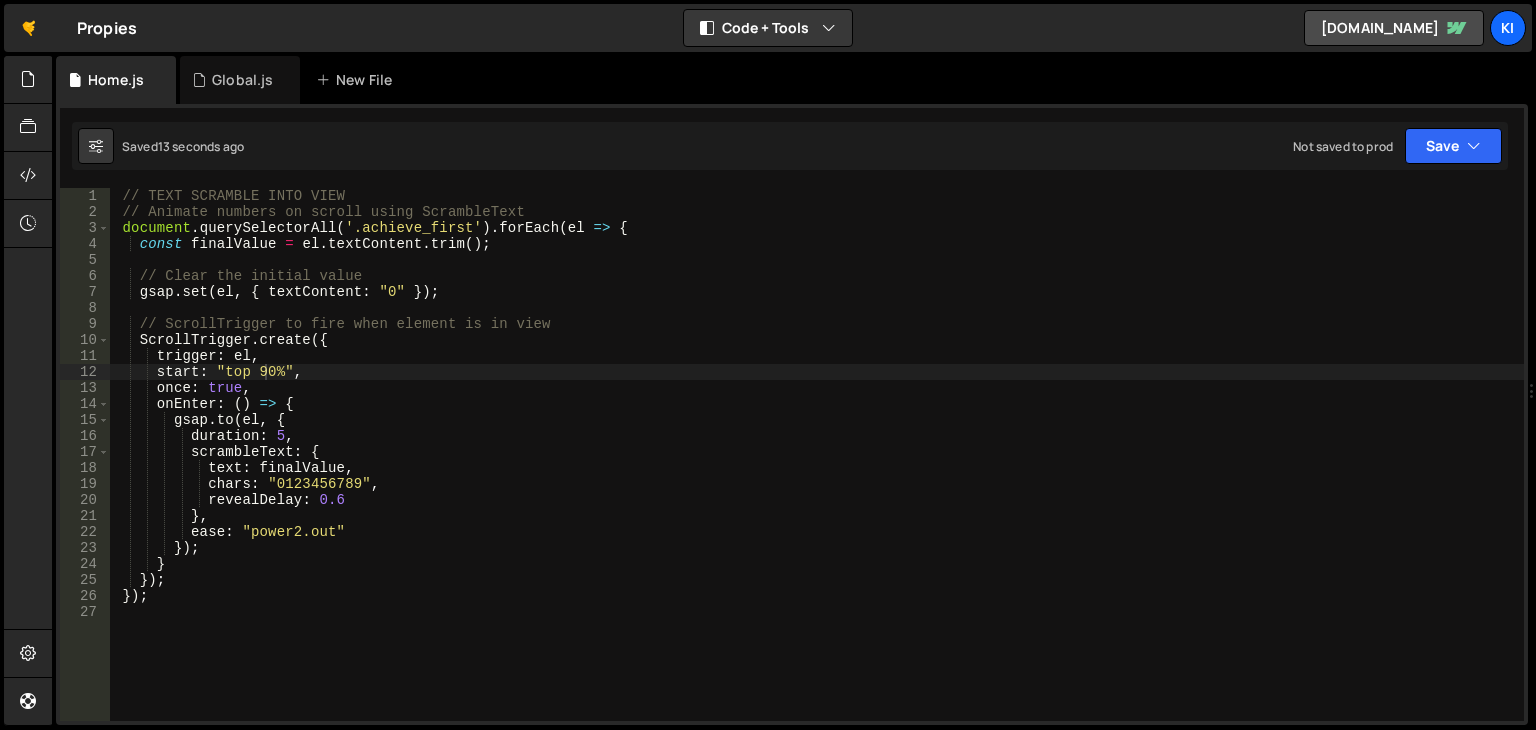 click on "// TEXT SCRAMBLE INTO VIEW   // Animate numbers on scroll using ScrambleText   document . querySelectorAll ( '.achieve_first' ) . forEach ( el   =>   {      const   finalValue   =   el . textContent . trim ( ) ;      // Clear the initial value      gsap . set ( el ,   {   textContent :   "0"   }) ;      // ScrollTrigger to fire when element is in view      ScrollTrigger . create ({         trigger :   el ,         start :   "top 90%" ,         once :   true ,         onEnter :   ( )   =>   {            gsap . to ( el ,   {               duration :   5 ,               scrambleText :   {                  text :   finalValue ,                  chars :   "0123456789" ,                  revealDelay :   0.6               } ,               ease :   "power2.out"            }) ;         }      }) ;   }) ;" at bounding box center (817, 470) 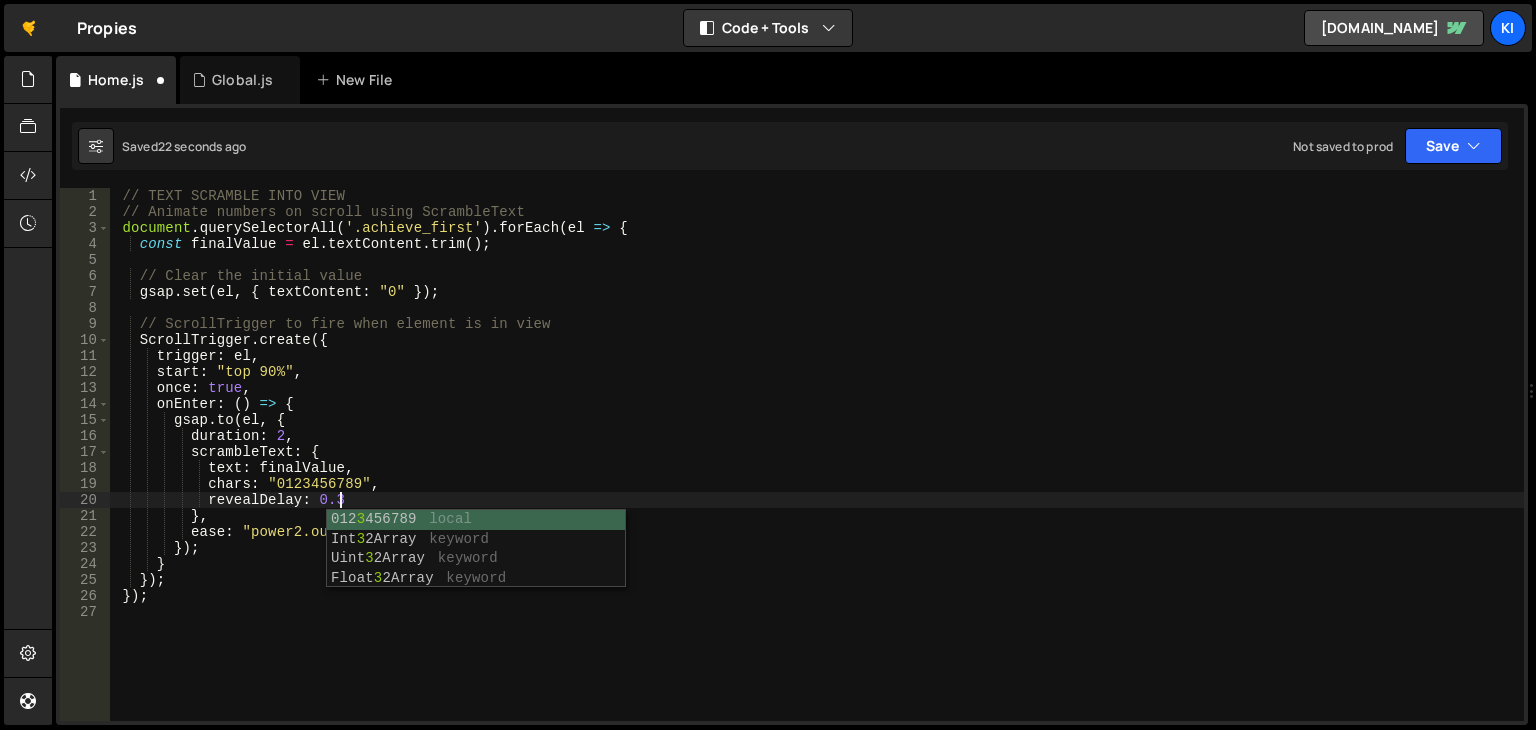 scroll, scrollTop: 0, scrollLeft: 14, axis: horizontal 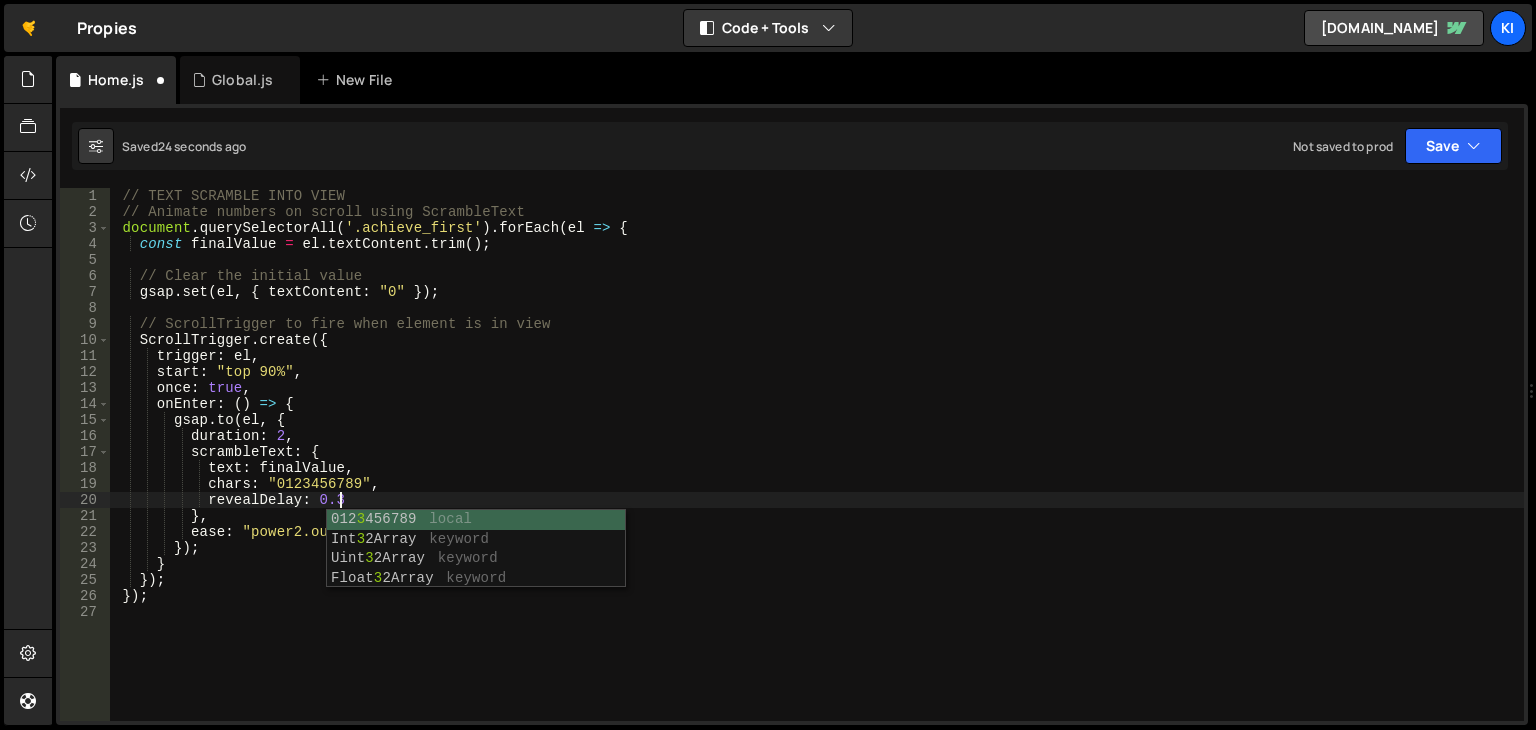 click on "// TEXT SCRAMBLE INTO VIEW   // Animate numbers on scroll using ScrambleText   document . querySelectorAll ( '.achieve_first' ) . forEach ( el   =>   {      const   finalValue   =   el . textContent . trim ( ) ;      // Clear the initial value      gsap . set ( el ,   {   textContent :   "0"   }) ;      // ScrollTrigger to fire when element is in view      ScrollTrigger . create ({         trigger :   el ,         start :   "top 90%" ,         once :   true ,         onEnter :   ( )   =>   {            gsap . to ( el ,   {               duration :   2 ,               scrambleText :   {                  text :   finalValue ,                  chars :   "0123456789" ,                  revealDelay :   0.3               } ,               ease :   "power2.out"            }) ;         }      }) ;   }) ;" at bounding box center [817, 470] 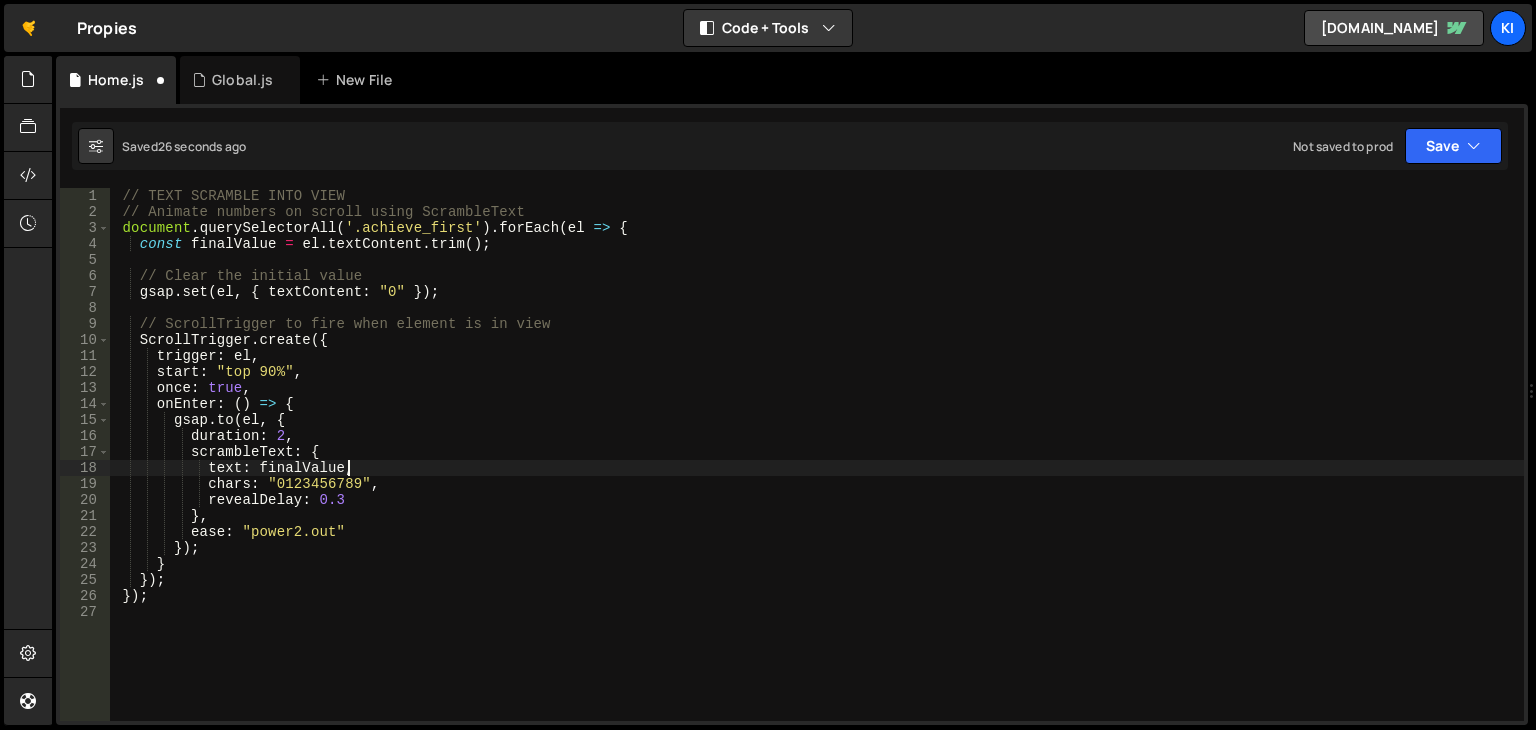 click on "// TEXT SCRAMBLE INTO VIEW   // Animate numbers on scroll using ScrambleText   document . querySelectorAll ( '.achieve_first' ) . forEach ( el   =>   {      const   finalValue   =   el . textContent . trim ( ) ;      // Clear the initial value      gsap . set ( el ,   {   textContent :   "0"   }) ;      // ScrollTrigger to fire when element is in view      ScrollTrigger . create ({         trigger :   el ,         start :   "top 90%" ,         once :   true ,         onEnter :   ( )   =>   {            gsap . to ( el ,   {               duration :   2 ,               scrambleText :   {                  text :   finalValue ,                  chars :   "0123456789" ,                  revealDelay :   0.3               } ,               ease :   "power2.out"            }) ;         }      }) ;   }) ;" at bounding box center [817, 470] 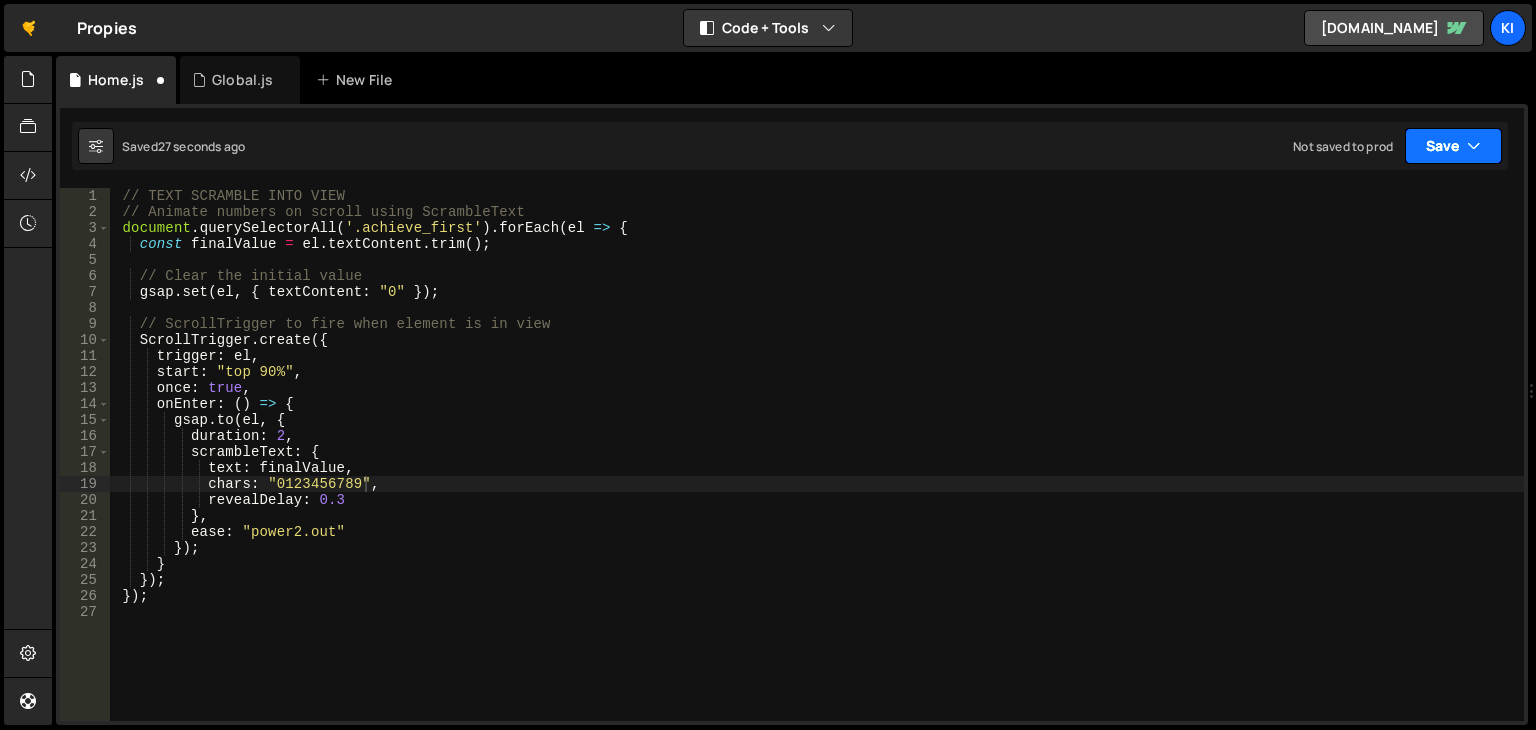 click on "Save" at bounding box center [1453, 146] 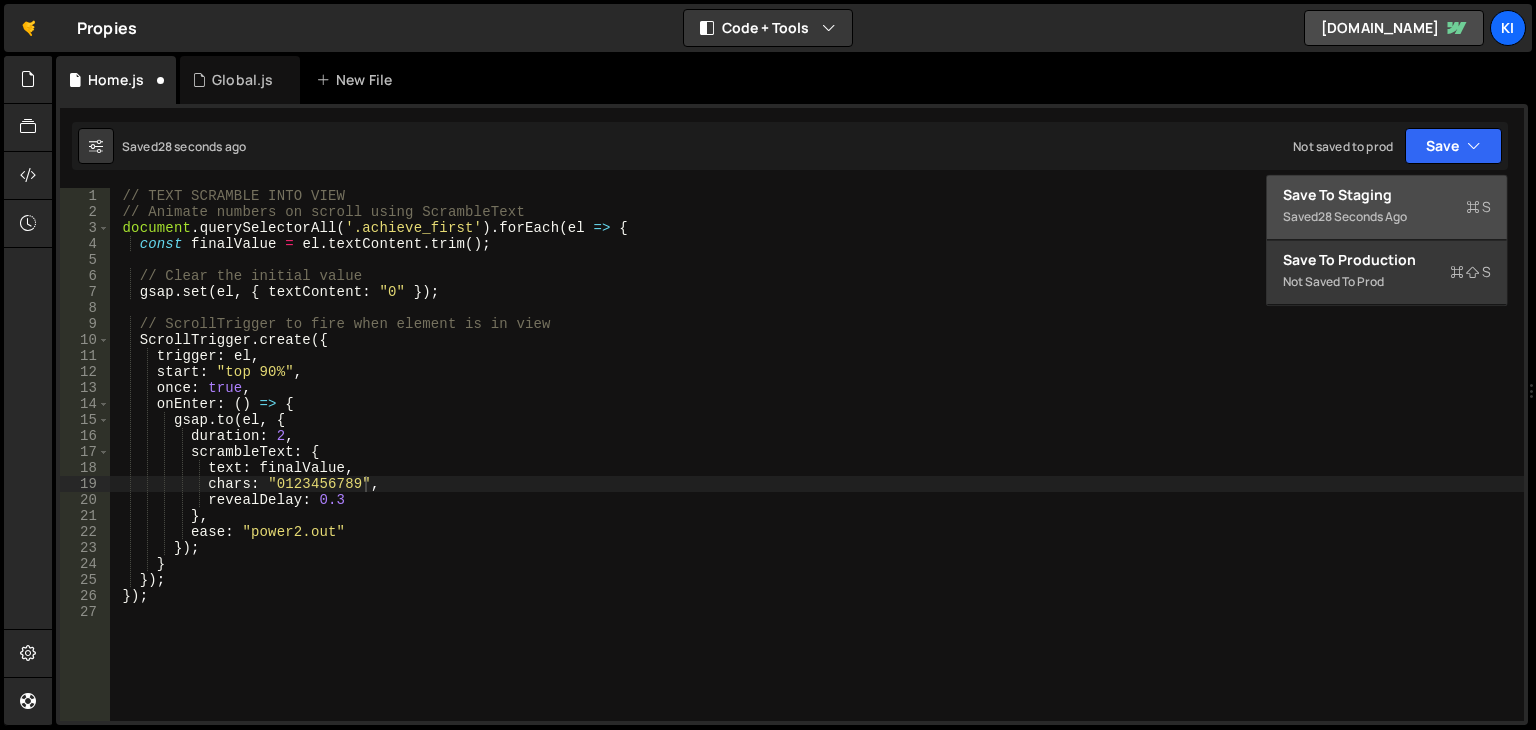 click on "28 seconds ago" at bounding box center (1362, 216) 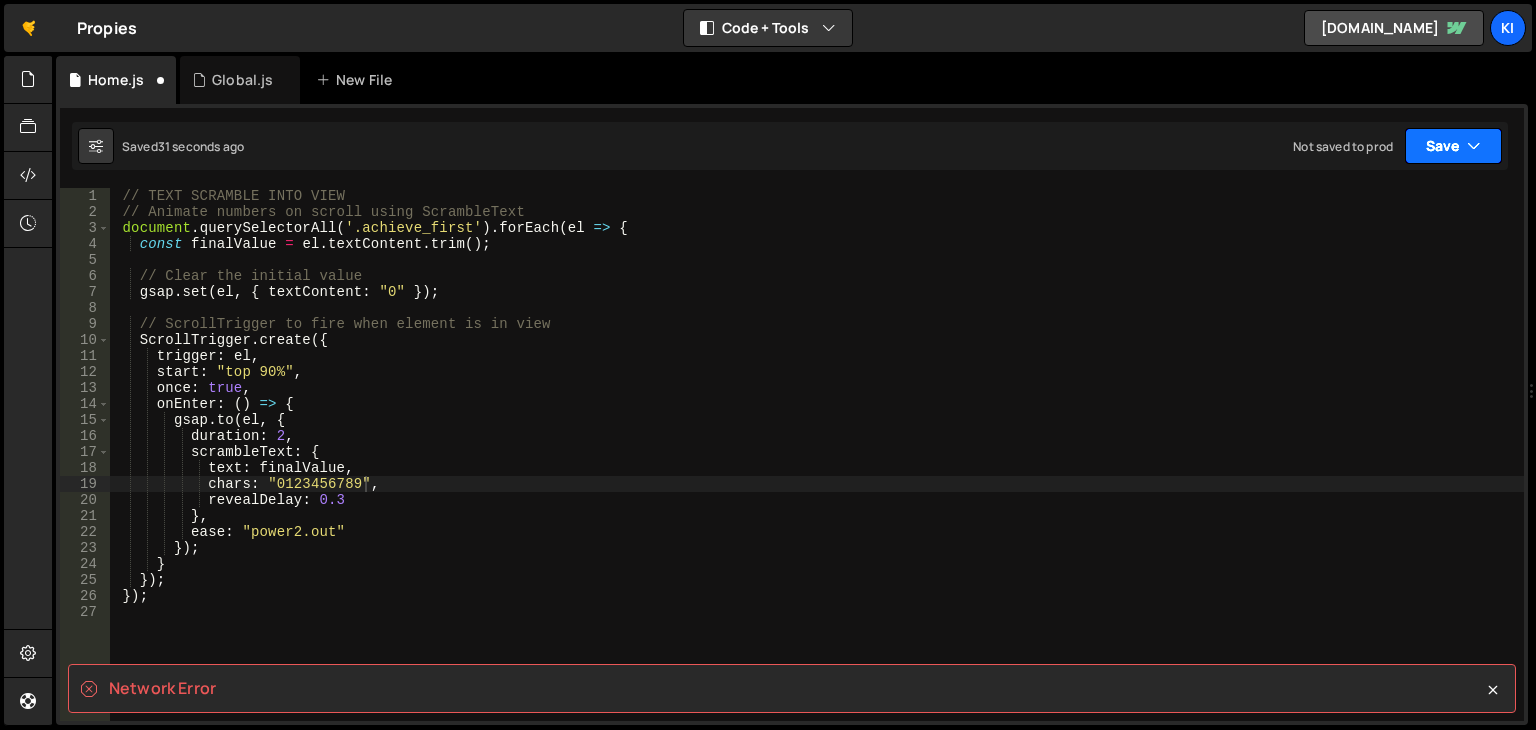 click on "Save" at bounding box center [1453, 146] 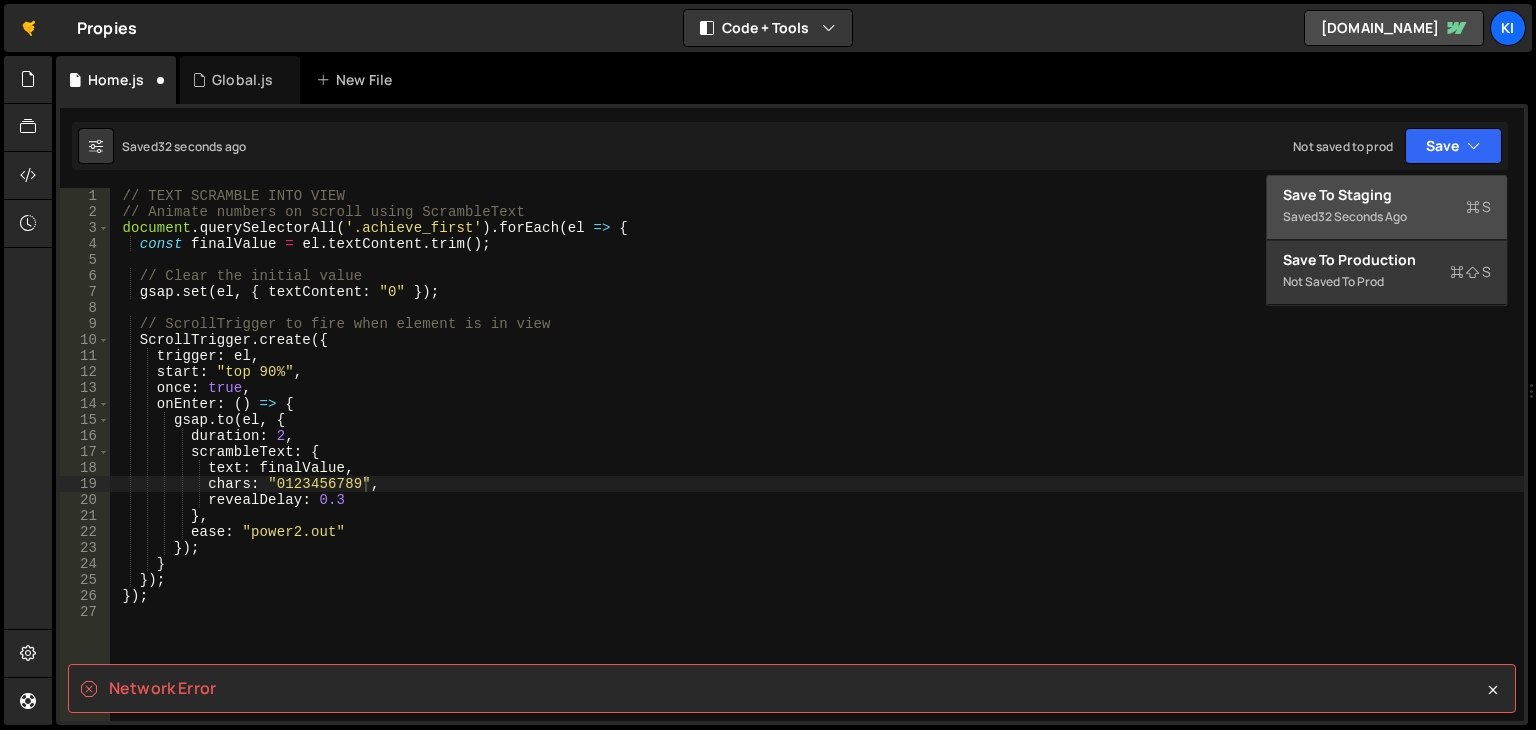 click on "Save to Staging
S" at bounding box center [1387, 195] 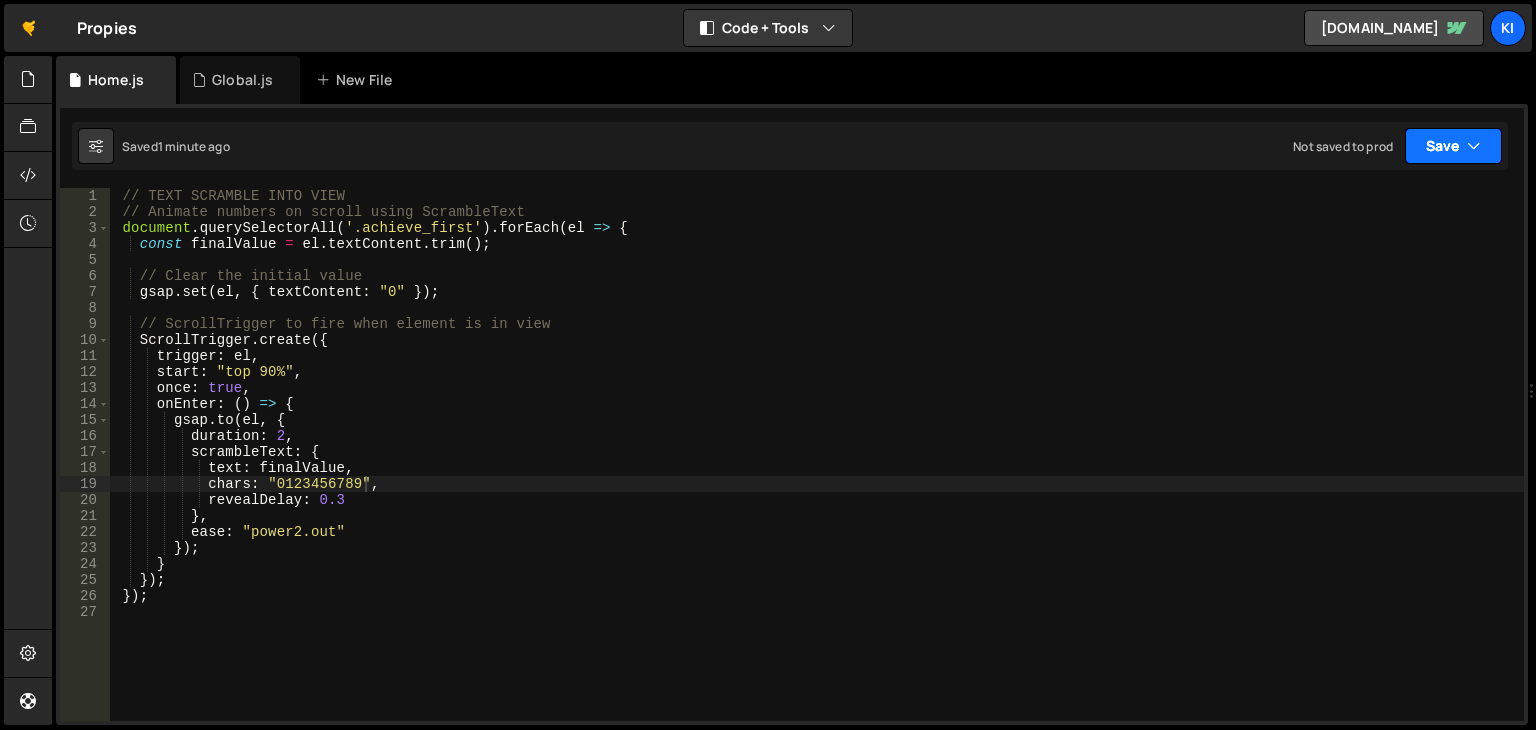 click on "Save" at bounding box center [1453, 146] 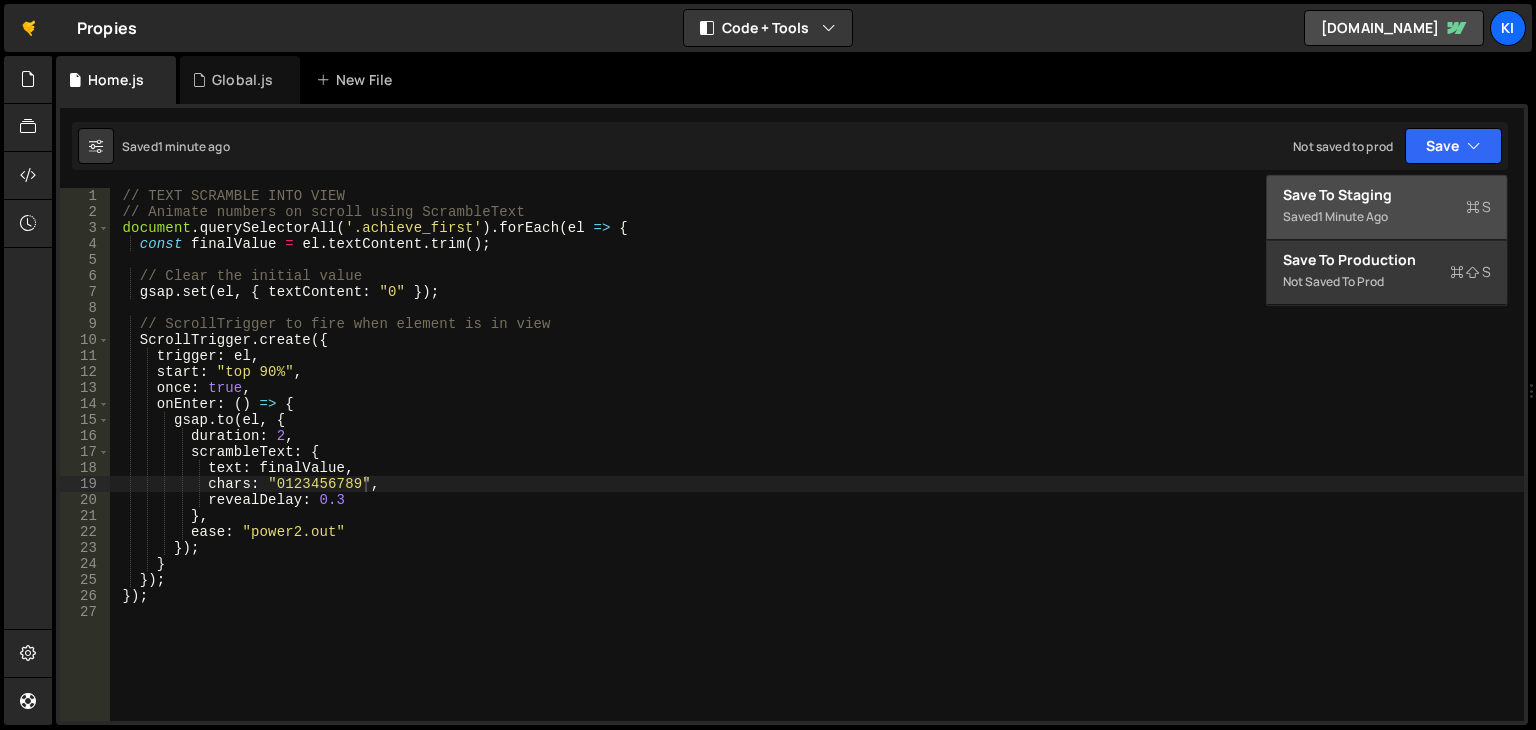 click on "Saved  1 minute ago" at bounding box center [1387, 217] 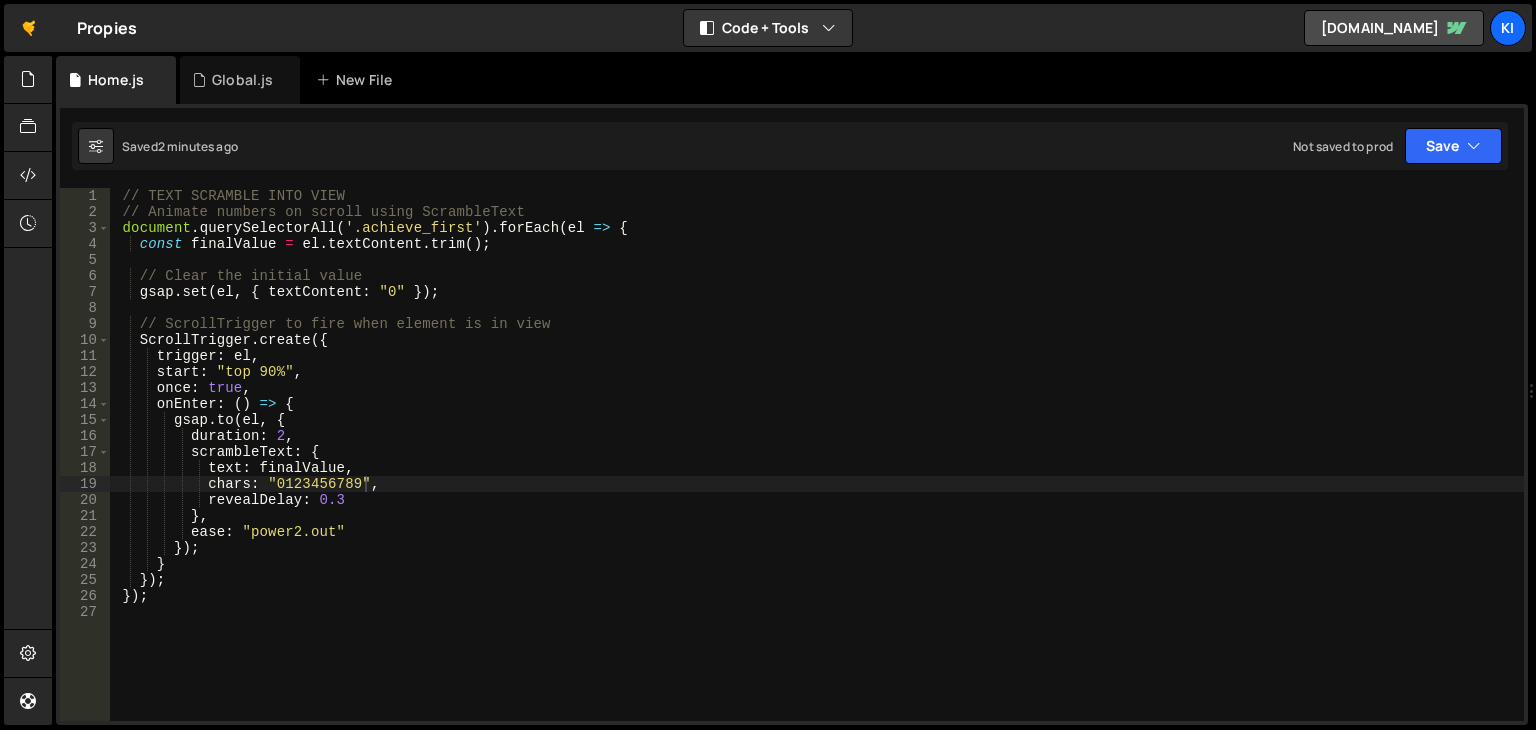 click on "// TEXT SCRAMBLE INTO VIEW   // Animate numbers on scroll using ScrambleText   document . querySelectorAll ( '.achieve_first' ) . forEach ( el   =>   {      const   finalValue   =   el . textContent . trim ( ) ;      // Clear the initial value      gsap . set ( el ,   {   textContent :   "0"   }) ;      // ScrollTrigger to fire when element is in view      ScrollTrigger . create ({         trigger :   el ,         start :   "top 90%" ,         once :   true ,         onEnter :   ( )   =>   {            gsap . to ( el ,   {               duration :   2 ,               scrambleText :   {                  text :   finalValue ,                  chars :   "0123456789" ,                  revealDelay :   0.3               } ,               ease :   "power2.out"            }) ;         }      }) ;   }) ;" at bounding box center [817, 470] 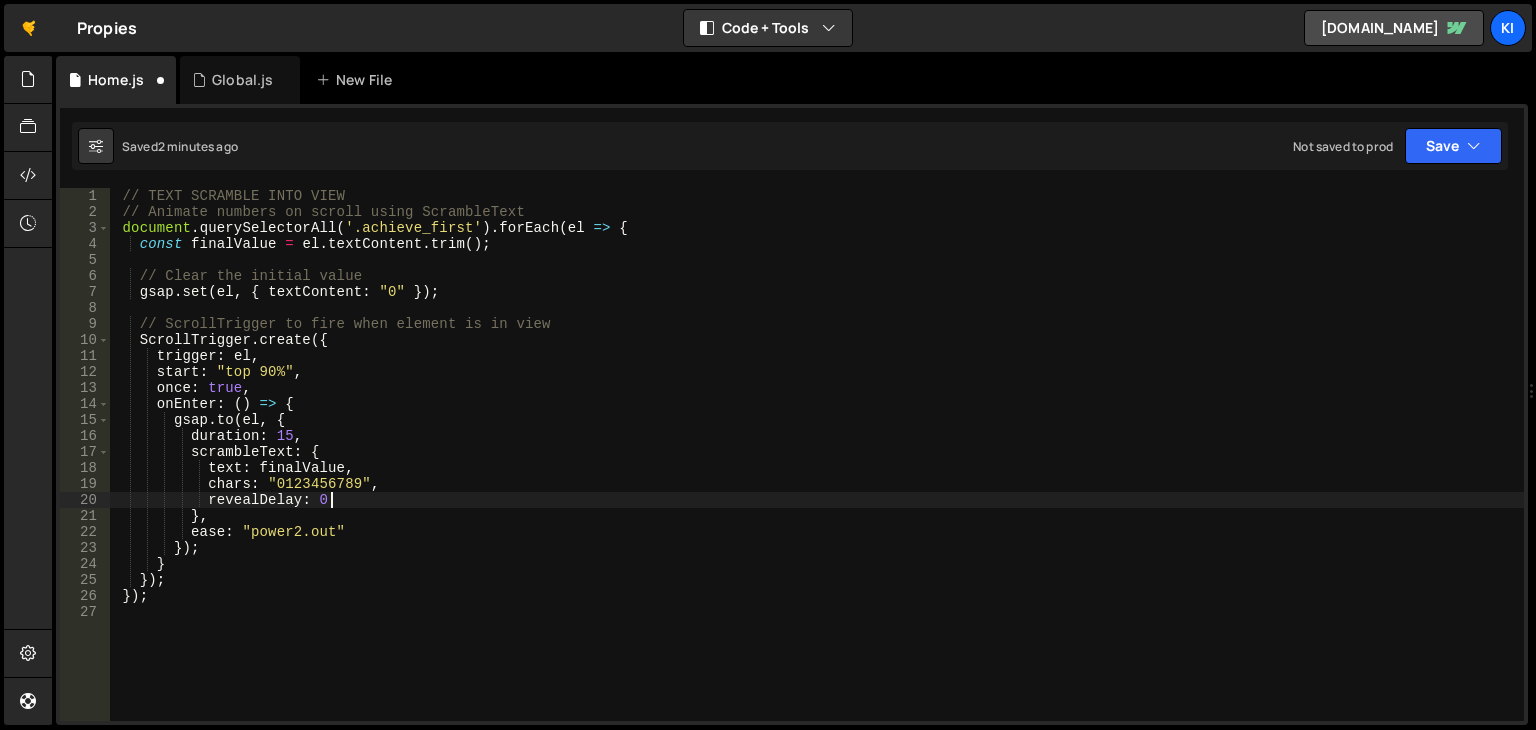 scroll, scrollTop: 0, scrollLeft: 14, axis: horizontal 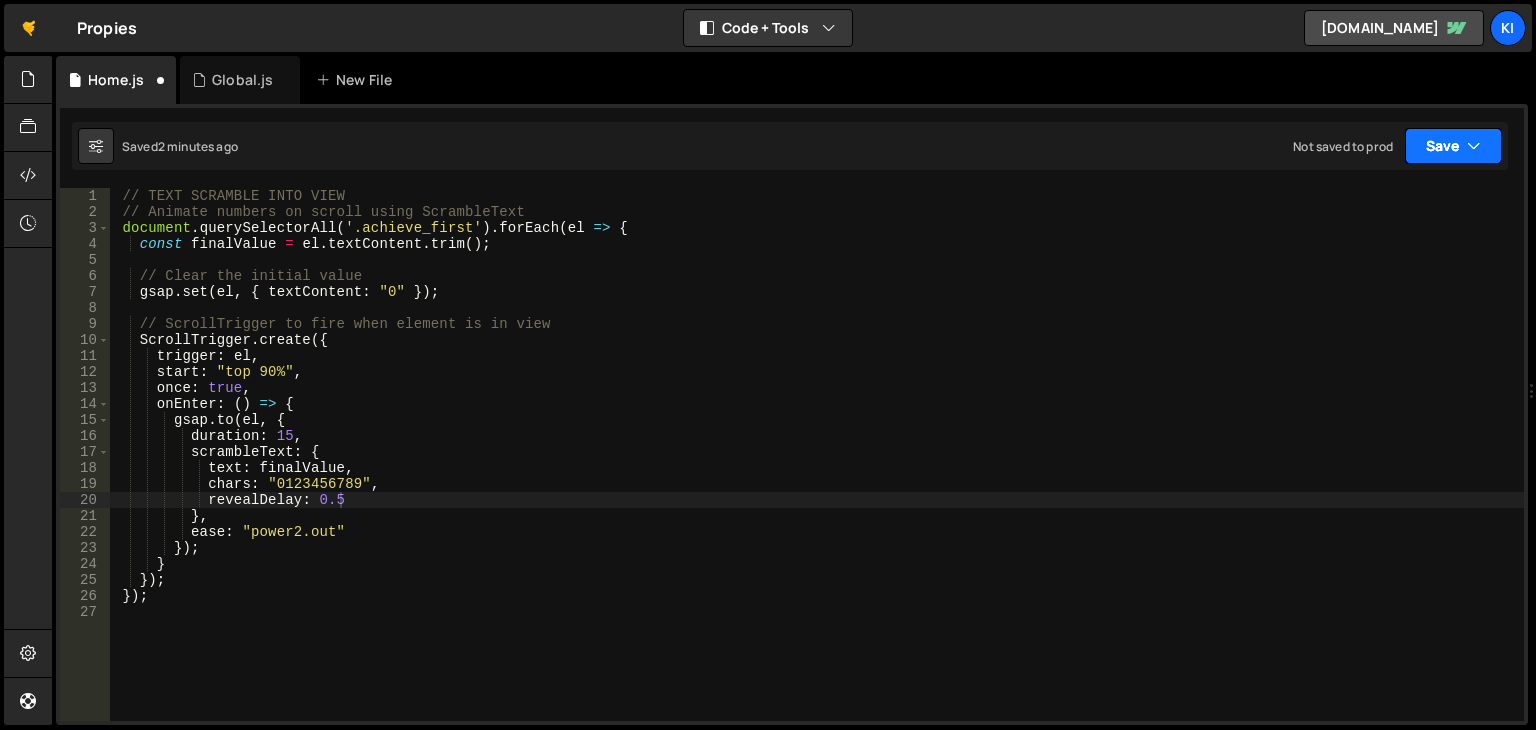 click on "Save" at bounding box center (1453, 146) 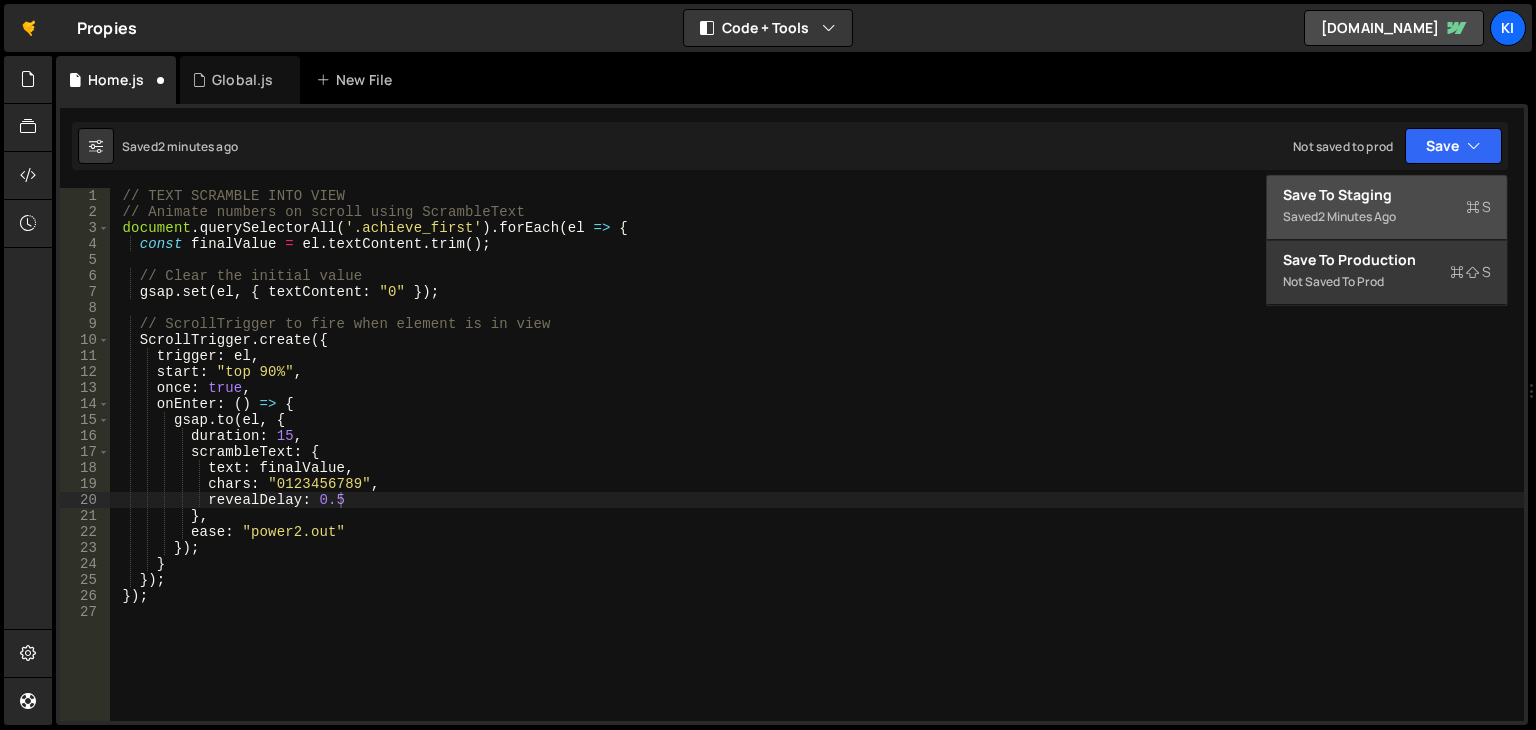 click on "Save to Staging
S" at bounding box center (1387, 195) 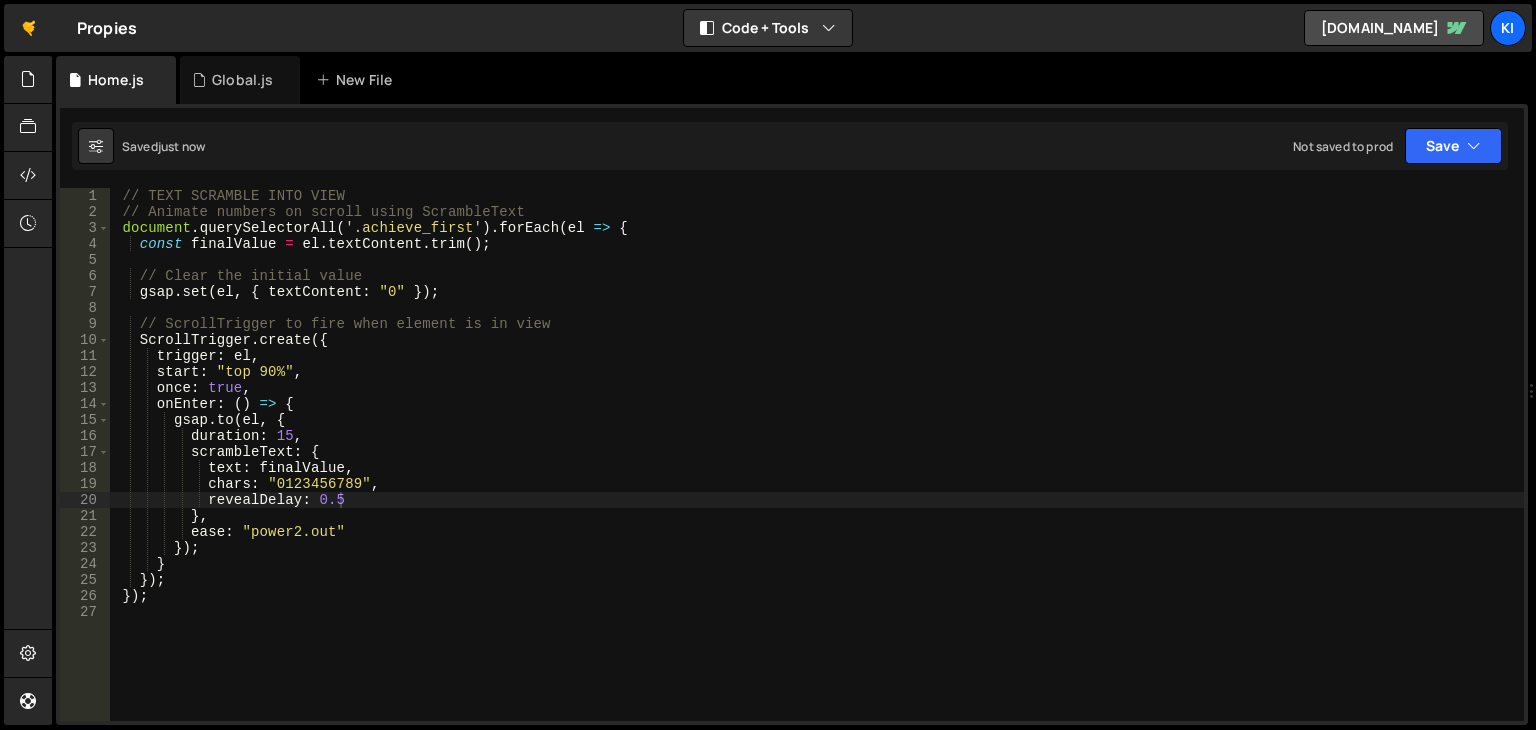 scroll, scrollTop: 0, scrollLeft: 11, axis: horizontal 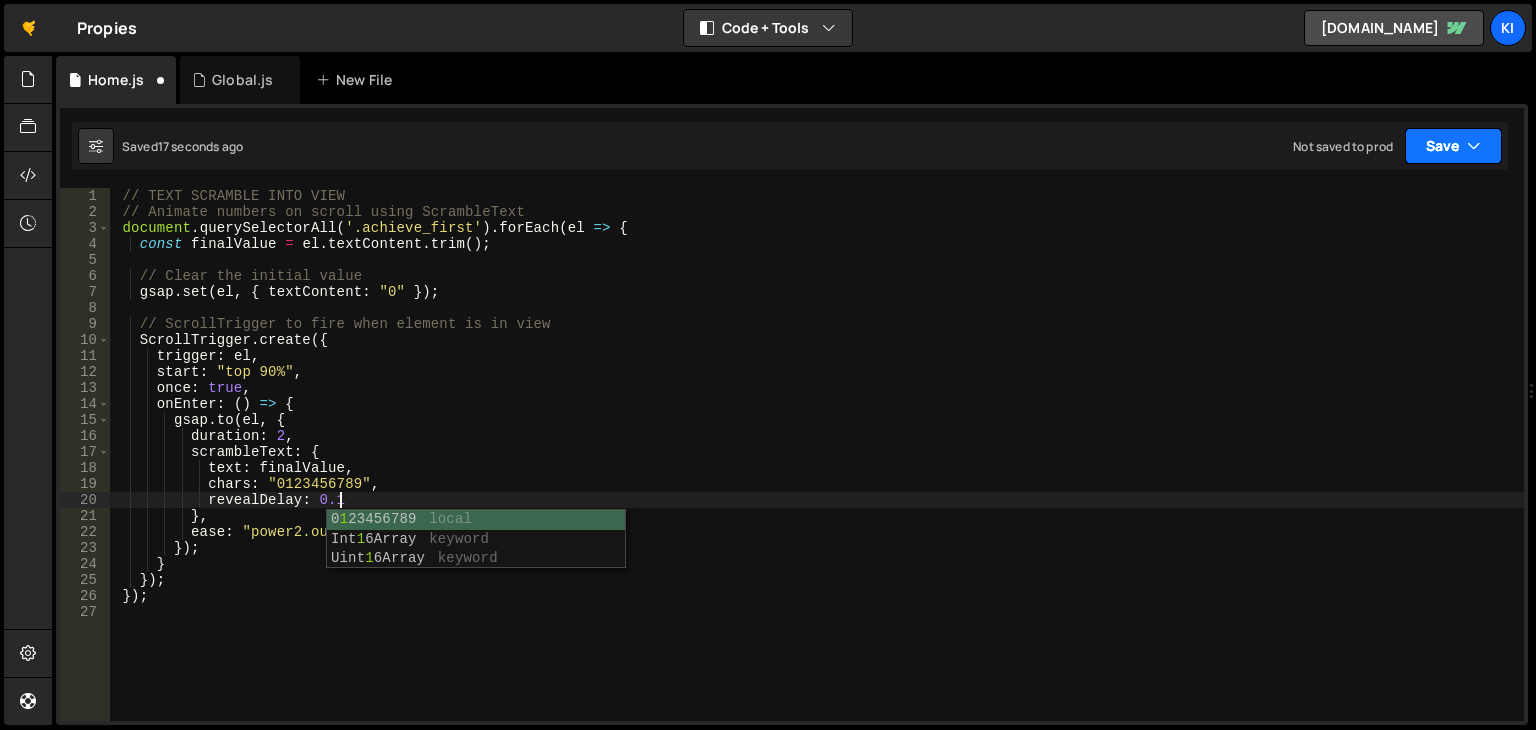 click on "Save" at bounding box center (1453, 146) 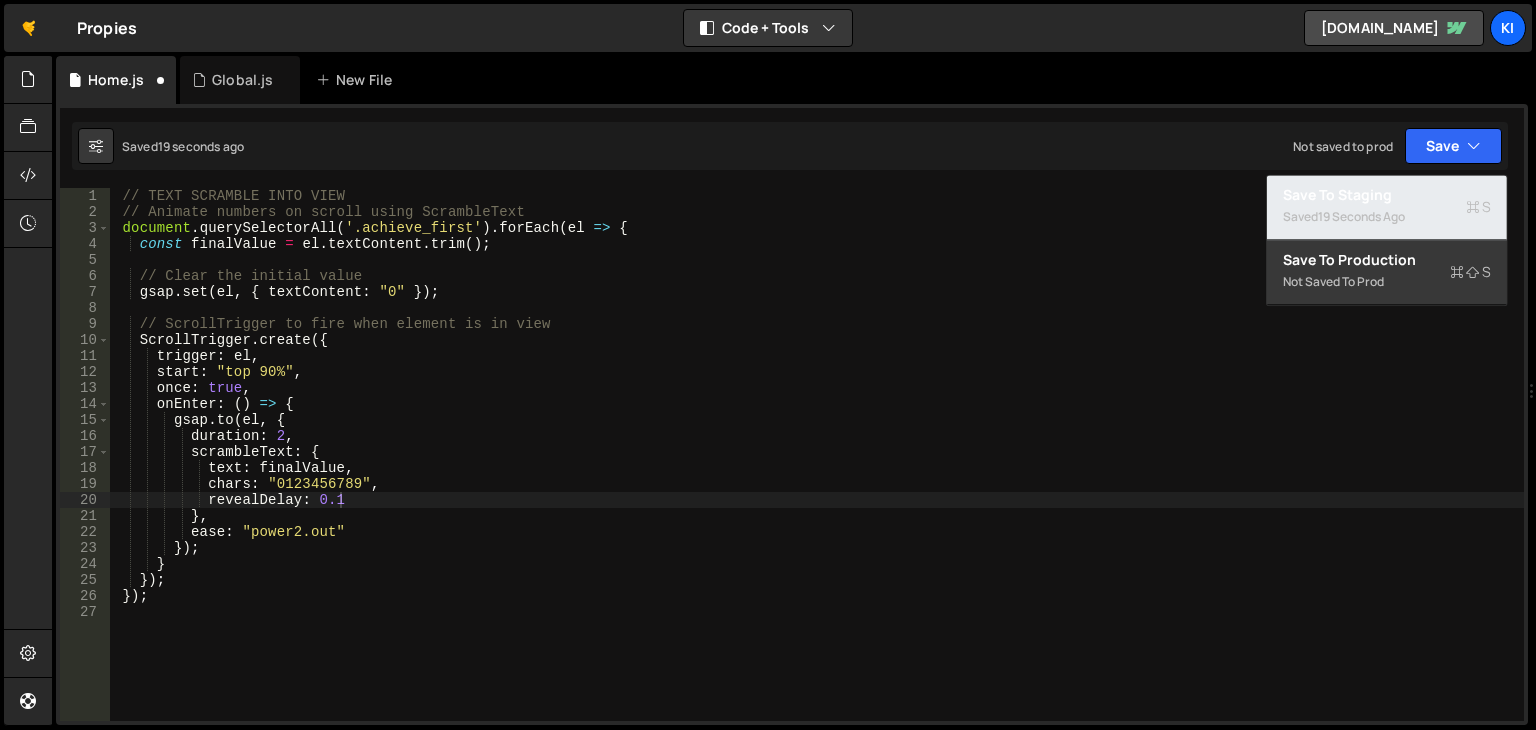 click on "Saved  19 seconds ago" at bounding box center (1387, 217) 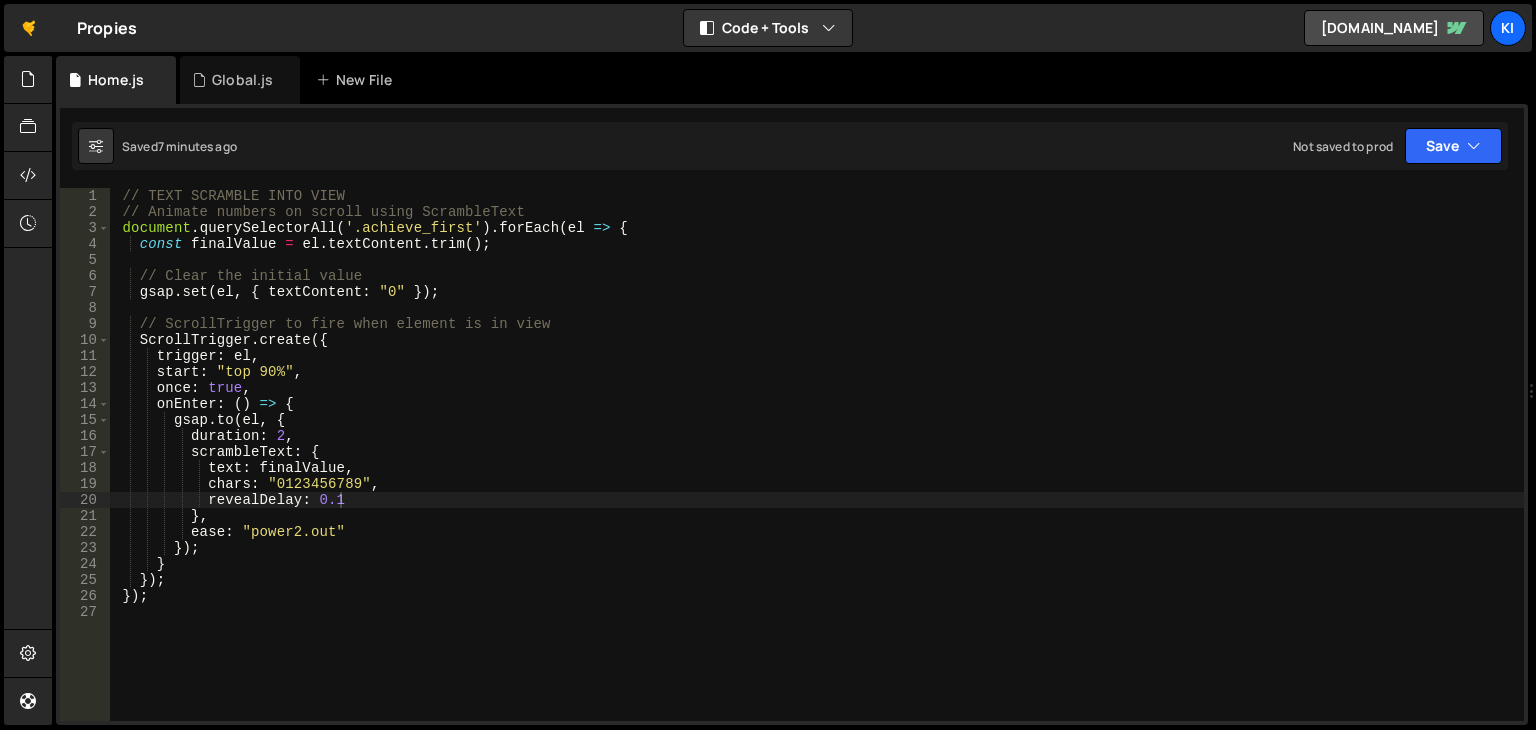 click on "// TEXT SCRAMBLE INTO VIEW   // Animate numbers on scroll using ScrambleText   document . querySelectorAll ( '.achieve_first' ) . forEach ( el   =>   {      const   finalValue   =   el . textContent . trim ( ) ;      // Clear the initial value      gsap . set ( el ,   {   textContent :   "0"   }) ;      // ScrollTrigger to fire when element is in view      ScrollTrigger . create ({         trigger :   el ,         start :   "top 90%" ,         once :   true ,         onEnter :   ( )   =>   {            gsap . to ( el ,   {               duration :   2 ,               scrambleText :   {                  text :   finalValue ,                  chars :   "0123456789" ,                  revealDelay :   0.1               } ,               ease :   "power2.out"            }) ;         }      }) ;   }) ;" at bounding box center [817, 470] 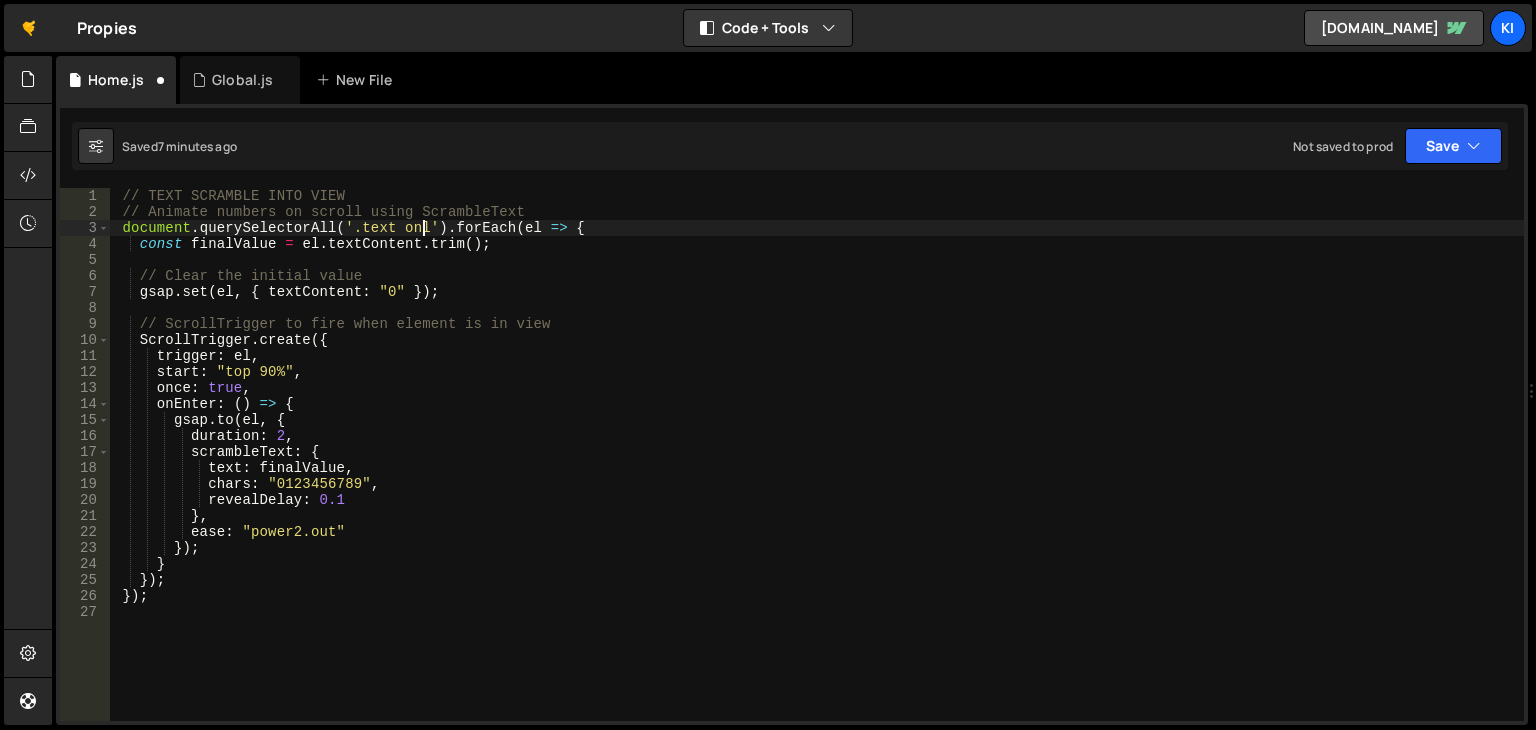 scroll, scrollTop: 0, scrollLeft: 21, axis: horizontal 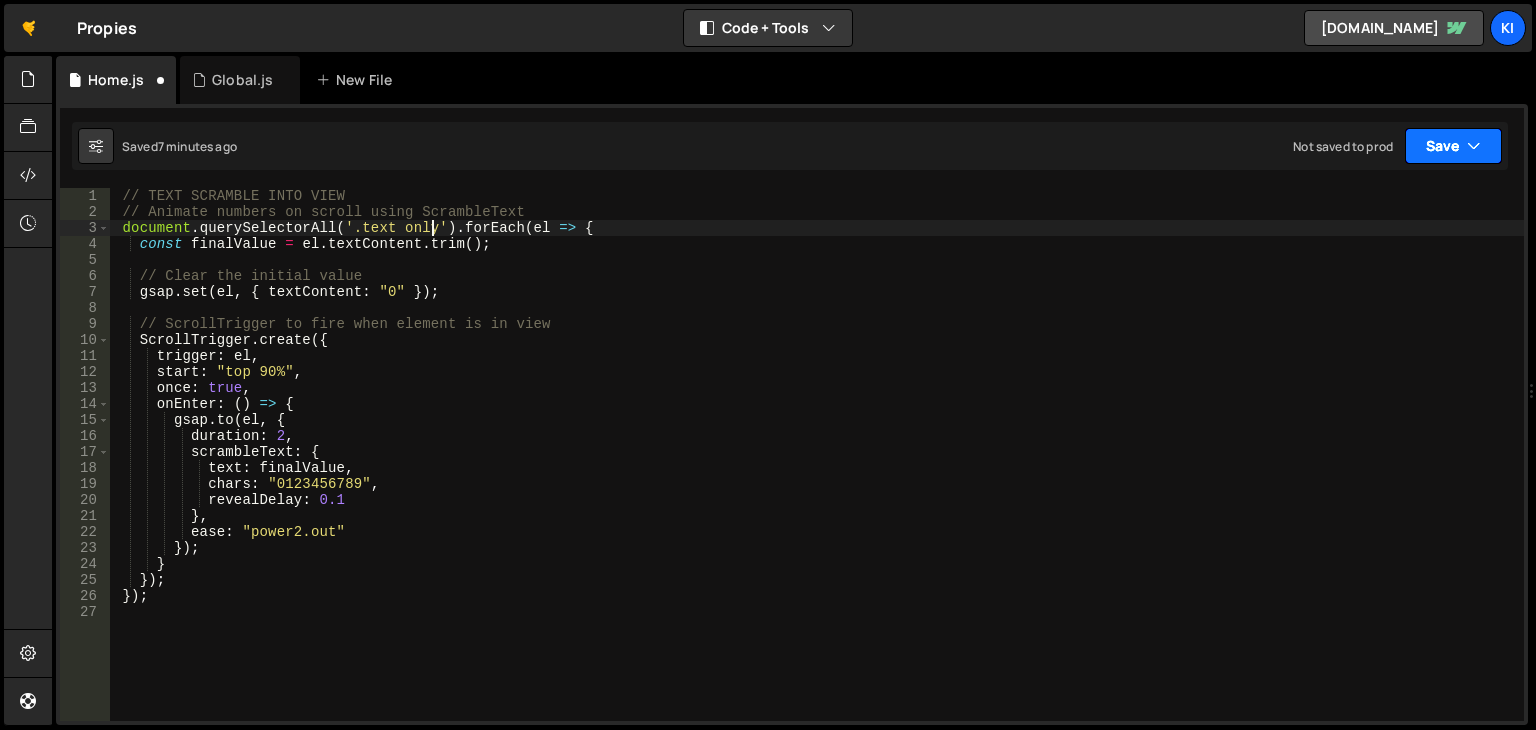 click on "Save" at bounding box center (1453, 146) 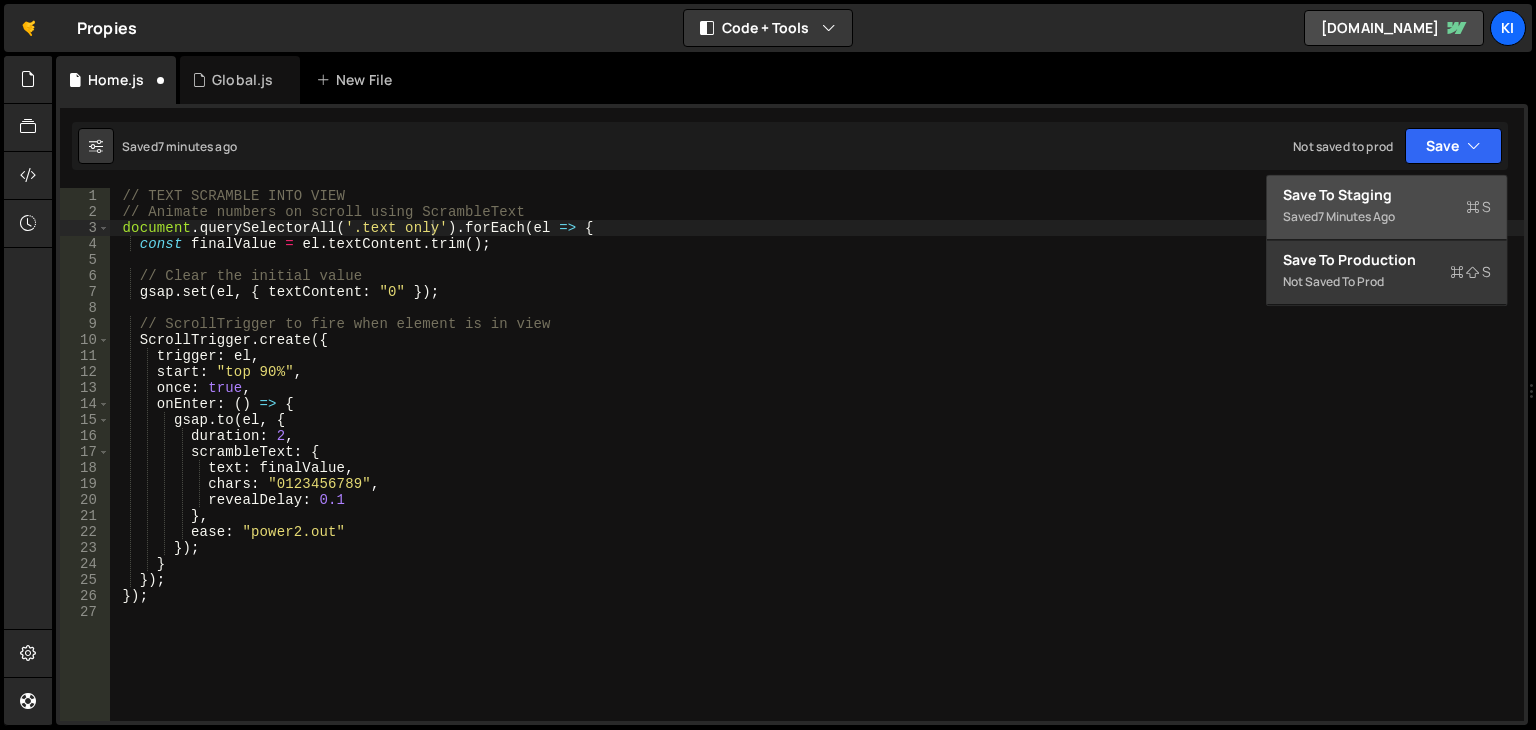 click on "Save to Staging
S" at bounding box center [1387, 195] 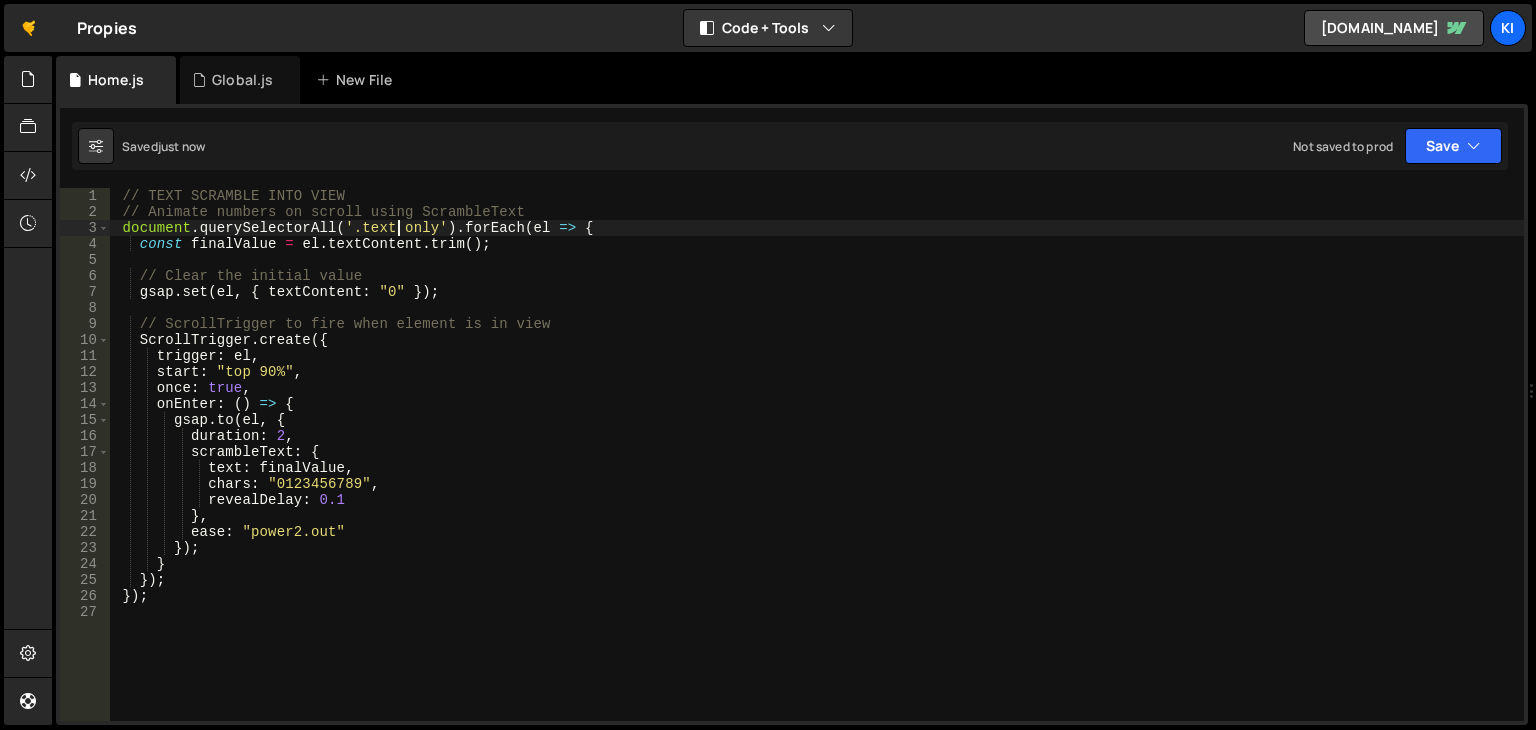 click on "// TEXT SCRAMBLE INTO VIEW   // Animate numbers on scroll using ScrambleText   document . querySelectorAll ( '.text only' ) . forEach ( el   =>   {      const   finalValue   =   el . textContent . trim ( ) ;      // Clear the initial value      gsap . set ( el ,   {   textContent :   "0"   }) ;      // ScrollTrigger to fire when element is in view      ScrollTrigger . create ({         trigger :   el ,         start :   "top 90%" ,         once :   true ,         onEnter :   ( )   =>   {            gsap . to ( el ,   {               duration :   2 ,               scrambleText :   {                  text :   finalValue ,                  chars :   "0123456789" ,                  revealDelay :   0.1               } ,               ease :   "power2.out"            }) ;         }      }) ;   }) ;" at bounding box center (817, 470) 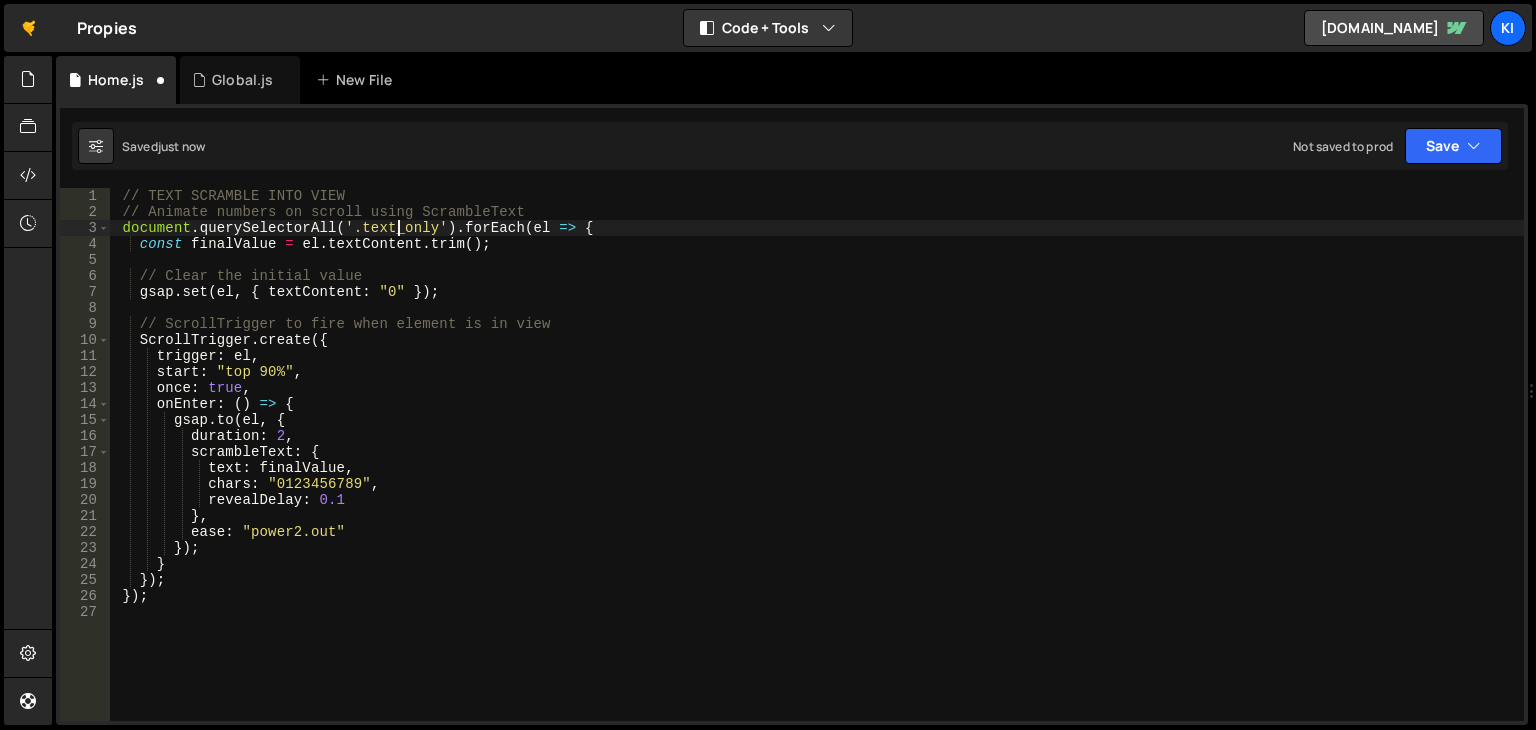 scroll, scrollTop: 0, scrollLeft: 20, axis: horizontal 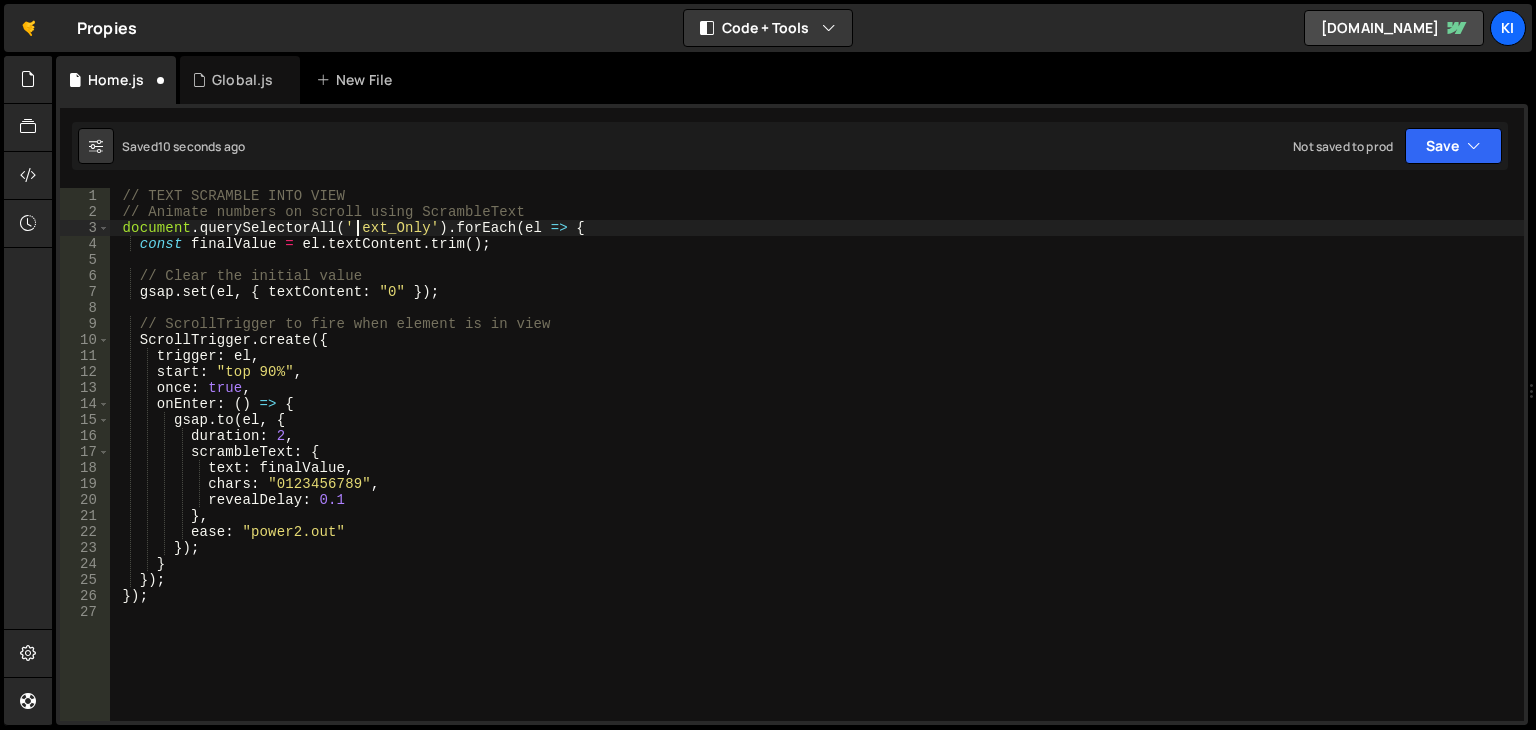 type on "document.querySelectorAll('.Text_Only').forEach(el => {" 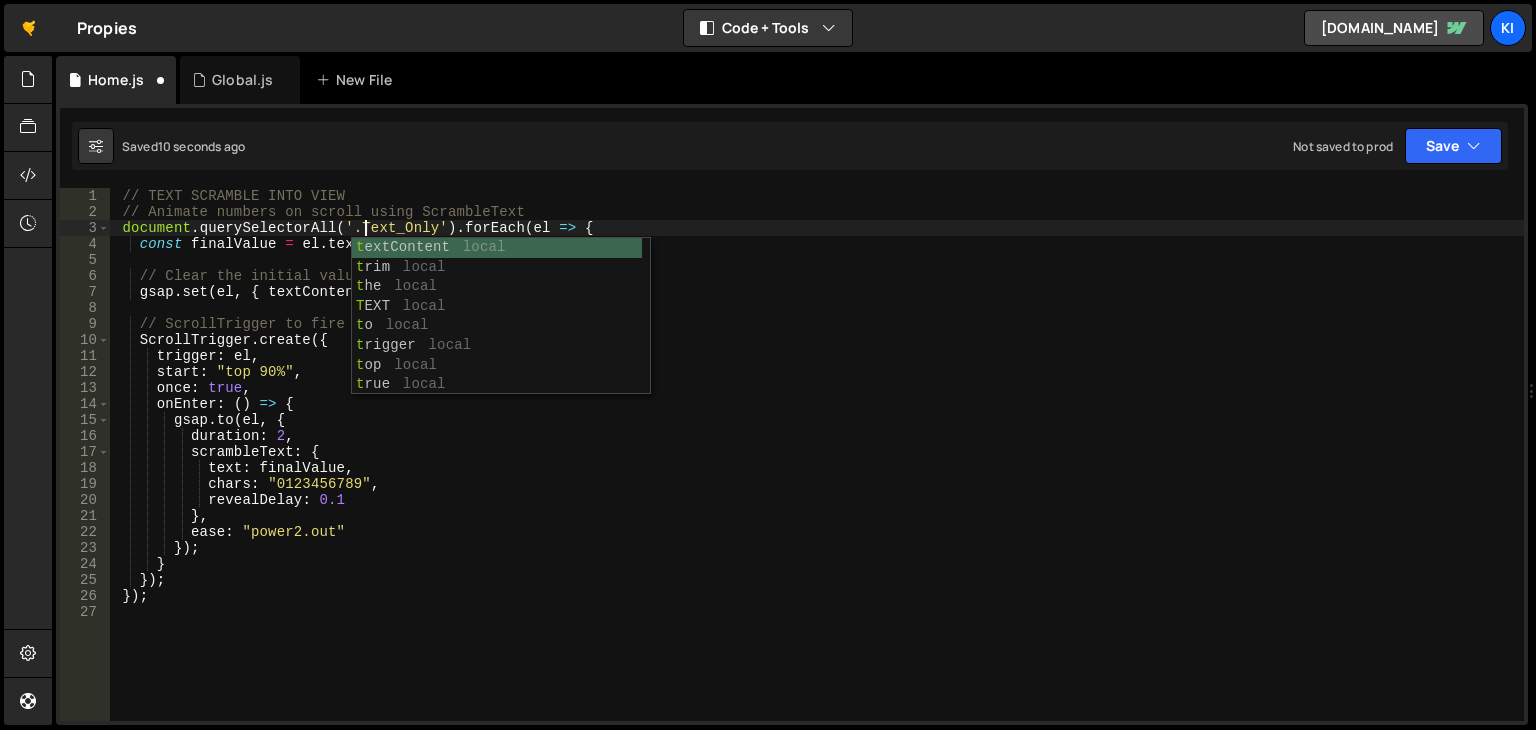 scroll, scrollTop: 0, scrollLeft: 17, axis: horizontal 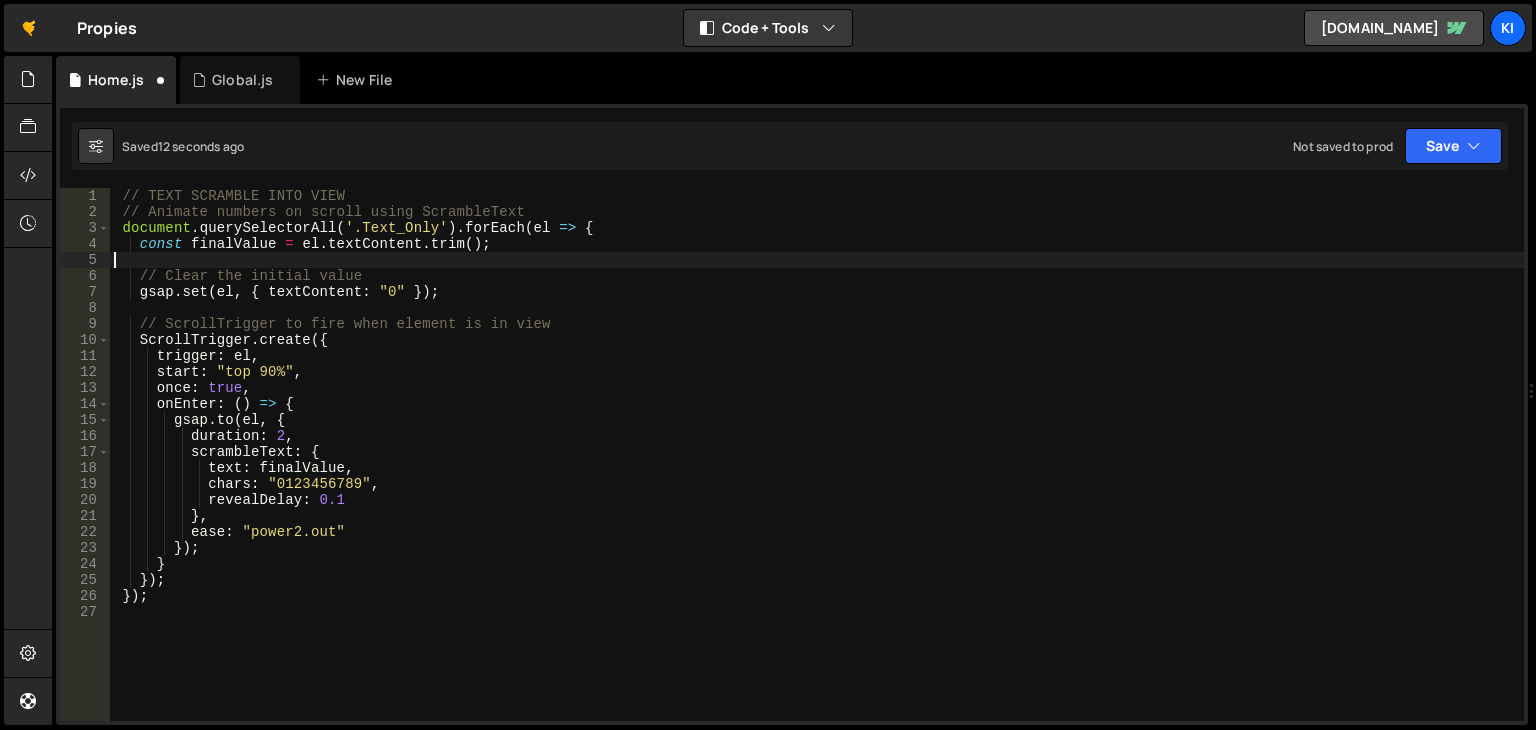 click on "// TEXT SCRAMBLE INTO VIEW   // Animate numbers on scroll using ScrambleText   document . querySelectorAll ( '.Text_Only' ) . forEach ( el   =>   {      const   finalValue   =   el . textContent . trim ( ) ;      // Clear the initial value      gsap . set ( el ,   {   textContent :   "0"   }) ;      // ScrollTrigger to fire when element is in view      ScrollTrigger . create ({         trigger :   el ,         start :   "top 90%" ,         once :   true ,         onEnter :   ( )   =>   {            gsap . to ( el ,   {               duration :   2 ,               scrambleText :   {                  text :   finalValue ,                  chars :   "0123456789" ,                  revealDelay :   0.1               } ,               ease :   "power2.out"            }) ;         }      }) ;   }) ;" at bounding box center (817, 470) 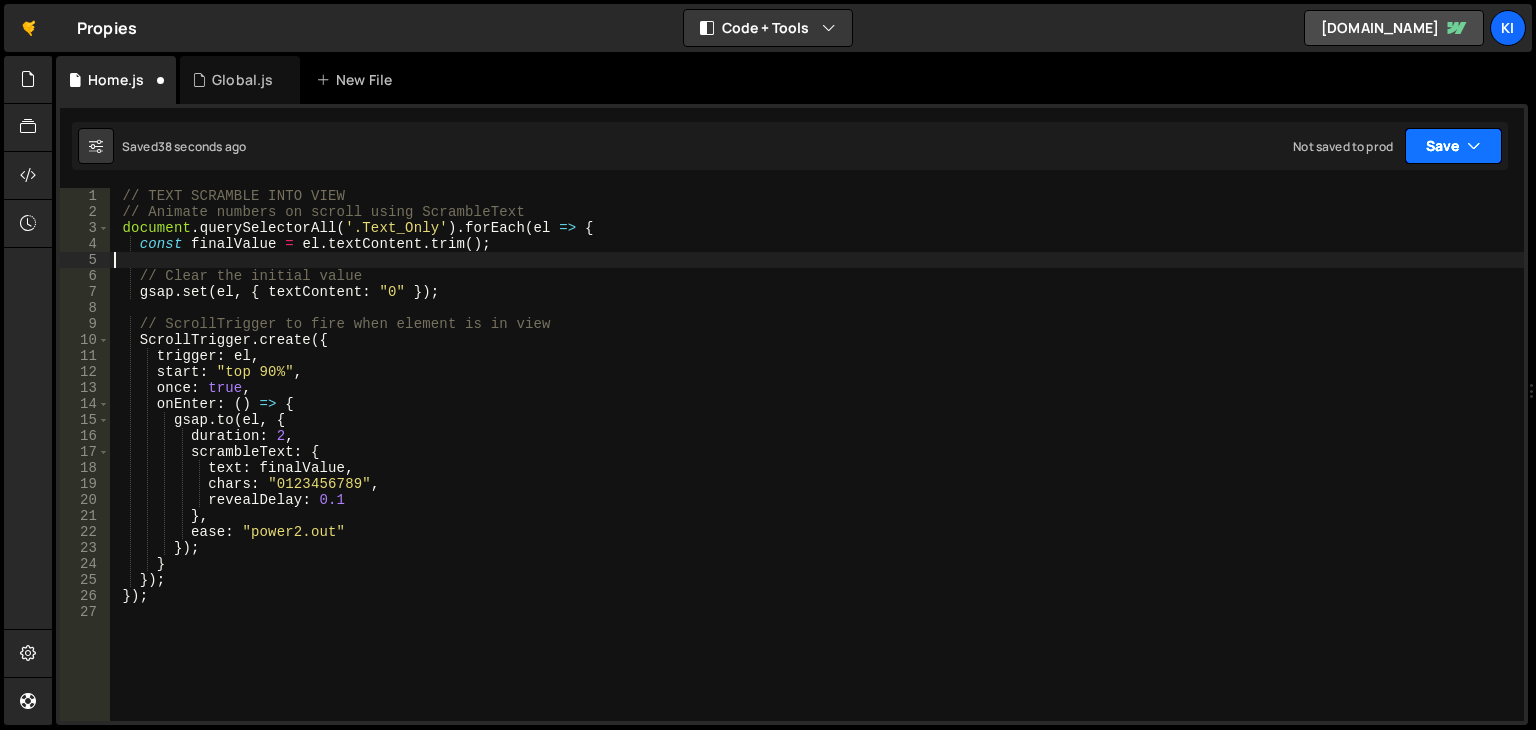 click on "Save" at bounding box center [1453, 146] 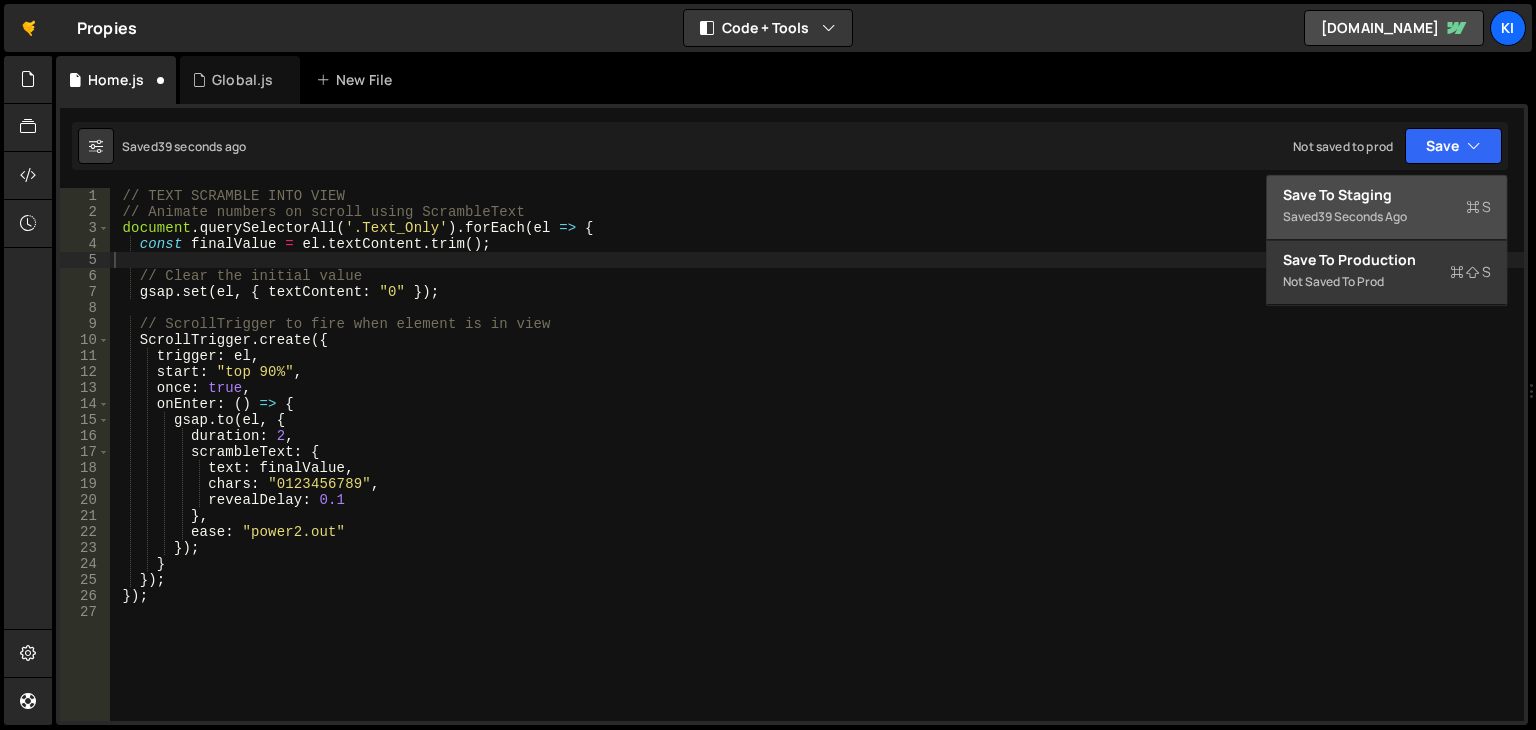 click on "Save to Staging
S" at bounding box center [1387, 195] 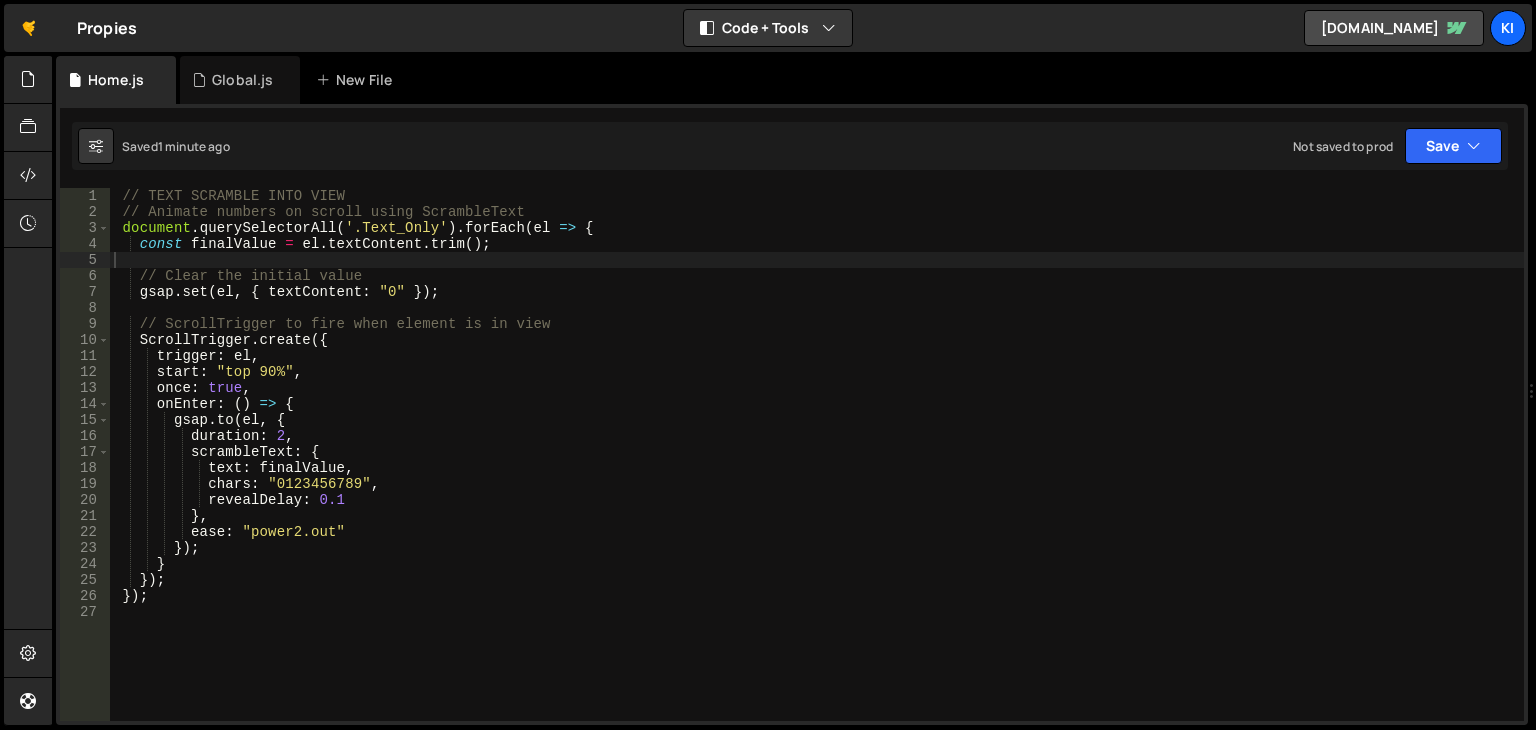 click on "// TEXT SCRAMBLE INTO VIEW   // Animate numbers on scroll using ScrambleText   document . querySelectorAll ( '.Text_Only' ) . forEach ( el   =>   {      const   finalValue   =   el . textContent . trim ( ) ;      // Clear the initial value      gsap . set ( el ,   {   textContent :   "0"   }) ;      // ScrollTrigger to fire when element is in view      ScrollTrigger . create ({         trigger :   el ,         start :   "top 90%" ,         once :   true ,         onEnter :   ( )   =>   {            gsap . to ( el ,   {               duration :   2 ,               scrambleText :   {                  text :   finalValue ,                  chars :   "0123456789" ,                  revealDelay :   0.1               } ,               ease :   "power2.out"            }) ;         }      }) ;   }) ;" at bounding box center (817, 470) 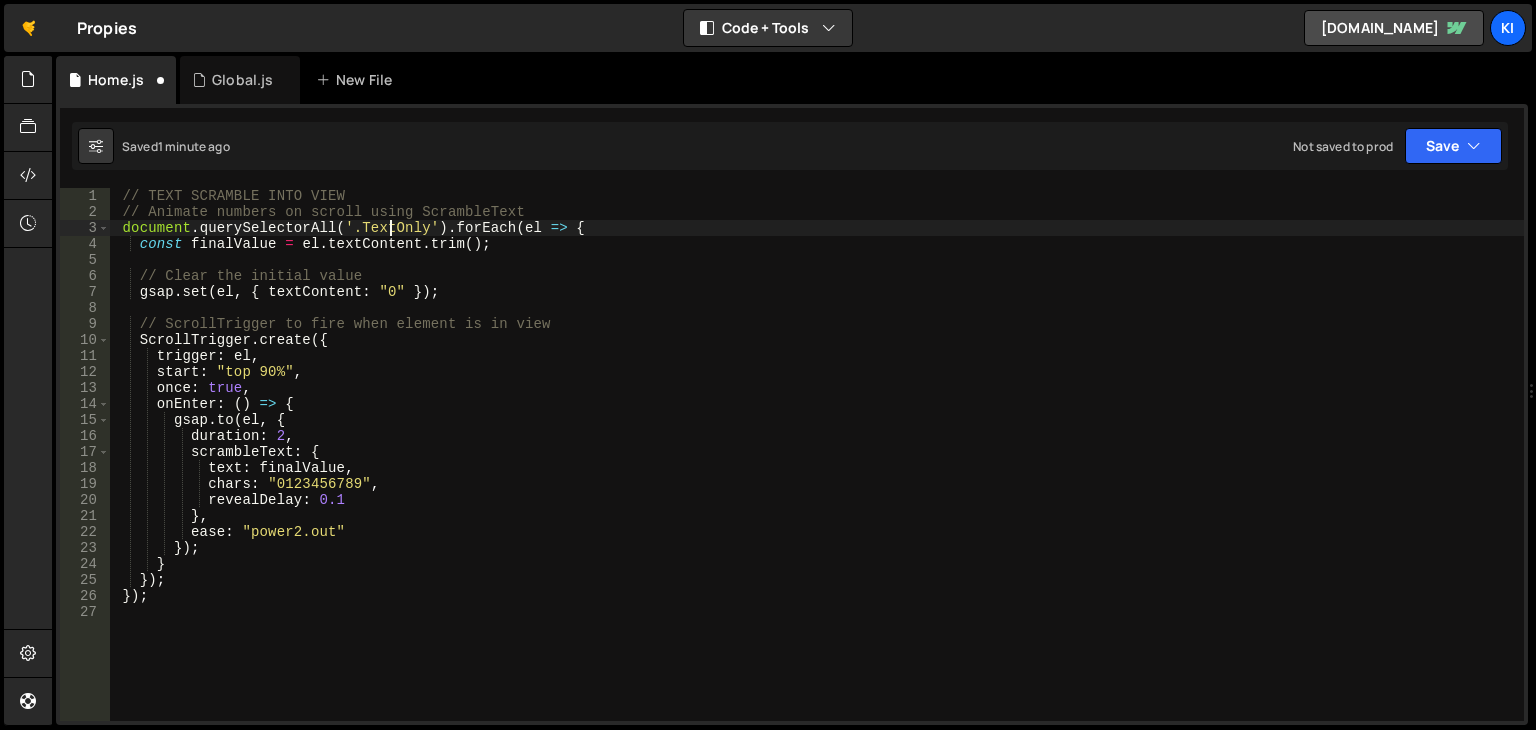 scroll, scrollTop: 0, scrollLeft: 19, axis: horizontal 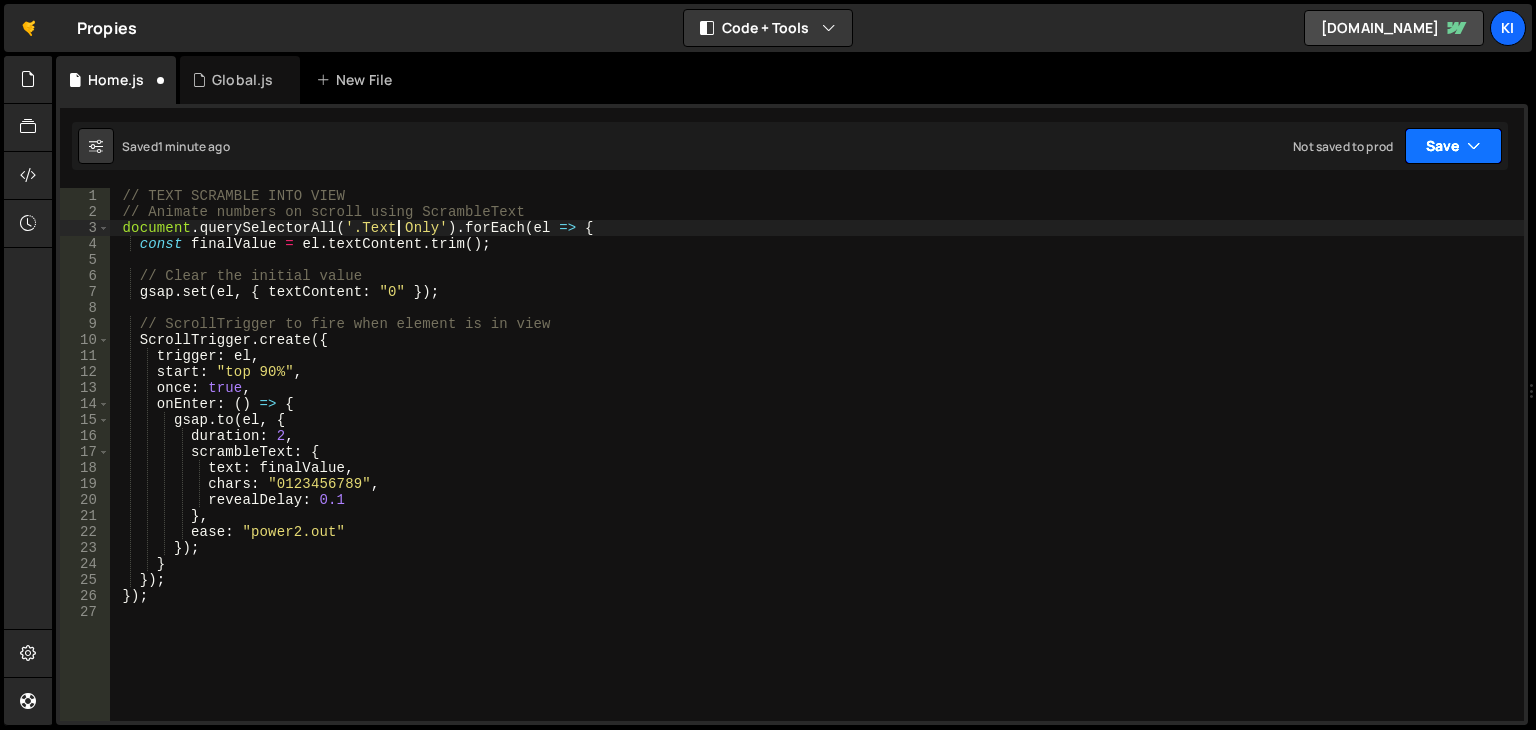 type on "document.querySelectorAll('.Text Only').forEach(el => {" 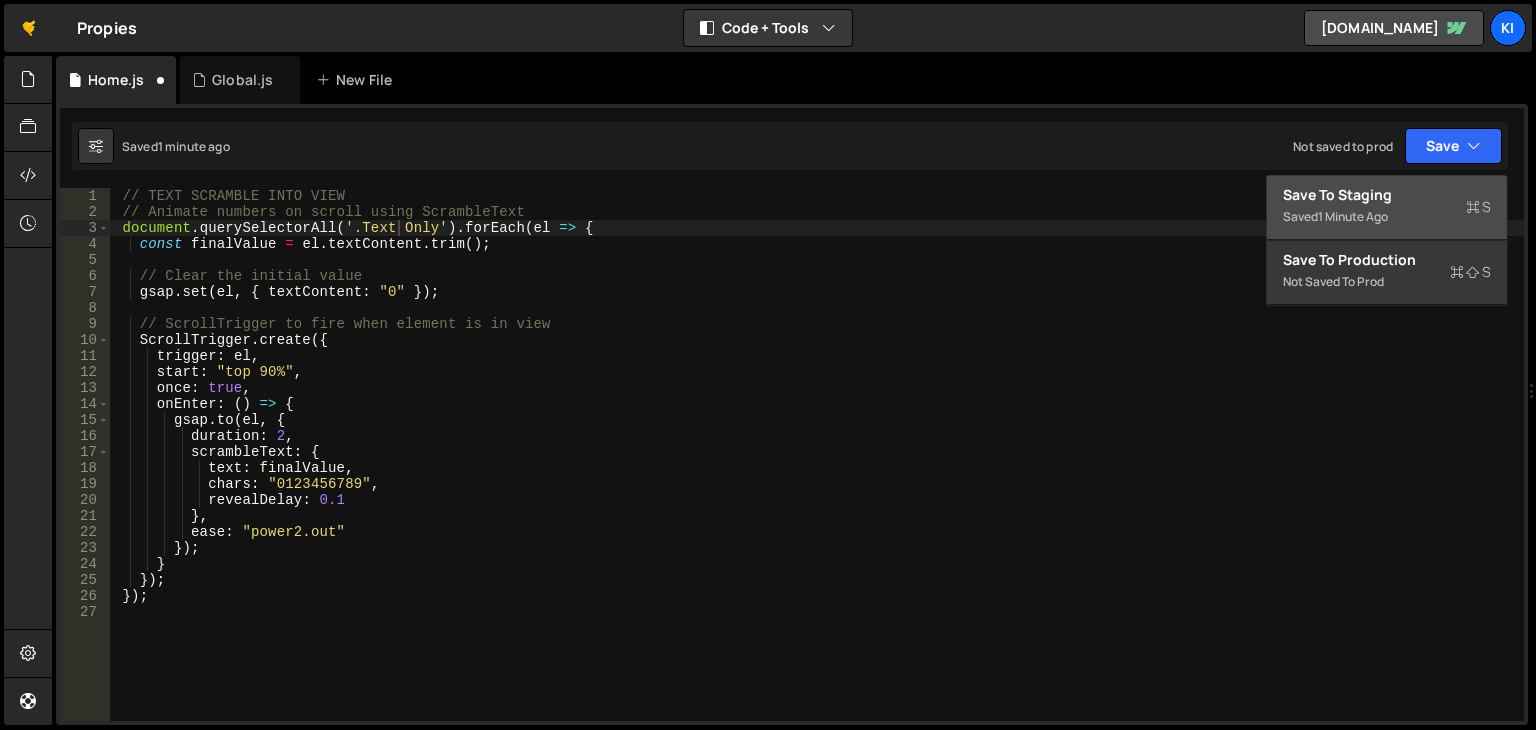 click on "1 minute ago" at bounding box center [1353, 216] 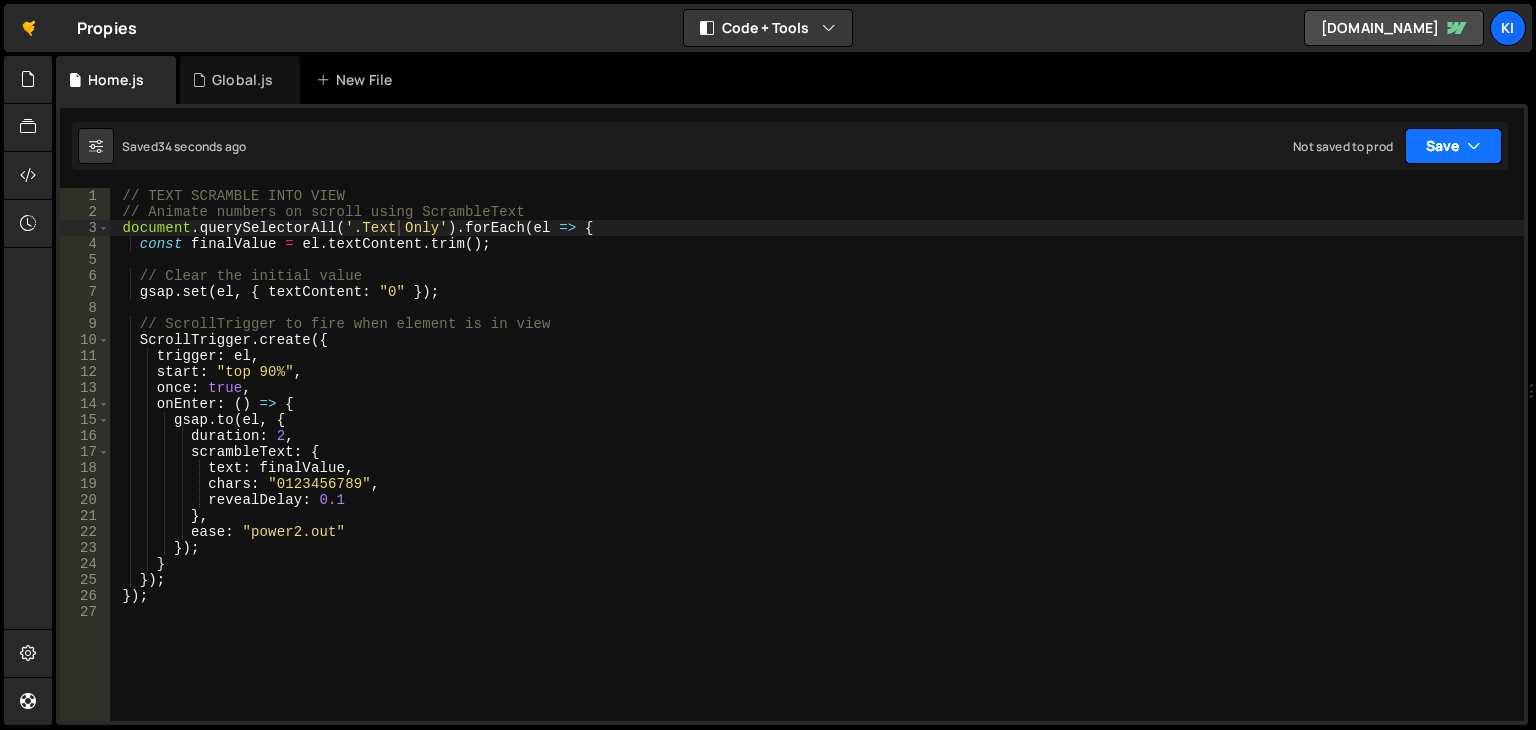 click on "Save" at bounding box center (1453, 146) 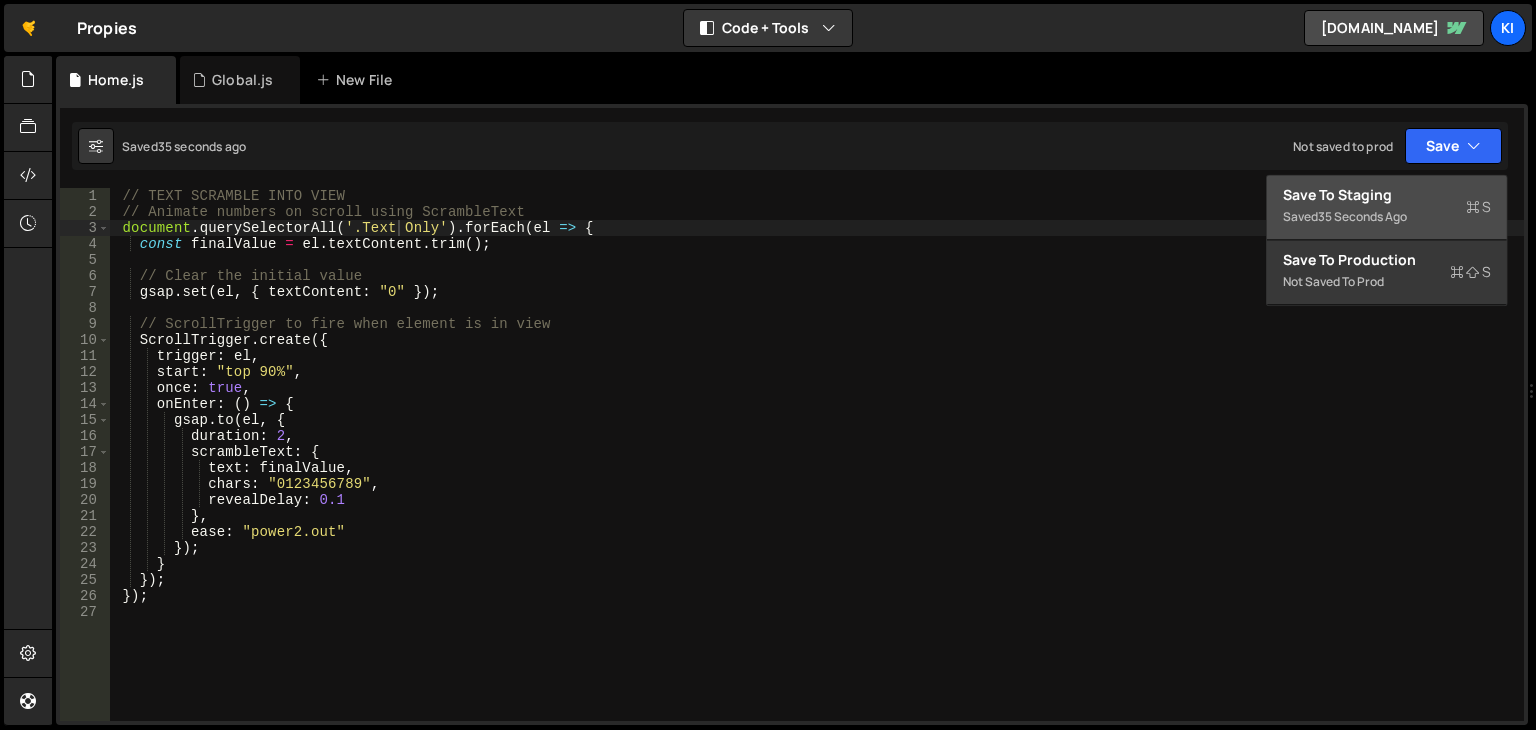 click on "Saved  35 seconds ago" at bounding box center [1387, 217] 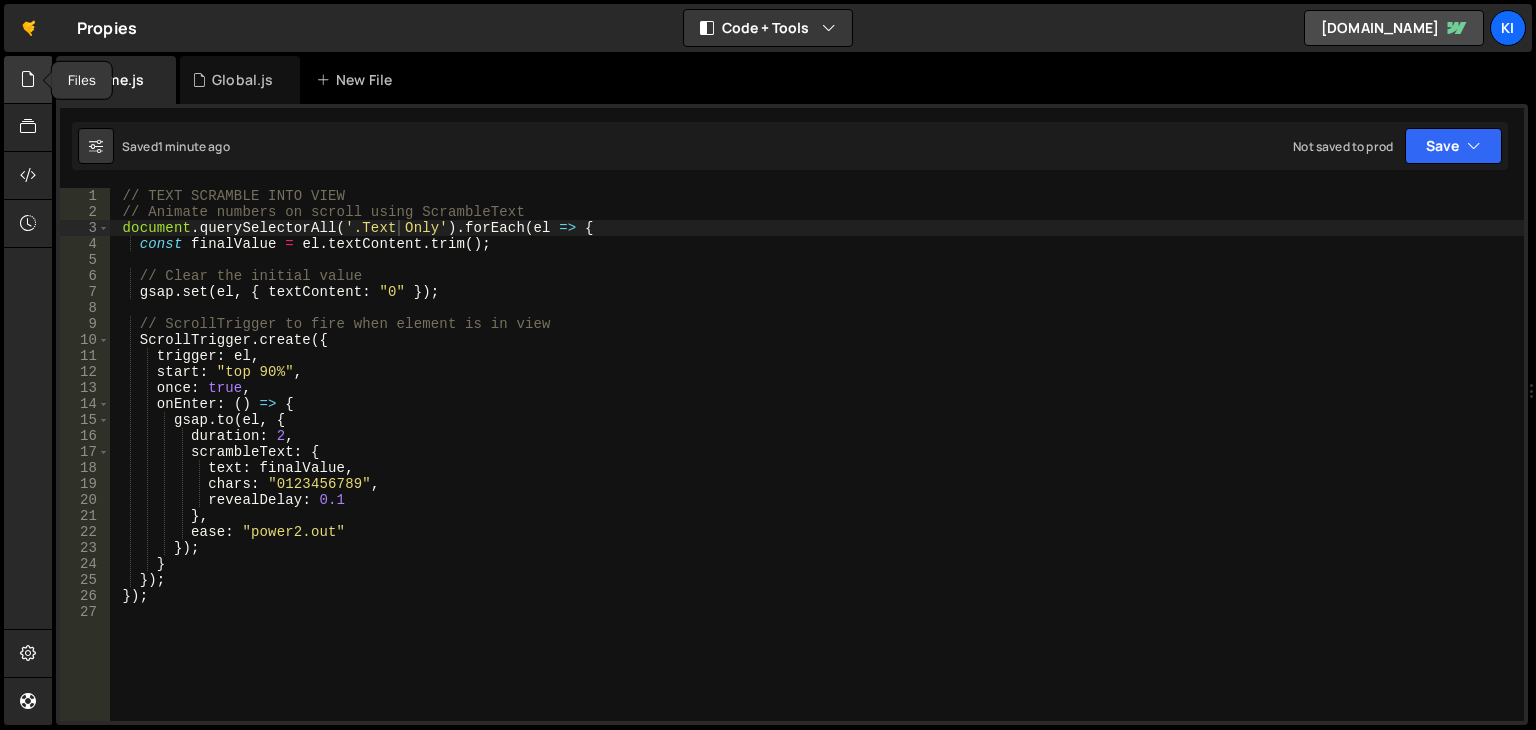 click at bounding box center (28, 79) 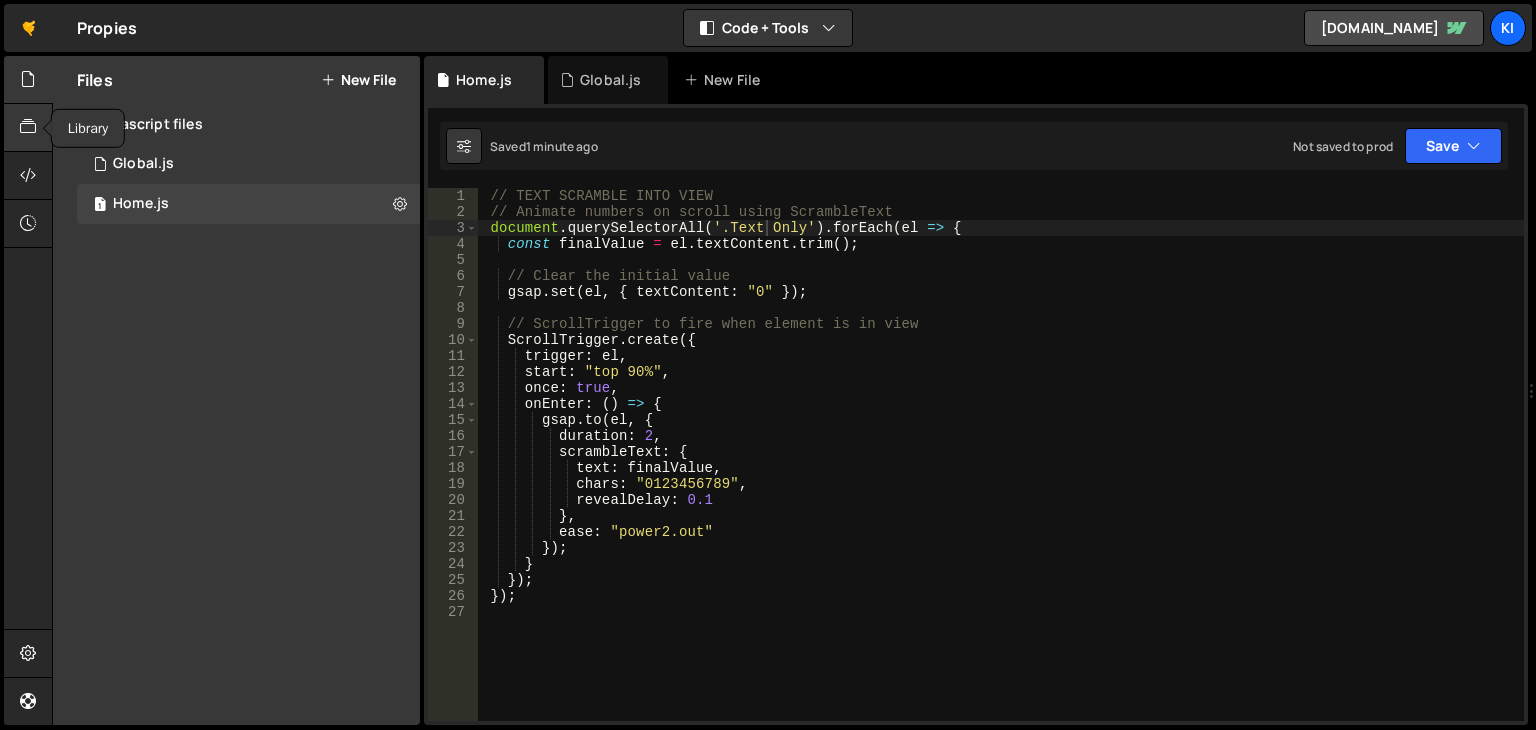 click at bounding box center [28, 127] 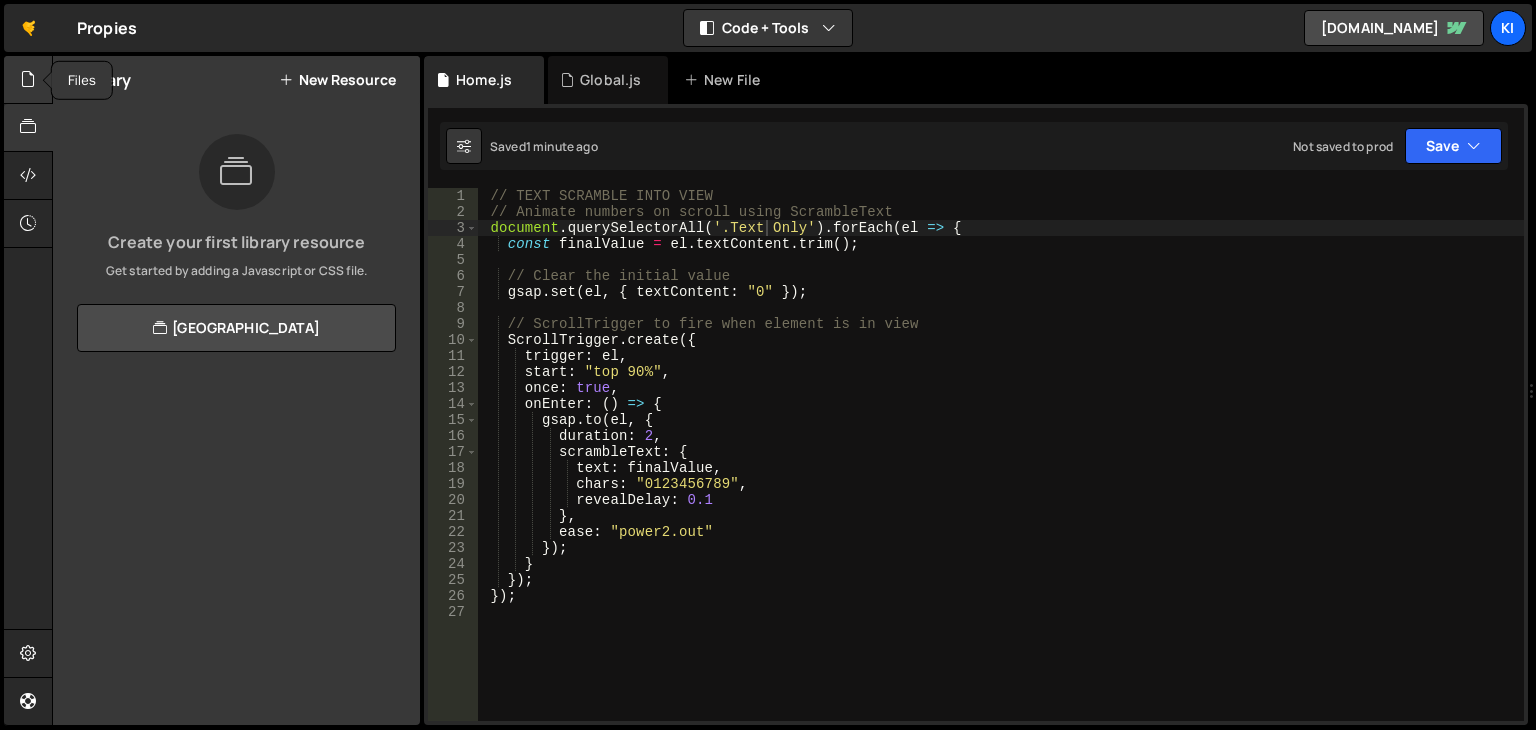 click at bounding box center [28, 80] 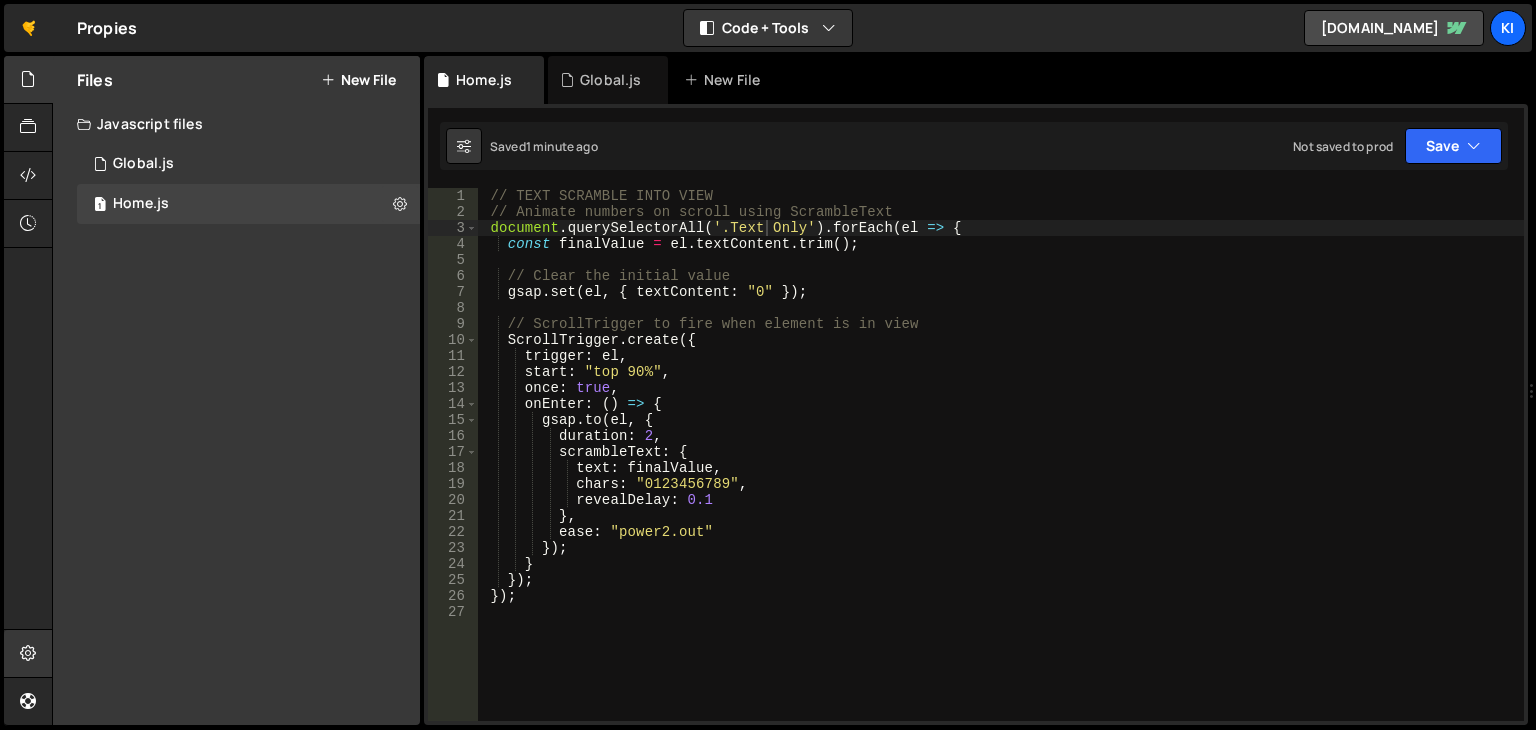 click at bounding box center [28, 654] 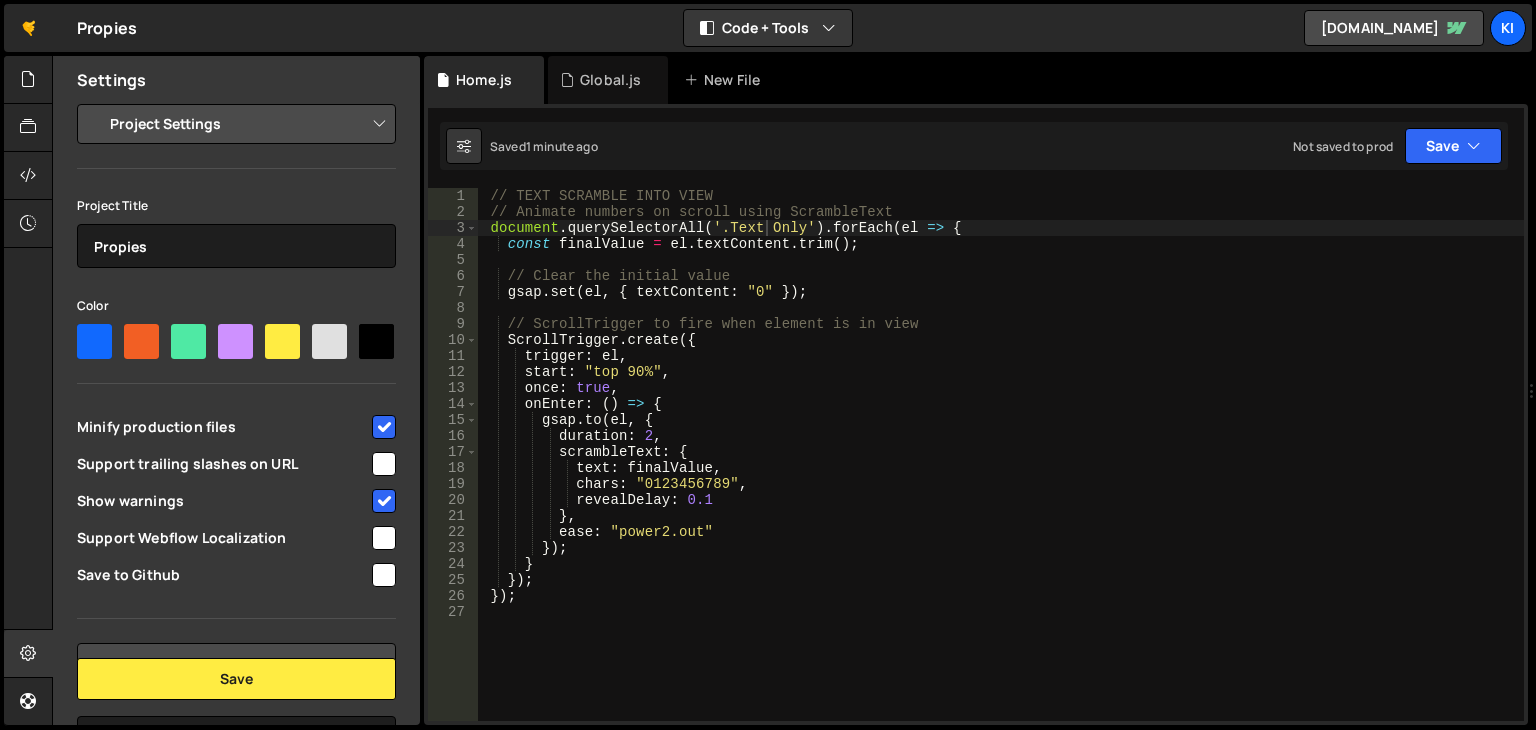 click on "Project Settings
Code Editor Settings
Chat Settings" at bounding box center (240, 124) 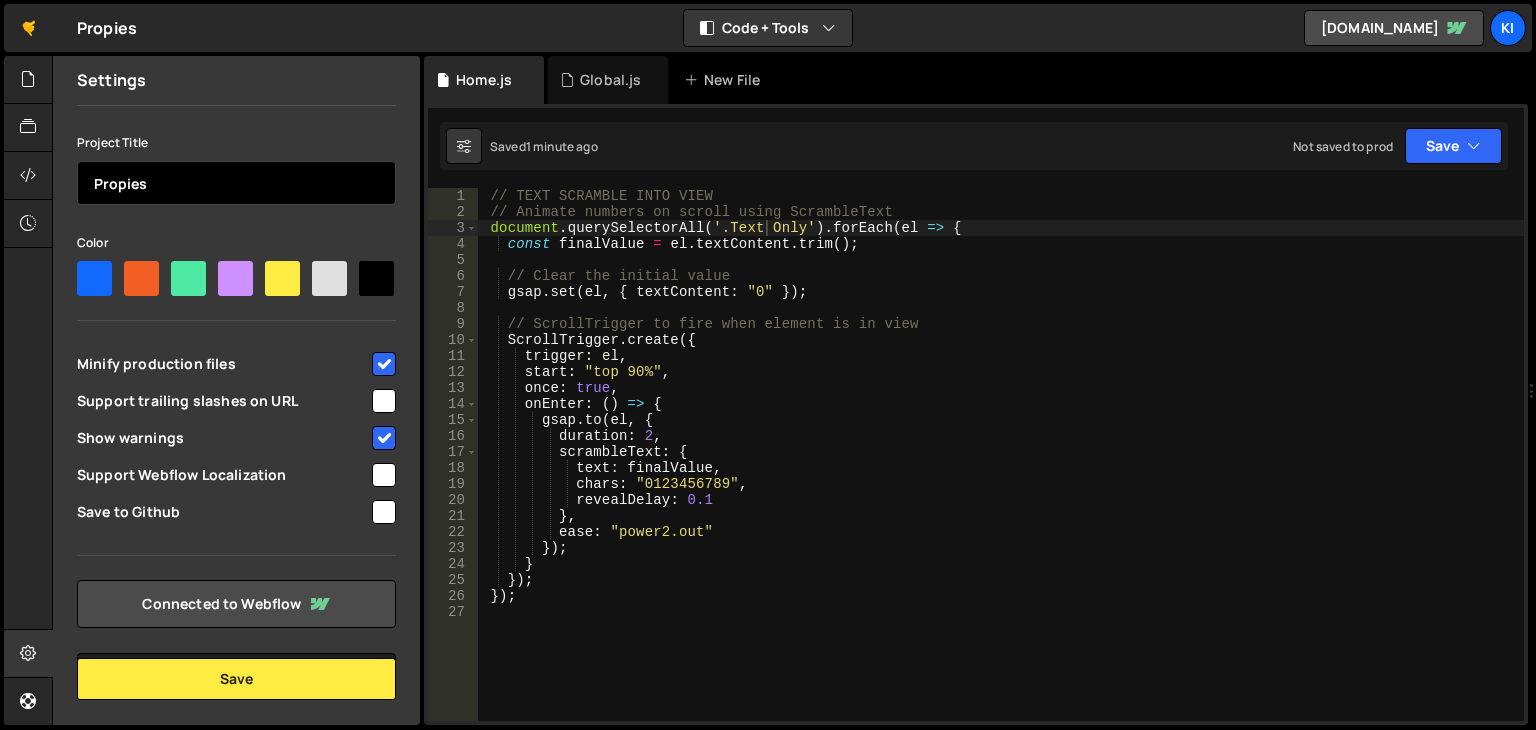 scroll, scrollTop: 126, scrollLeft: 0, axis: vertical 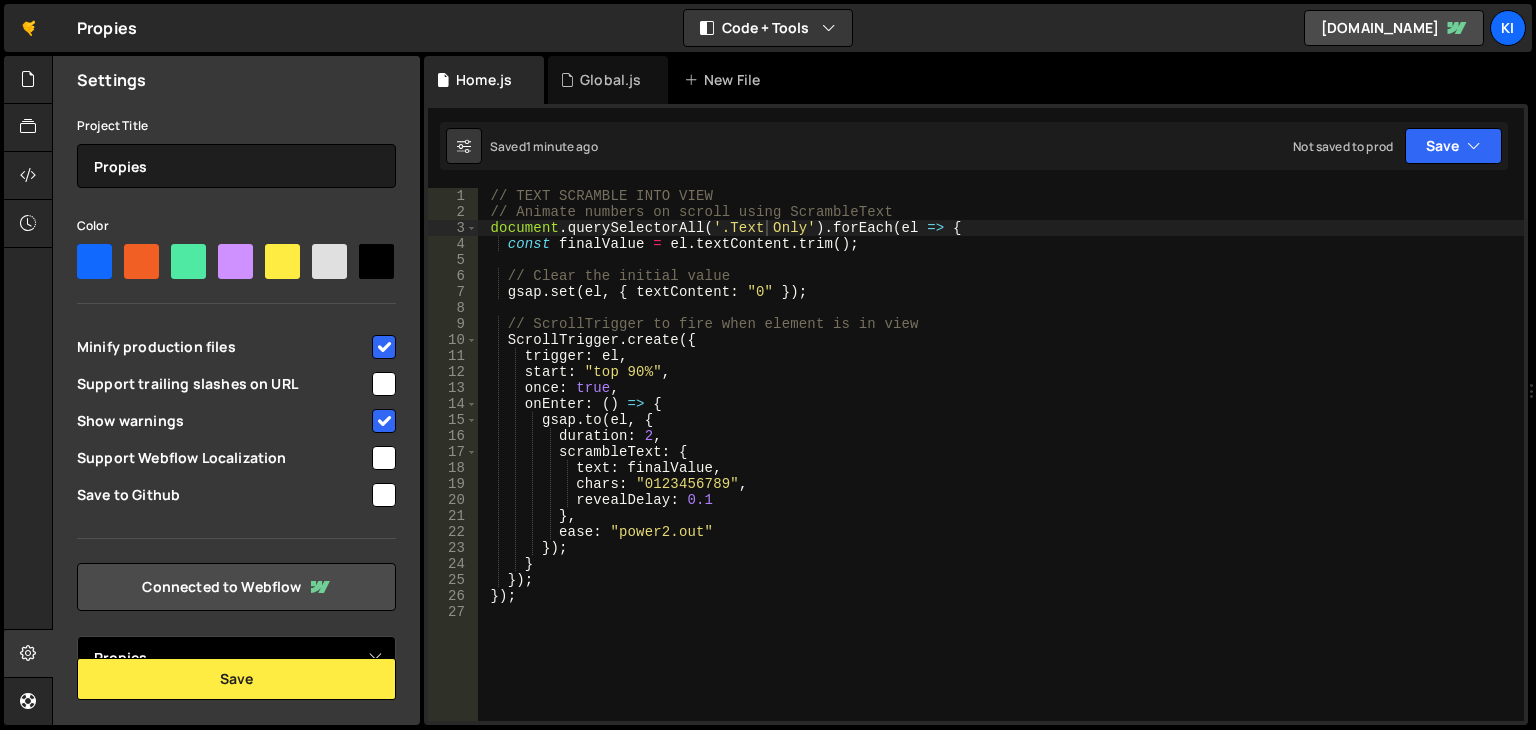 click on "Select Project
Propies" at bounding box center [236, 658] 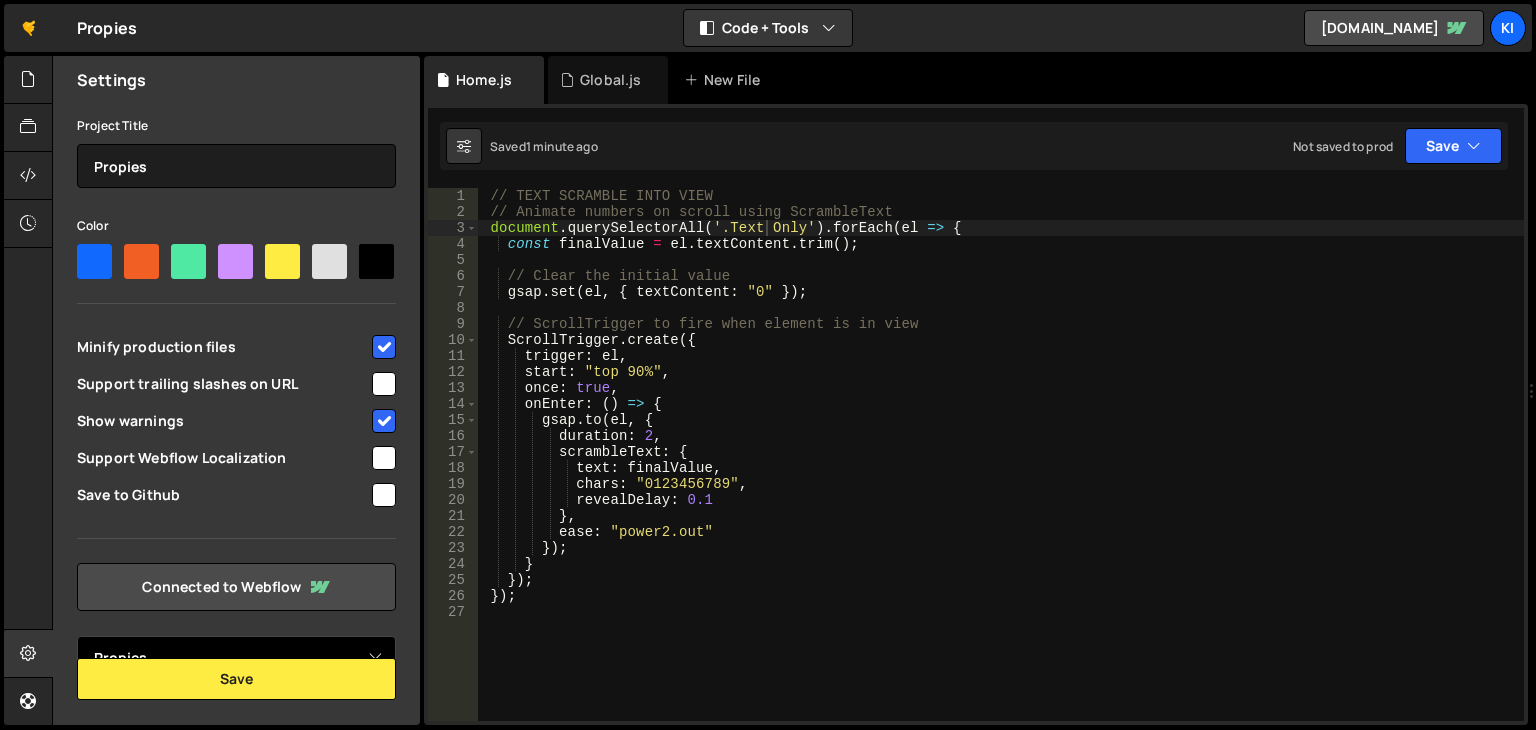 click on "Select Project
Propies" at bounding box center [236, 658] 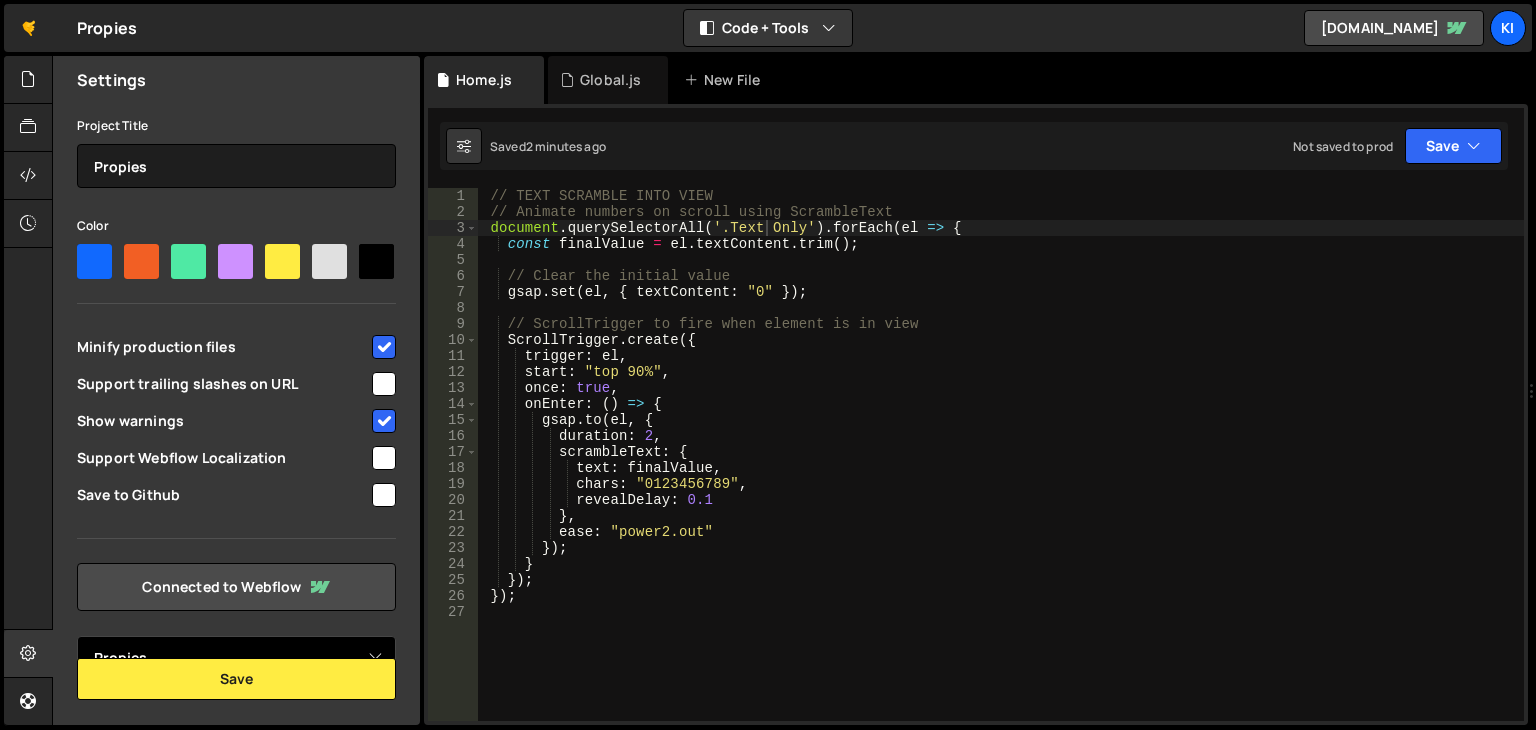 scroll, scrollTop: 126, scrollLeft: 0, axis: vertical 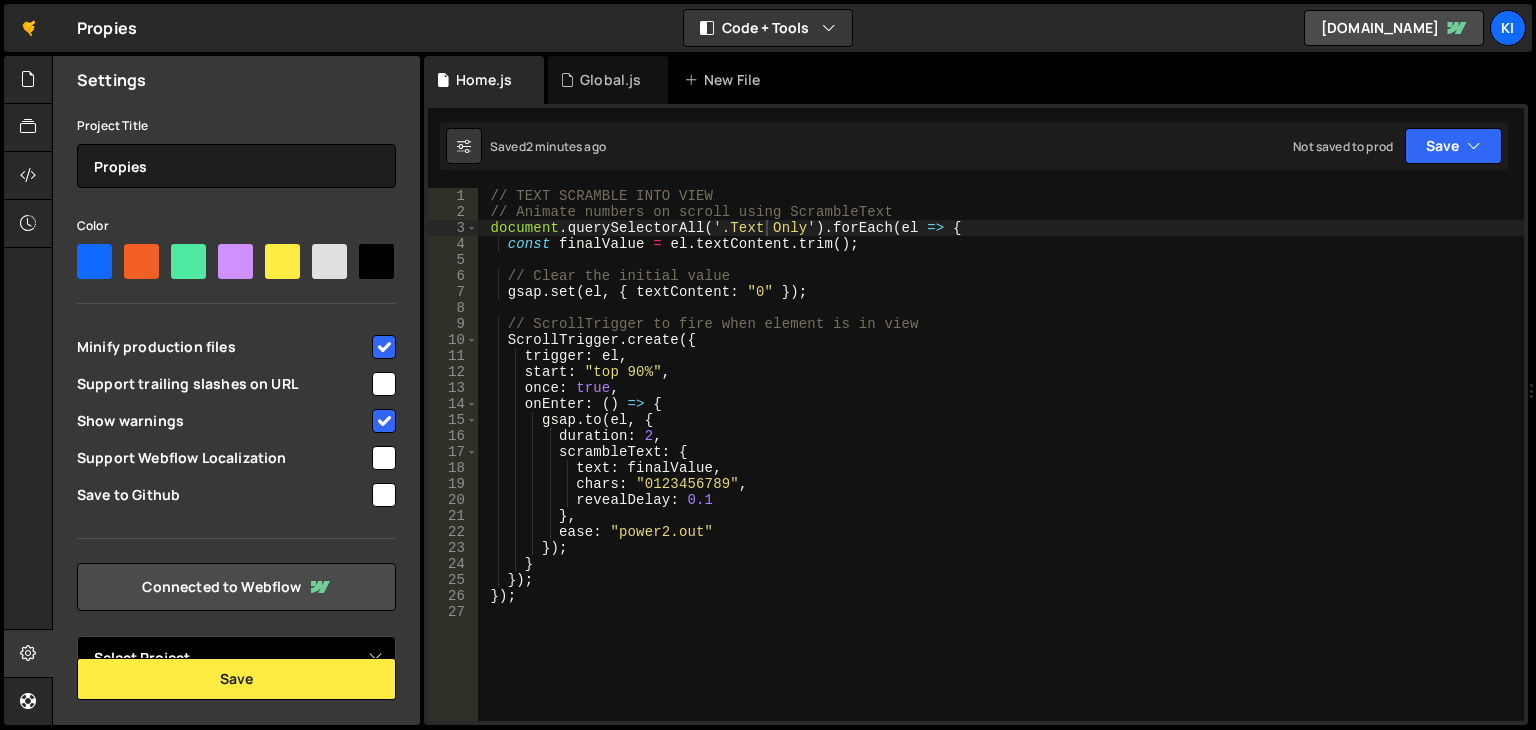 click on "Select Project
Propies" at bounding box center (236, 658) 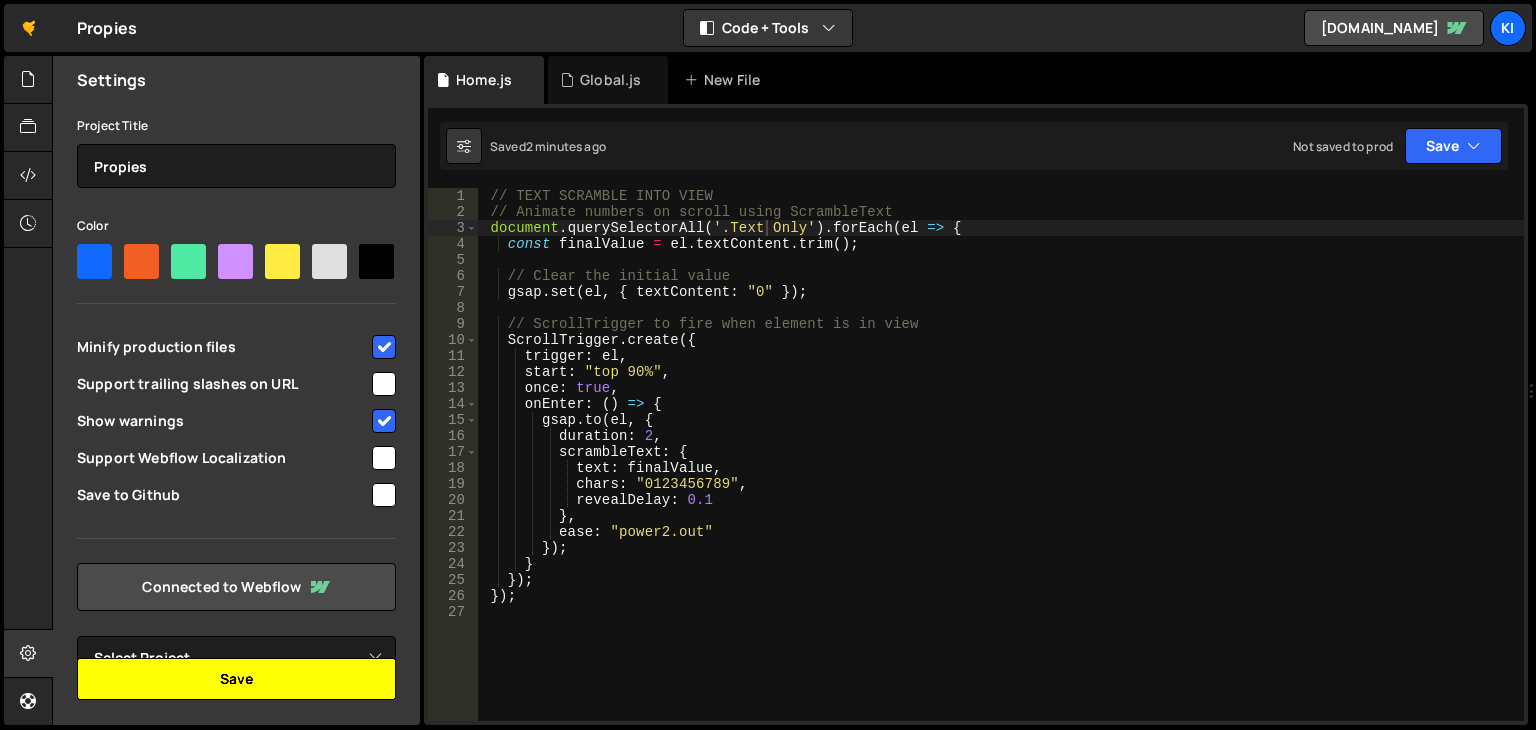 click on "Save" at bounding box center [236, 679] 